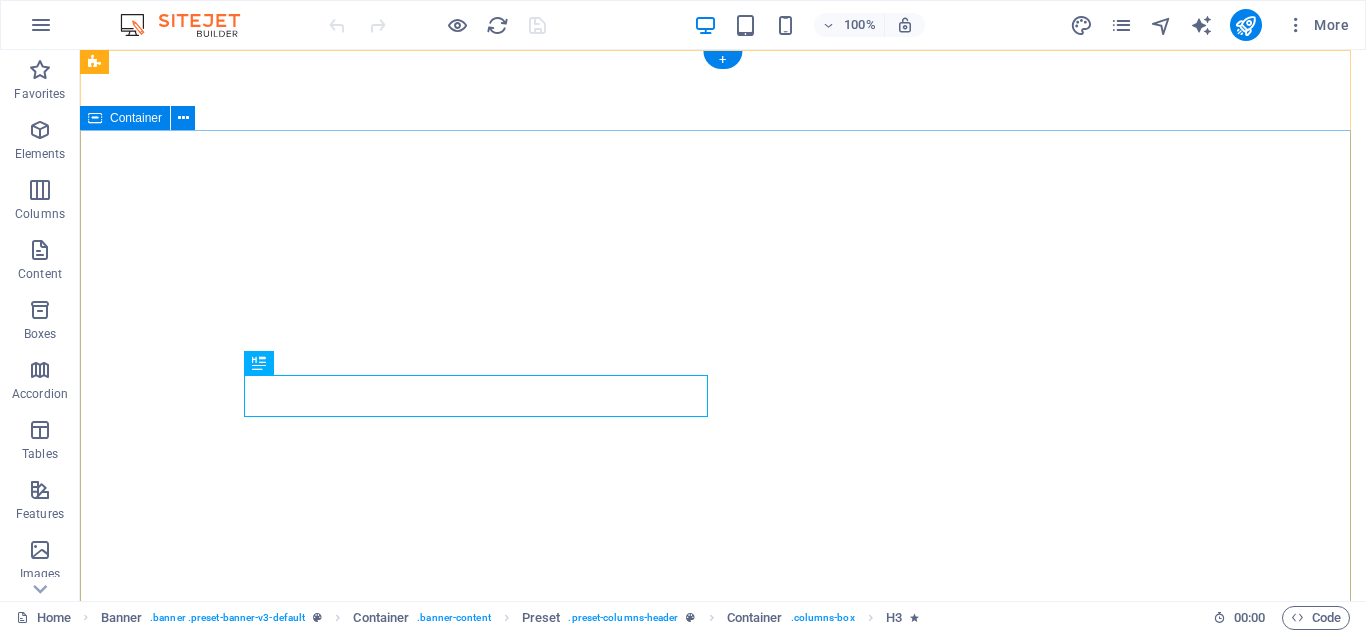 scroll, scrollTop: 0, scrollLeft: 0, axis: both 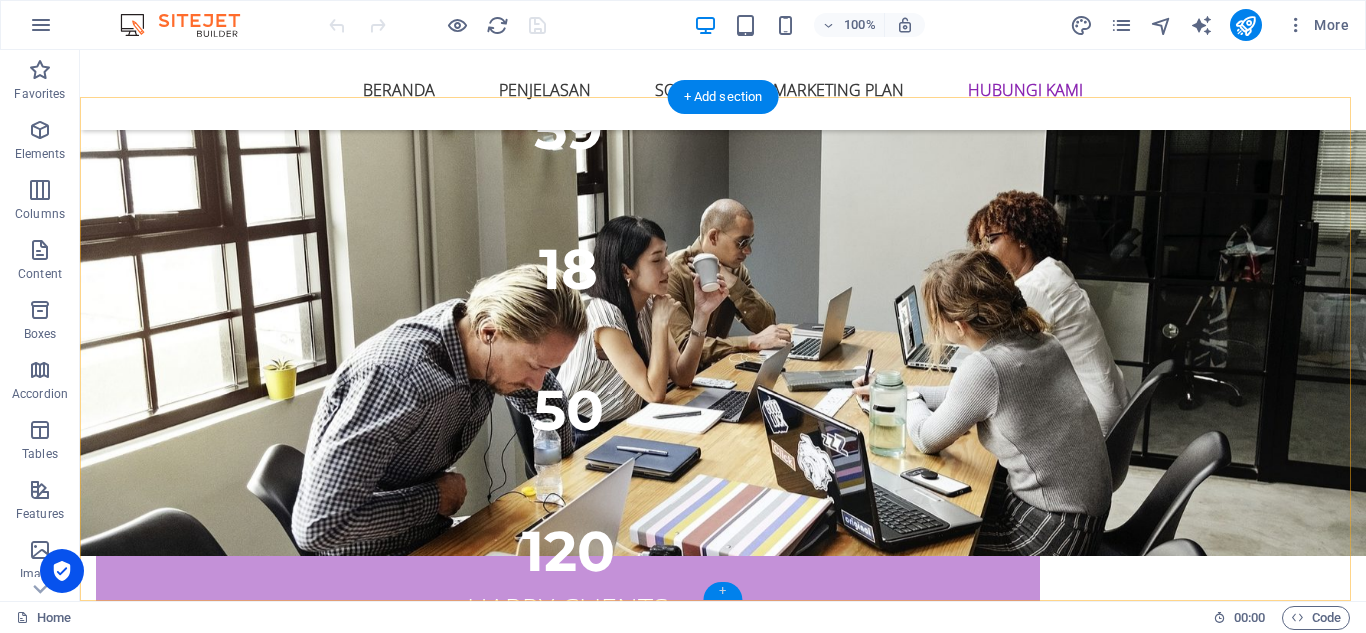 click on "+" at bounding box center [722, 591] 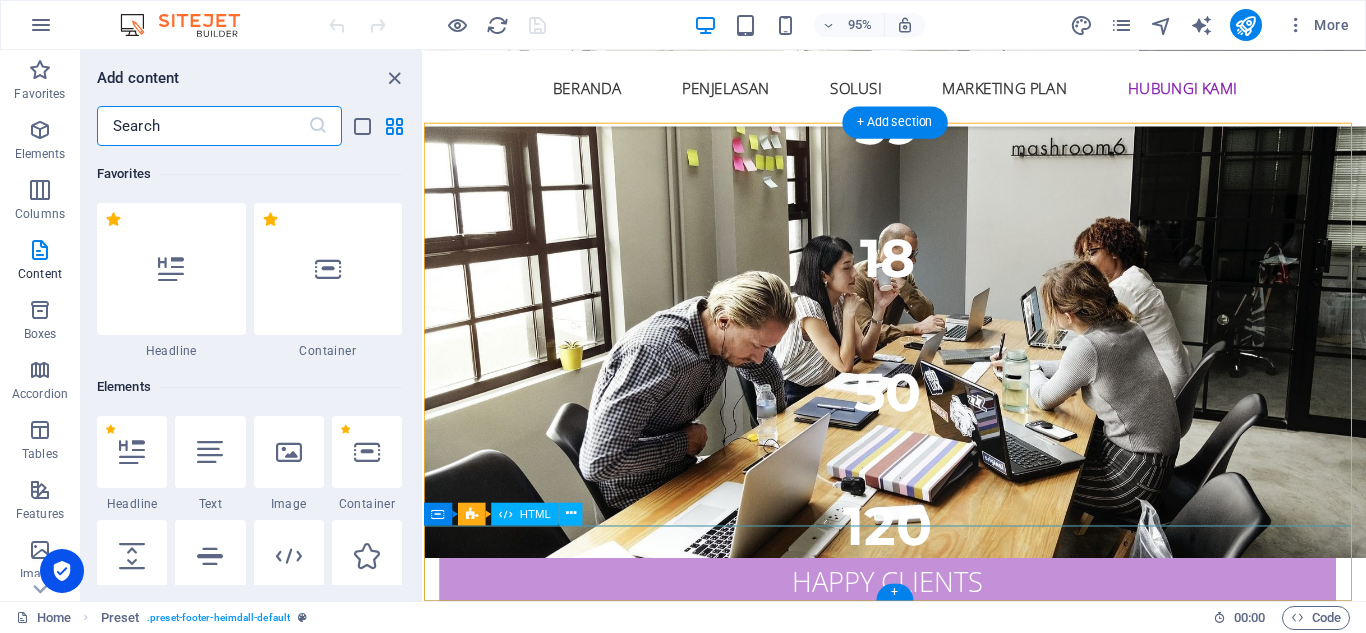 scroll, scrollTop: 8969, scrollLeft: 0, axis: vertical 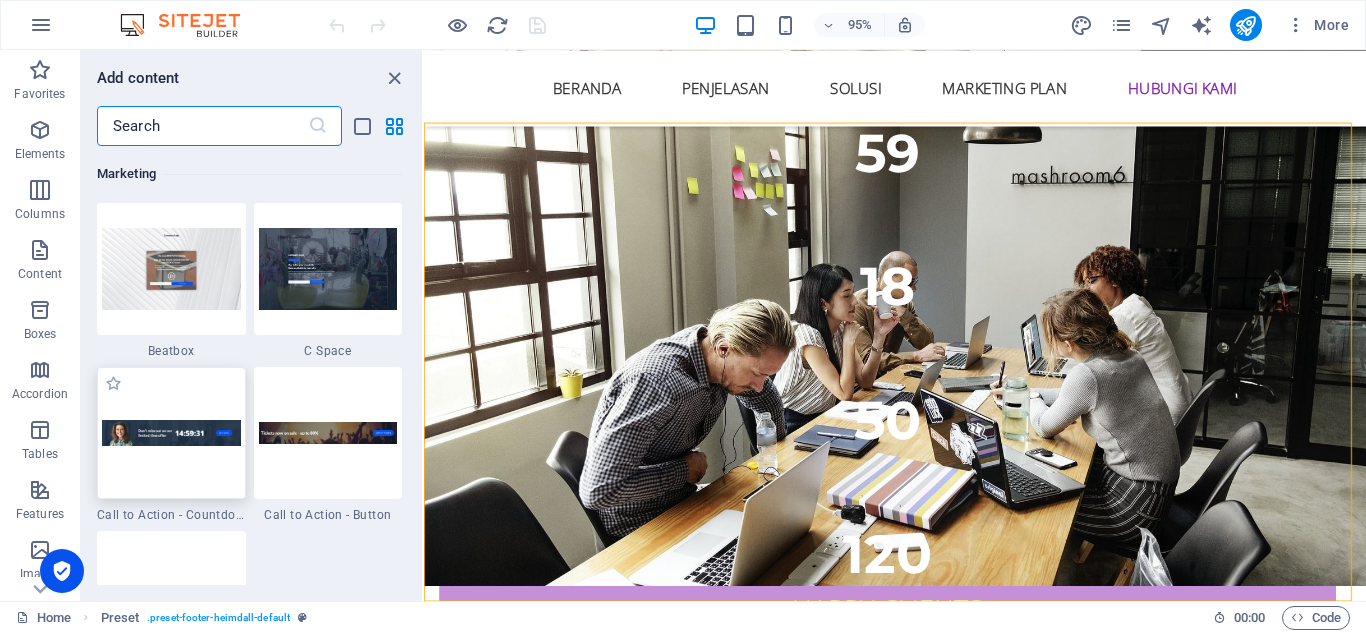 click at bounding box center [171, 433] 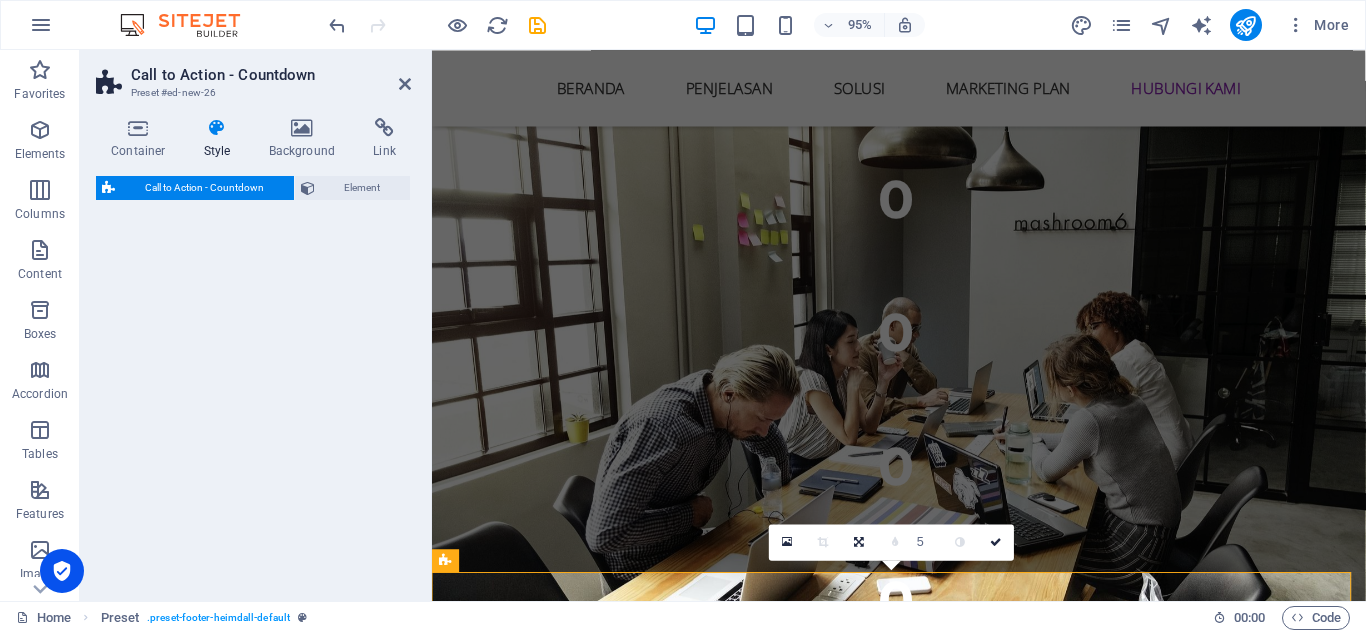 select on "rem" 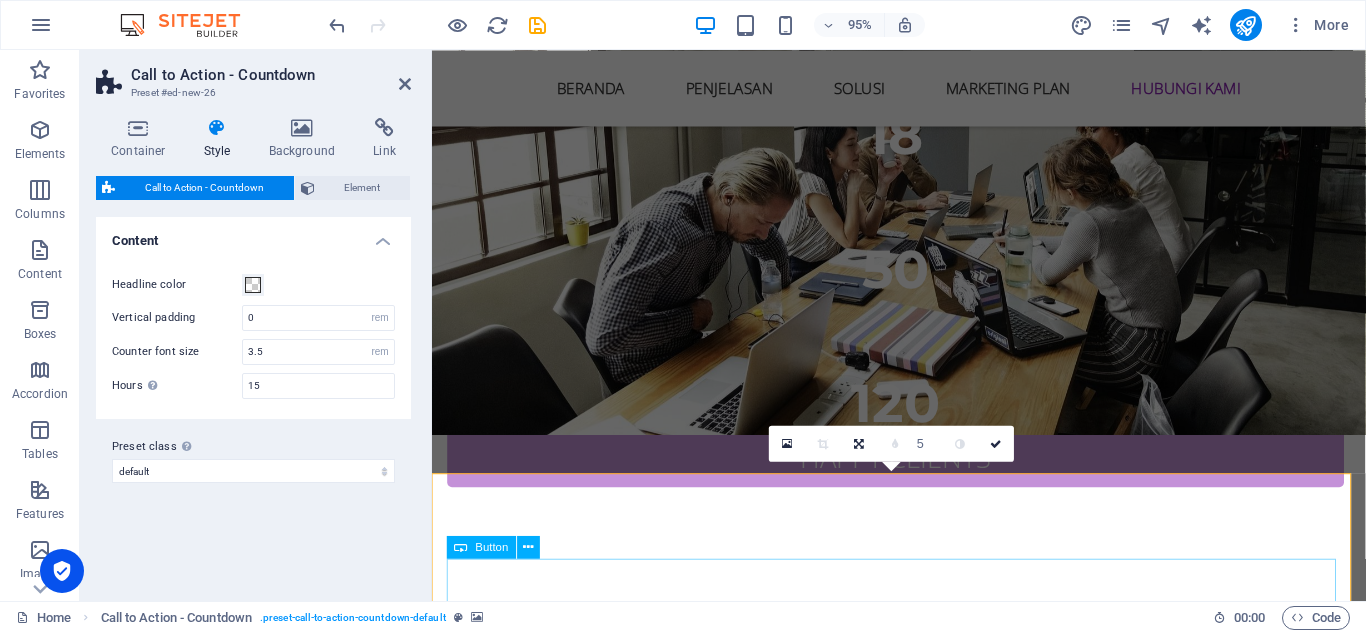scroll, scrollTop: 9177, scrollLeft: 0, axis: vertical 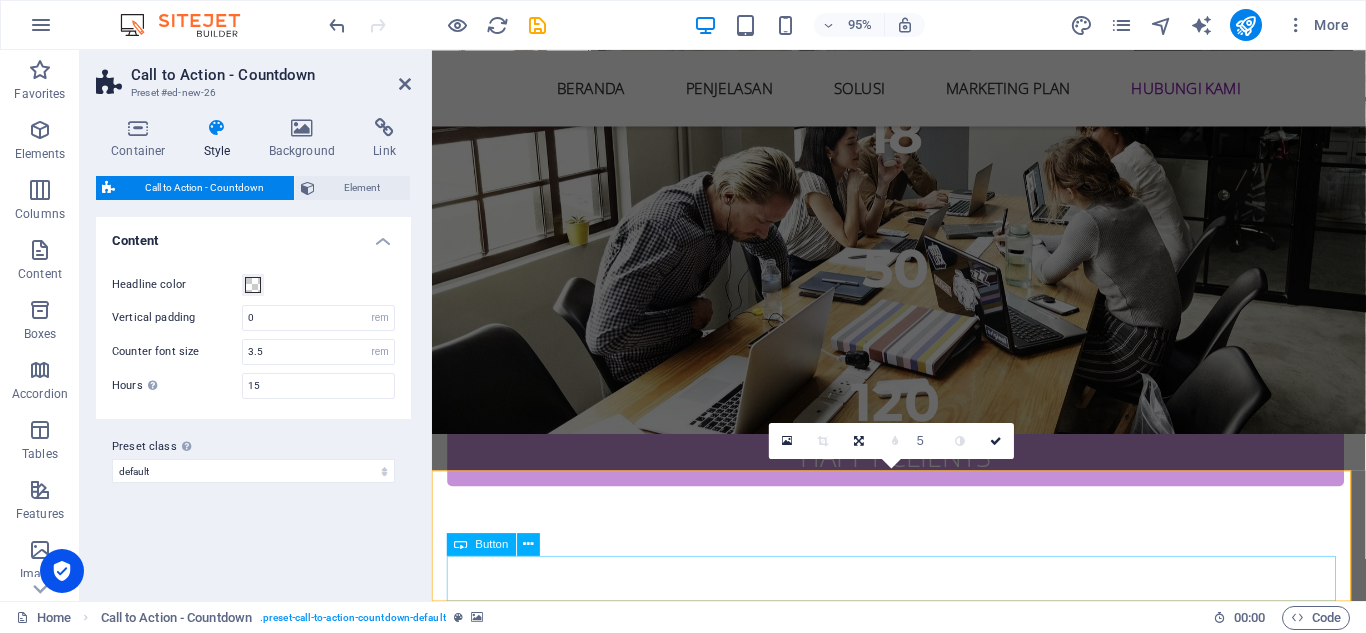 click on "Buy now!" at bounding box center [924, 4632] 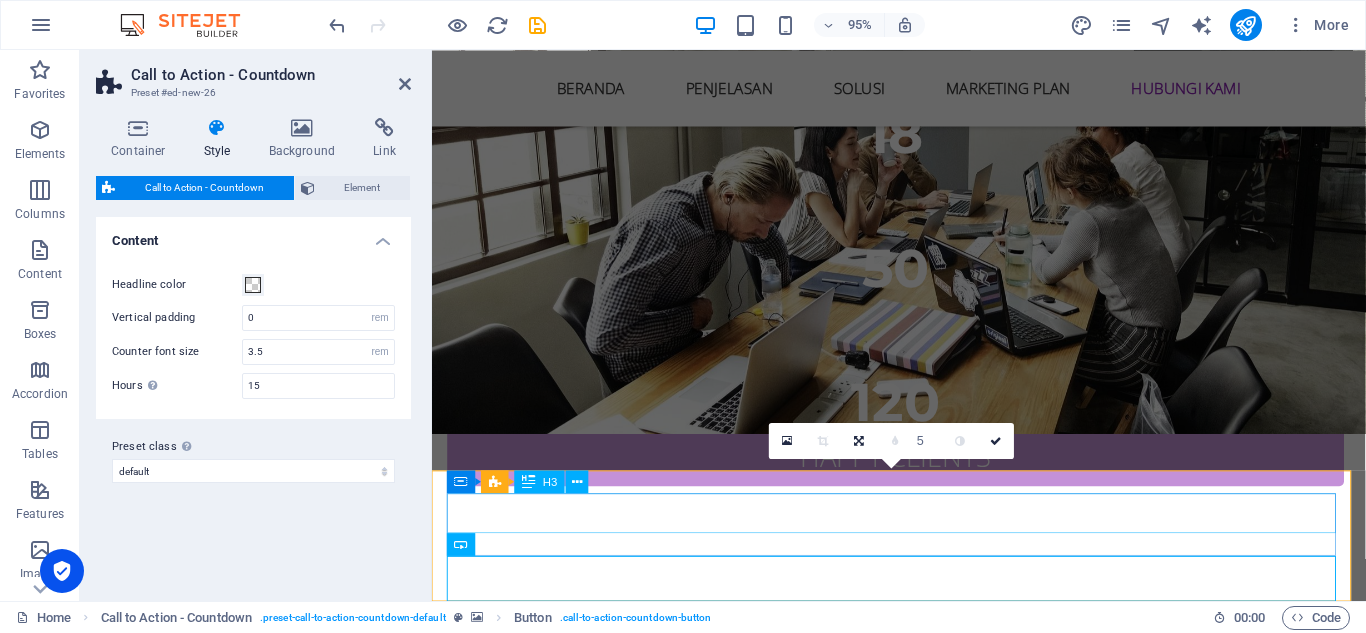 click on "Don't miss out on our limited time offer" at bounding box center [924, 4563] 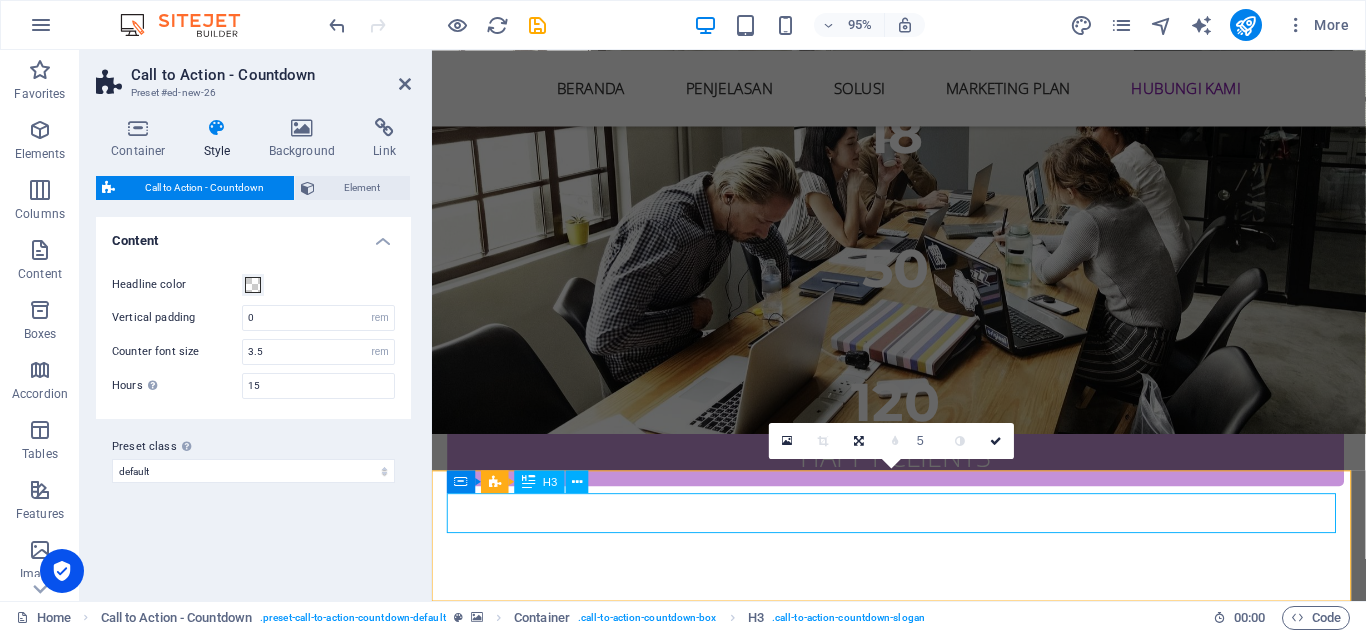 click on "Don't miss out on our limited time offer" at bounding box center [924, 4563] 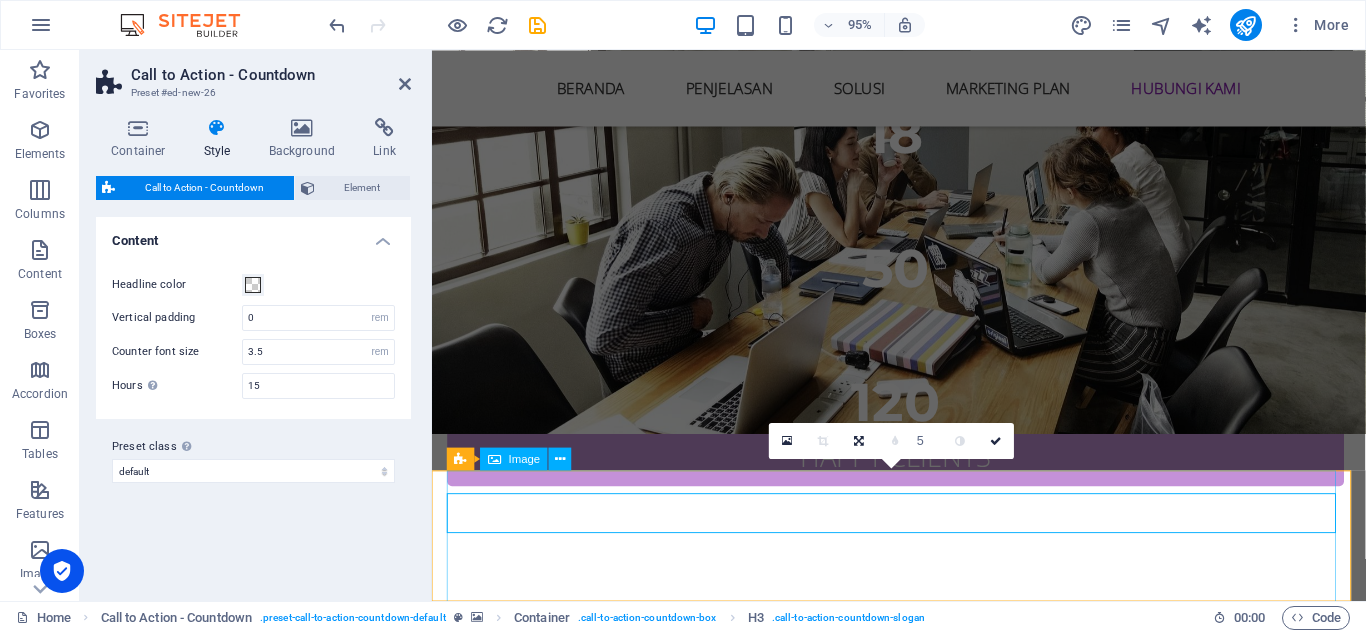 click at bounding box center (924, 4442) 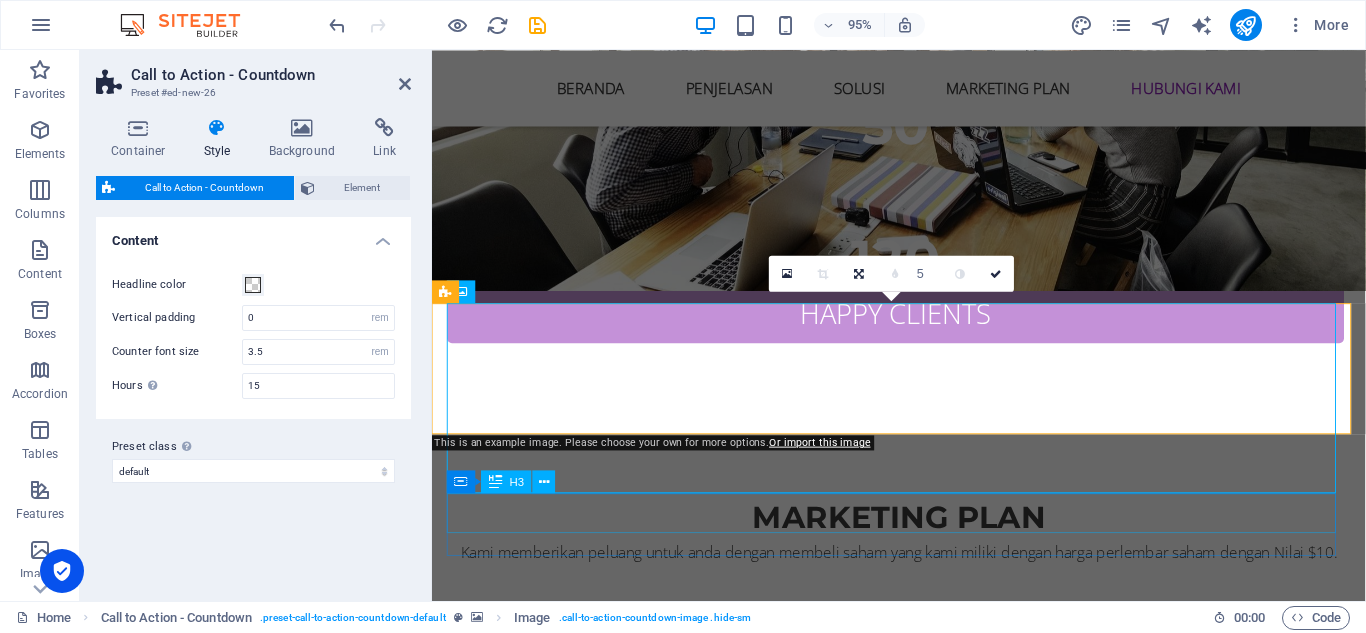 scroll, scrollTop: 9353, scrollLeft: 0, axis: vertical 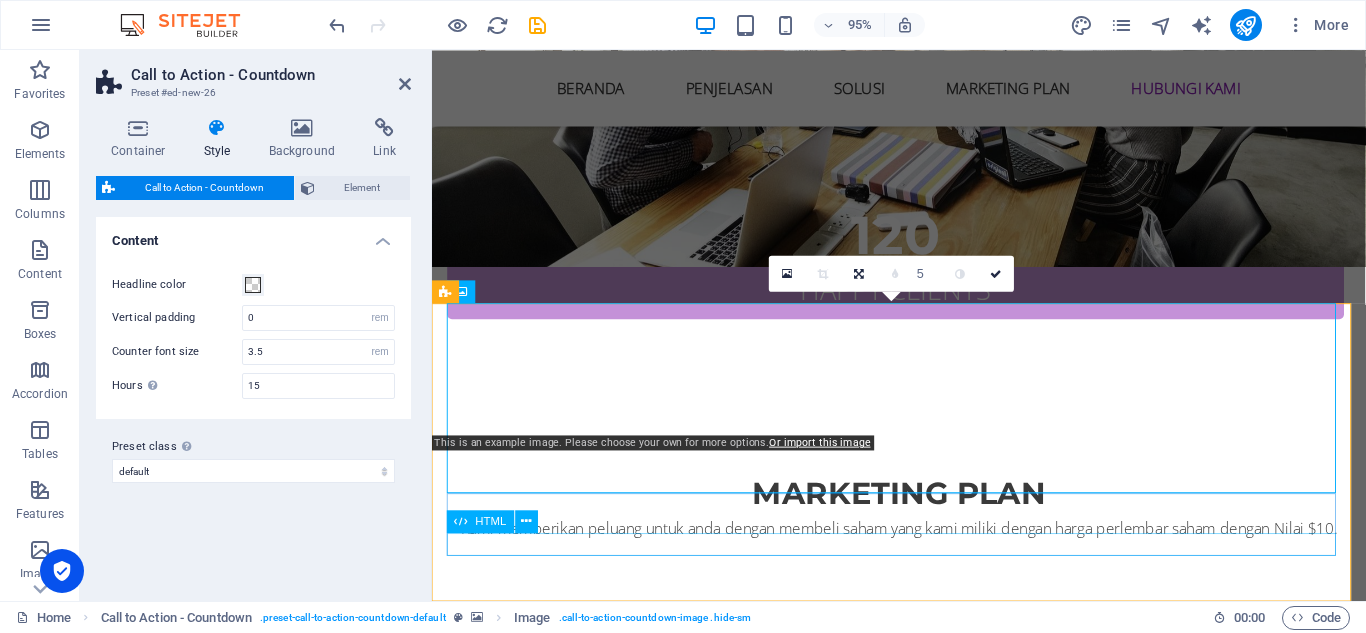 click on "HTML" at bounding box center [491, 521] 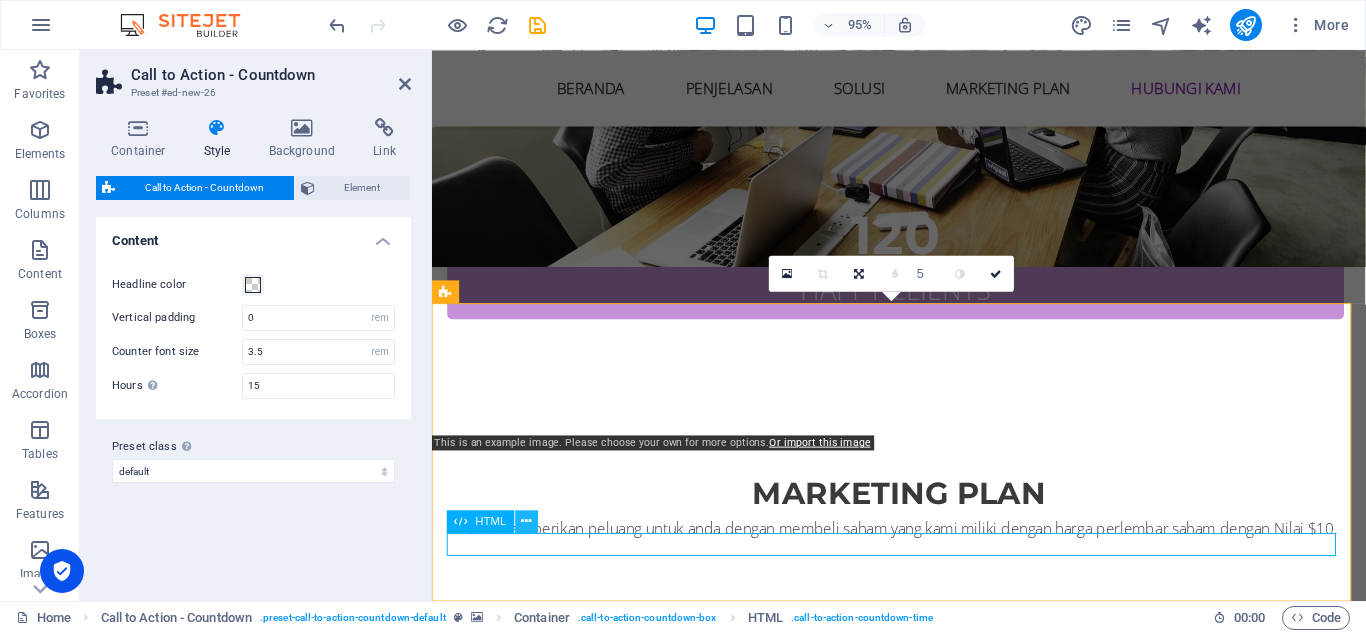 click at bounding box center (526, 522) 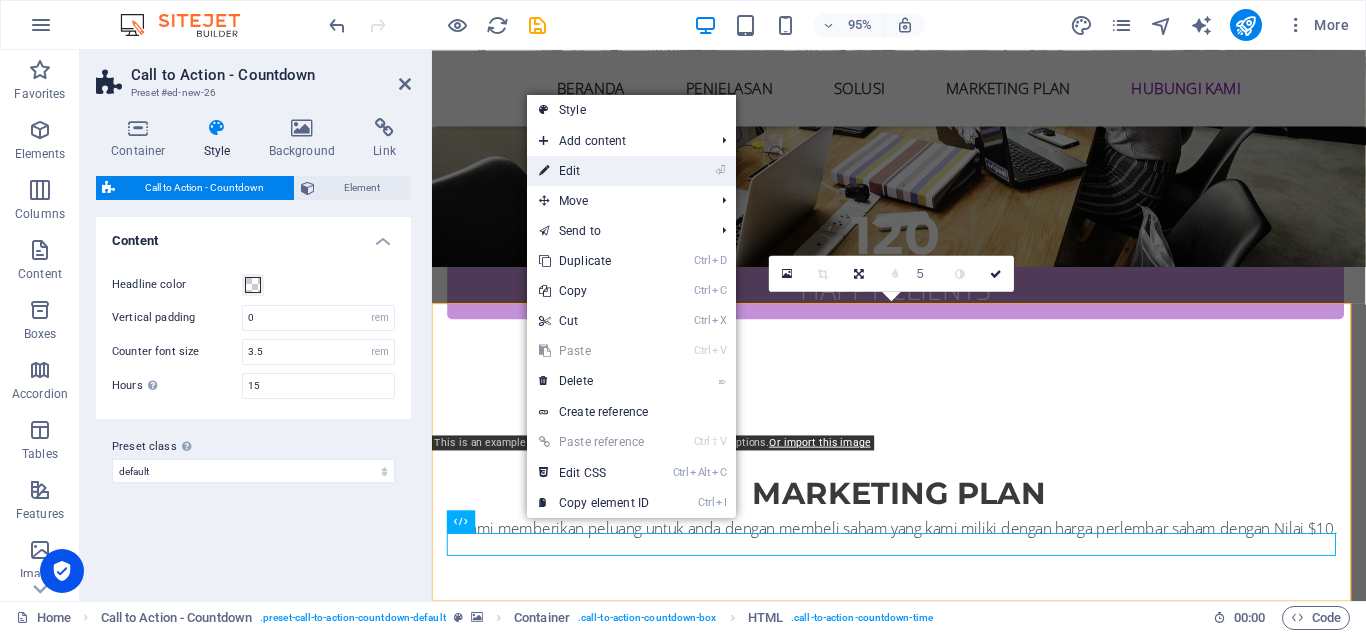 click on "⏎  Edit" at bounding box center (594, 171) 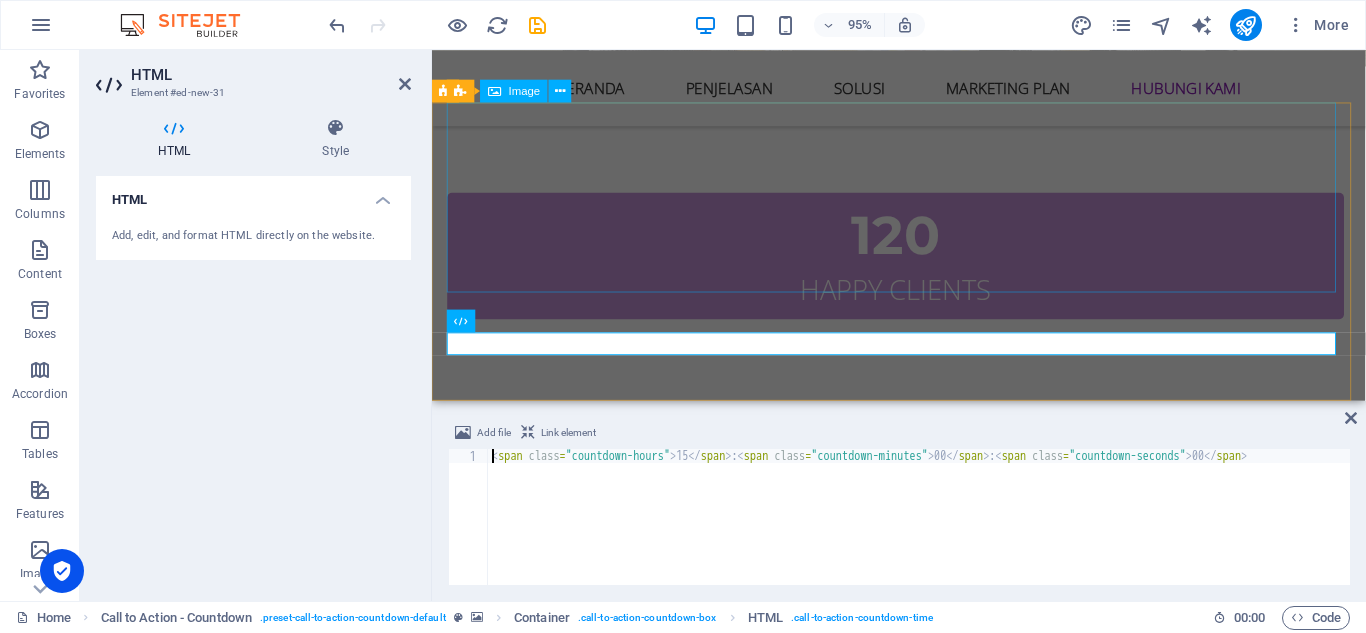 scroll, scrollTop: 9564, scrollLeft: 0, axis: vertical 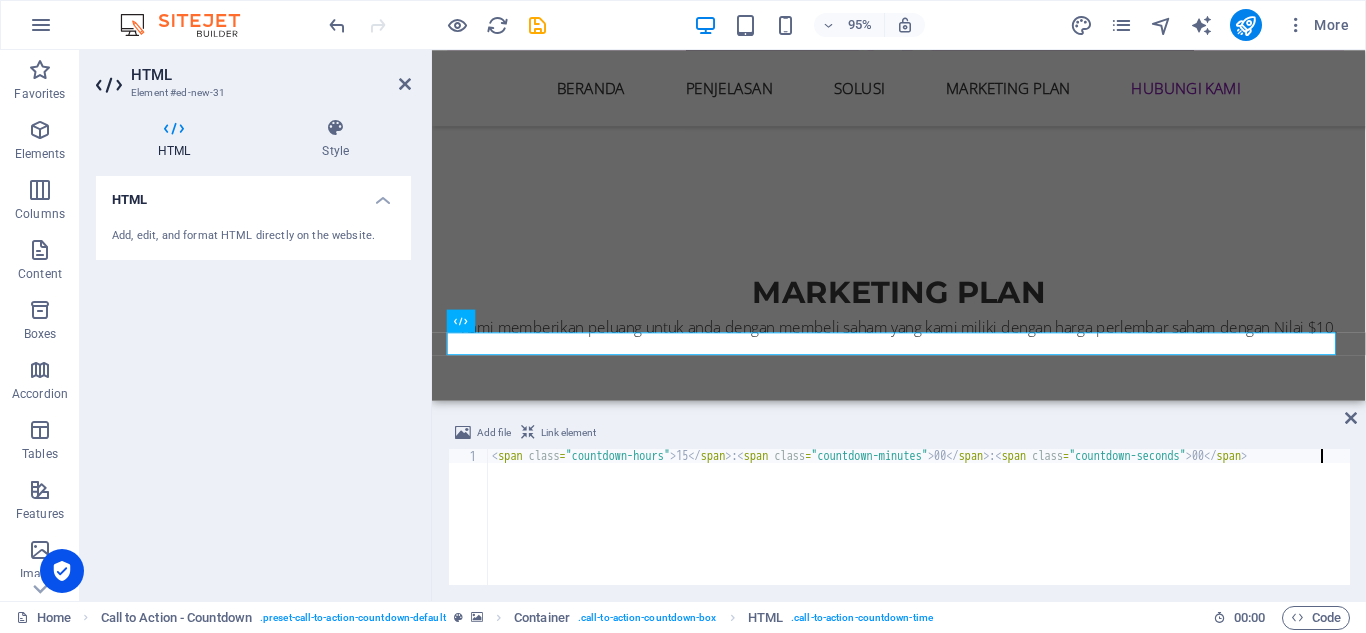 paste 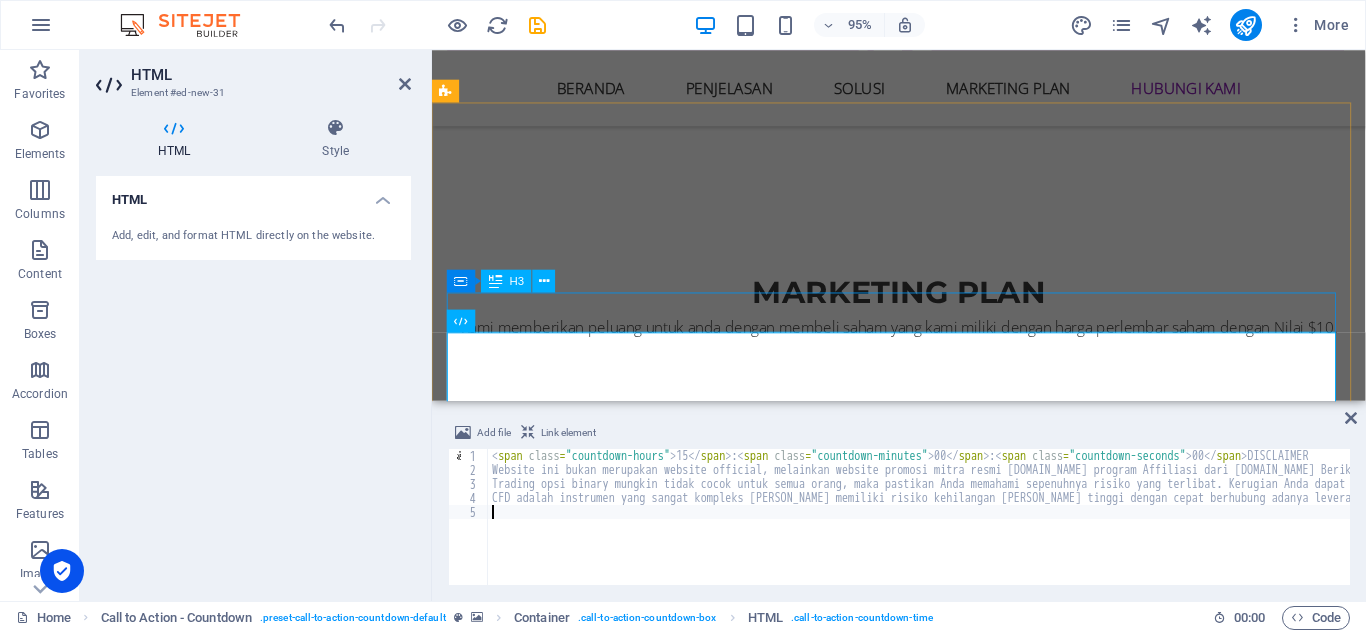 click on "Don't miss out on our limited time offer" at bounding box center [924, 4496] 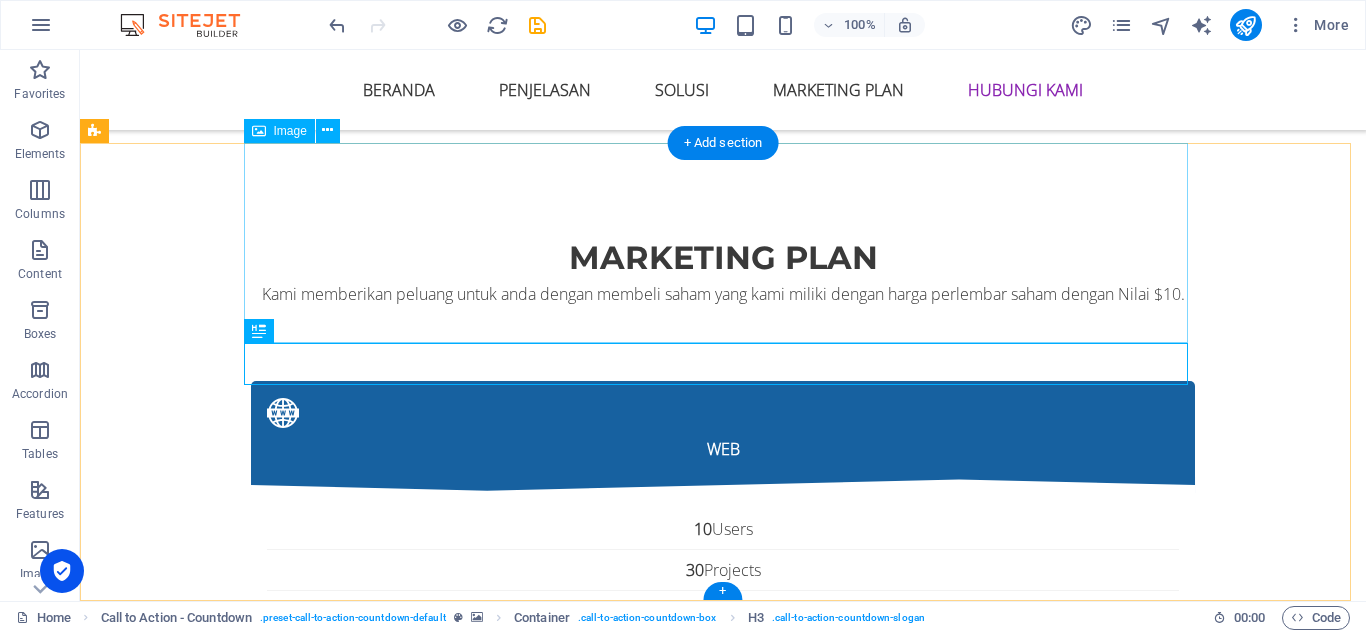 scroll, scrollTop: 9456, scrollLeft: 0, axis: vertical 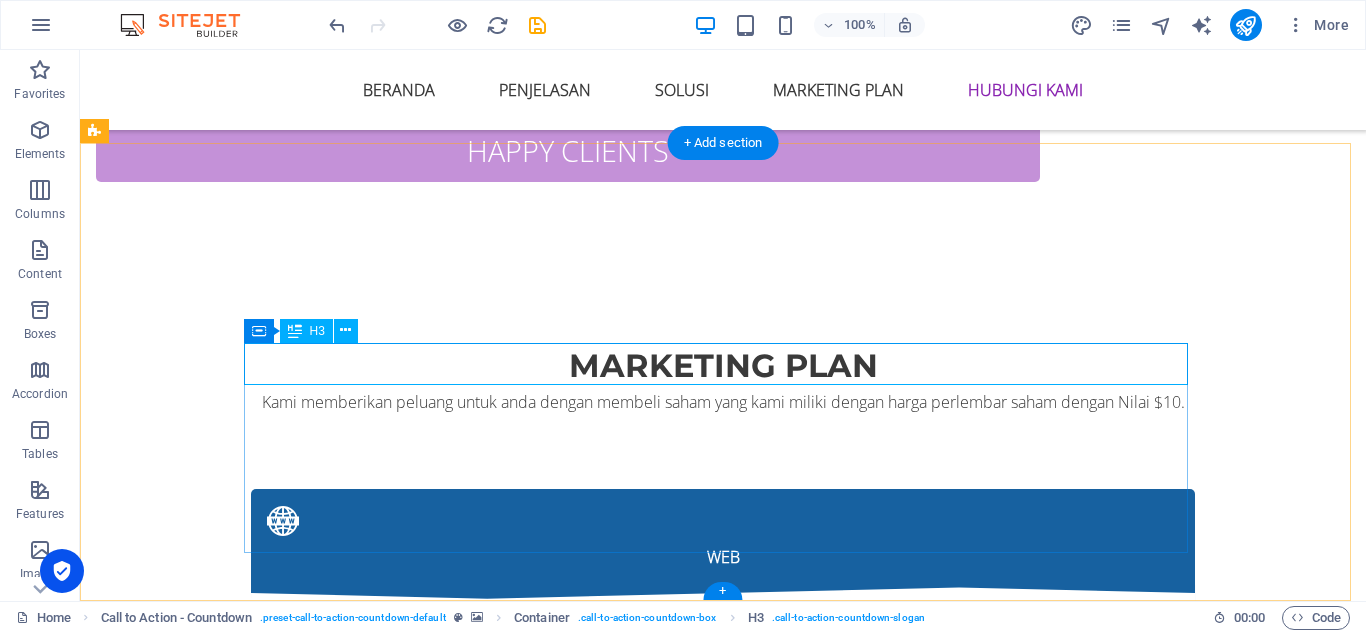 click on "Don't miss out on our limited time offer" at bounding box center [723, 4556] 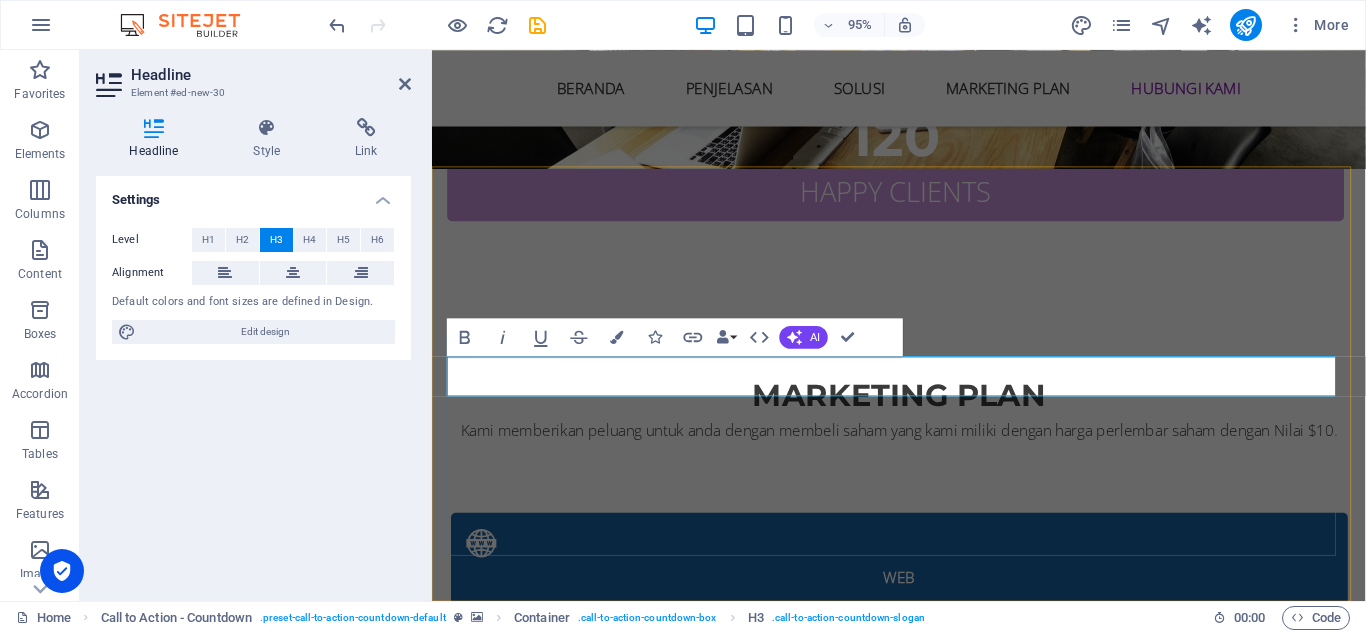 scroll, scrollTop: 9497, scrollLeft: 0, axis: vertical 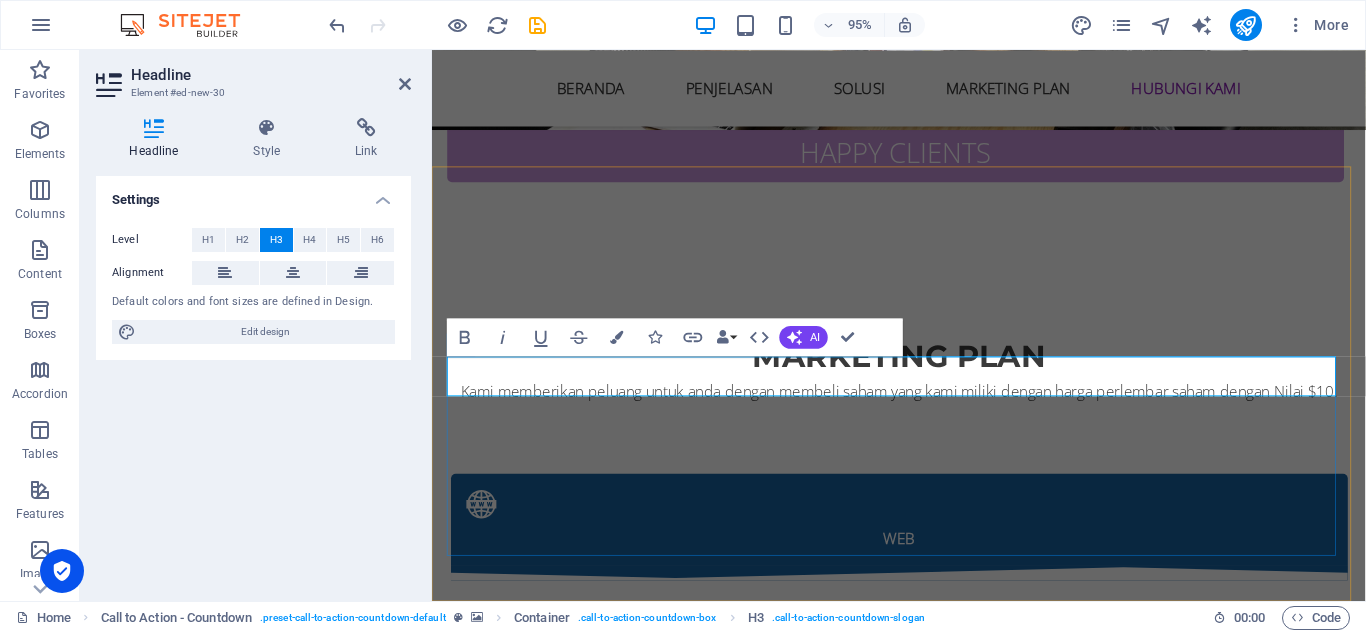 type 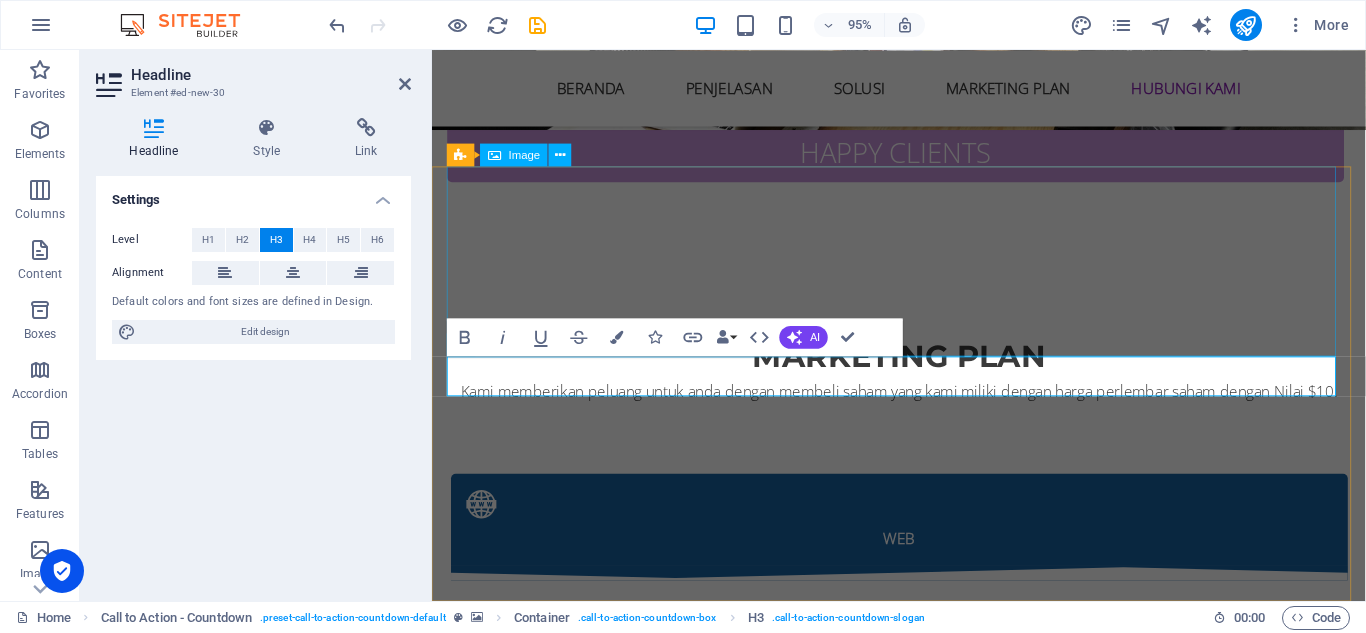 click at bounding box center [924, 4442] 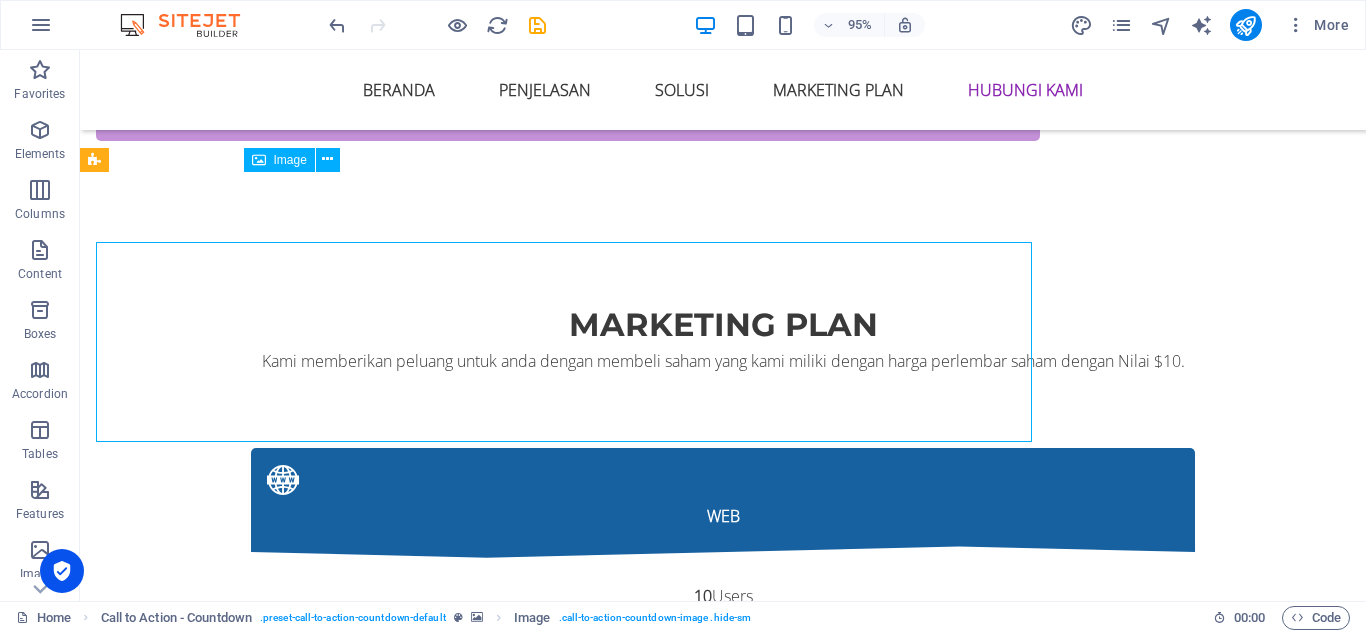 scroll, scrollTop: 9427, scrollLeft: 0, axis: vertical 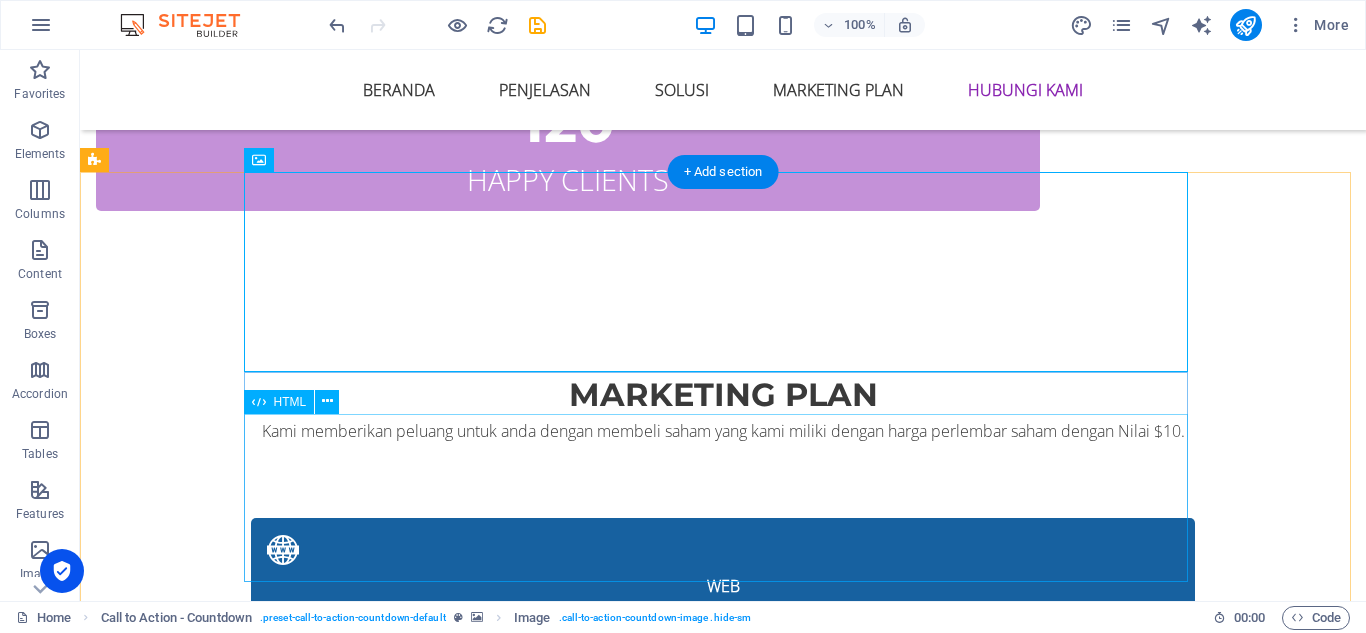 click on "15 : 00 : 00 DISCLAIMER
Website ini bukan merupakan website official, melainkan website promosi mitra resmi [DOMAIN_NAME] program Affiliasi dari [DOMAIN_NAME] Berikut ini adalah link situs resmi :[URL][DOMAIN_NAME]
Trading opsi binary mungkin tidak cocok untuk semua orang, maka pastikan Anda memahami sepenuhnya risiko yang terlibat. Kerugian Anda dapat melebihi setoran awal Anda [PERSON_NAME] tidak akan memiliki atau memperoleh bunga dari aset dasar.
CFD adalah instrumen yang sangat kompleks [PERSON_NAME] memiliki risiko kehilangan [PERSON_NAME] tinggi dengan cepat berhubung adanya leverage. 63% akun investor ritel kehilangan [PERSON_NAME] ketika bertrading CFD pada Deriv Investments (Europe) Limited. Anda harus mempertimbangkan lebih lanjut apakah Anda benar benar memahami cara kerja CFD [PERSON_NAME] apakah Anda mampu mengambil risiko tinggi untuk kehilangan seluruh [PERSON_NAME]." at bounding box center [723, 4702] 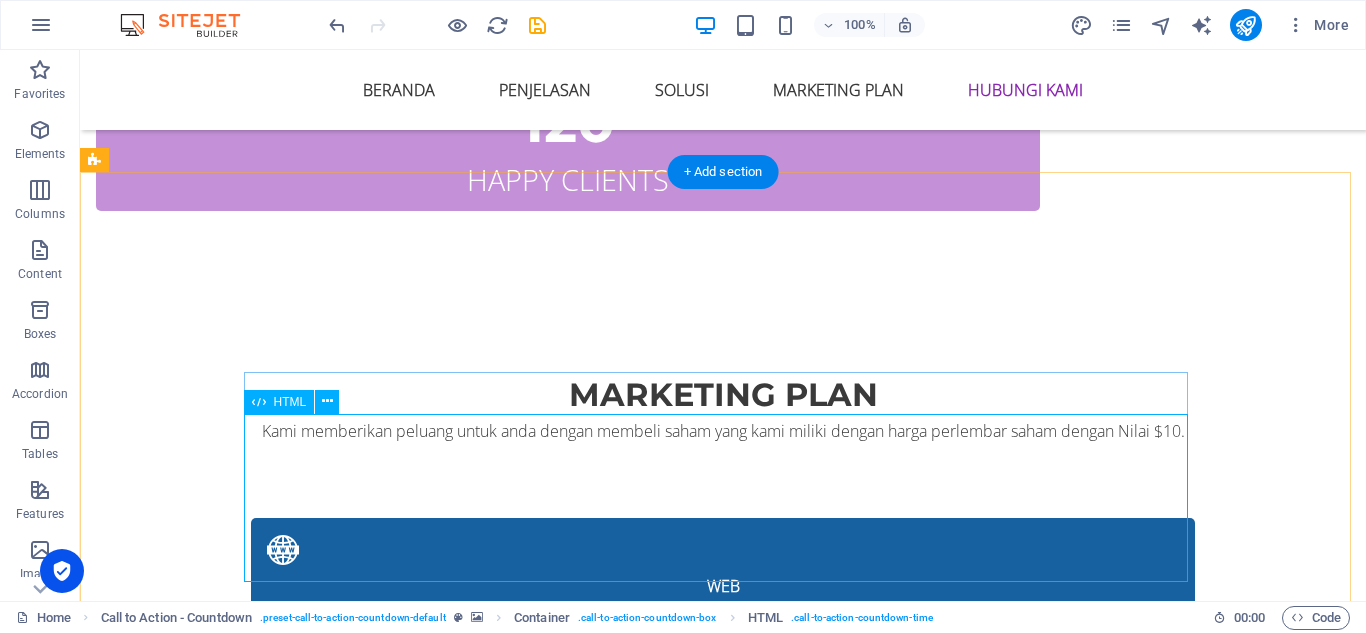 click on "15 : 00 : 00 DISCLAIMER
Website ini bukan merupakan website official, melainkan website promosi mitra resmi [DOMAIN_NAME] program Affiliasi dari [DOMAIN_NAME] Berikut ini adalah link situs resmi :[URL][DOMAIN_NAME]
Trading opsi binary mungkin tidak cocok untuk semua orang, maka pastikan Anda memahami sepenuhnya risiko yang terlibat. Kerugian Anda dapat melebihi setoran awal Anda [PERSON_NAME] tidak akan memiliki atau memperoleh bunga dari aset dasar.
CFD adalah instrumen yang sangat kompleks [PERSON_NAME] memiliki risiko kehilangan [PERSON_NAME] tinggi dengan cepat berhubung adanya leverage. 63% akun investor ritel kehilangan [PERSON_NAME] ketika bertrading CFD pada Deriv Investments (Europe) Limited. Anda harus mempertimbangkan lebih lanjut apakah Anda benar benar memahami cara kerja CFD [PERSON_NAME] apakah Anda mampu mengambil risiko tinggi untuk kehilangan seluruh [PERSON_NAME]." at bounding box center [723, 4702] 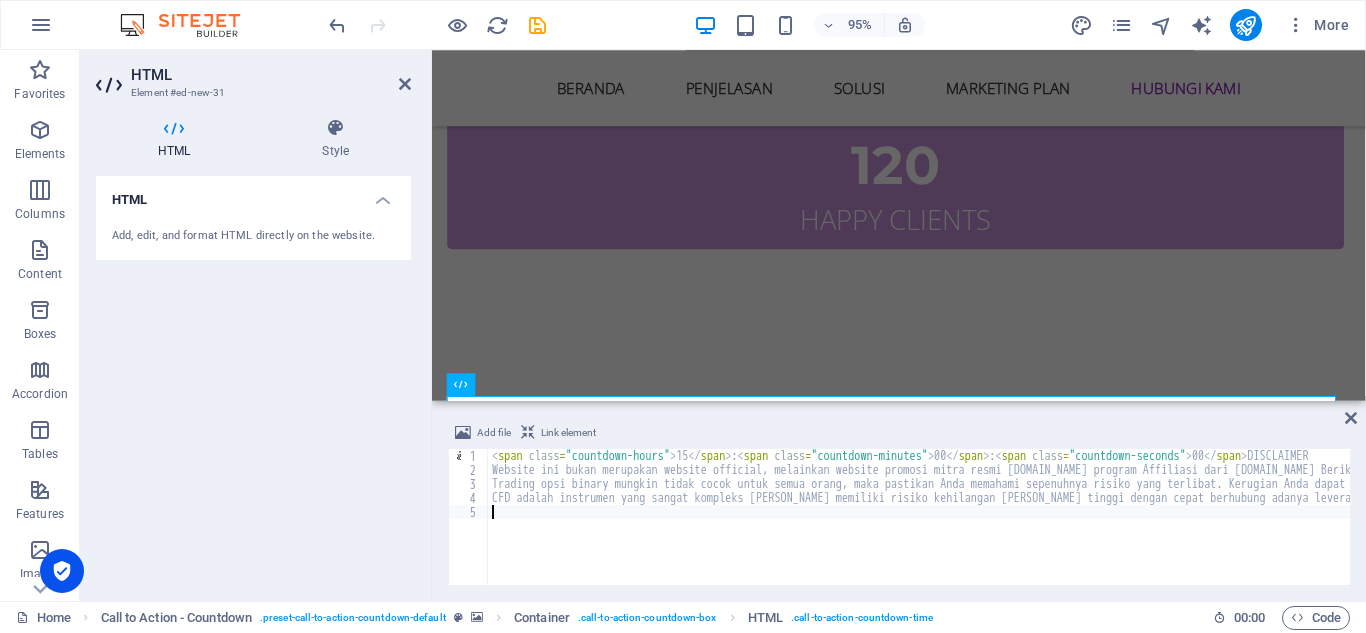scroll, scrollTop: 9497, scrollLeft: 0, axis: vertical 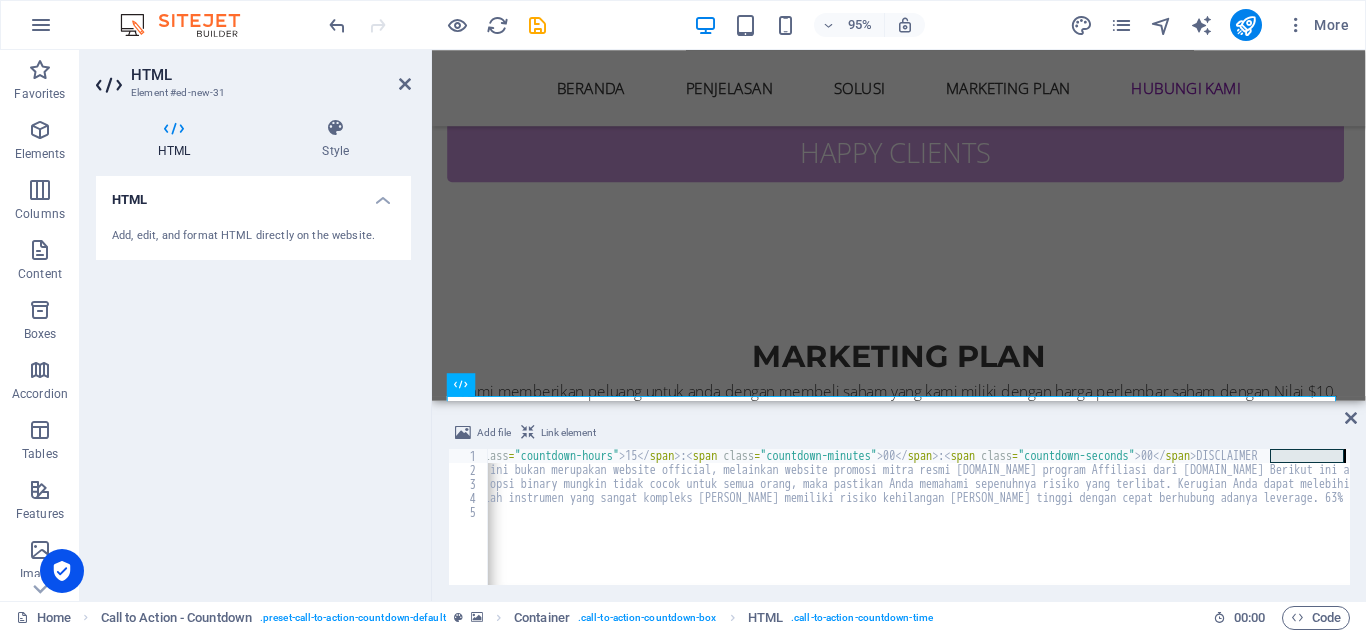 drag, startPoint x: 1319, startPoint y: 453, endPoint x: 1349, endPoint y: 459, distance: 30.594116 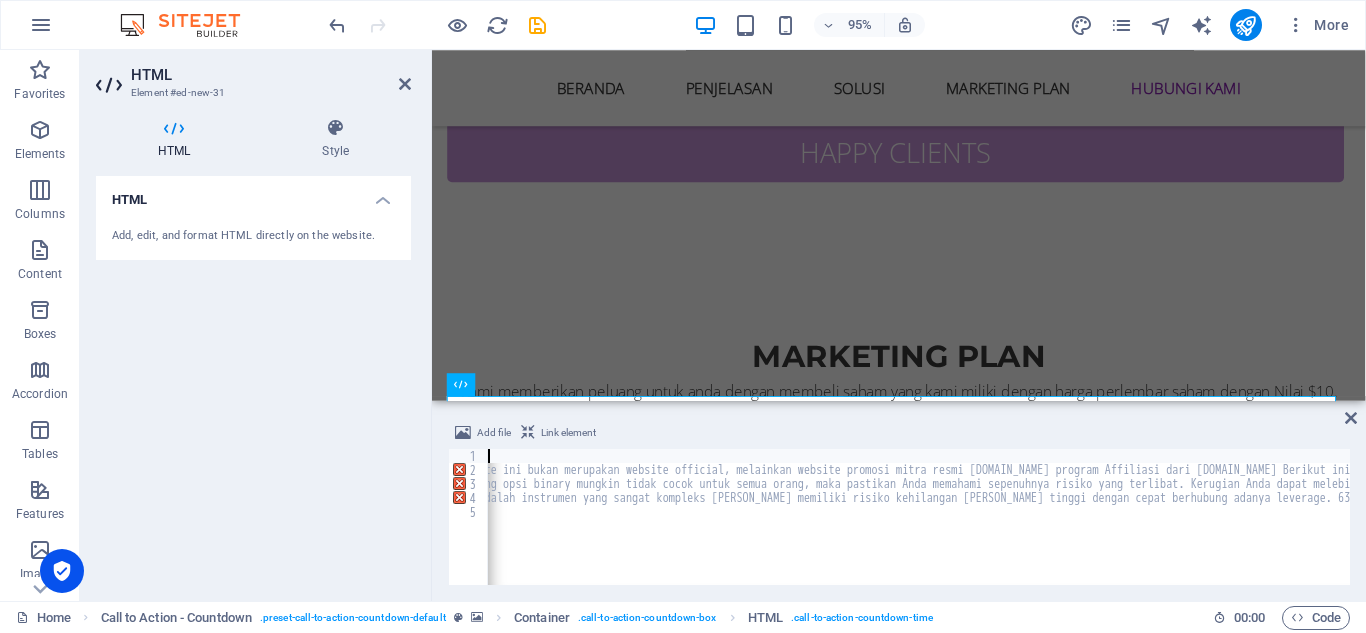 type on "<" 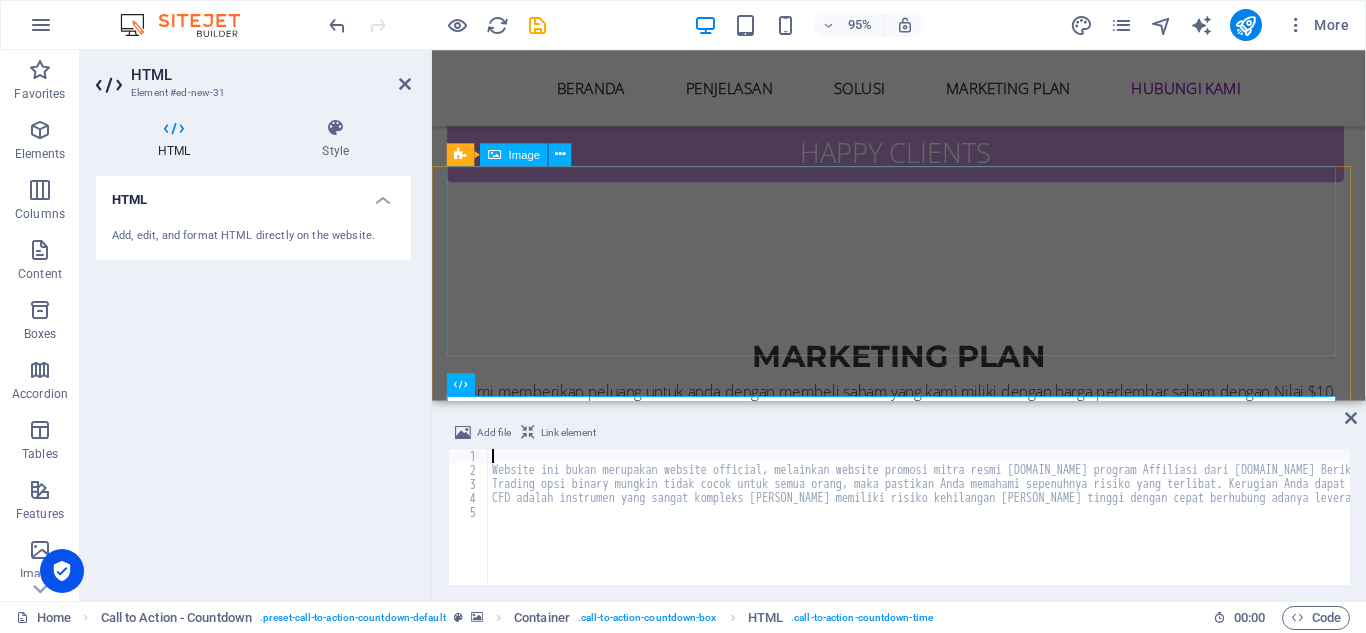 click at bounding box center [924, 4442] 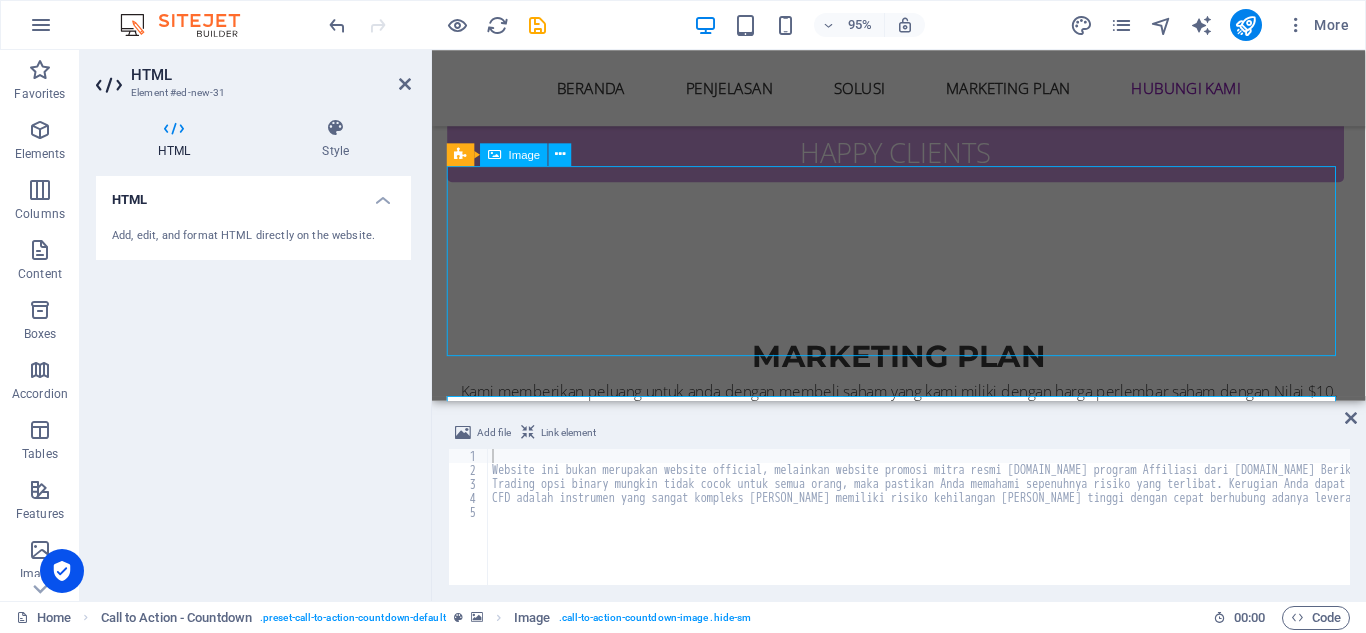 scroll, scrollTop: 9427, scrollLeft: 0, axis: vertical 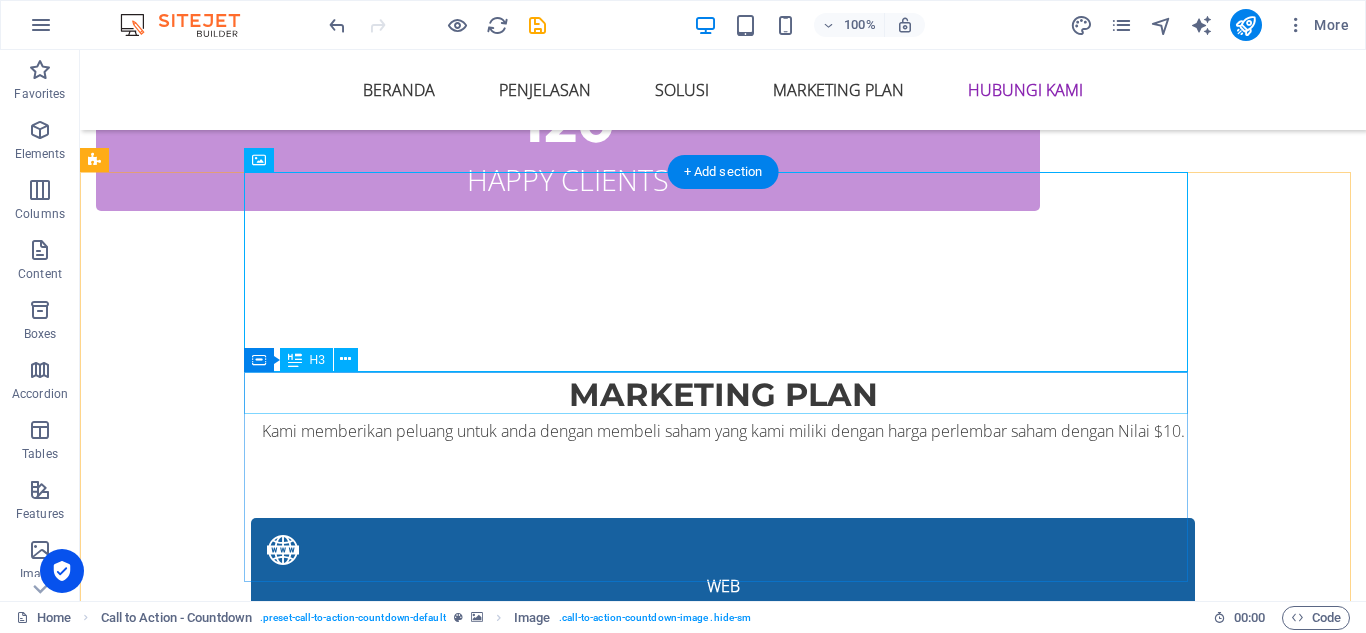 click on "Dis" at bounding box center (723, 4585) 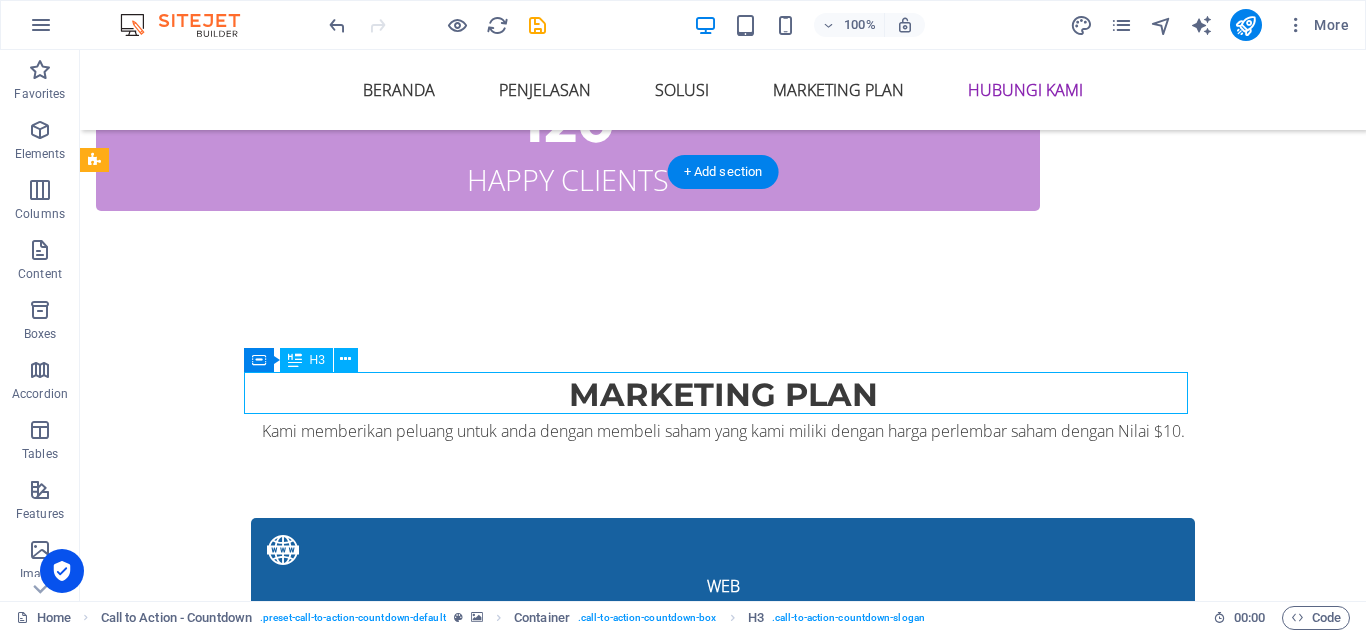 click on "Dis" at bounding box center [723, 4585] 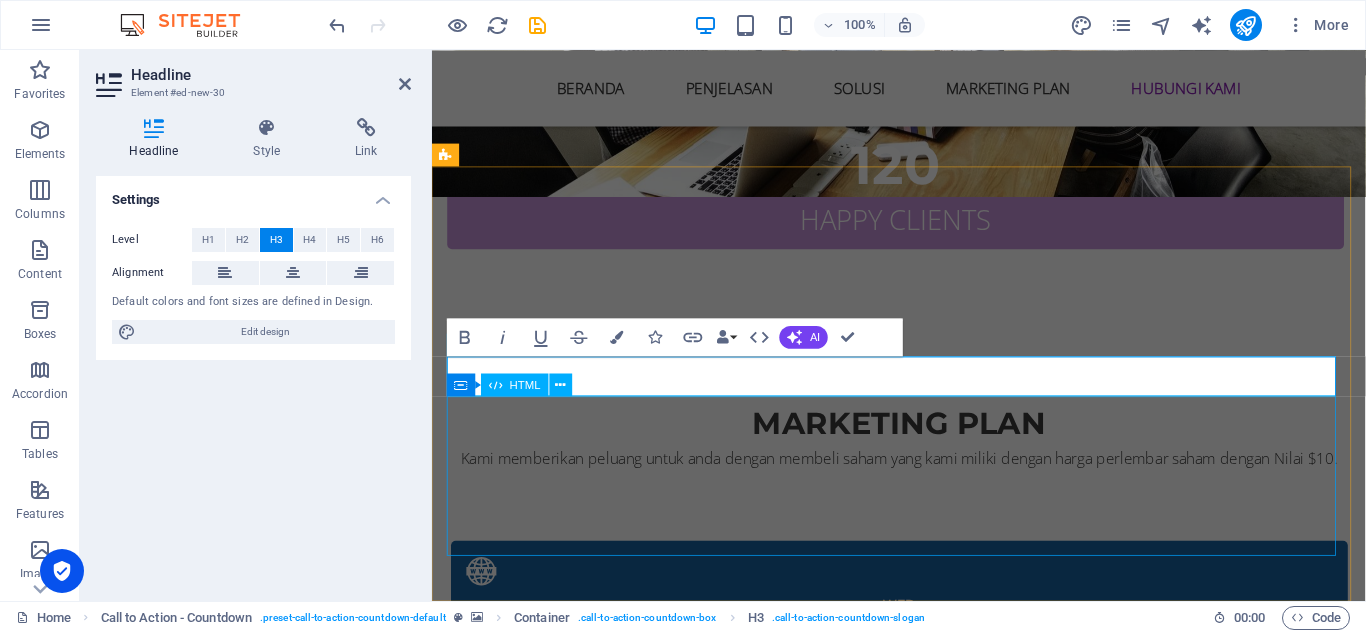 scroll, scrollTop: 9497, scrollLeft: 0, axis: vertical 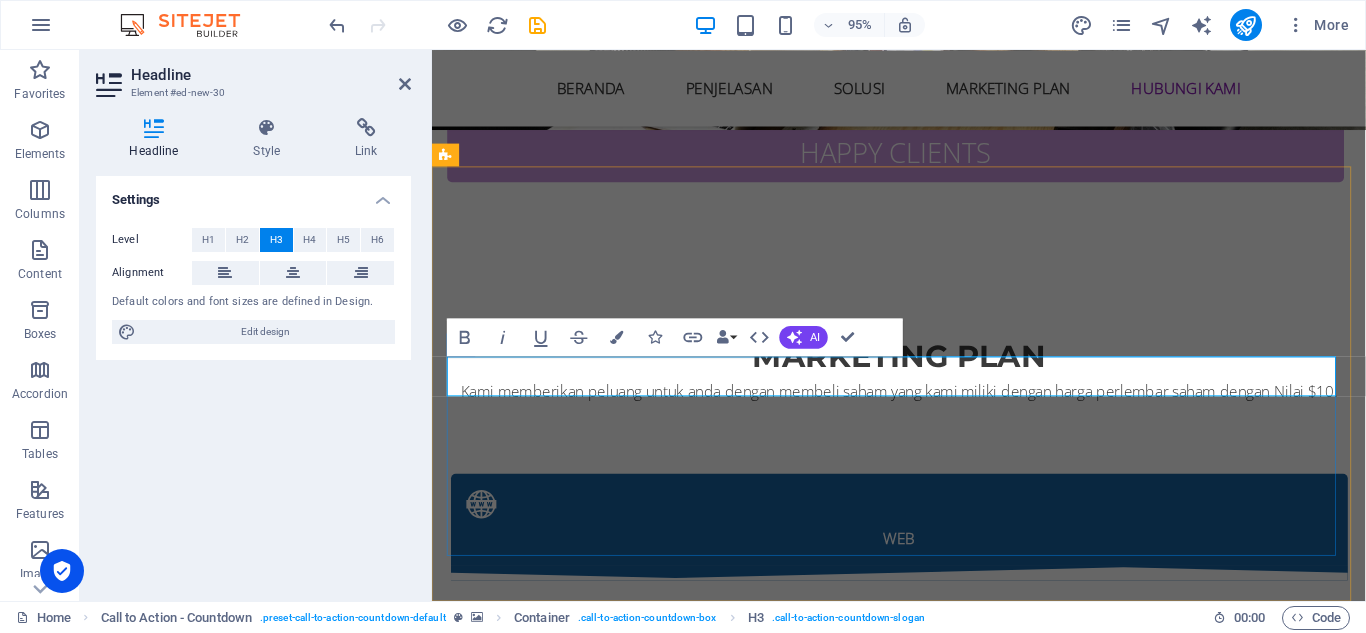 click on "Dis" at bounding box center [924, 4521] 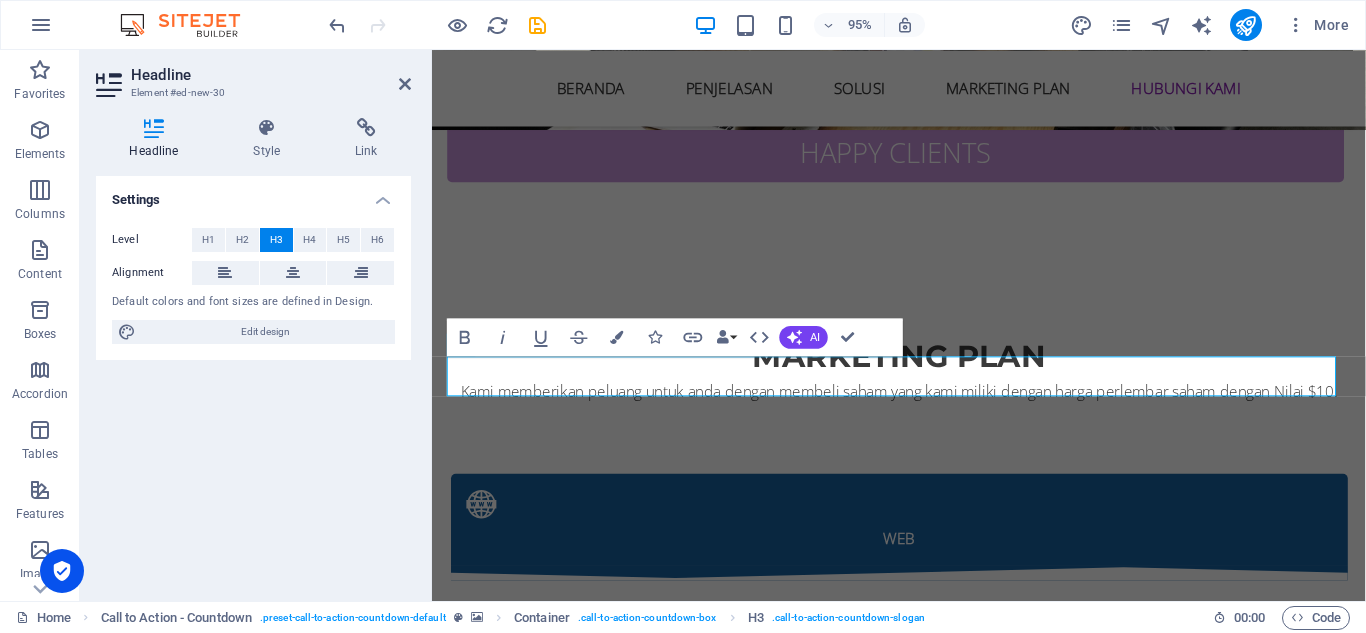 scroll, scrollTop: 0, scrollLeft: 3, axis: horizontal 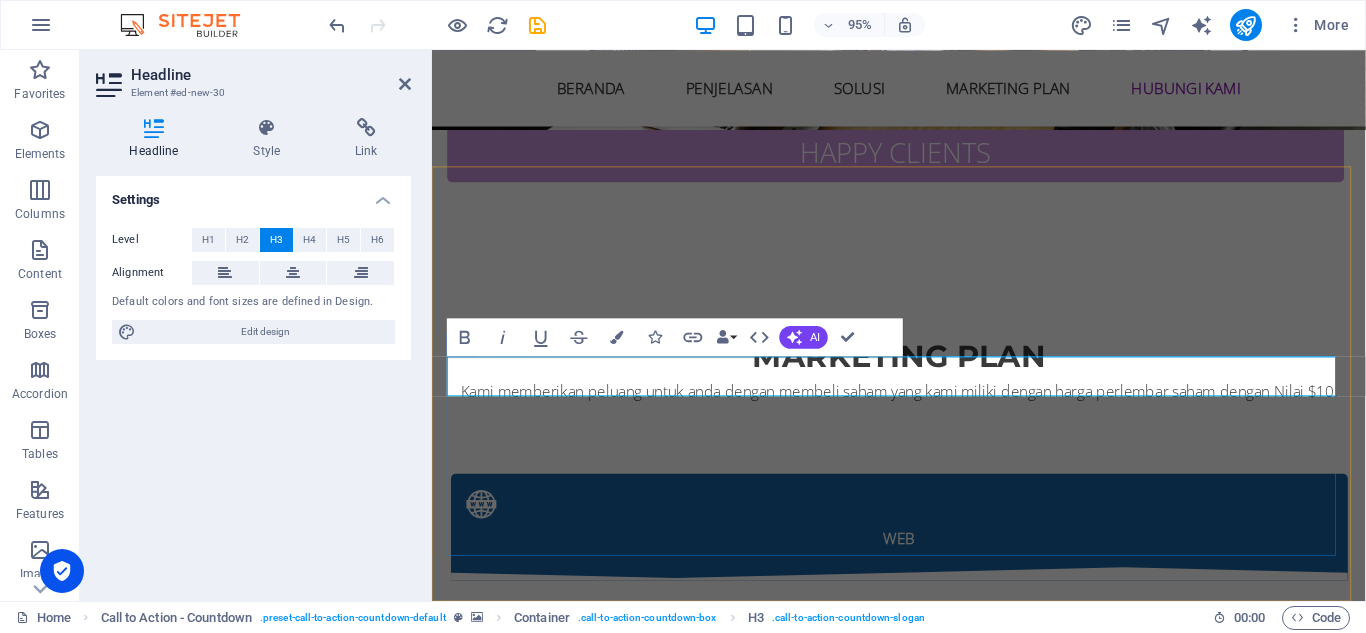 drag, startPoint x: 655, startPoint y: 391, endPoint x: 462, endPoint y: 397, distance: 193.09325 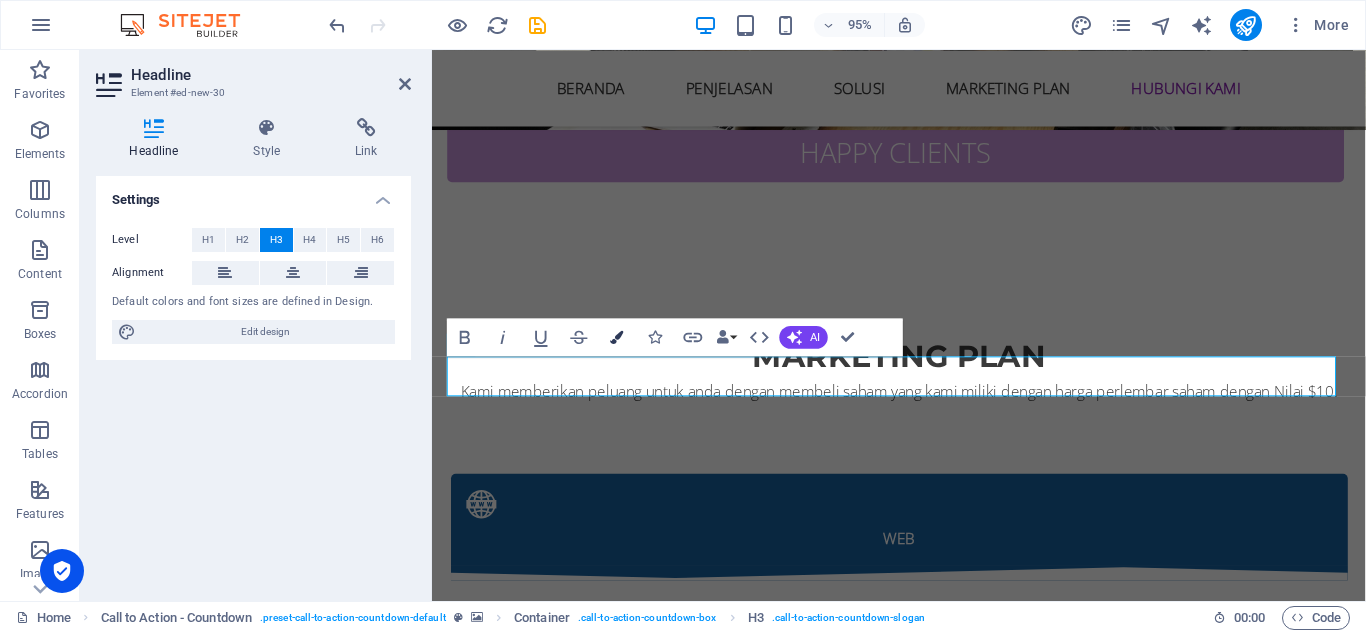click at bounding box center [617, 337] 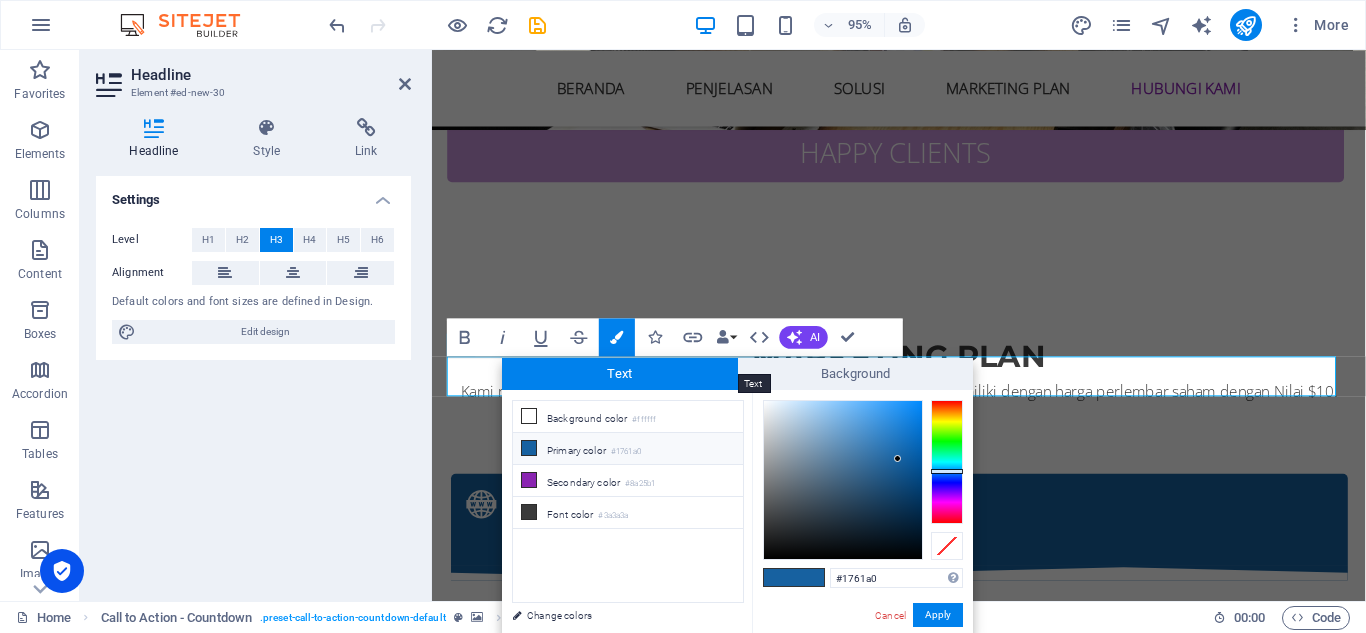 click on "Text" at bounding box center (620, 374) 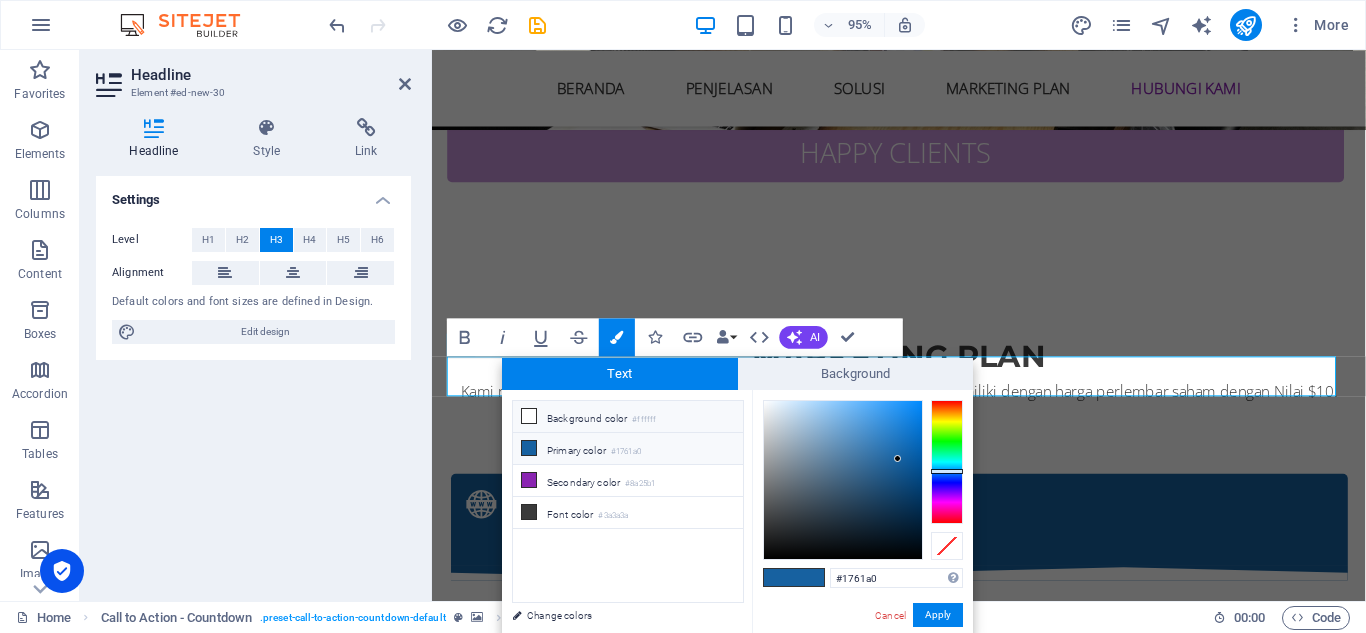 click at bounding box center [529, 416] 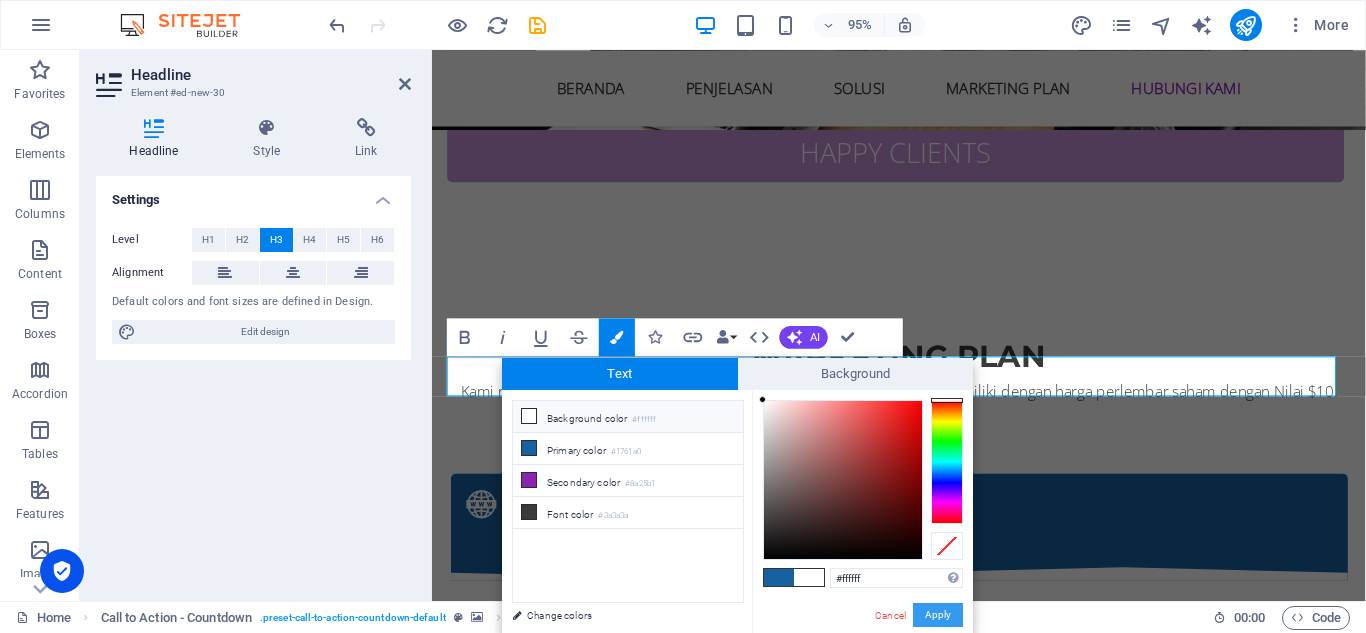 click on "Apply" at bounding box center (938, 615) 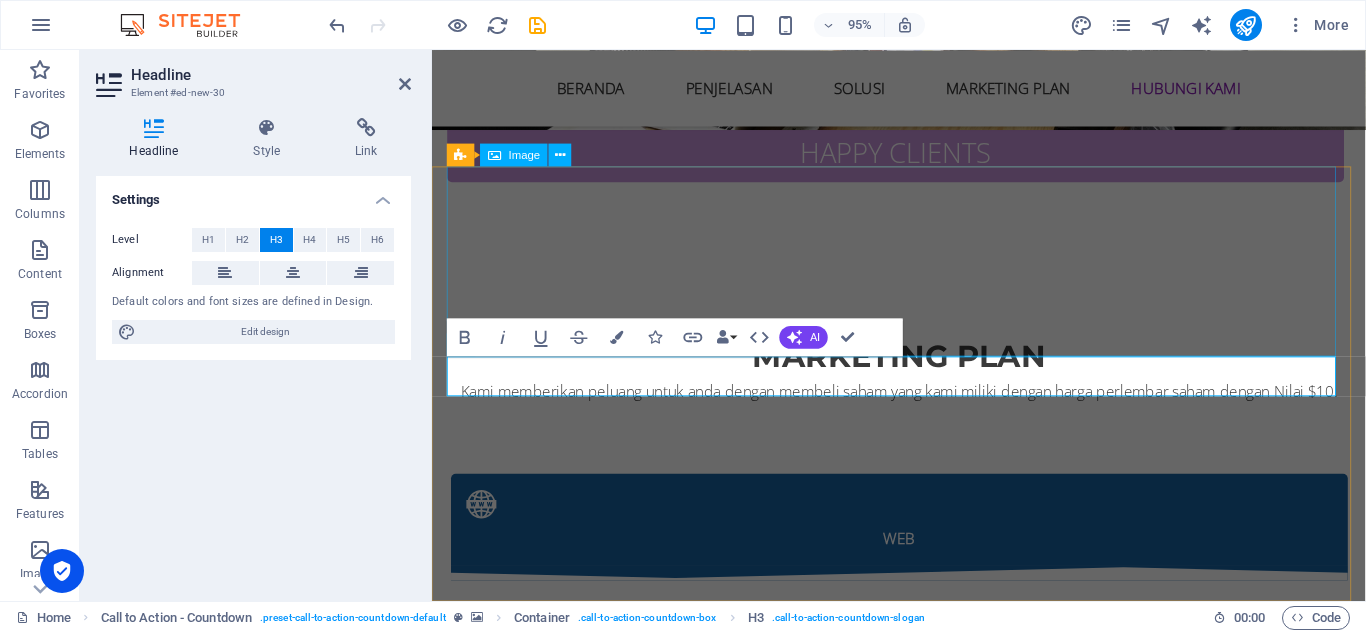 click at bounding box center [924, 4442] 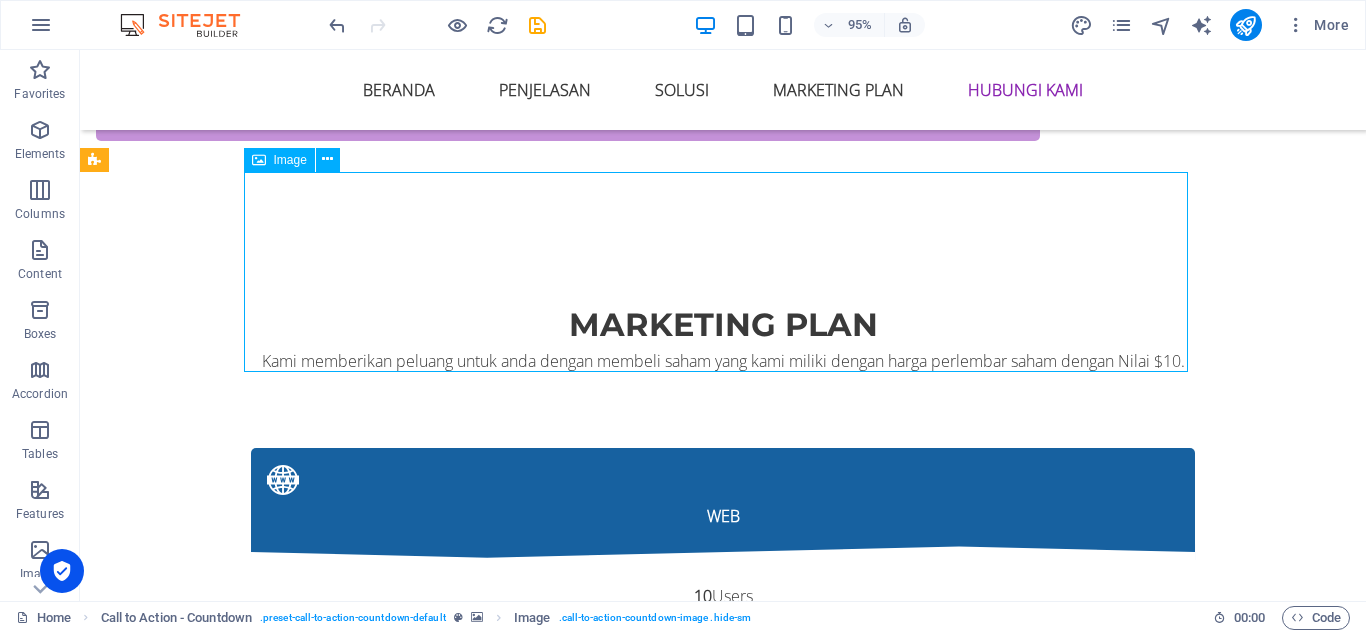 scroll, scrollTop: 9427, scrollLeft: 0, axis: vertical 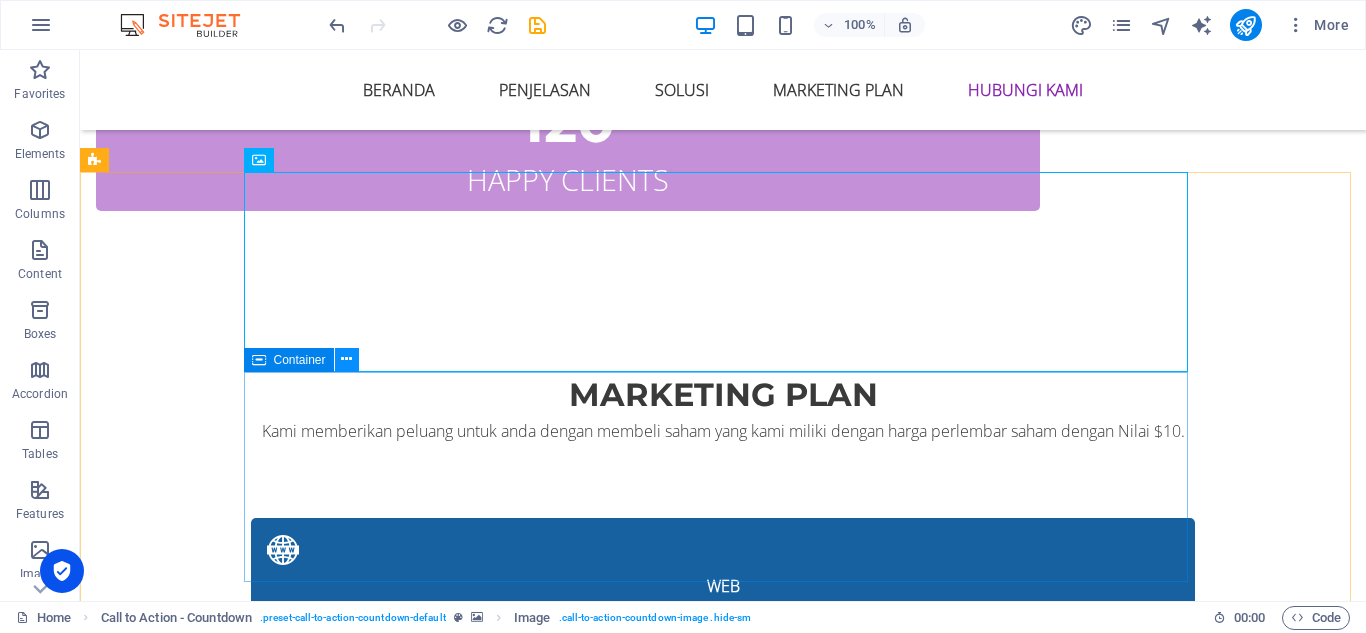 click at bounding box center [346, 359] 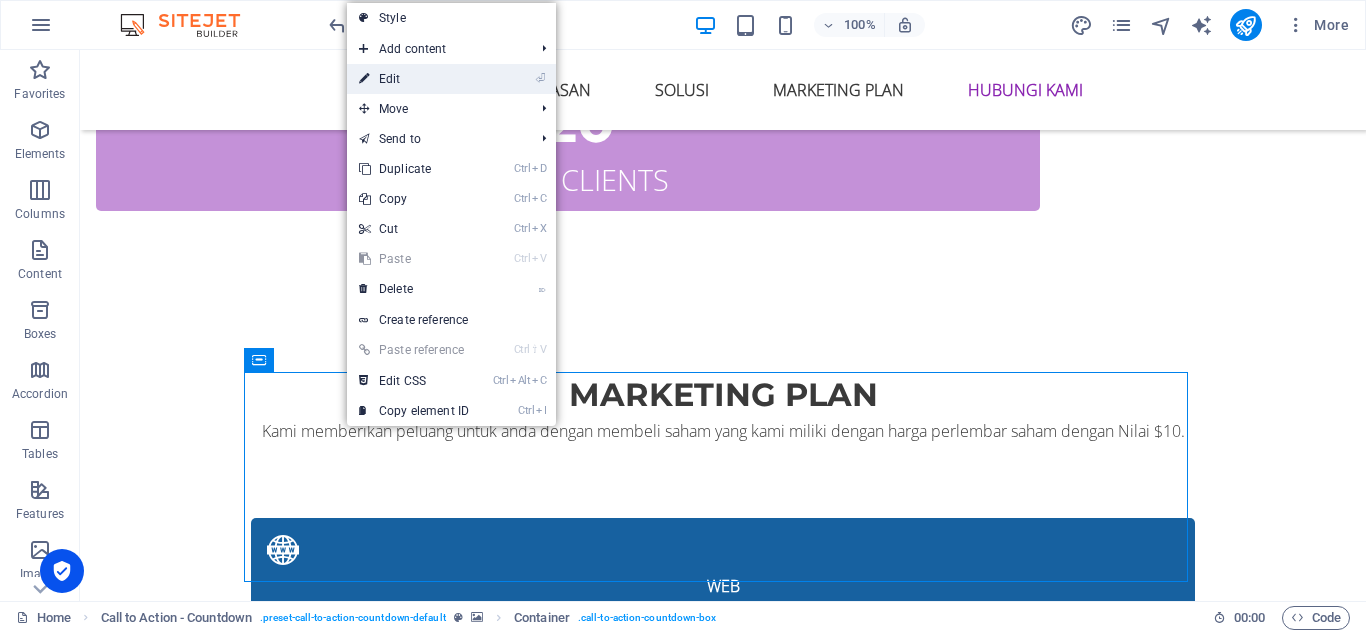 drag, startPoint x: 480, startPoint y: 82, endPoint x: 181, endPoint y: 258, distance: 346.9539 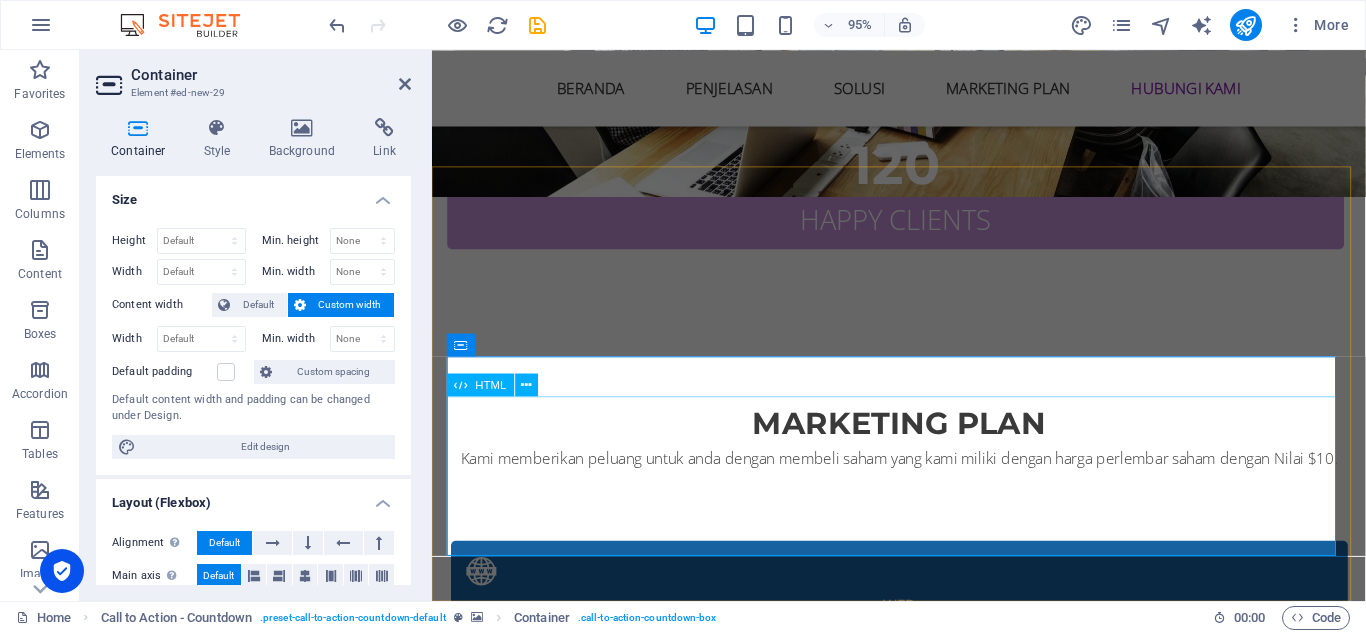 scroll, scrollTop: 9497, scrollLeft: 0, axis: vertical 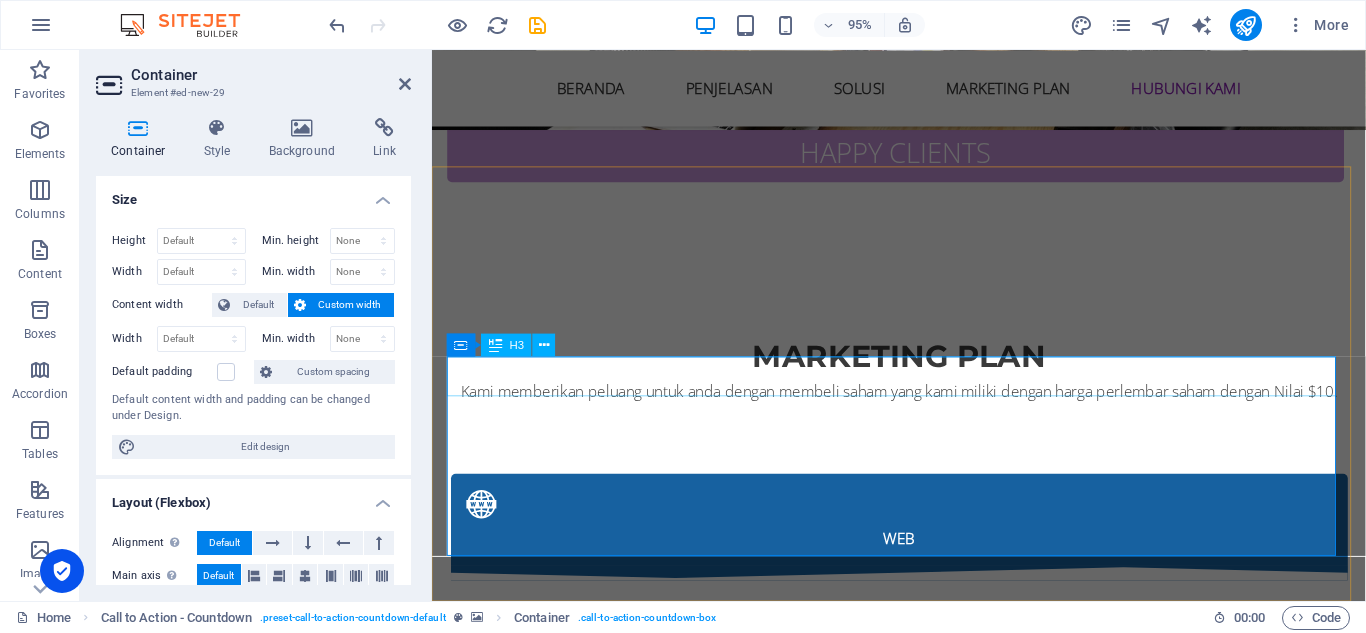 click on "DISCLAIMER" at bounding box center [924, 4563] 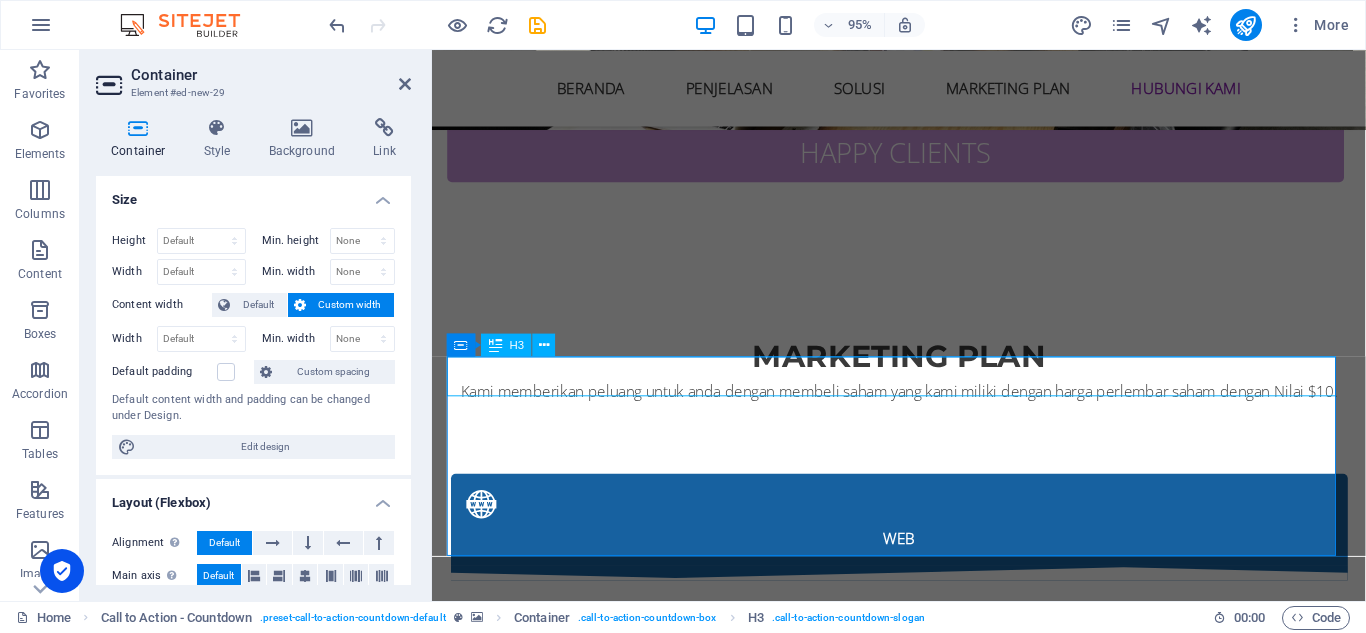 click on "DISCLAIMER" at bounding box center (924, 4563) 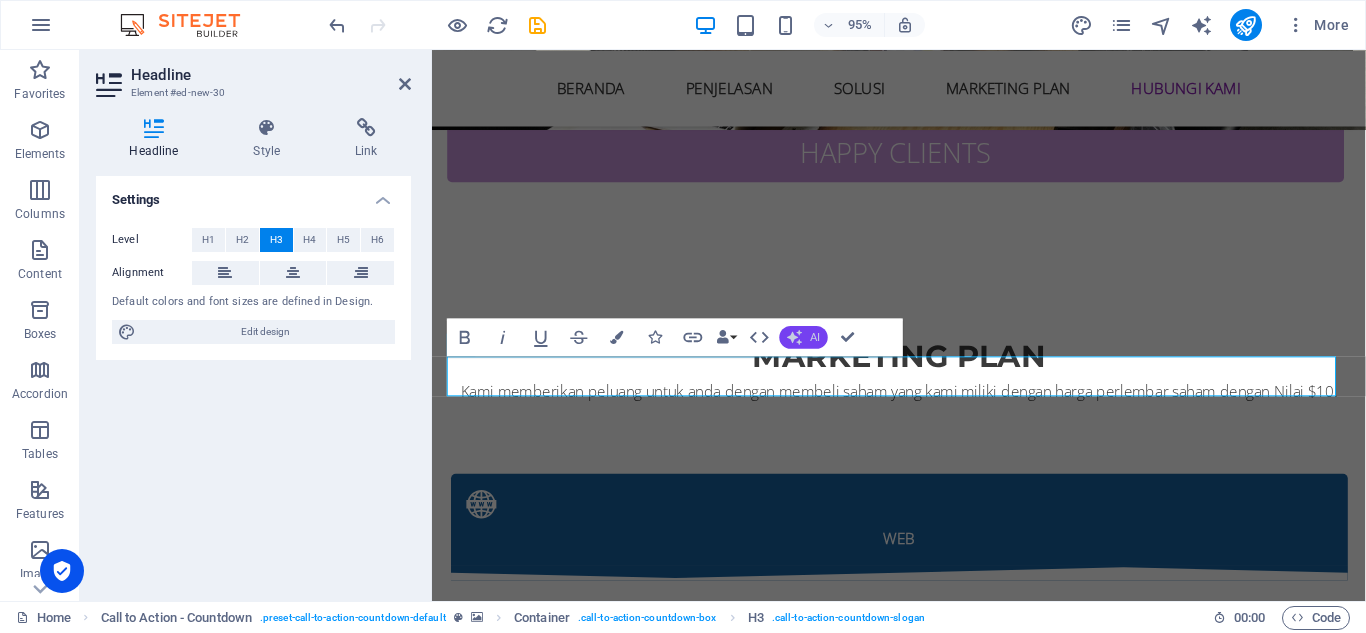 click 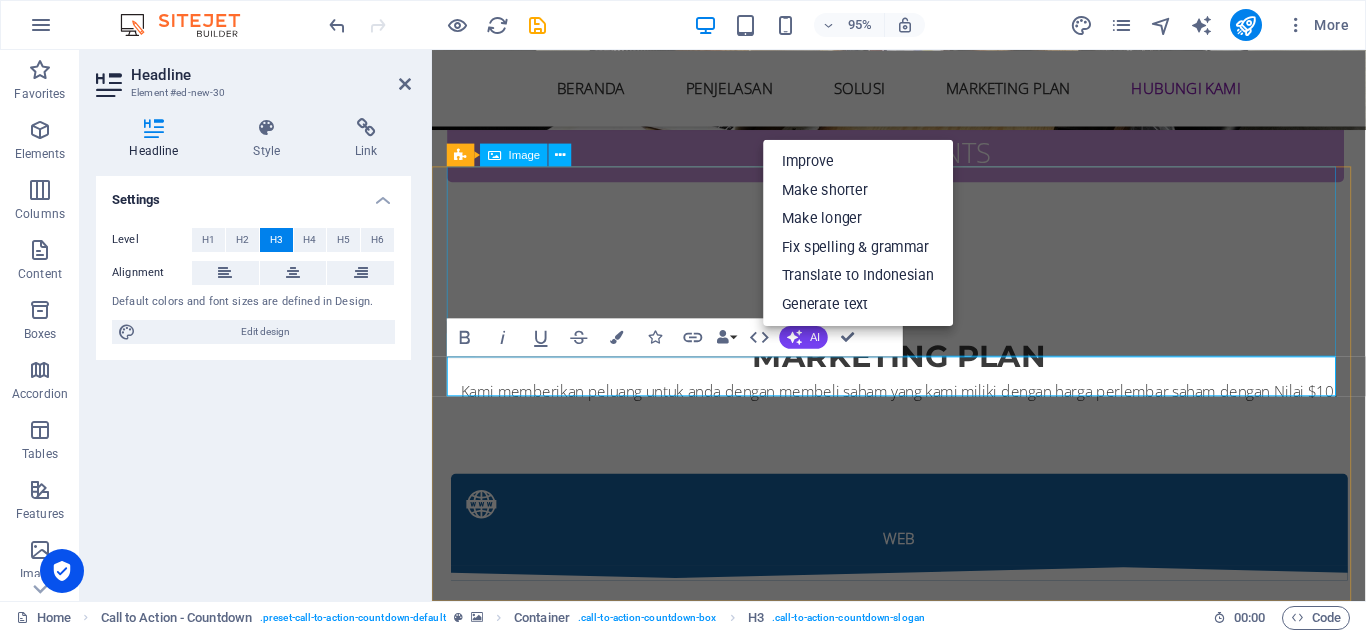 click at bounding box center [924, 4400] 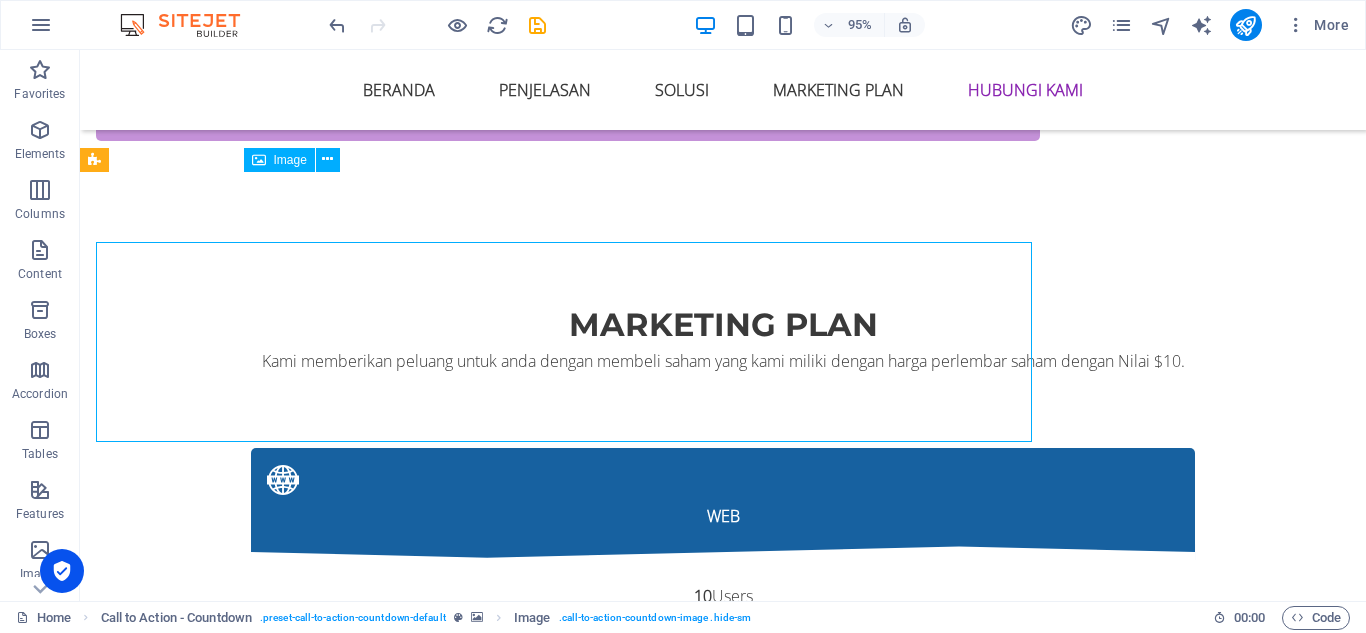 scroll, scrollTop: 9427, scrollLeft: 0, axis: vertical 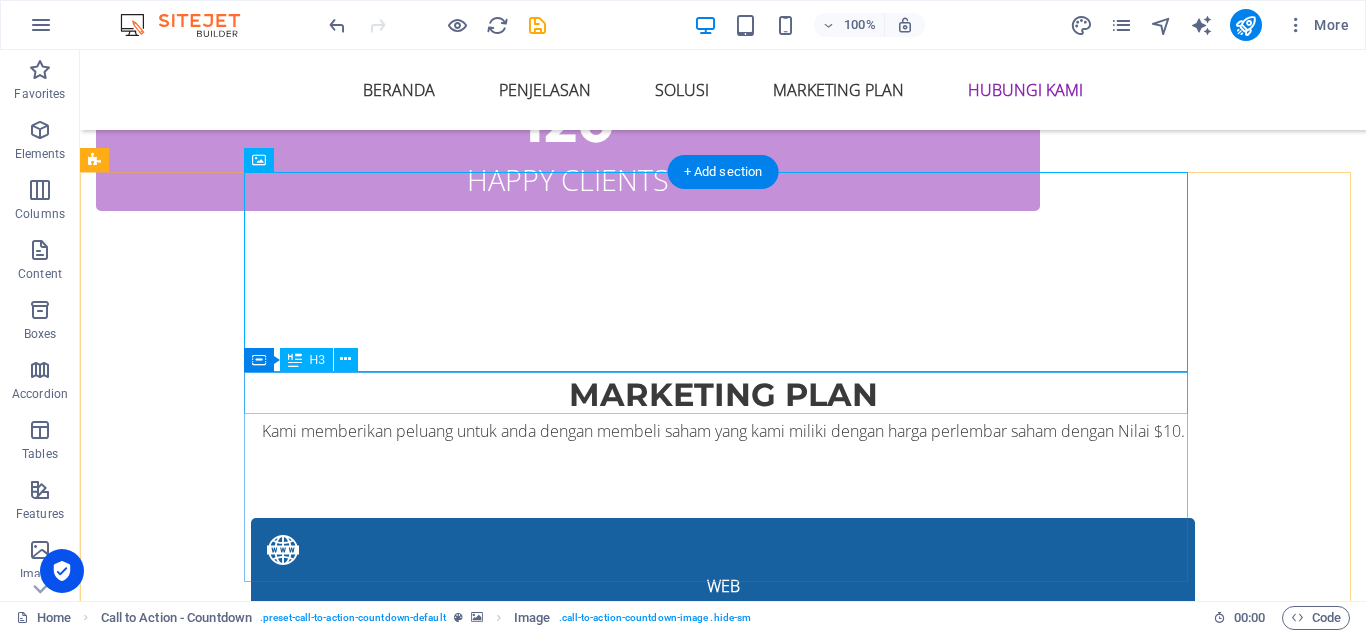 click on "DISCLAIMER" at bounding box center (723, 4585) 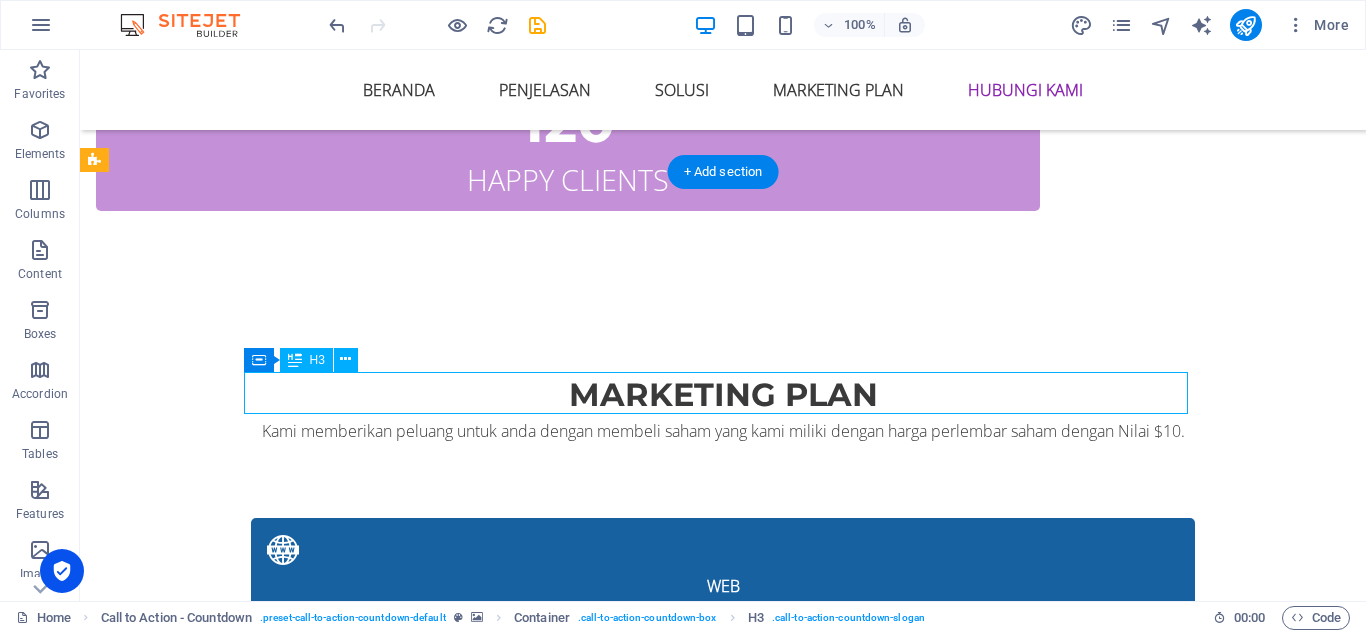 click on "DISCLAIMER" at bounding box center (723, 4585) 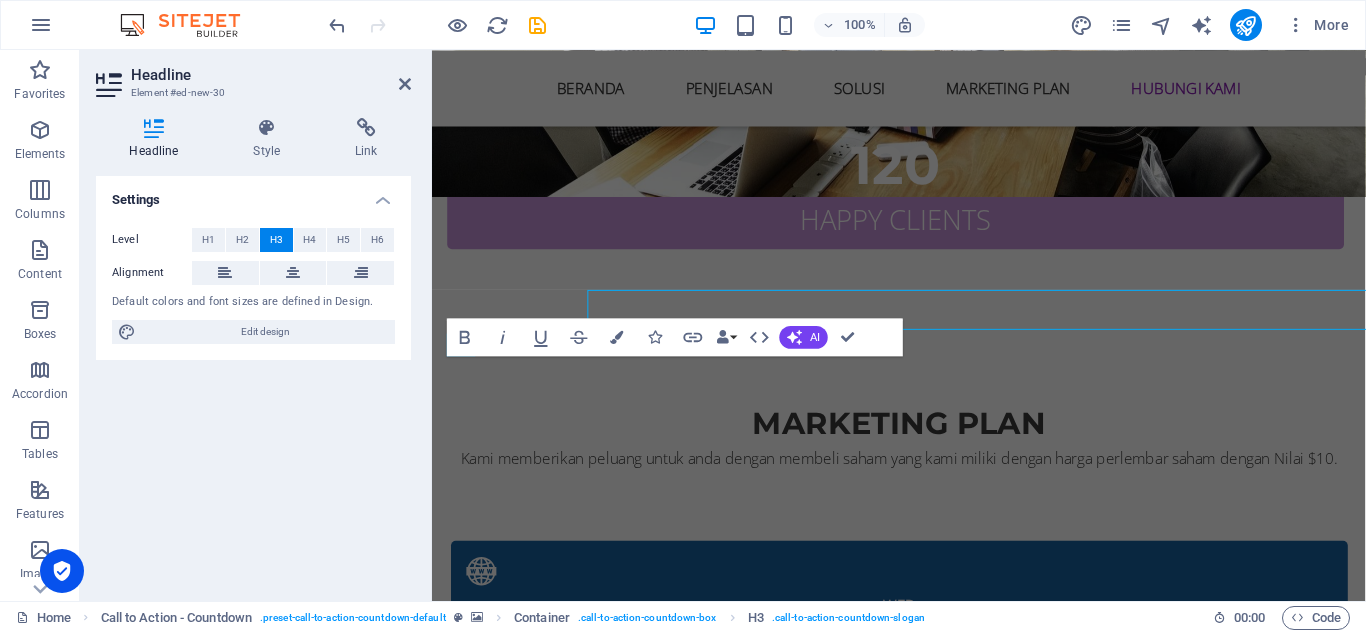 scroll, scrollTop: 9497, scrollLeft: 0, axis: vertical 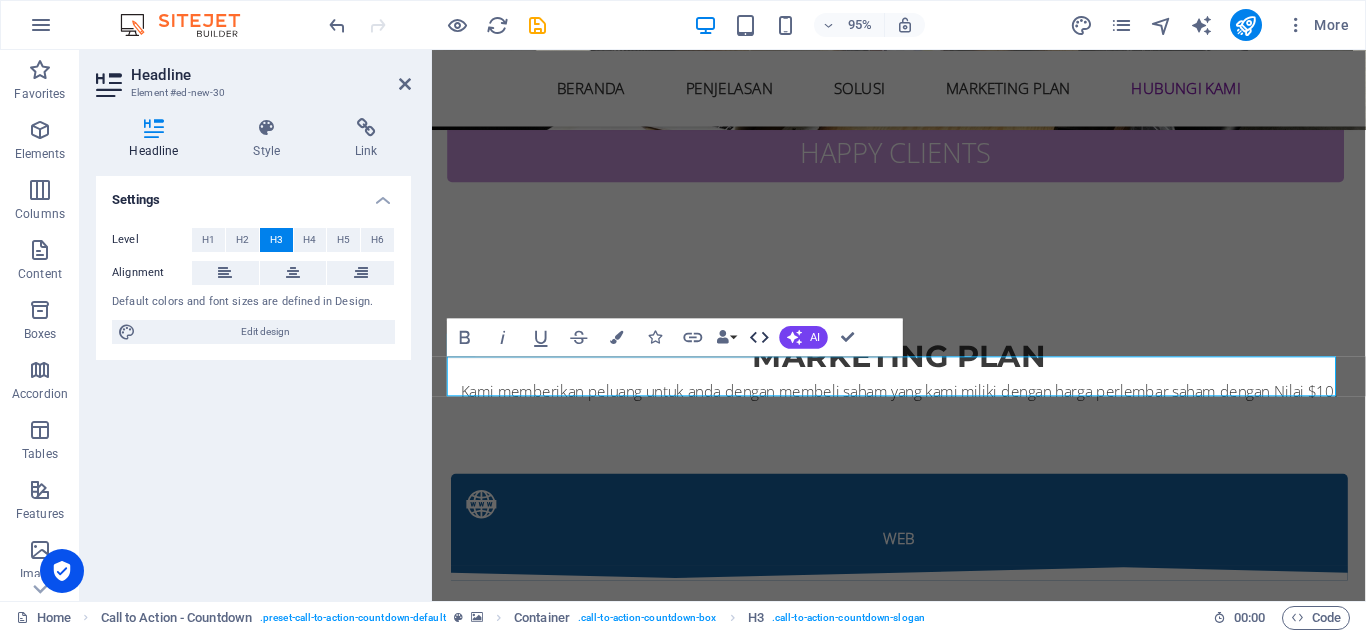 click 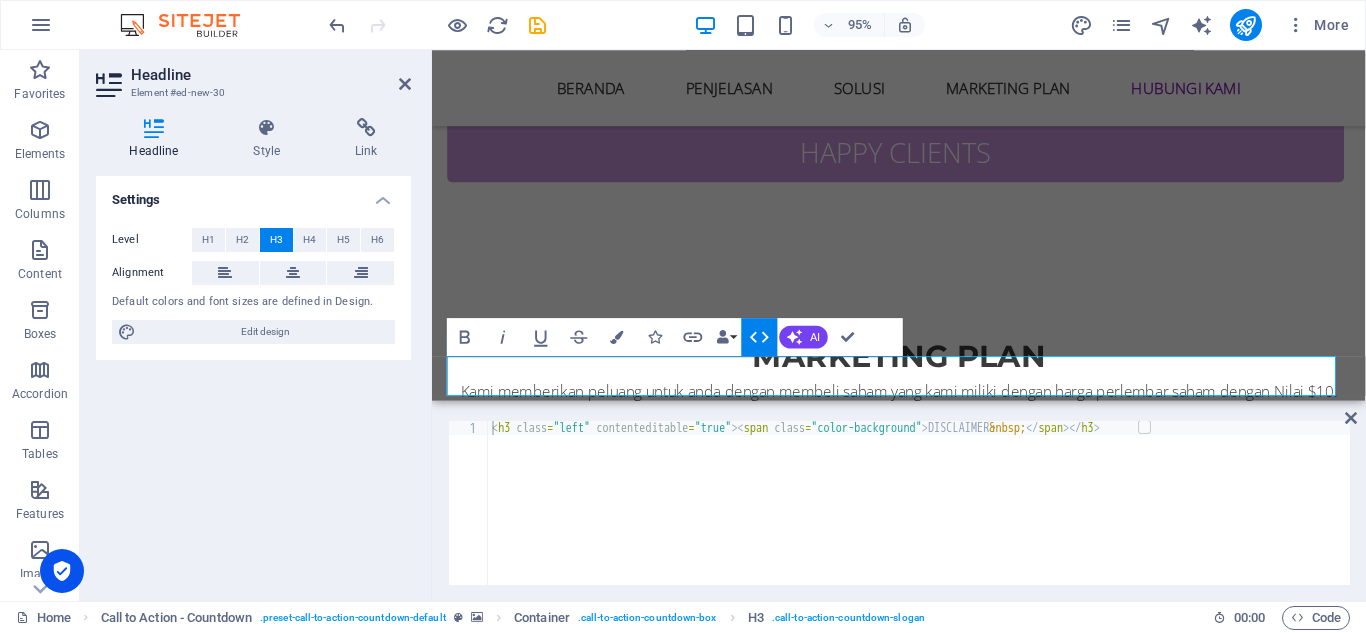 click on "< h3   class = "left"   contenteditable = "true" > < span   class = "color-background" > DISCLAIMER &nbsp; </ span > </ h3 >" at bounding box center [919, 517] 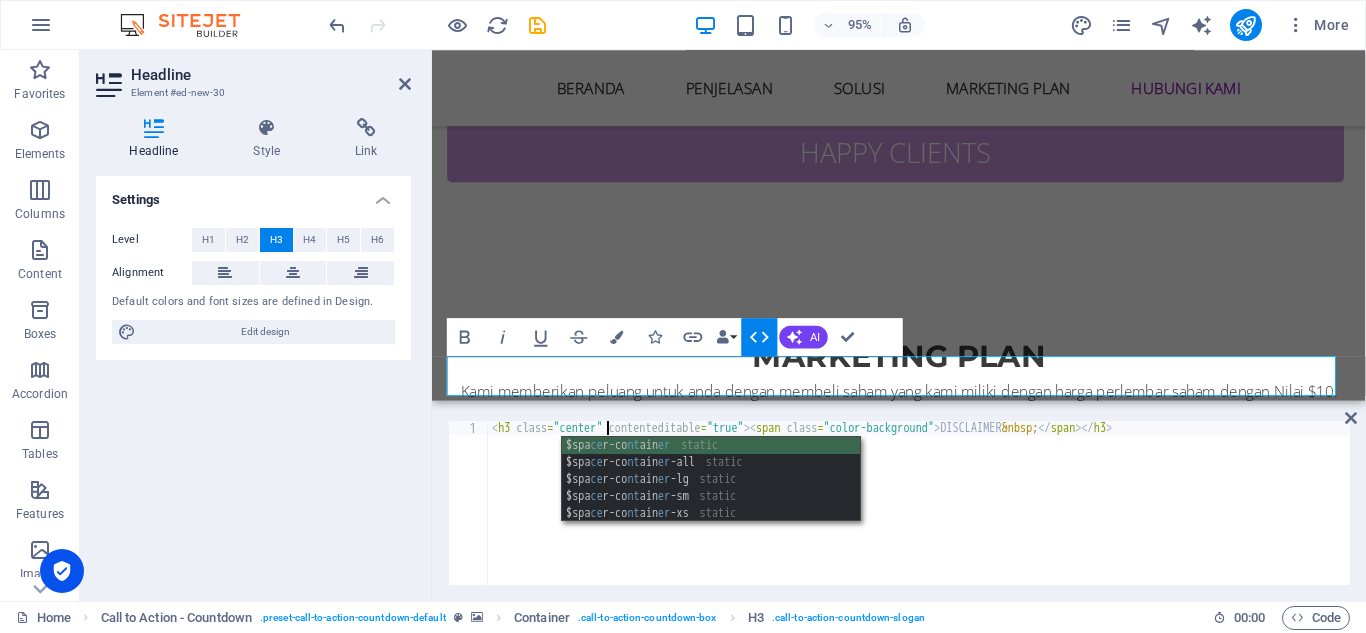 scroll, scrollTop: 0, scrollLeft: 9, axis: horizontal 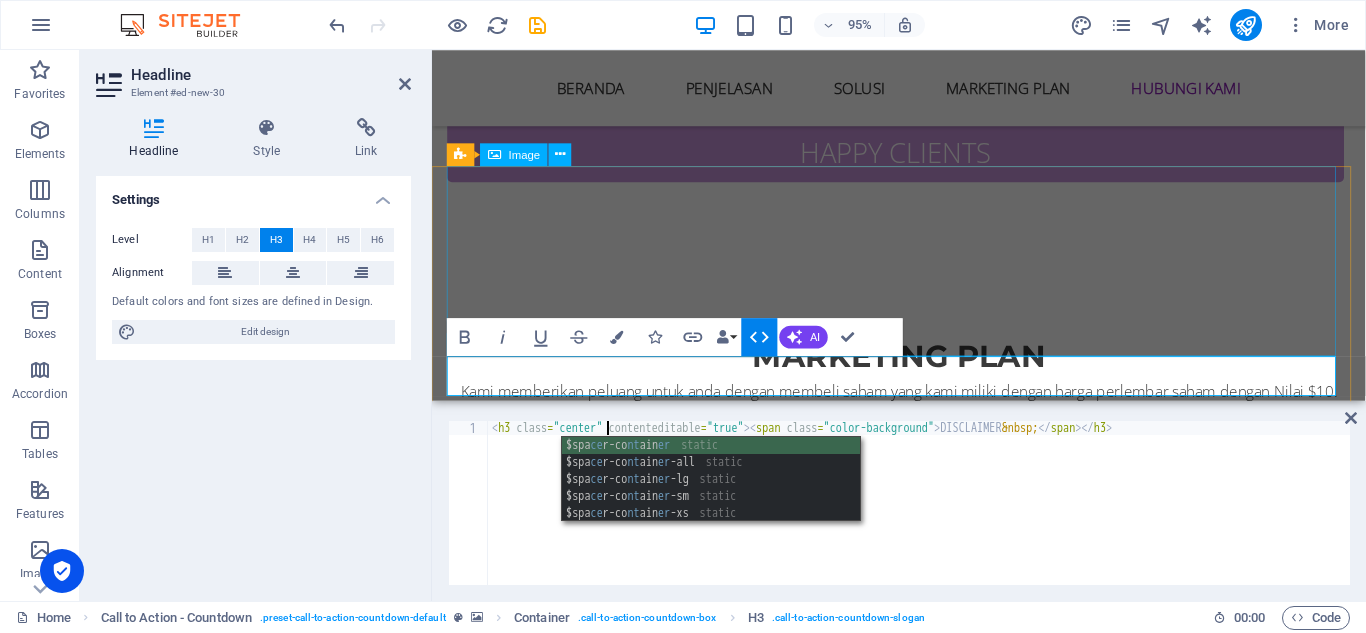 type on "<h3 class="center" contenteditable="true"><span class="color-background">DISCLAIMER&nbsp;</span></h3>" 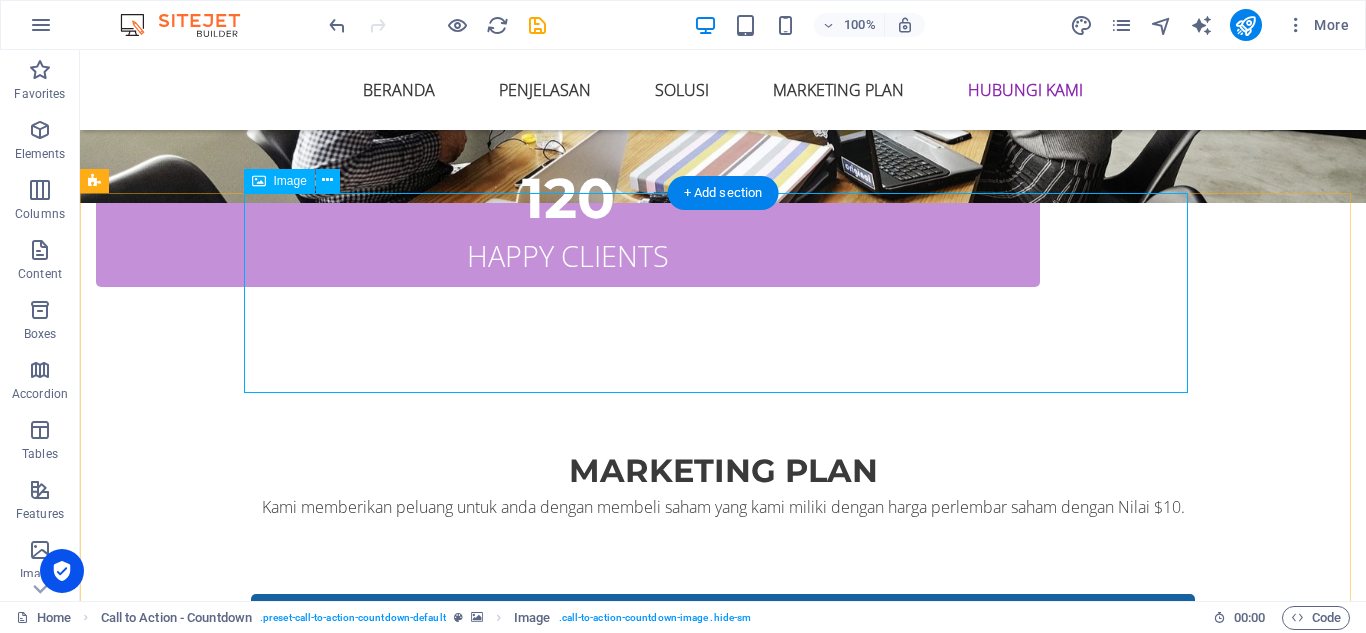 scroll, scrollTop: 9027, scrollLeft: 0, axis: vertical 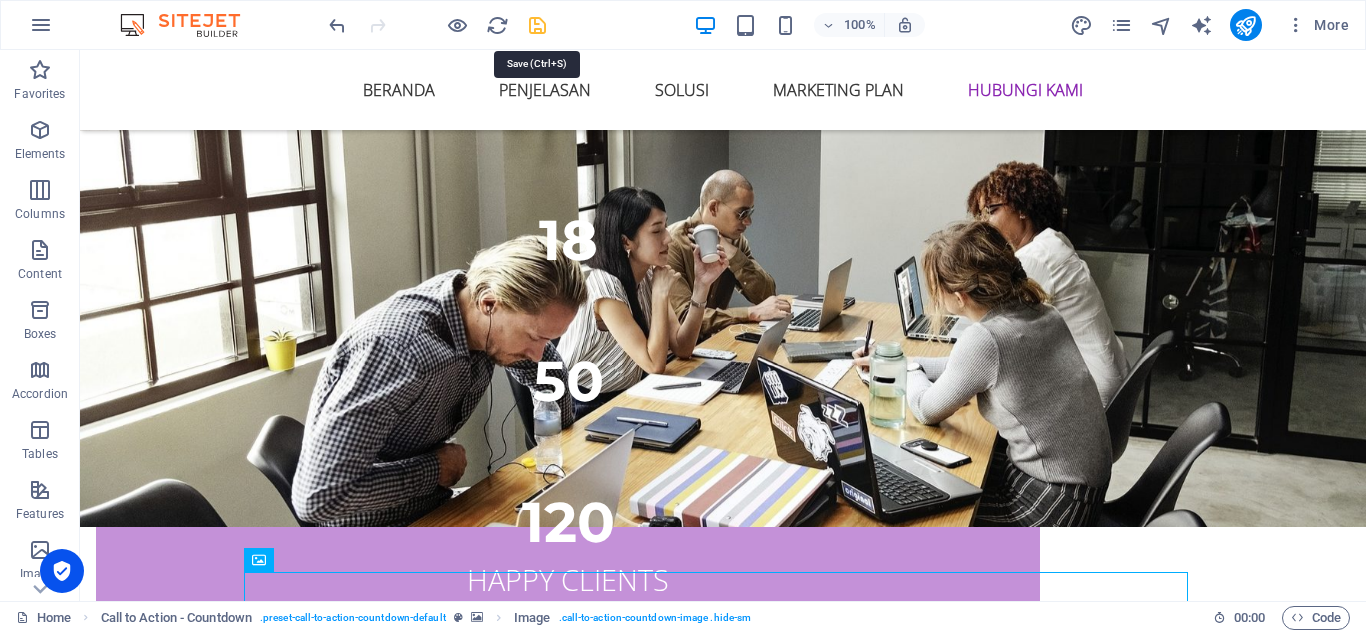 click at bounding box center [537, 25] 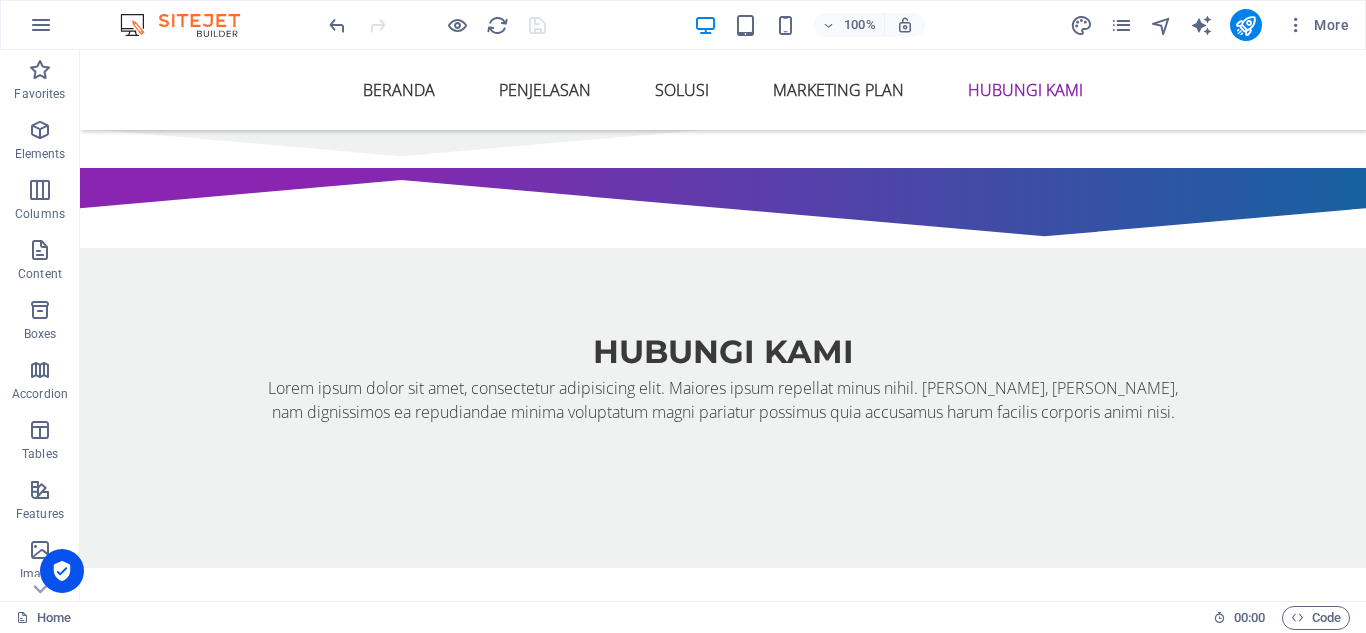 scroll, scrollTop: 11508, scrollLeft: 0, axis: vertical 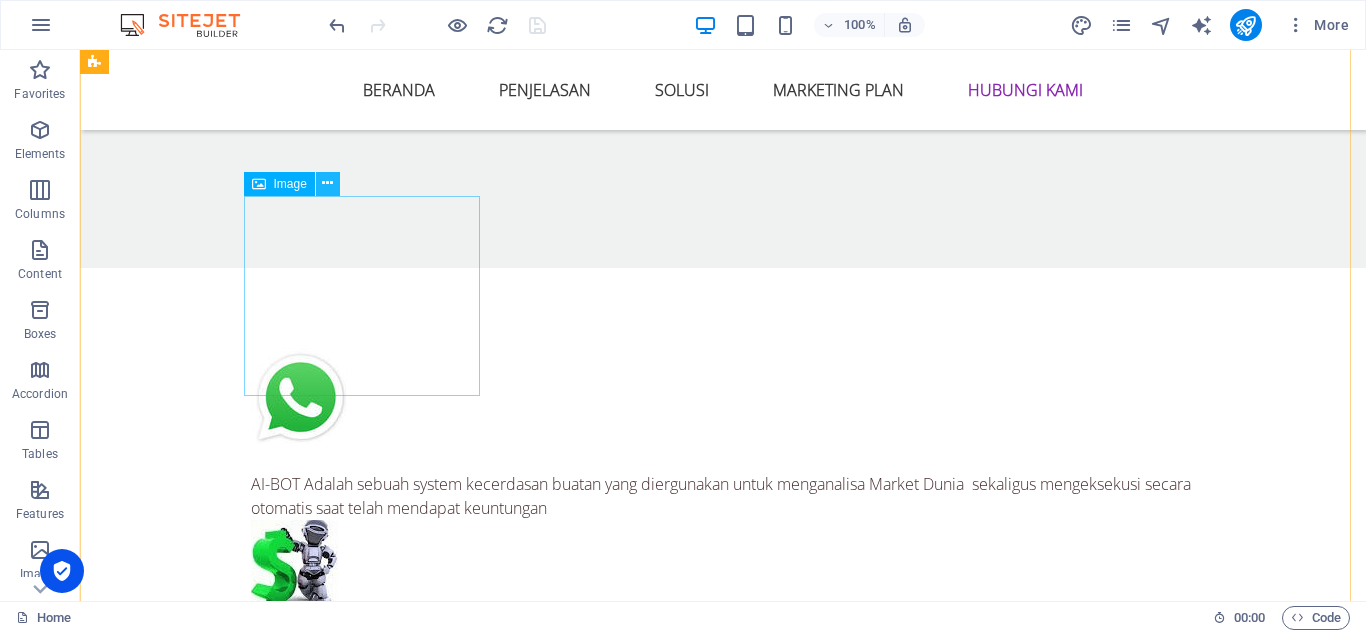 click at bounding box center (327, 183) 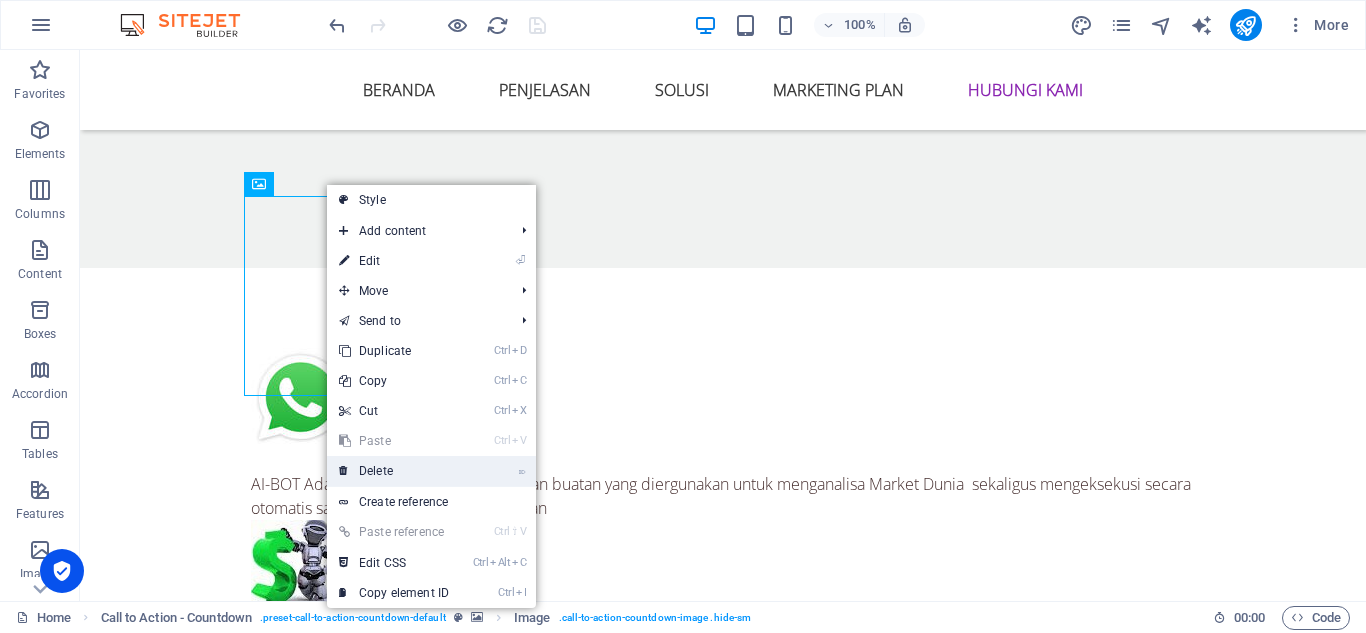 click on "⌦  Delete" at bounding box center (394, 471) 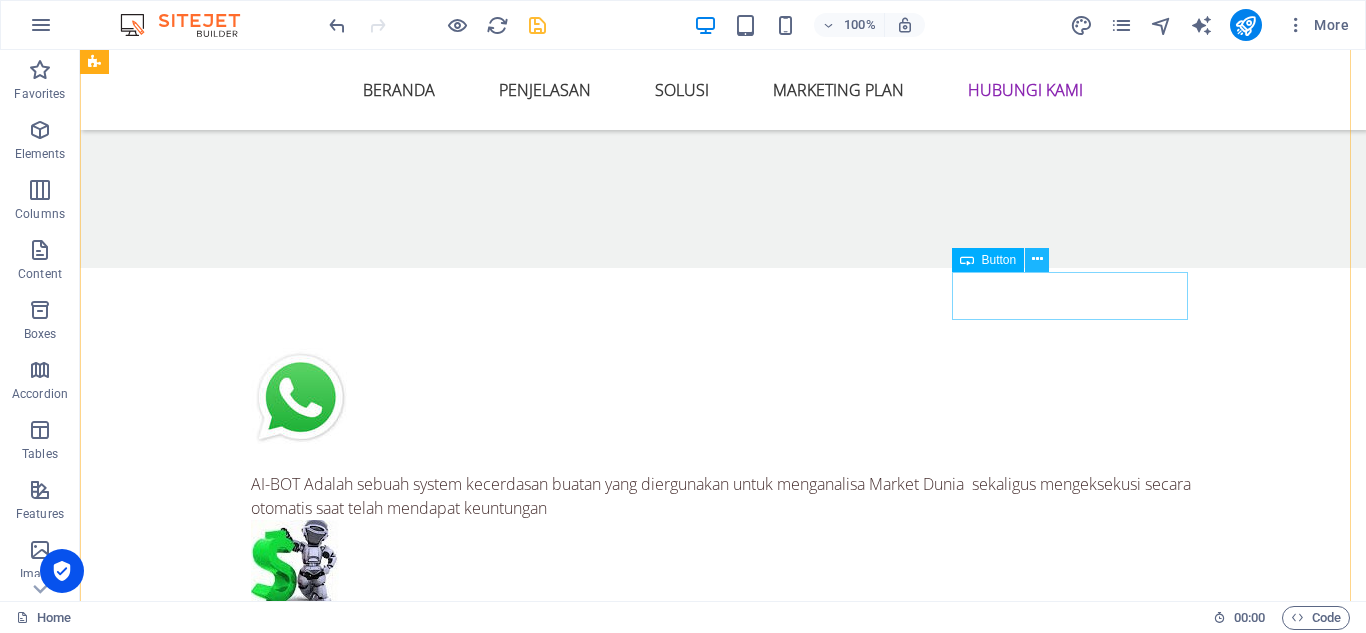 click at bounding box center (1037, 259) 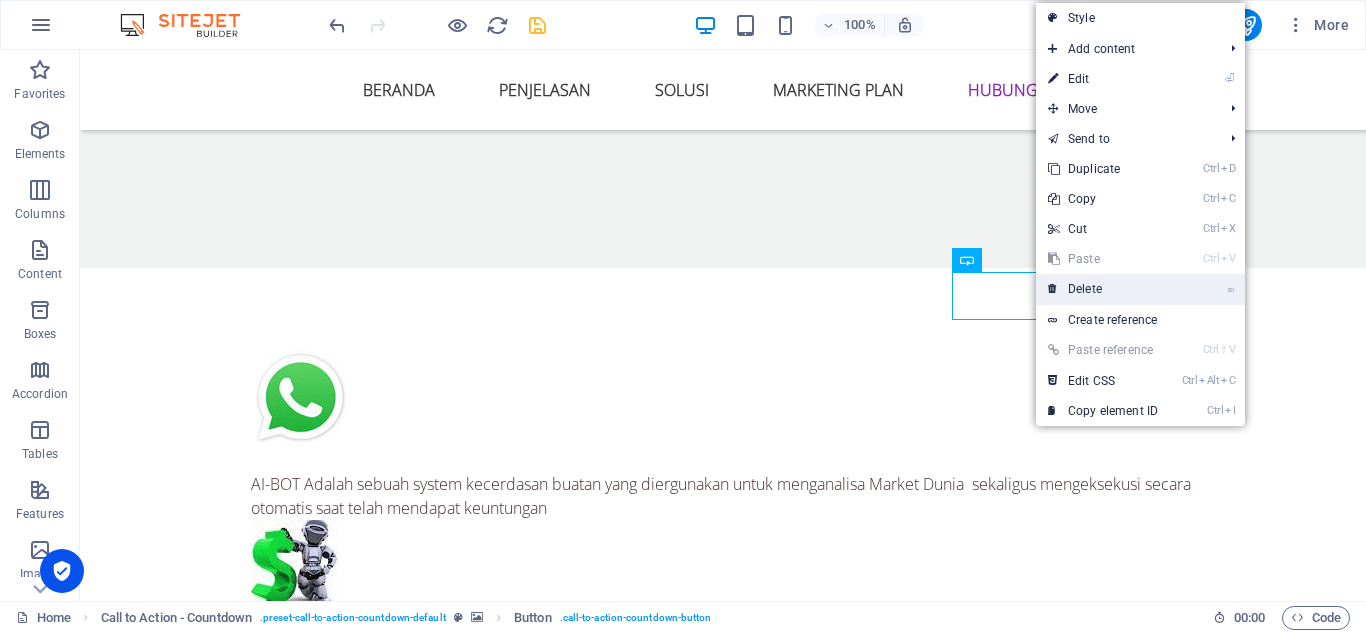 click on "⌦  Delete" at bounding box center [1103, 289] 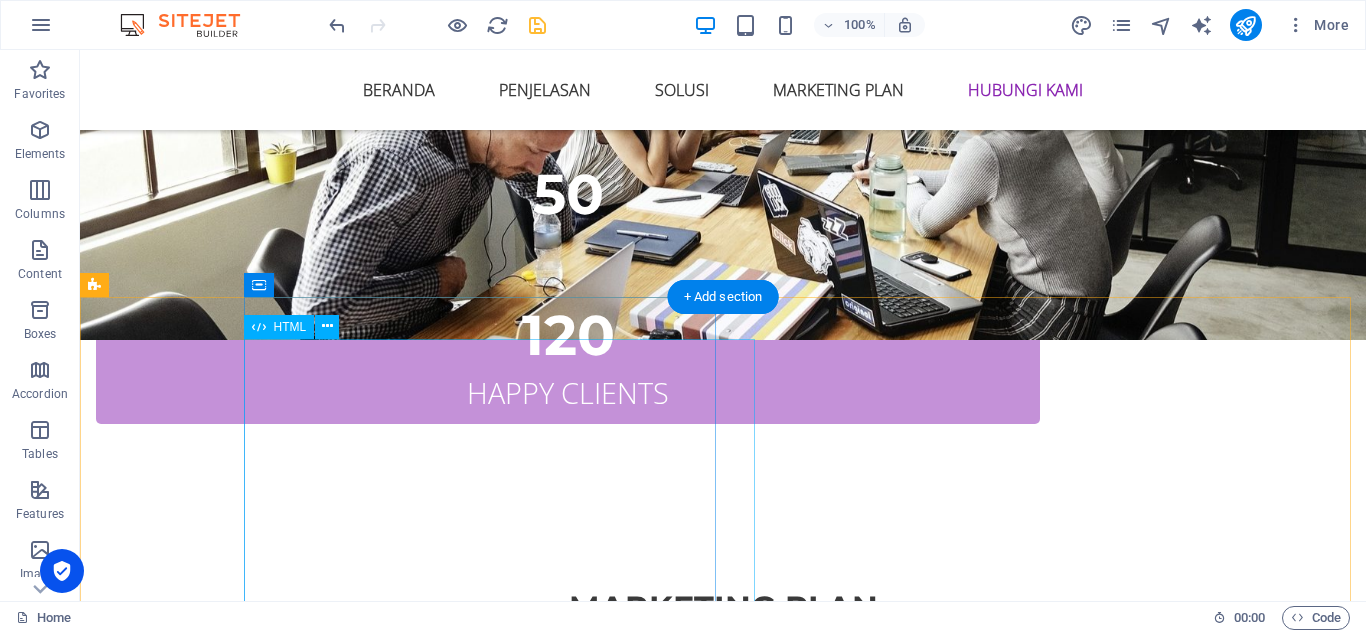 scroll, scrollTop: 9308, scrollLeft: 0, axis: vertical 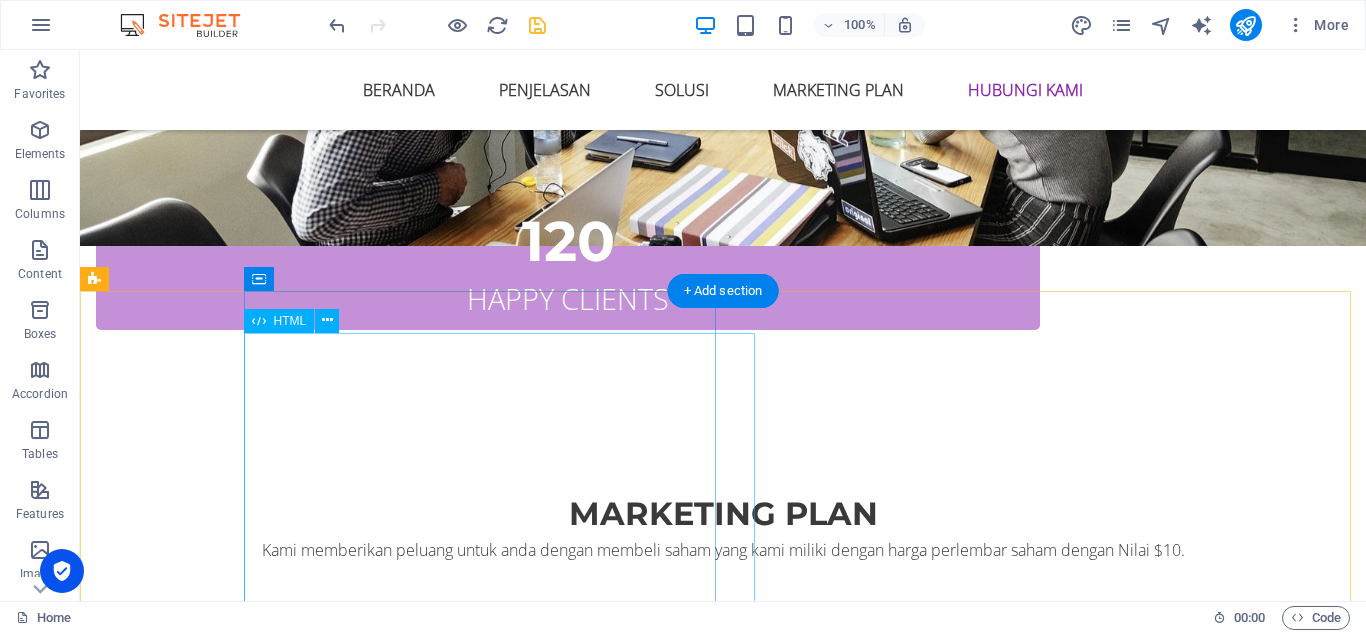 click on "Website ini bukan merupakan website official, melainkan website promosi mitra resmi [DOMAIN_NAME] program Affiliasi dari [DOMAIN_NAME] Berikut ini adalah link situs resmi :[URL][DOMAIN_NAME]
Trading opsi binary mungkin tidak cocok untuk semua orang, maka pastikan Anda memahami sepenuhnya risiko yang terlibat. Kerugian Anda dapat melebihi setoran awal Anda [PERSON_NAME] tidak akan memiliki atau memperoleh bunga dari aset dasar.
CFD adalah instrumen yang sangat kompleks [PERSON_NAME] memiliki risiko kehilangan [PERSON_NAME] tinggi dengan cepat berhubung adanya leverage. 63% akun investor ritel kehilangan [PERSON_NAME] ketika bertrading CFD pada Deriv Investments (Europe) Limited. Anda harus mempertimbangkan lebih lanjut apakah Anda benar benar memahami cara kerja CFD [PERSON_NAME] apakah Anda mampu mengambil risiko tinggi untuk kehilangan seluruh [PERSON_NAME]." at bounding box center [723, 9737] 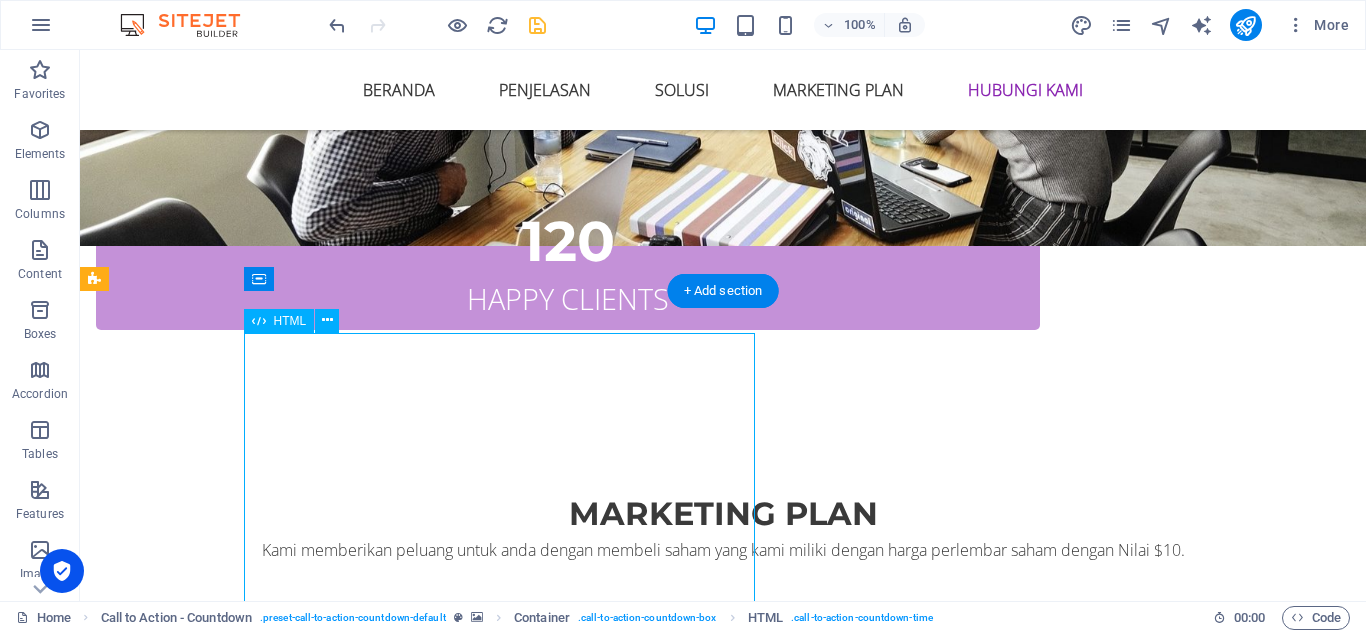 click on "Website ini bukan merupakan website official, melainkan website promosi mitra resmi [DOMAIN_NAME] program Affiliasi dari [DOMAIN_NAME] Berikut ini adalah link situs resmi :[URL][DOMAIN_NAME]
Trading opsi binary mungkin tidak cocok untuk semua orang, maka pastikan Anda memahami sepenuhnya risiko yang terlibat. Kerugian Anda dapat melebihi setoran awal Anda [PERSON_NAME] tidak akan memiliki atau memperoleh bunga dari aset dasar.
CFD adalah instrumen yang sangat kompleks [PERSON_NAME] memiliki risiko kehilangan [PERSON_NAME] tinggi dengan cepat berhubung adanya leverage. 63% akun investor ritel kehilangan [PERSON_NAME] ketika bertrading CFD pada Deriv Investments (Europe) Limited. Anda harus mempertimbangkan lebih lanjut apakah Anda benar benar memahami cara kerja CFD [PERSON_NAME] apakah Anda mampu mengambil risiko tinggi untuk kehilangan seluruh [PERSON_NAME]." at bounding box center [723, 9737] 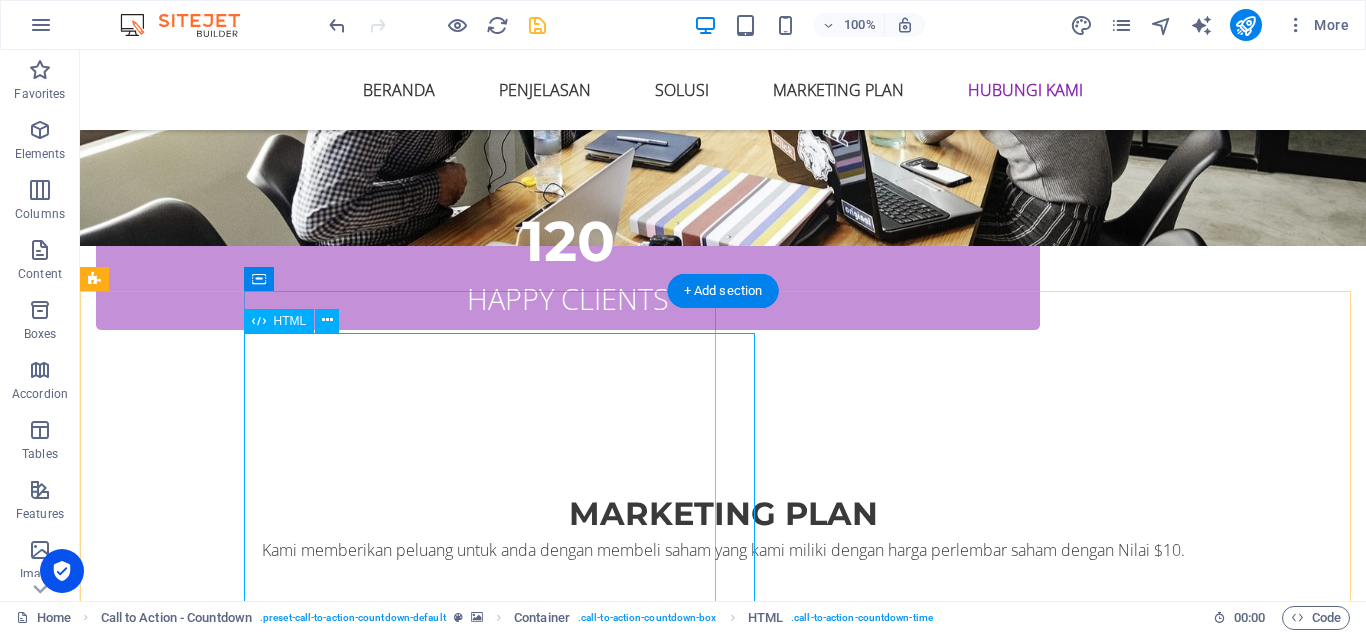 click on "Website ini bukan merupakan website official, melainkan website promosi mitra resmi [DOMAIN_NAME] program Affiliasi dari [DOMAIN_NAME] Berikut ini adalah link situs resmi :[URL][DOMAIN_NAME]
Trading opsi binary mungkin tidak cocok untuk semua orang, maka pastikan Anda memahami sepenuhnya risiko yang terlibat. Kerugian Anda dapat melebihi setoran awal Anda [PERSON_NAME] tidak akan memiliki atau memperoleh bunga dari aset dasar.
CFD adalah instrumen yang sangat kompleks [PERSON_NAME] memiliki risiko kehilangan [PERSON_NAME] tinggi dengan cepat berhubung adanya leverage. 63% akun investor ritel kehilangan [PERSON_NAME] ketika bertrading CFD pada Deriv Investments (Europe) Limited. Anda harus mempertimbangkan lebih lanjut apakah Anda benar benar memahami cara kerja CFD [PERSON_NAME] apakah Anda mampu mengambil risiko tinggi untuk kehilangan seluruh [PERSON_NAME]." at bounding box center [723, 9737] 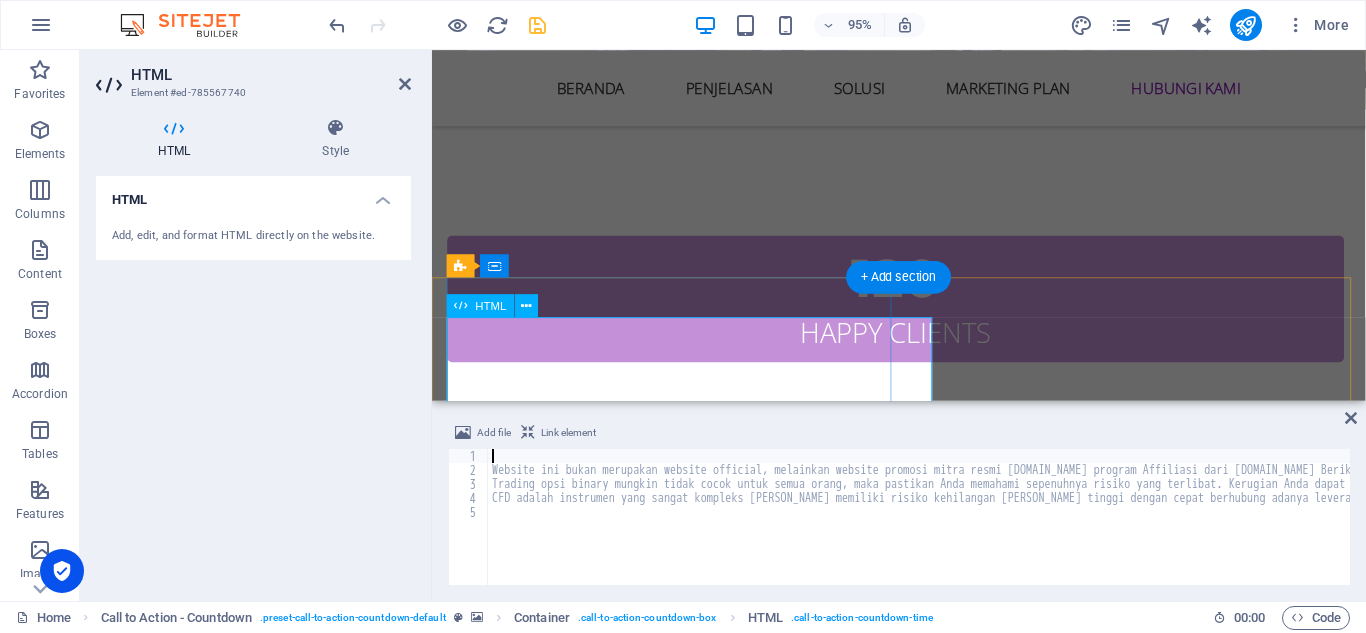 scroll, scrollTop: 9380, scrollLeft: 0, axis: vertical 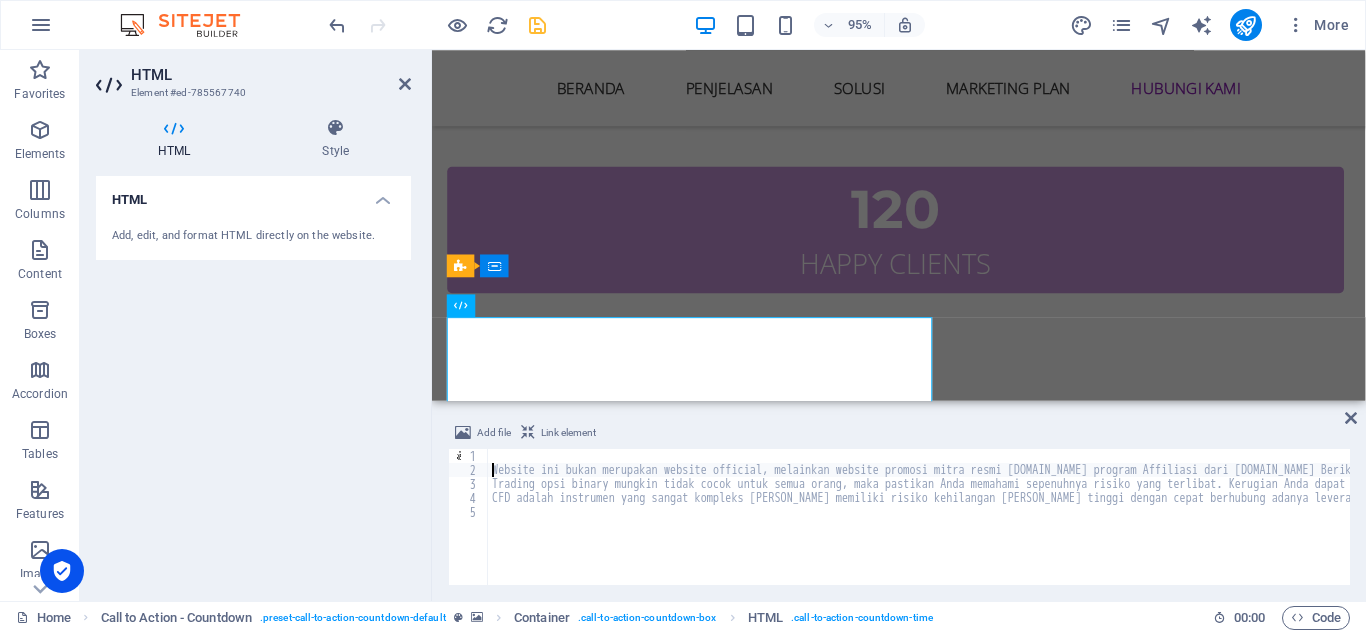 click on "Website ini bukan merupakan website official, melainkan website promosi mitra resmi [DOMAIN_NAME] program Affiliasi dari [DOMAIN_NAME] Berikut ini adalah link situs resmi : ·· [URL][DOMAIN_NAME] Trading opsi binary mungkin tidak cocok untuk semua orang, maka pastikan Anda memahami sepenuhnya risiko yang terlibat. Kerugian Anda dapat melebihi setoran awal Anda [PERSON_NAME] tidak akan memiliki atau memperoleh bunga dari aset dasar. CFD adalah instrumen yang sangat kompleks [PERSON_NAME] memiliki risiko kehilangan [PERSON_NAME] tinggi dengan cepat berhubung adanya leverage. 63% akun investor ritel kehilangan [PERSON_NAME] ketika bertrading CFD pada Deriv Investments (Europe) Limited. Anda harus mempertimbangkan lebih lanjut apakah Anda benar benar memahami cara kerja CFD [PERSON_NAME] apakah Anda mampu mengambil risiko tinggi untuk kehilangan seluruh [PERSON_NAME]." at bounding box center [1850, 529] 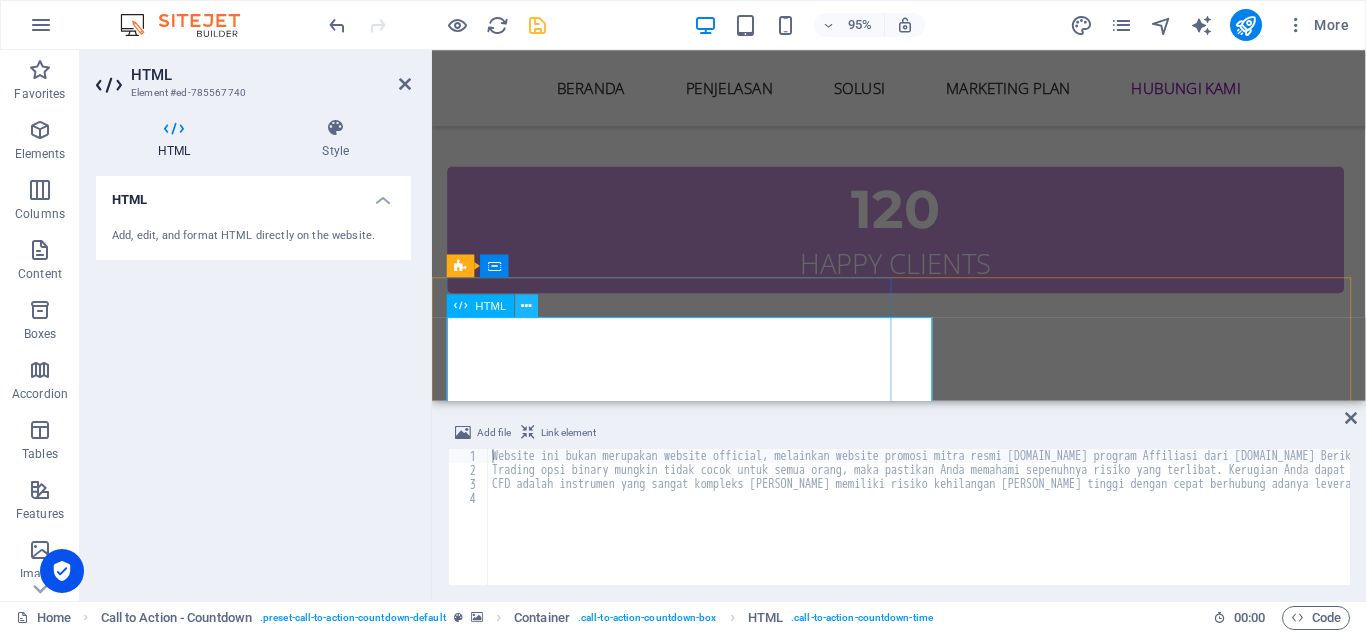 click at bounding box center [526, 306] 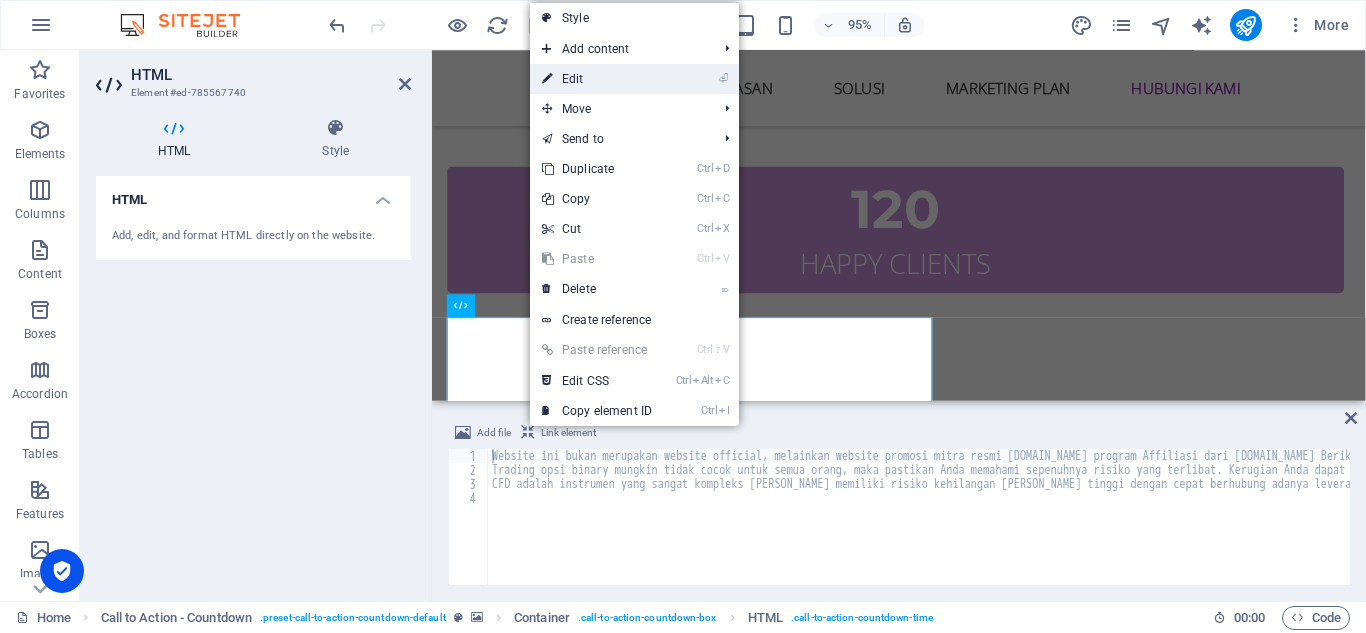click on "⏎  Edit" at bounding box center [597, 79] 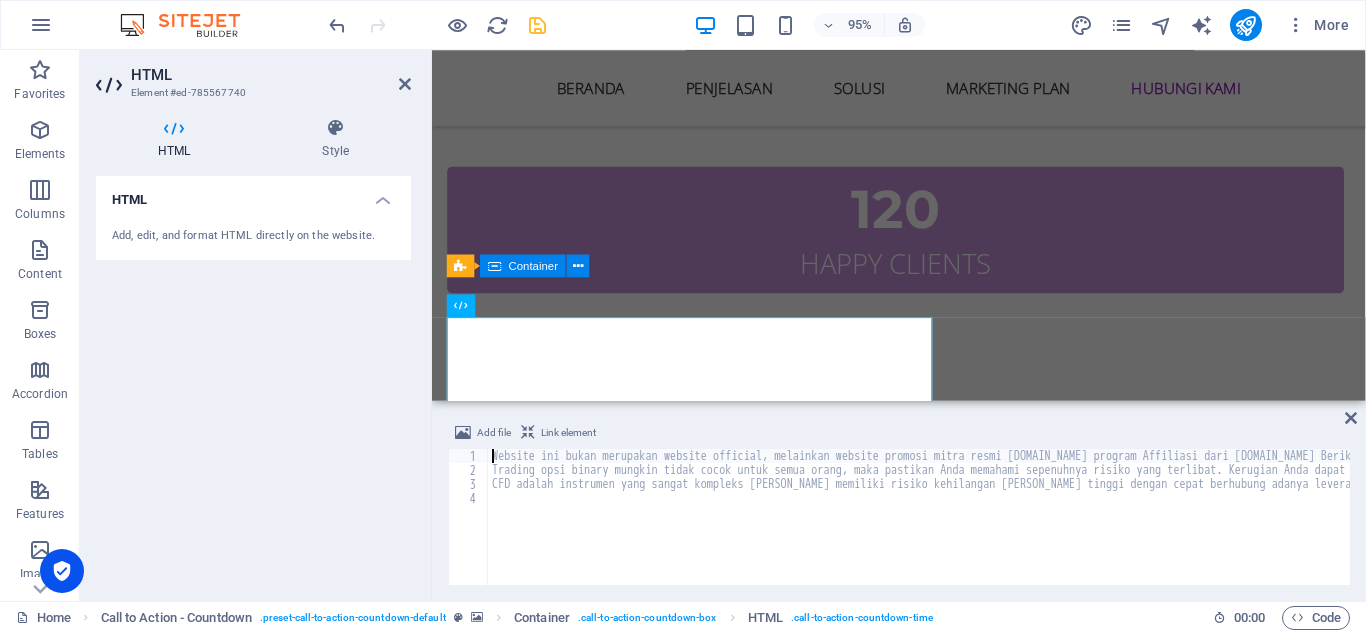 click at bounding box center [174, 128] 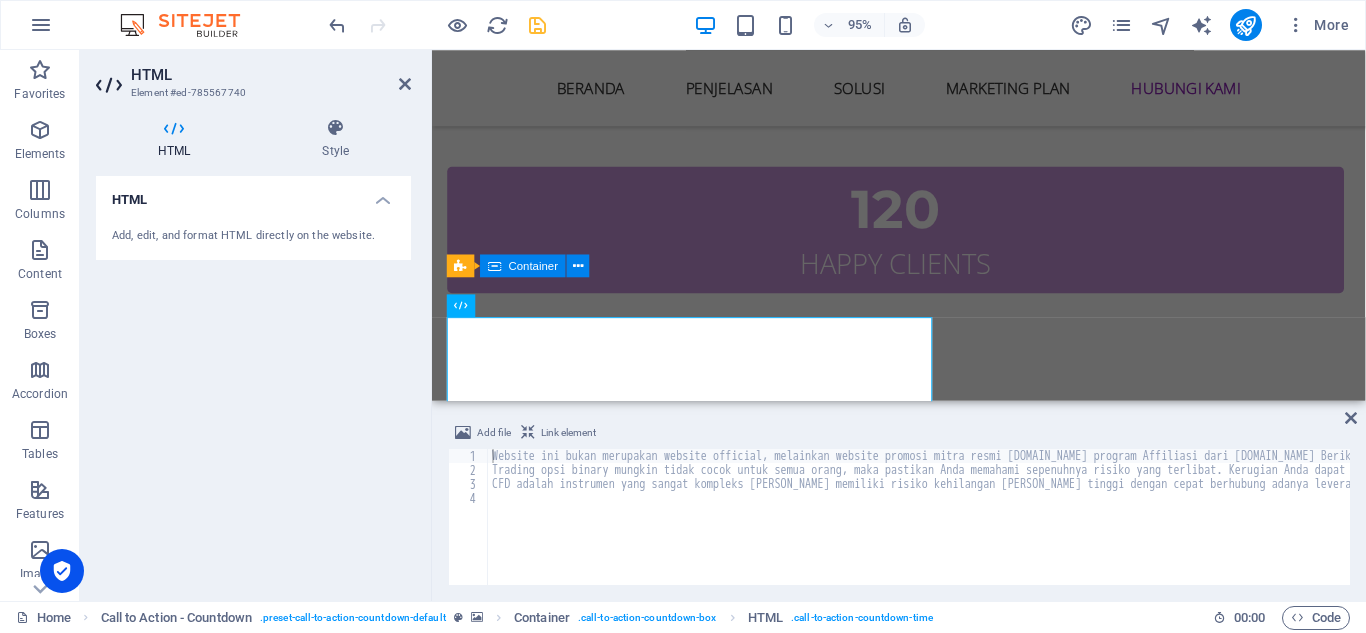 click on "Website ini bukan merupakan website official, melainkan website promosi mitra resmi [DOMAIN_NAME] program Affiliasi dari [DOMAIN_NAME] Berikut ini adalah link situs resmi : ·· [URL][DOMAIN_NAME] Trading opsi binary mungkin tidak cocok untuk semua orang, maka pastikan Anda memahami sepenuhnya risiko yang terlibat. Kerugian Anda dapat melebihi setoran awal Anda [PERSON_NAME] tidak akan memiliki atau memperoleh bunga dari aset dasar. CFD adalah instrumen yang sangat kompleks [PERSON_NAME] memiliki risiko kehilangan [PERSON_NAME] tinggi dengan cepat berhubung adanya leverage. 63% akun investor ritel kehilangan [PERSON_NAME] ketika bertrading CFD pada Deriv Investments (Europe) Limited. Anda harus mempertimbangkan lebih lanjut apakah Anda benar benar memahami cara kerja CFD [PERSON_NAME] apakah Anda mampu mengambil risiko tinggi untuk kehilangan seluruh [PERSON_NAME]." at bounding box center (1850, 529) 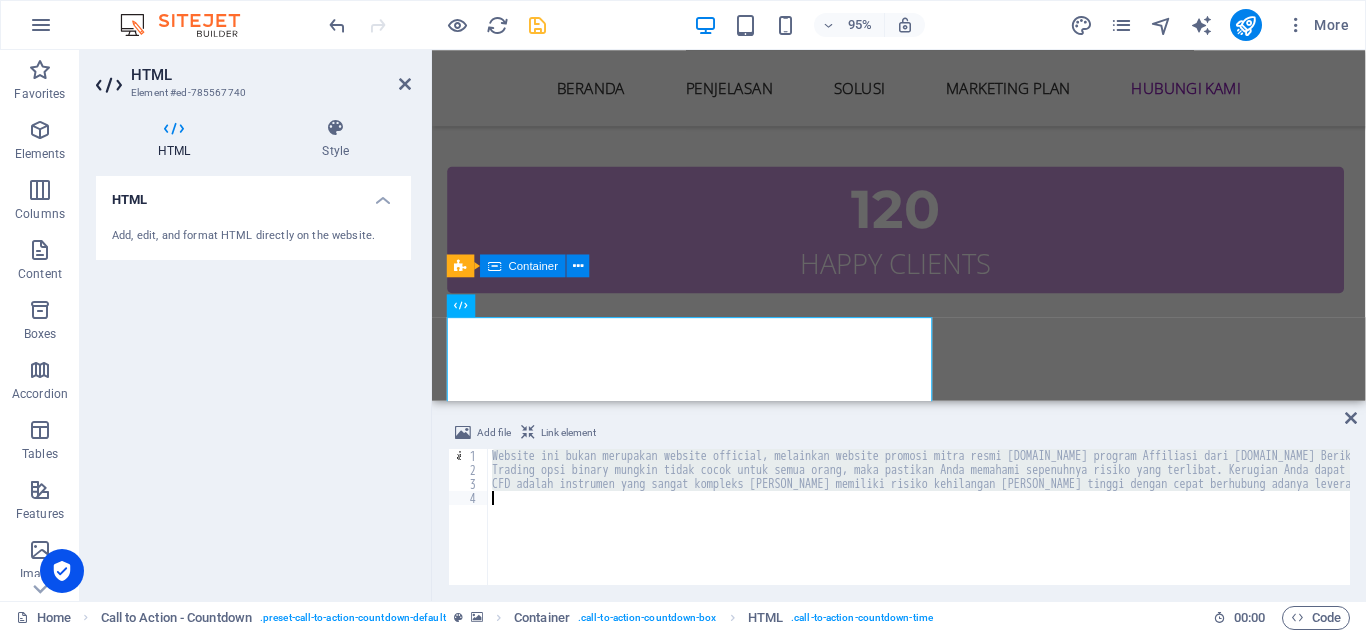 drag, startPoint x: 493, startPoint y: 454, endPoint x: 558, endPoint y: 521, distance: 93.34881 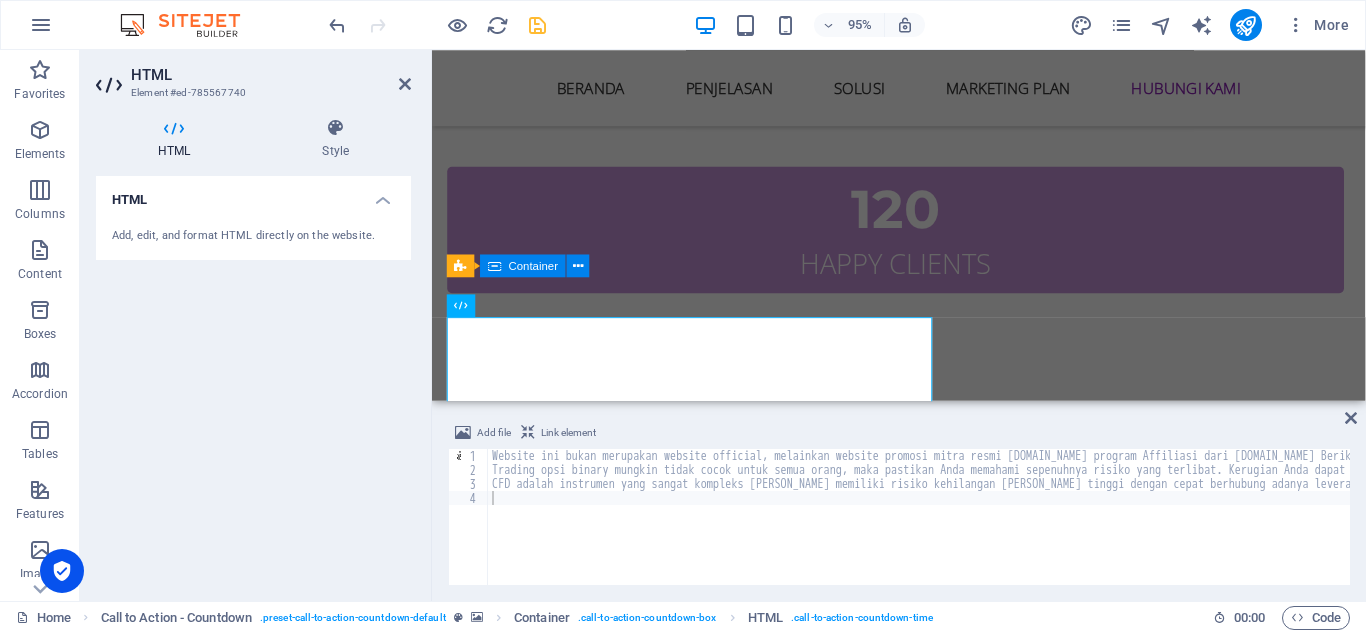 click at bounding box center [923, 6206] 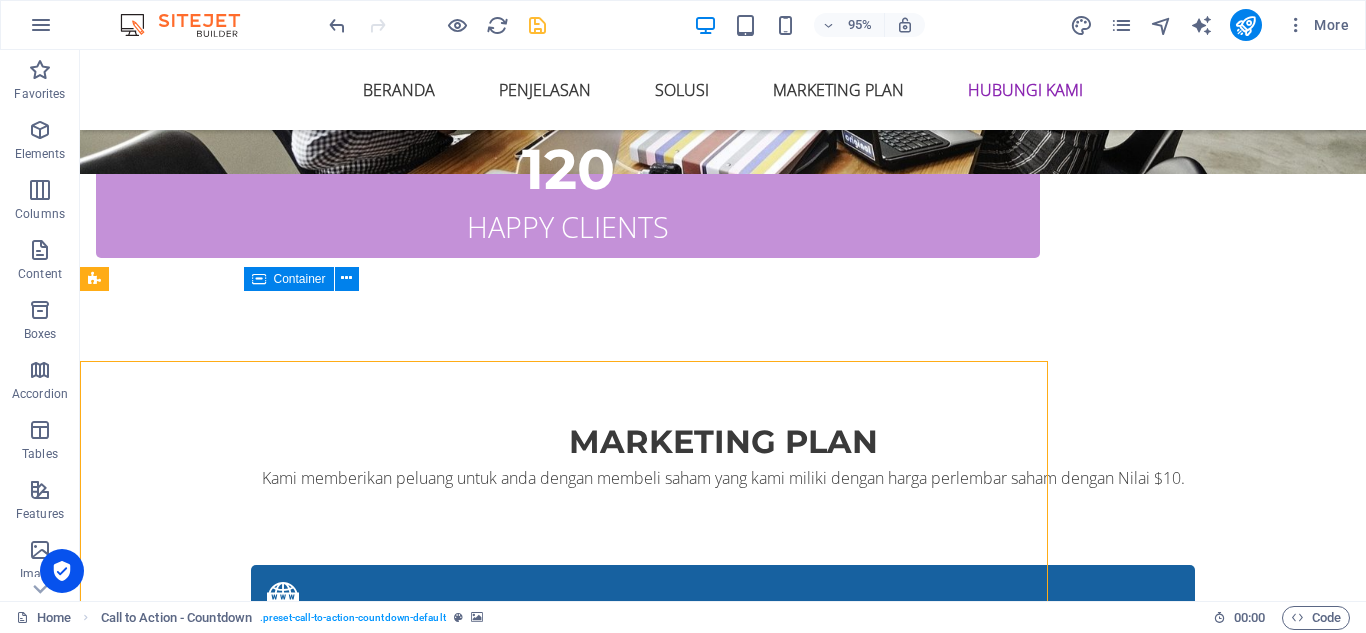 scroll, scrollTop: 9308, scrollLeft: 0, axis: vertical 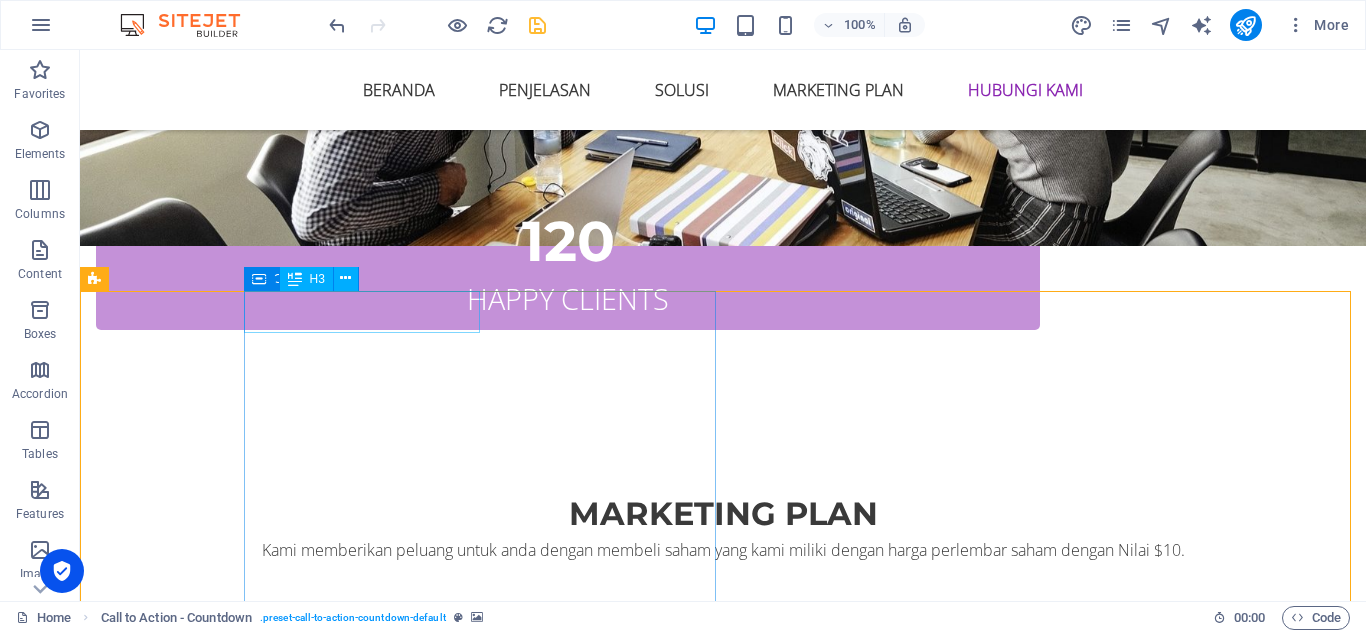click on "H3" at bounding box center (317, 279) 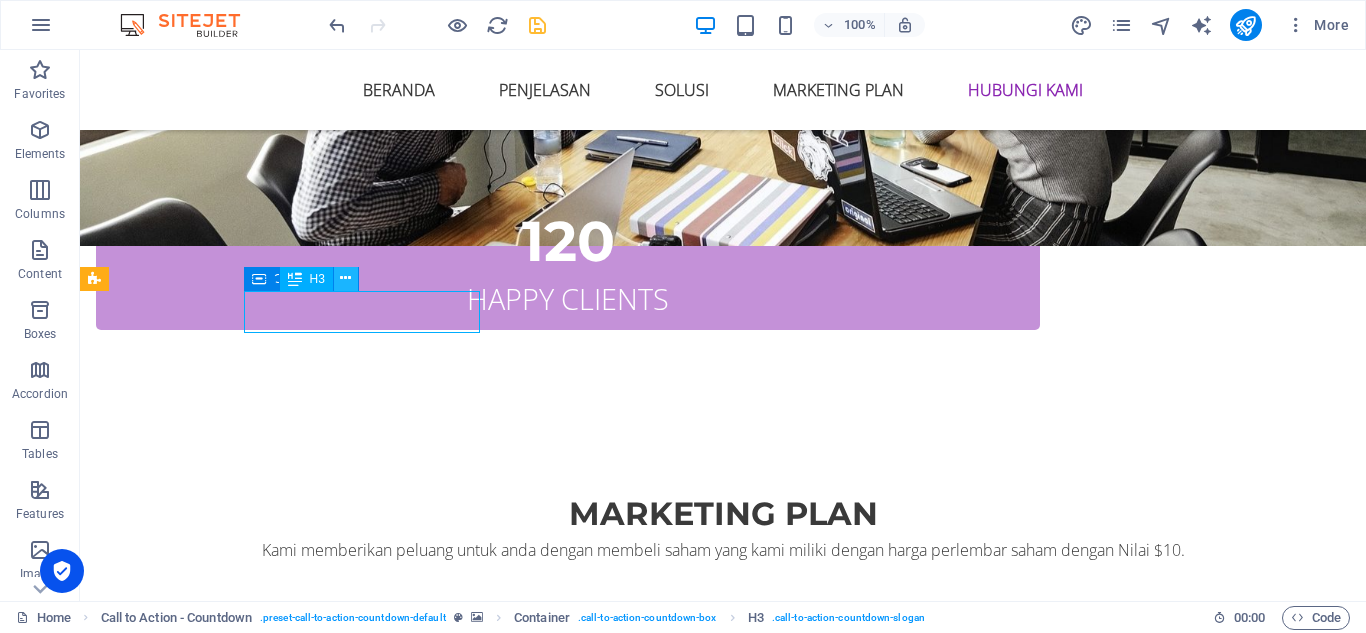 click at bounding box center [345, 278] 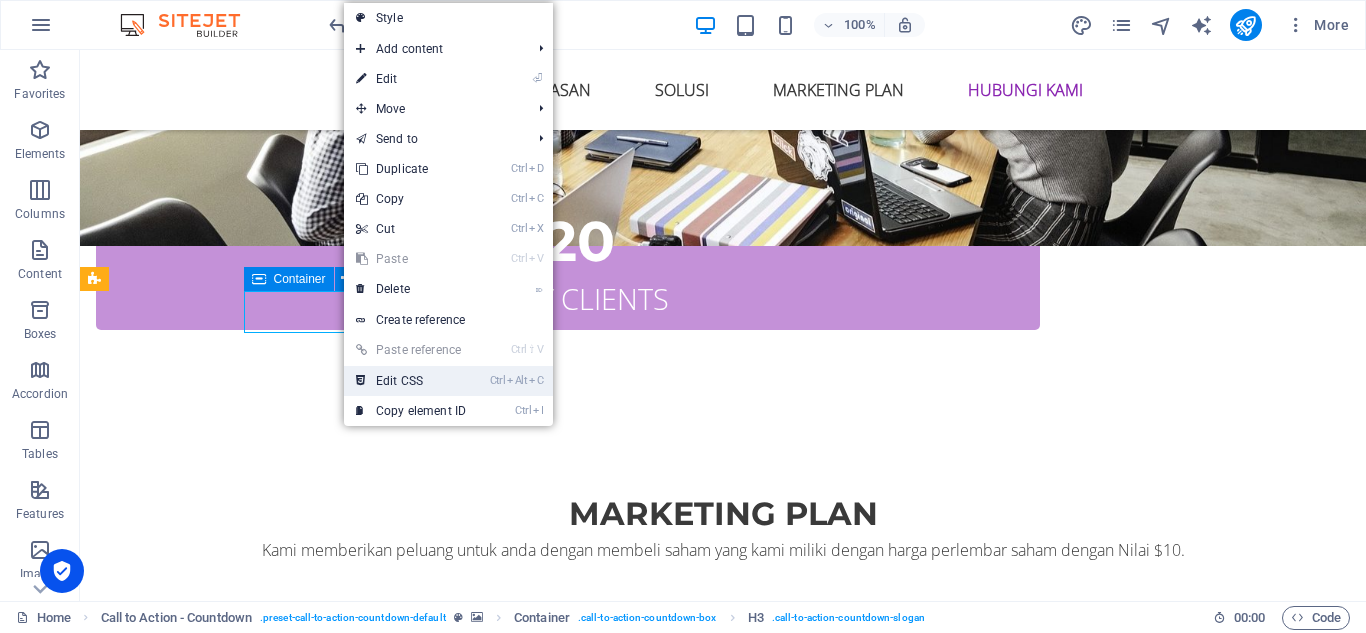 click on "Ctrl Alt C  Edit CSS" at bounding box center (411, 381) 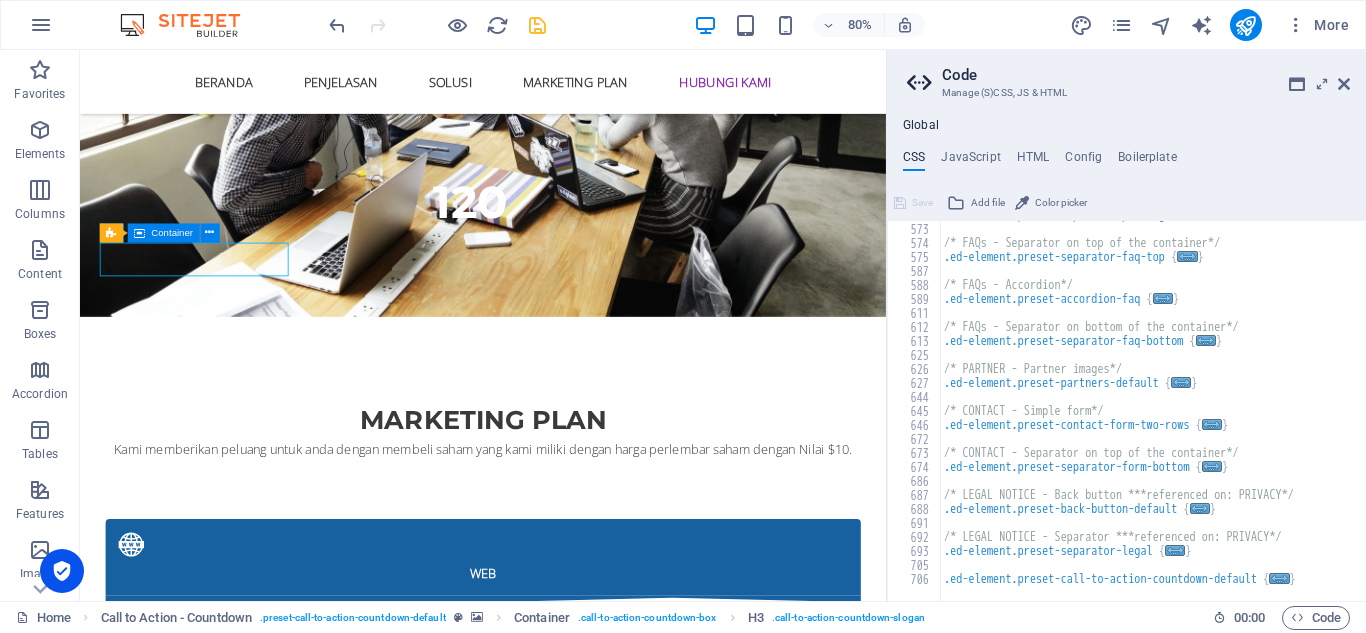 scroll, scrollTop: 2099, scrollLeft: 0, axis: vertical 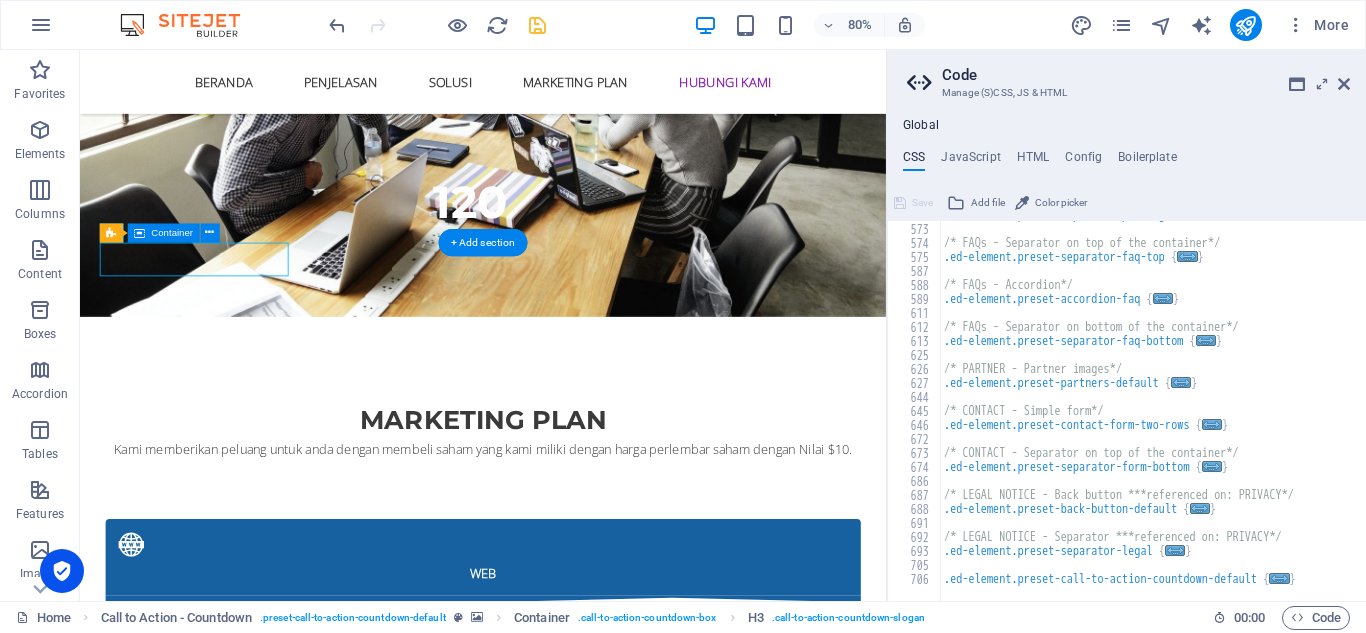 click at bounding box center [584, 6230] 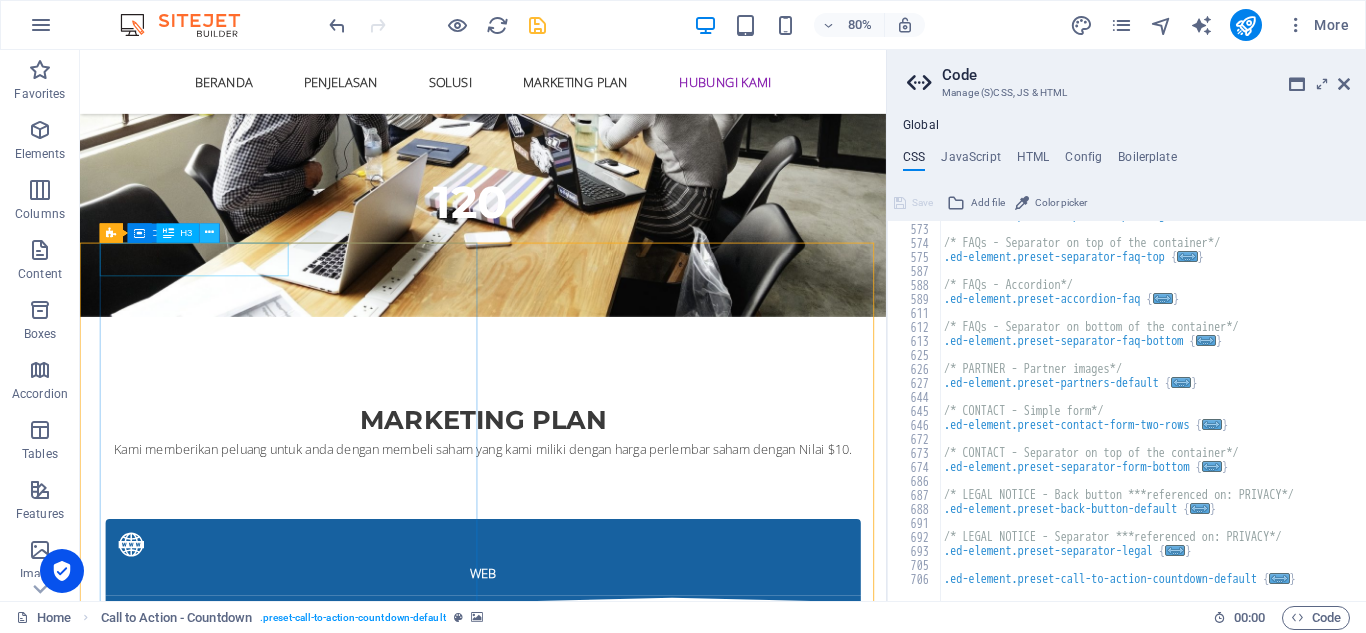 click at bounding box center [209, 232] 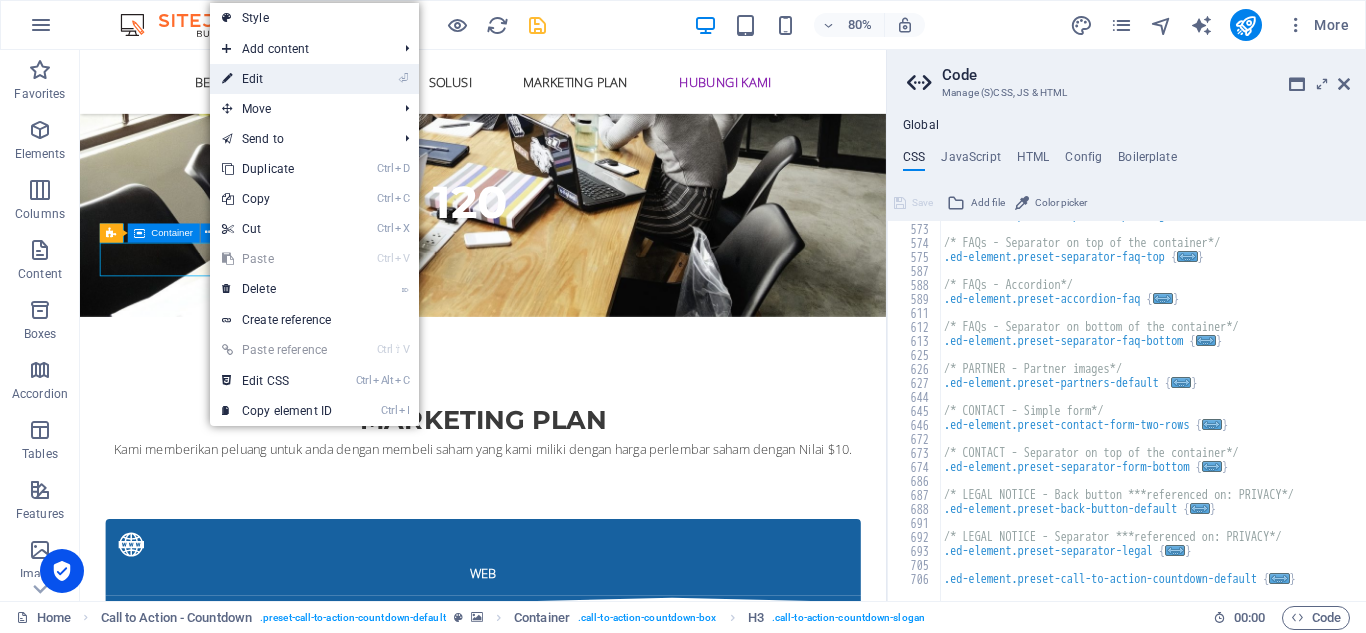 click on "⏎  Edit" at bounding box center [277, 79] 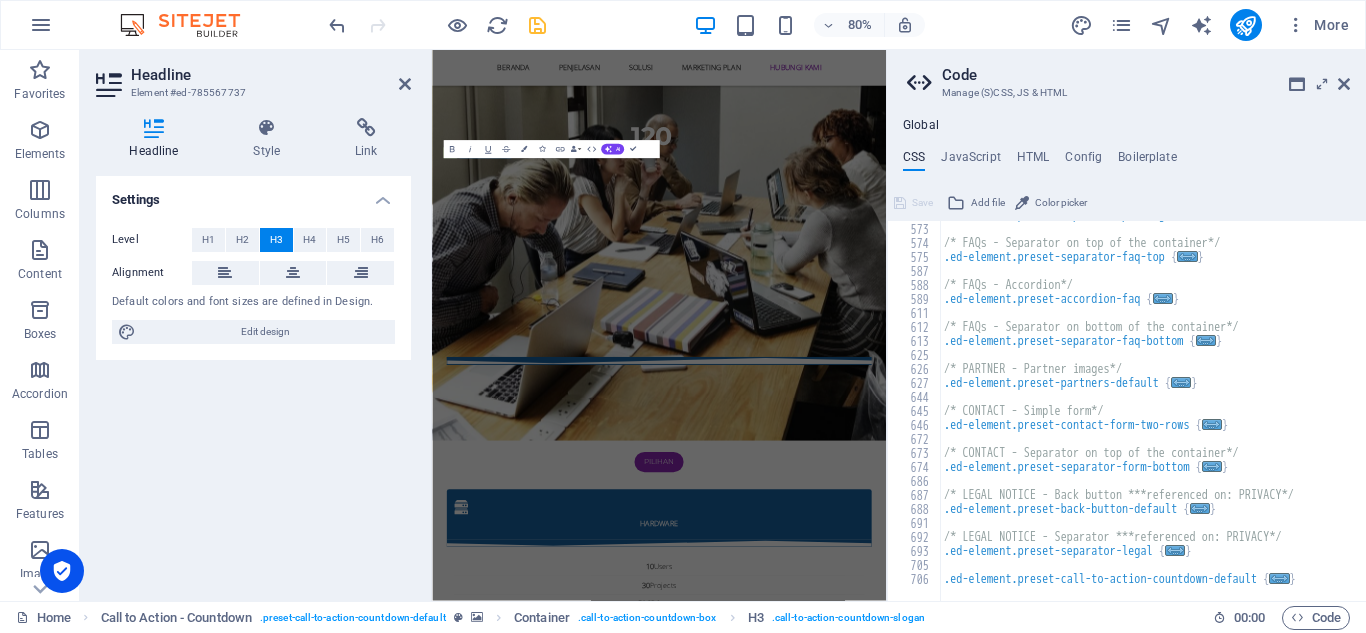 scroll, scrollTop: 9598, scrollLeft: 0, axis: vertical 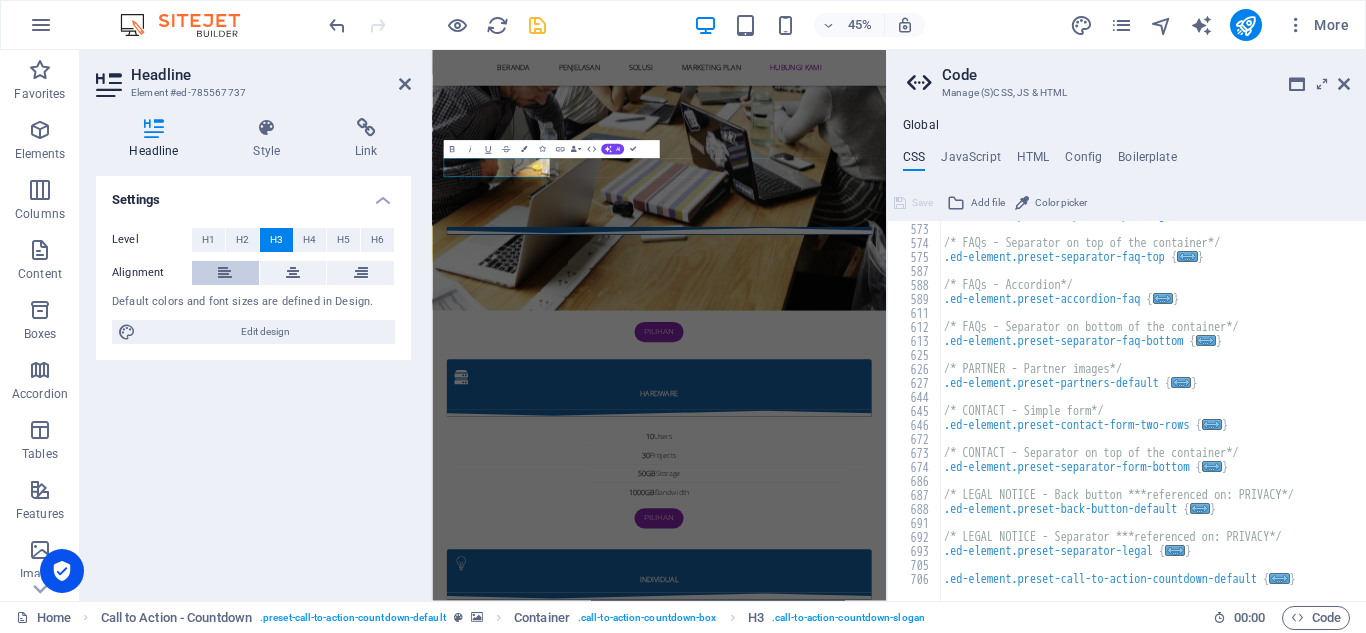 click at bounding box center [225, 273] 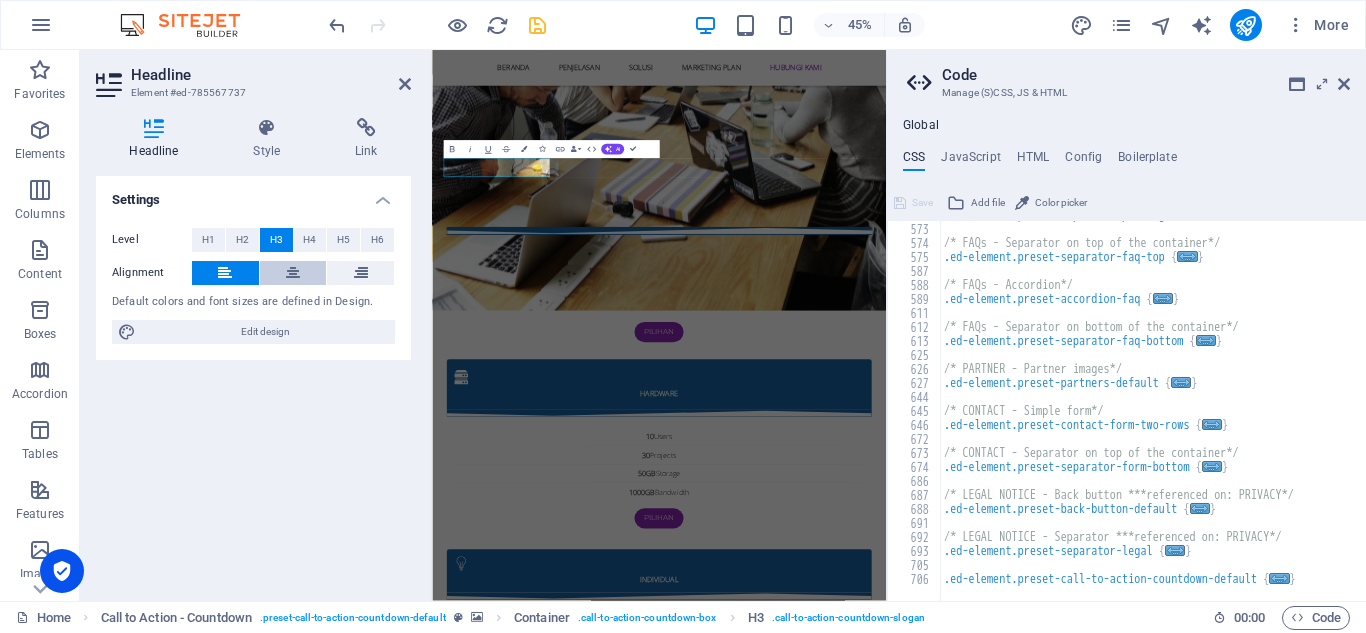 click at bounding box center [293, 273] 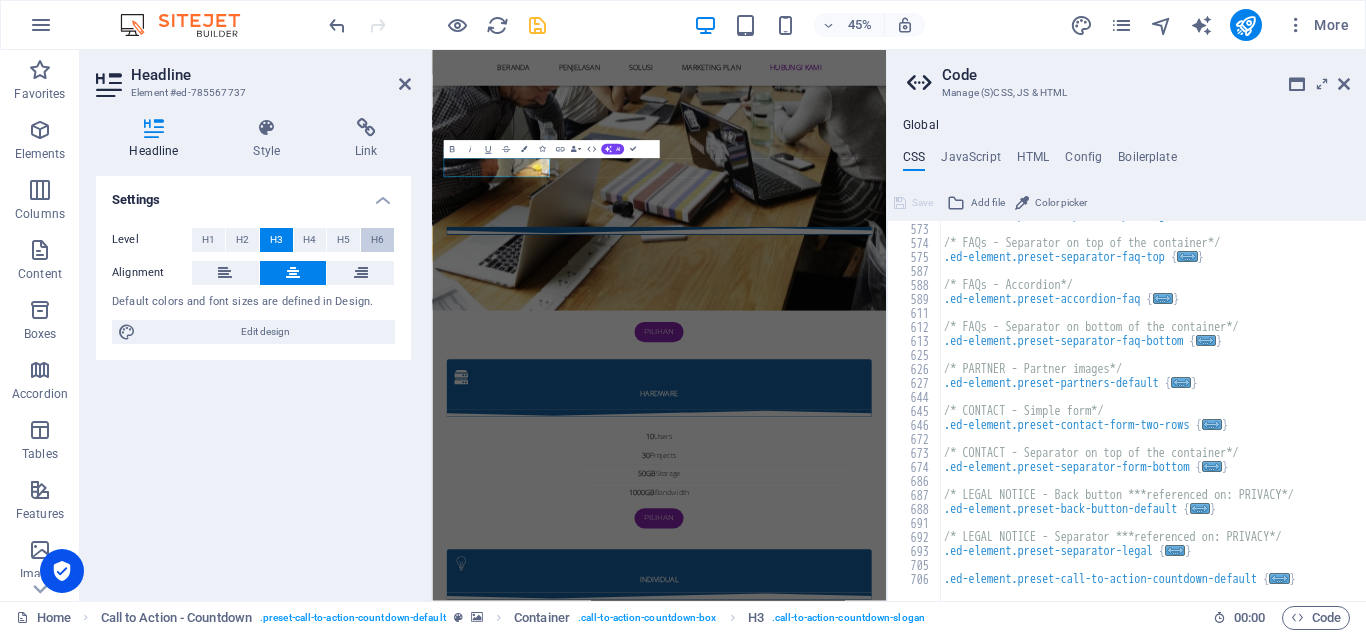 click on "H6" at bounding box center [377, 240] 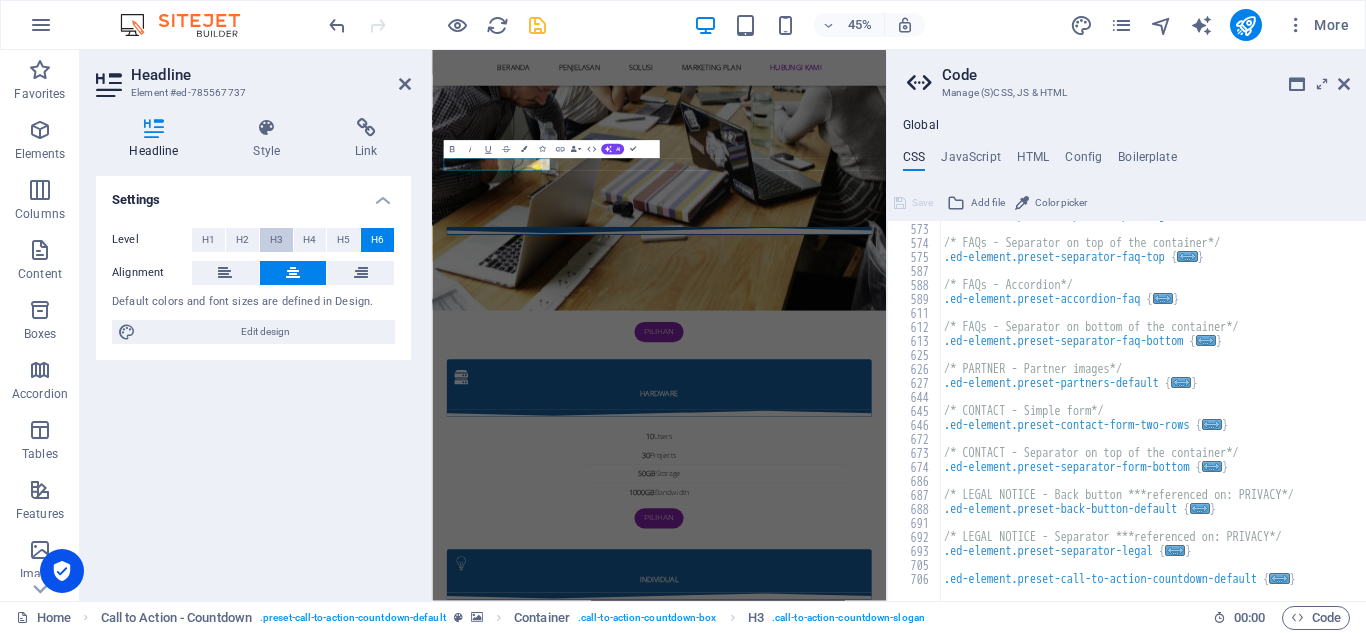 click on "H3" at bounding box center (276, 240) 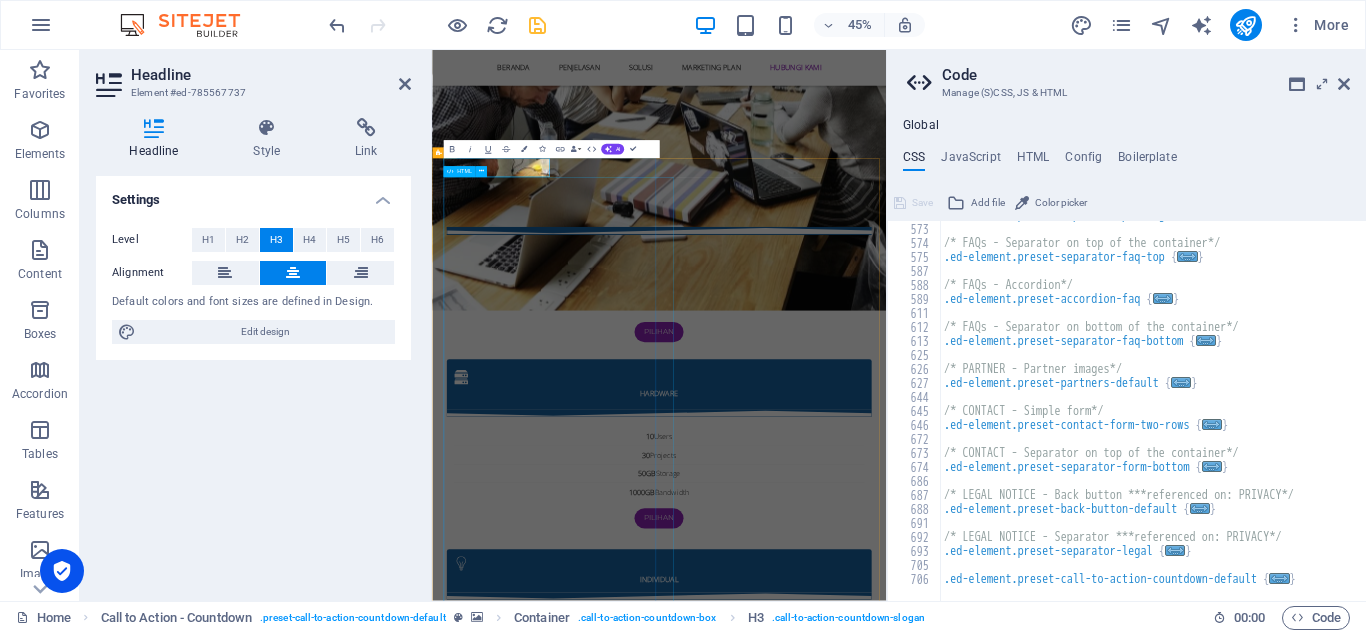 click on "Website ini bukan merupakan website official, melainkan website promosi mitra resmi [DOMAIN_NAME] program Affiliasi dari [DOMAIN_NAME] Berikut ini adalah link situs resmi :[URL][DOMAIN_NAME]
Trading opsi binary mungkin tidak cocok untuk semua orang, maka pastikan Anda memahami sepenuhnya risiko yang terlibat. Kerugian Anda dapat melebihi setoran awal Anda [PERSON_NAME] tidak akan memiliki atau memperoleh bunga dari aset dasar.
CFD adalah instrumen yang sangat kompleks [PERSON_NAME] memiliki risiko kehilangan [PERSON_NAME] tinggi dengan cepat berhubung adanya leverage. 63% akun investor ritel kehilangan [PERSON_NAME] ketika bertrading CFD pada Deriv Investments (Europe) Limited. Anda harus mempertimbangkan lebih lanjut apakah Anda benar benar memahami cara kerja CFD [PERSON_NAME] apakah Anda mampu mengambil risiko tinggi untuk kehilangan seluruh [PERSON_NAME]." at bounding box center (937, 9447) 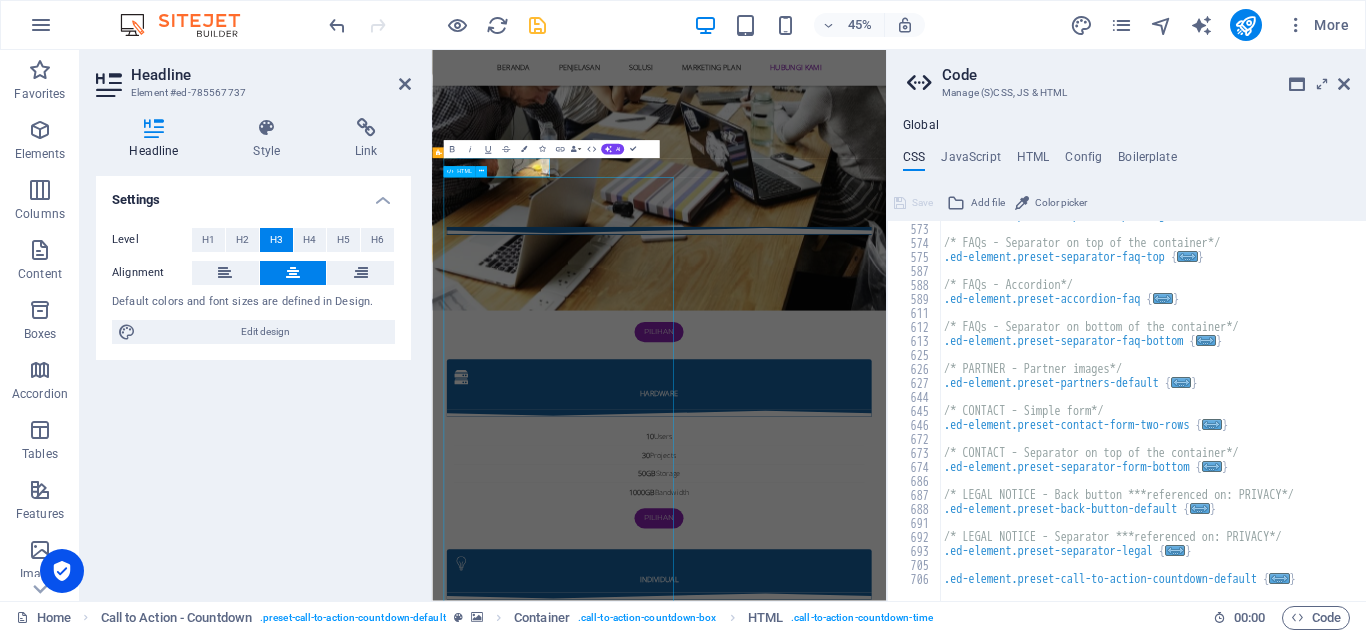 scroll, scrollTop: 9308, scrollLeft: 0, axis: vertical 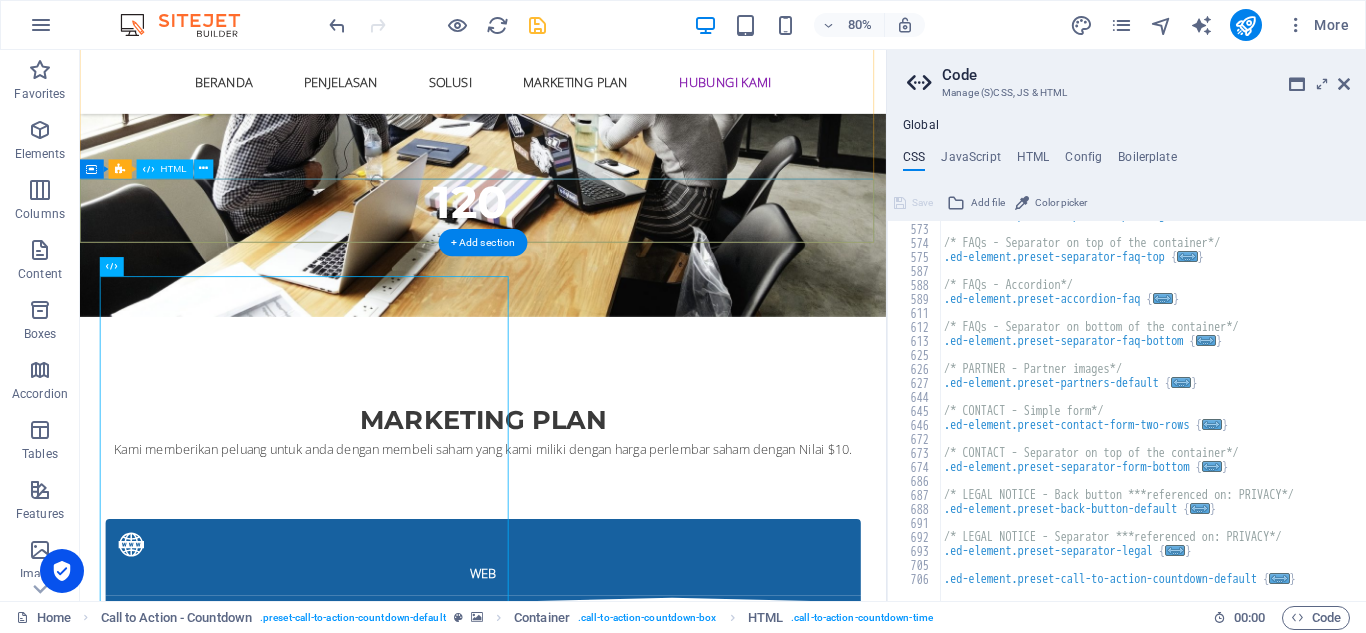 click at bounding box center [584, 3985] 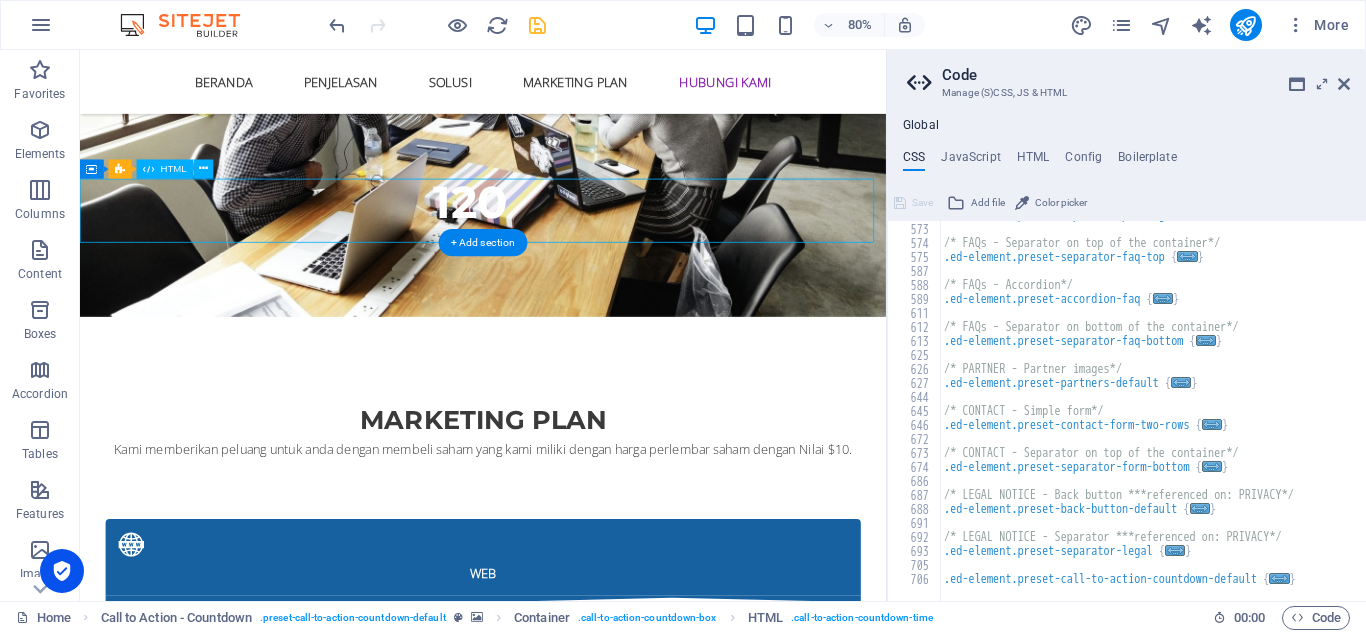click at bounding box center [584, 3985] 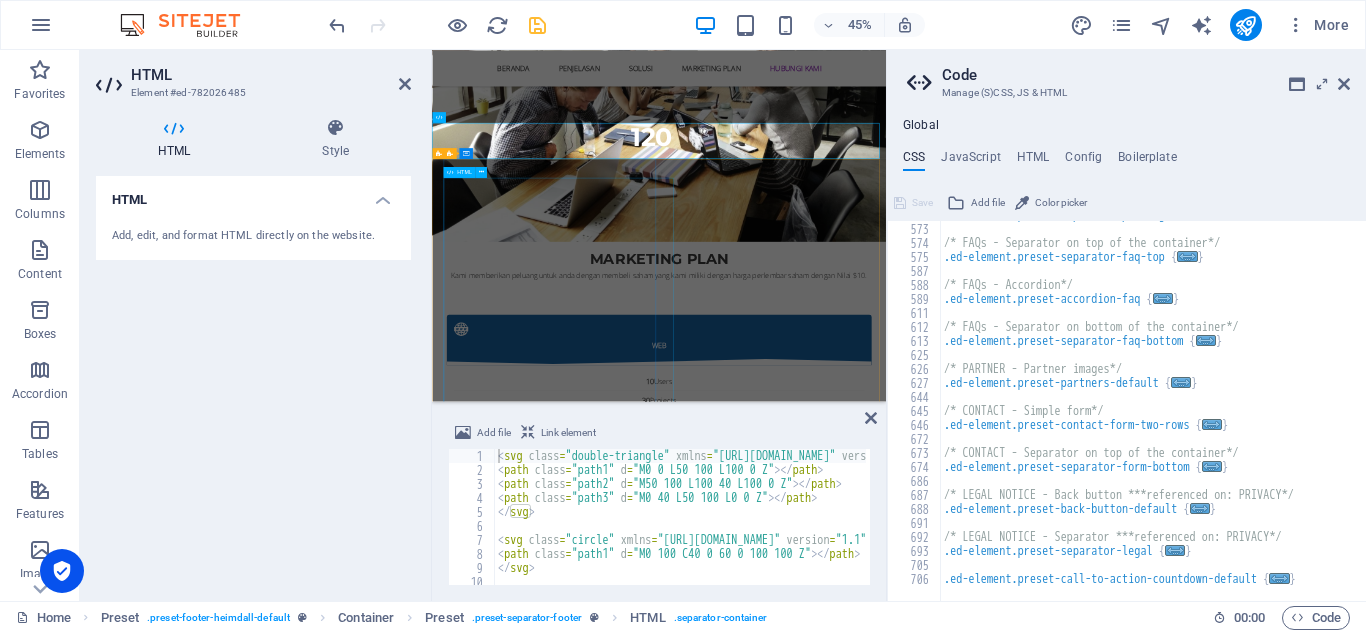 click on "Website ini bukan merupakan website official, melainkan website promosi mitra resmi [DOMAIN_NAME] program Affiliasi dari [DOMAIN_NAME] Berikut ini adalah link situs resmi :[URL][DOMAIN_NAME]
Trading opsi binary mungkin tidak cocok untuk semua orang, maka pastikan Anda memahami sepenuhnya risiko yang terlibat. Kerugian Anda dapat melebihi setoran awal Anda [PERSON_NAME] tidak akan memiliki atau memperoleh bunga dari aset dasar.
CFD adalah instrumen yang sangat kompleks [PERSON_NAME] memiliki risiko kehilangan [PERSON_NAME] tinggi dengan cepat berhubung adanya leverage. 63% akun investor ritel kehilangan [PERSON_NAME] ketika bertrading CFD pada Deriv Investments (Europe) Limited. Anda harus mempertimbangkan lebih lanjut apakah Anda benar benar memahami cara kerja CFD [PERSON_NAME] apakah Anda mampu mengambil risiko tinggi untuk kehilangan seluruh [PERSON_NAME]." at bounding box center (937, 9737) 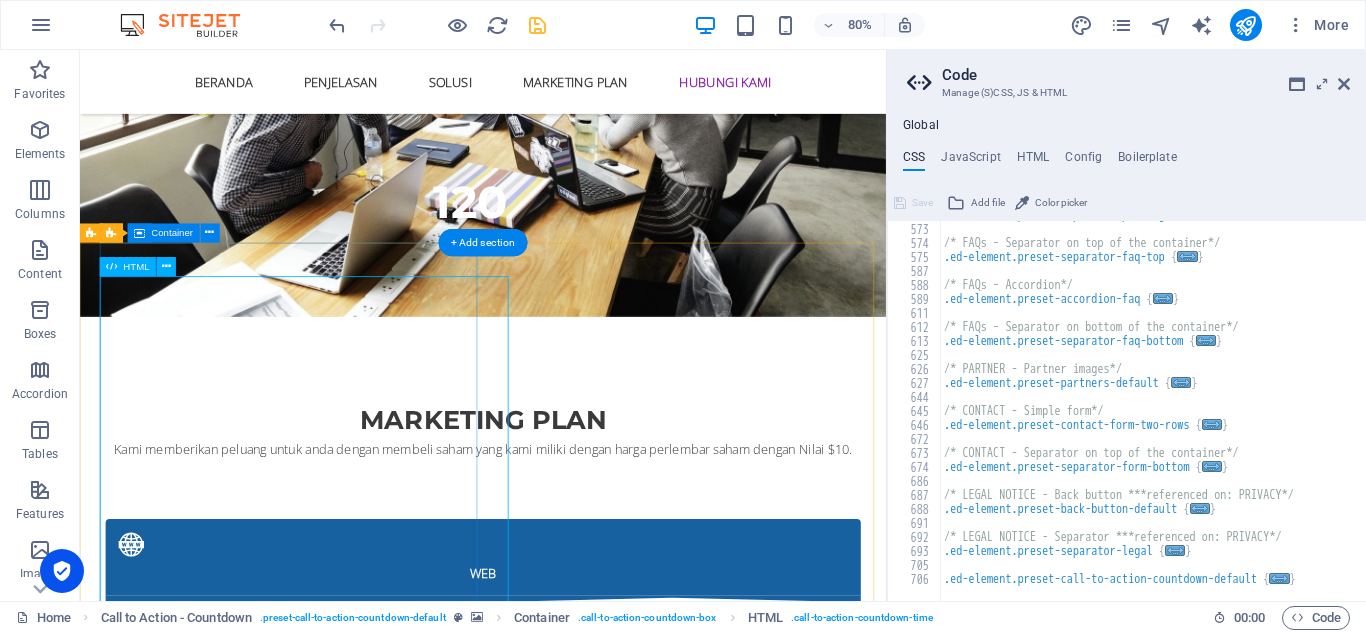 click on "Website ini bukan merupakan website official, melainkan website promosi mitra resmi [DOMAIN_NAME] program Affiliasi dari [DOMAIN_NAME] Berikut ini adalah link situs resmi :[URL][DOMAIN_NAME]
Trading opsi binary mungkin tidak cocok untuk semua orang, maka pastikan Anda memahami sepenuhnya risiko yang terlibat. Kerugian Anda dapat melebihi setoran awal Anda [PERSON_NAME] tidak akan memiliki atau memperoleh bunga dari aset dasar.
CFD adalah instrumen yang sangat kompleks [PERSON_NAME] memiliki risiko kehilangan [PERSON_NAME] tinggi dengan cepat berhubung adanya leverage. 63% akun investor ritel kehilangan [PERSON_NAME] ketika bertrading CFD pada Deriv Investments (Europe) Limited. Anda harus mempertimbangkan lebih lanjut apakah Anda benar benar memahami cara kerja CFD [PERSON_NAME] apakah Anda mampu mengambil risiko tinggi untuk kehilangan seluruh [PERSON_NAME]." at bounding box center (584, 9737) 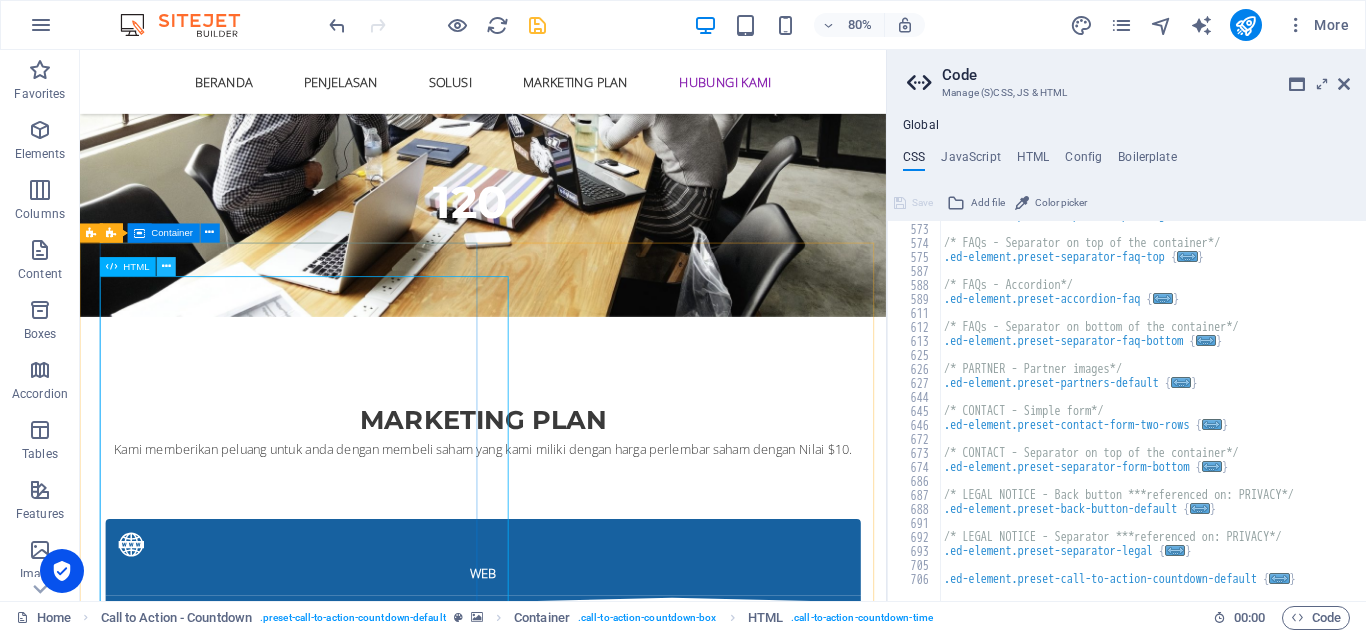 click at bounding box center (166, 266) 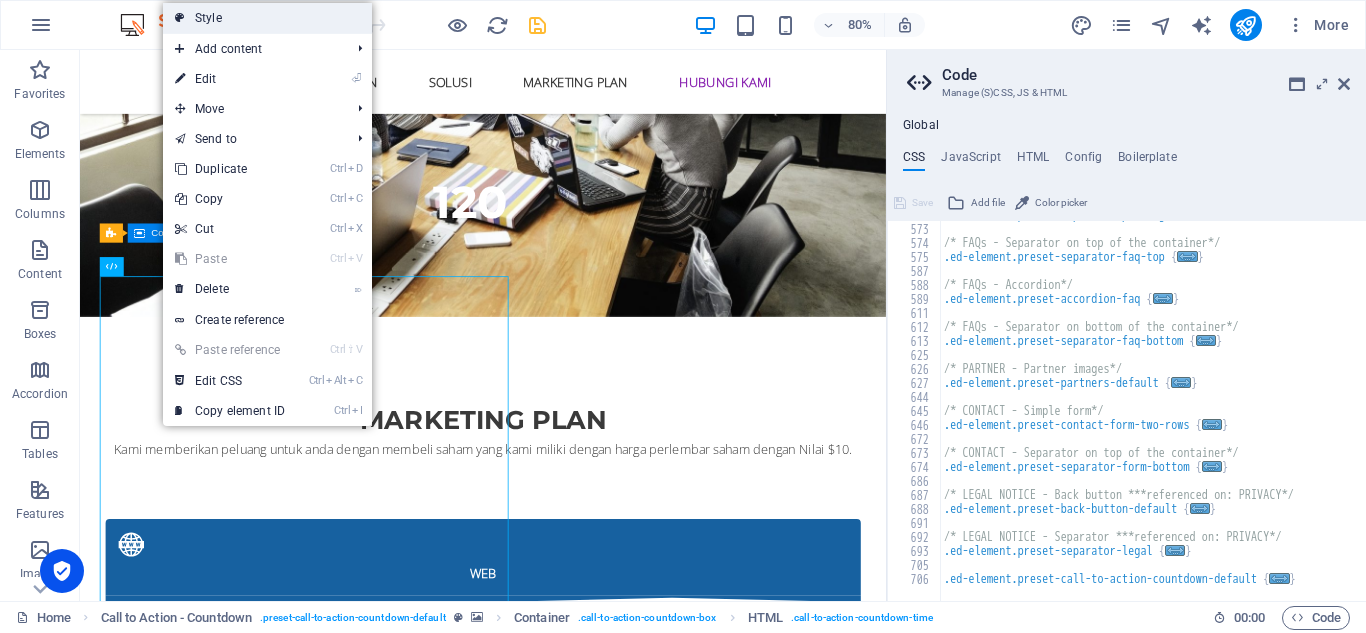 click on "Style" at bounding box center (267, 18) 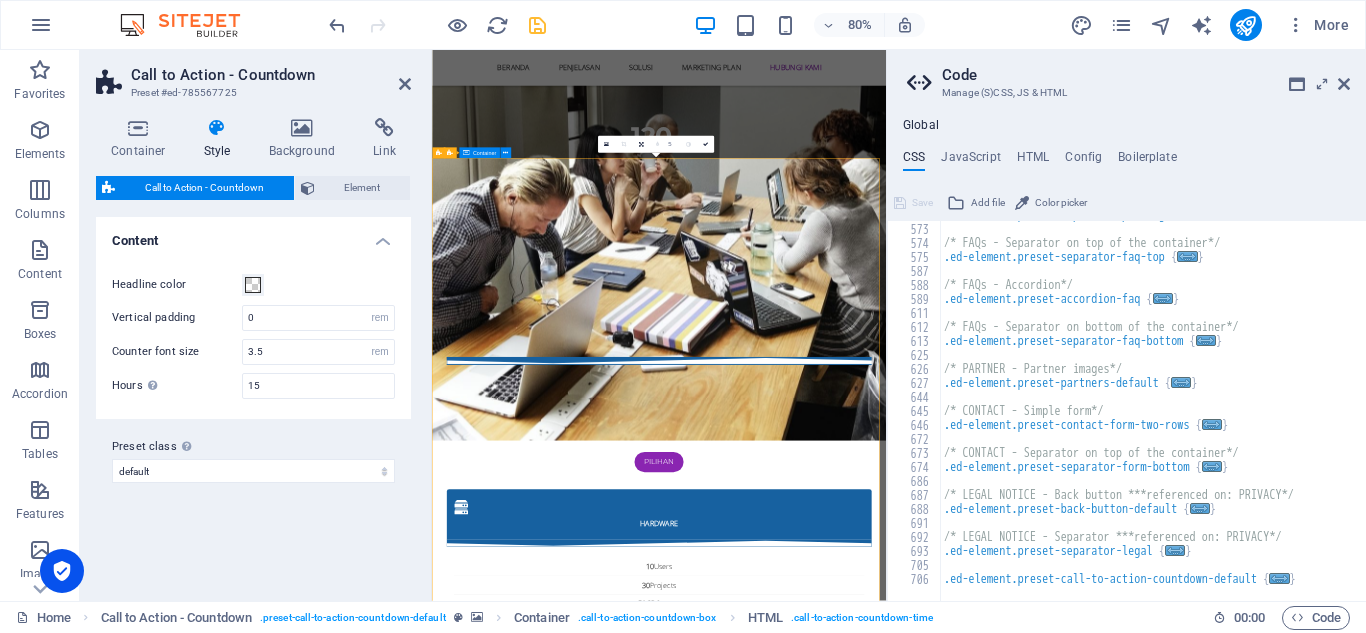 scroll, scrollTop: 9598, scrollLeft: 0, axis: vertical 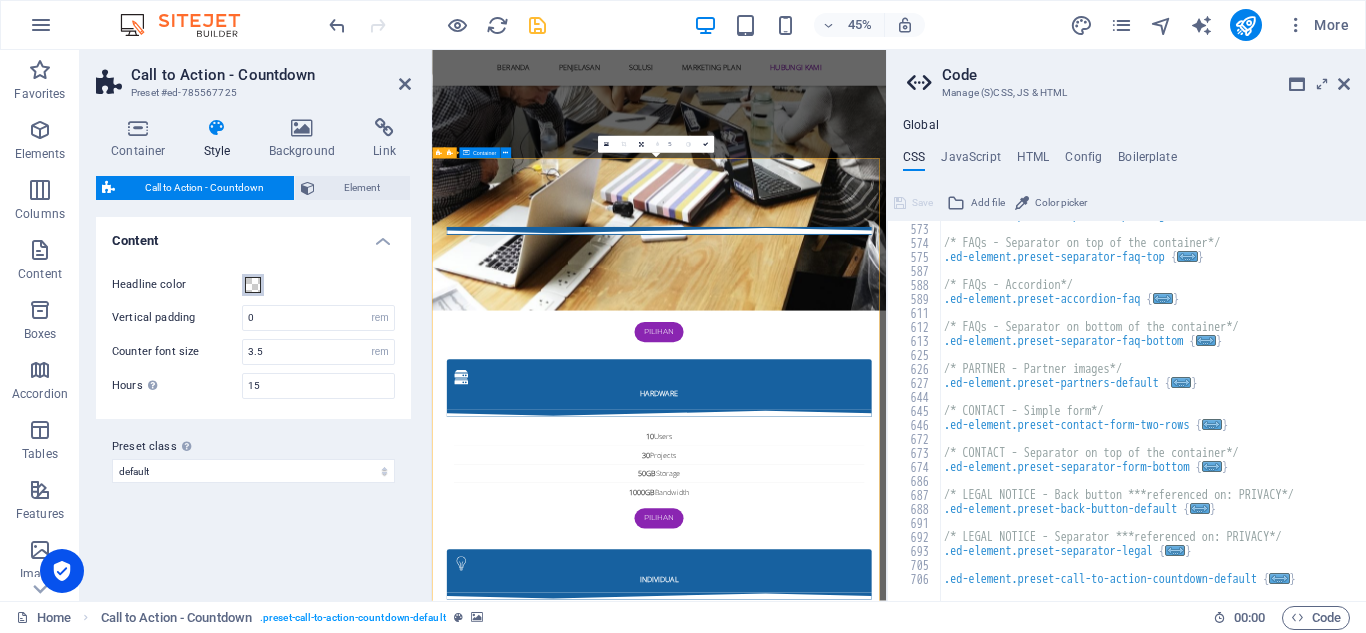 click at bounding box center (253, 285) 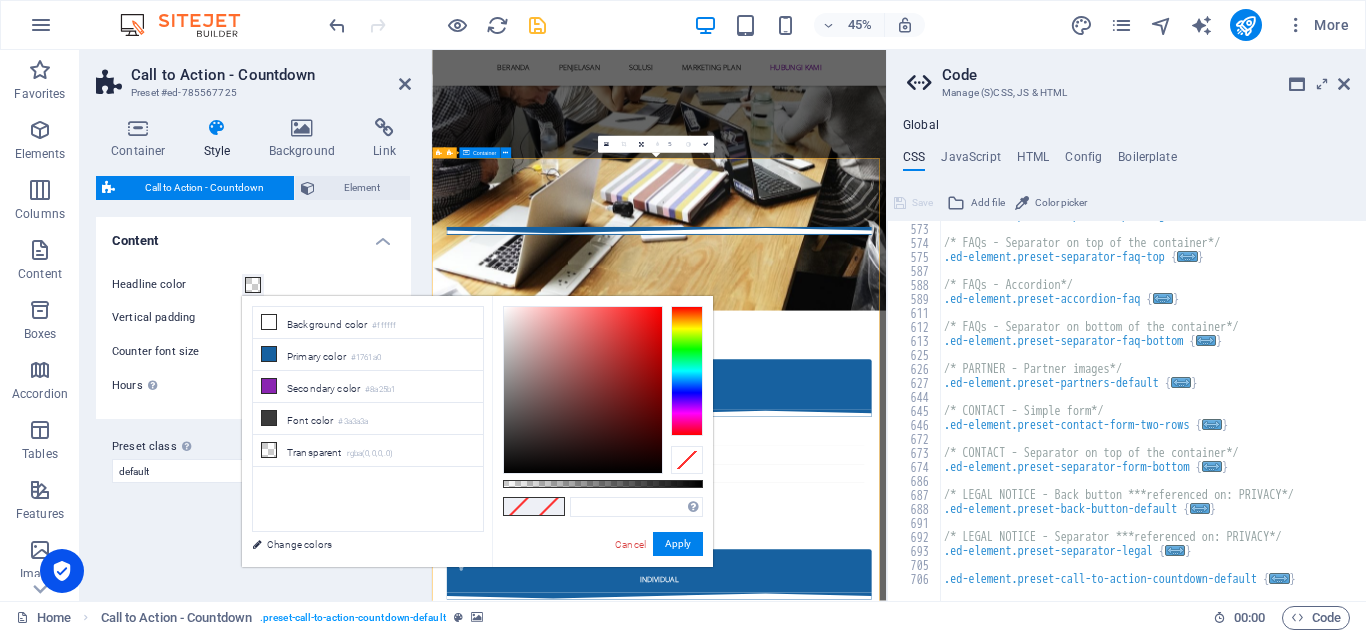 type on "#000000" 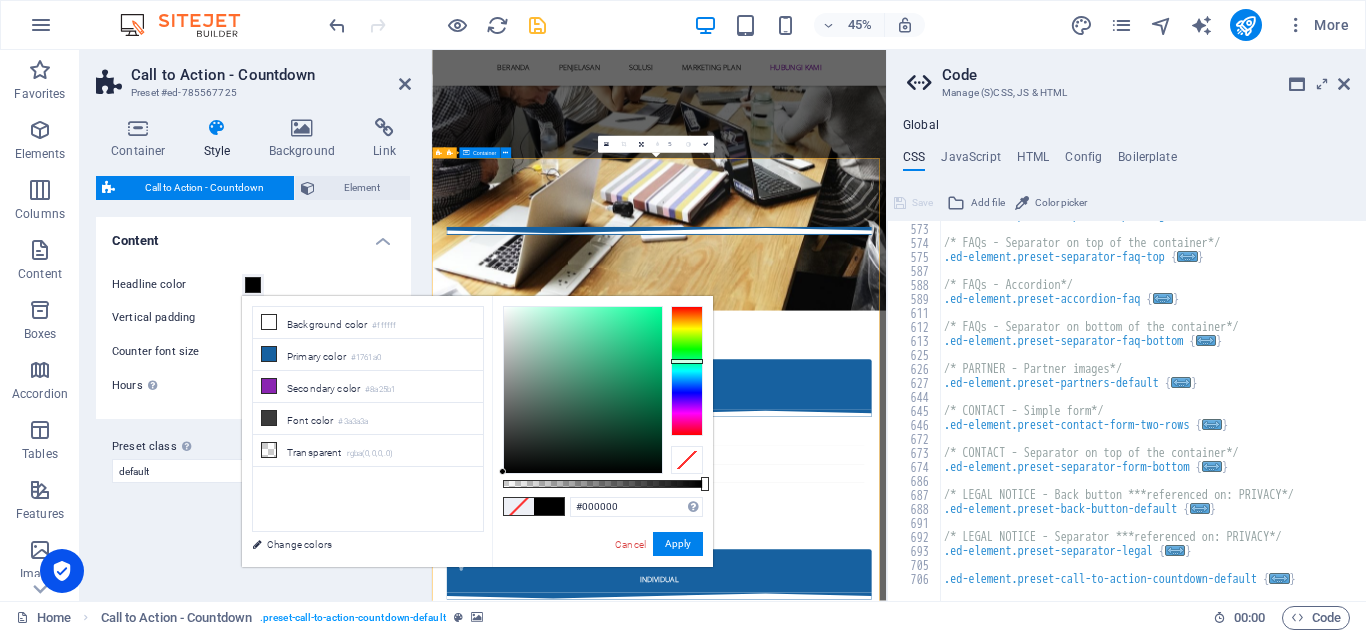 click at bounding box center (687, 371) 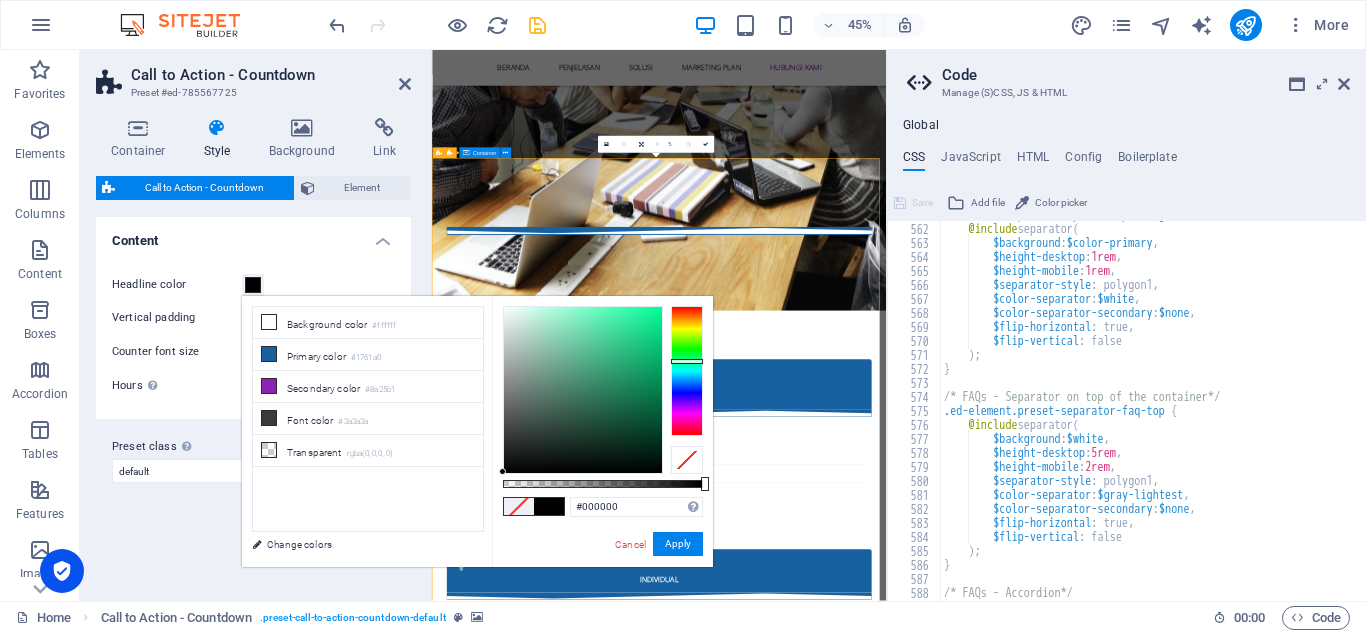 scroll, scrollTop: 2085, scrollLeft: 0, axis: vertical 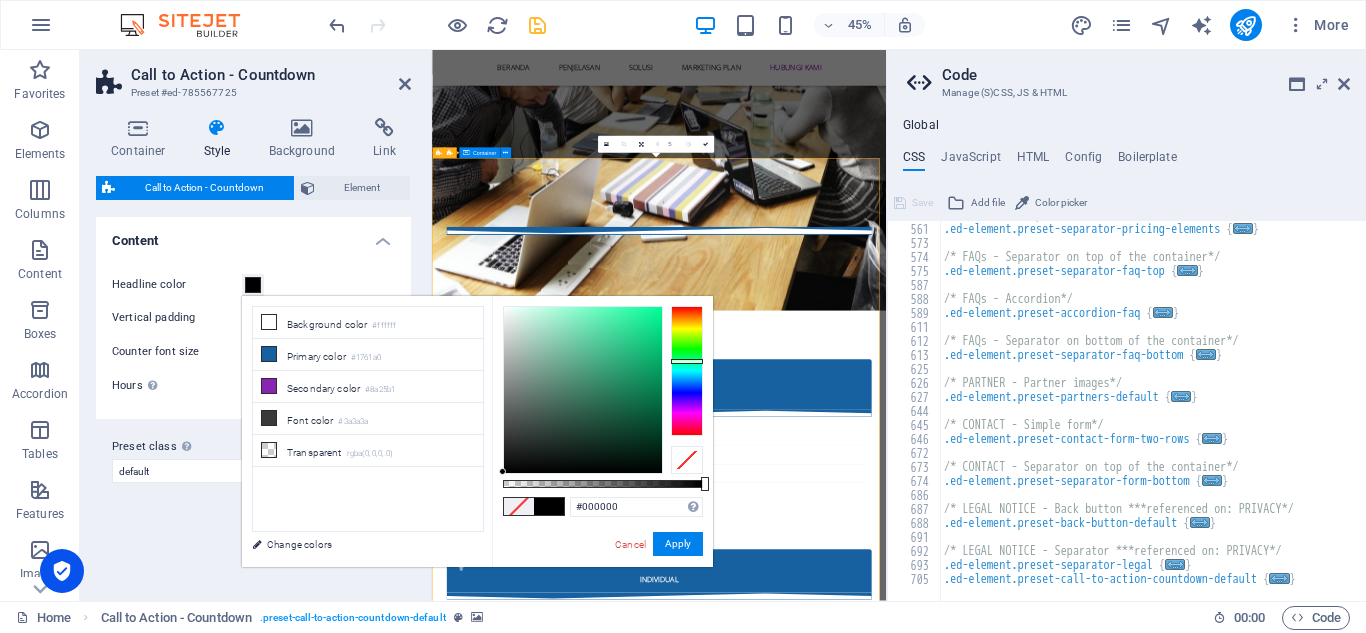 click at bounding box center (687, 371) 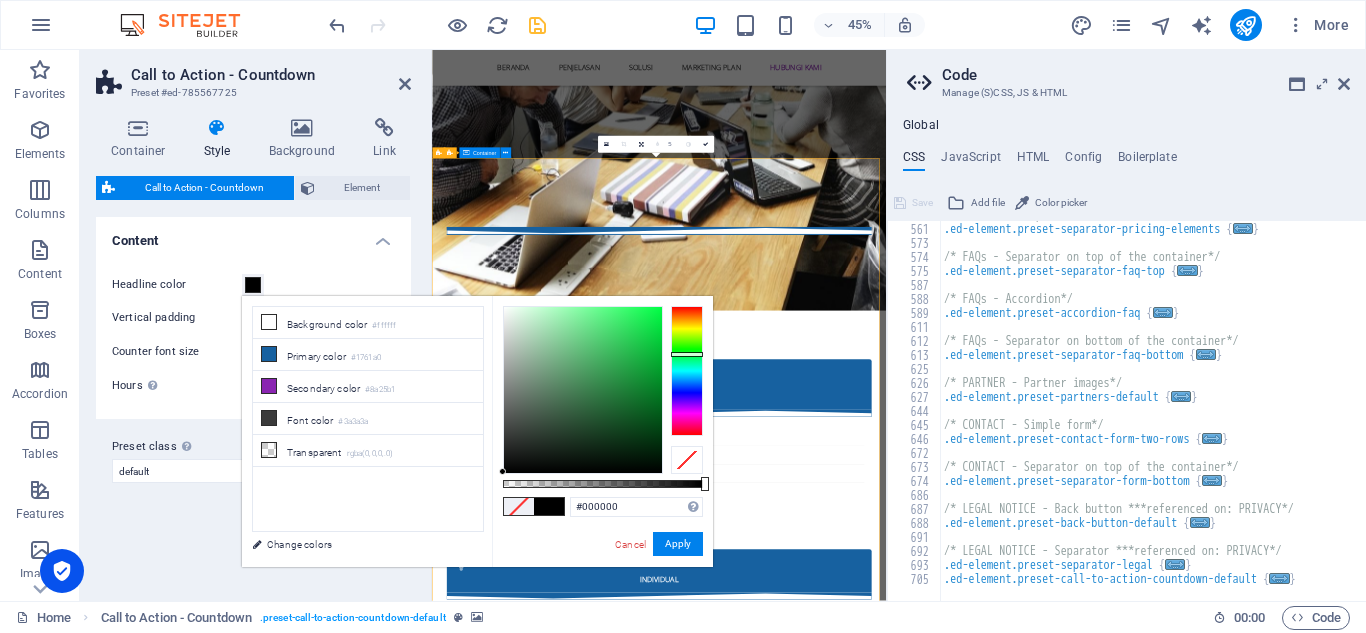scroll, scrollTop: 2085, scrollLeft: 0, axis: vertical 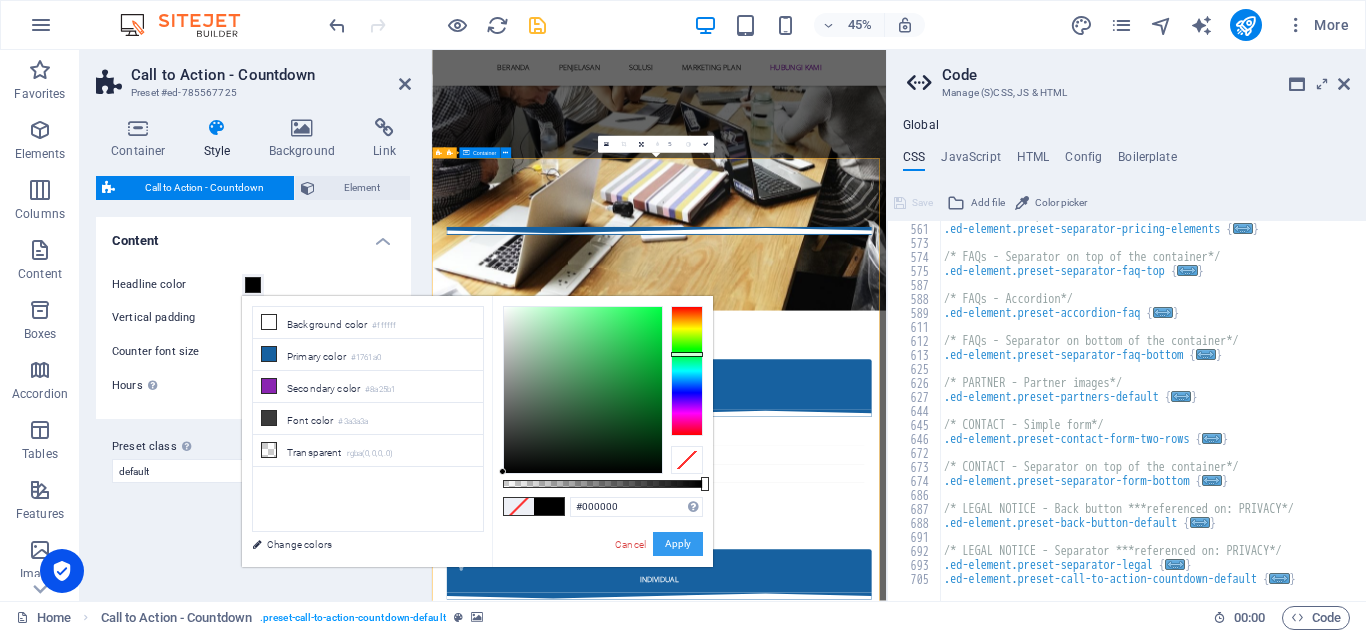 click on "Apply" at bounding box center (678, 544) 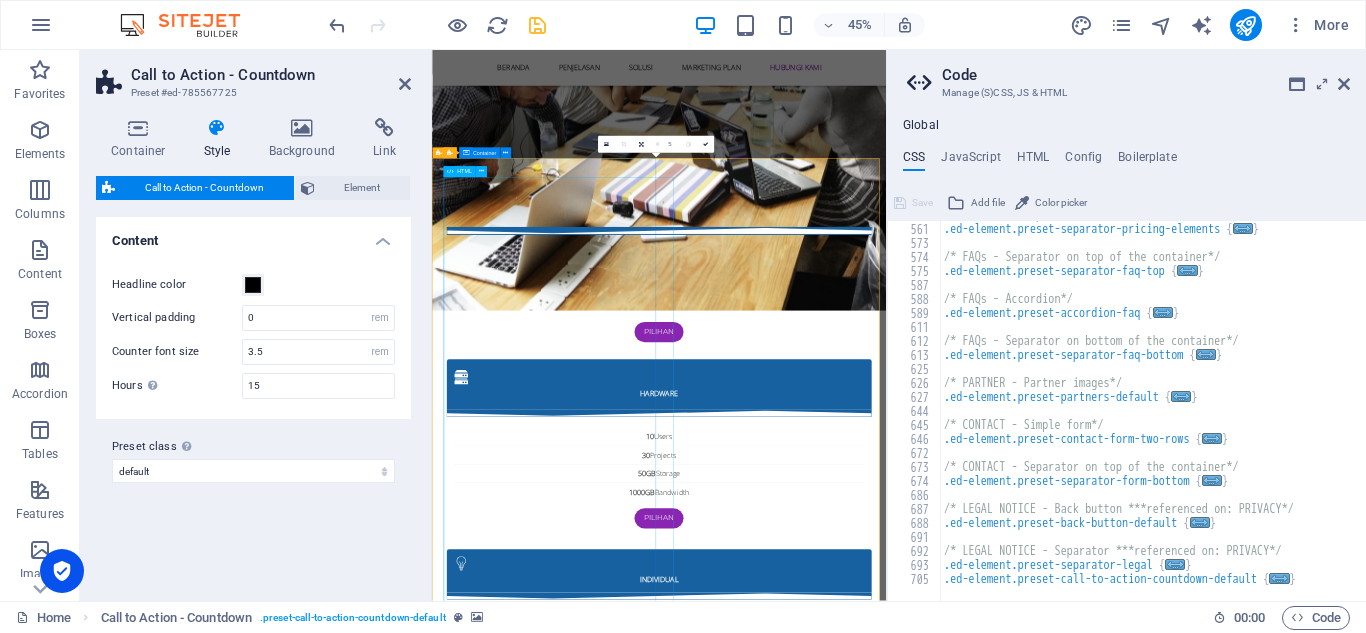 scroll, scrollTop: 2085, scrollLeft: 0, axis: vertical 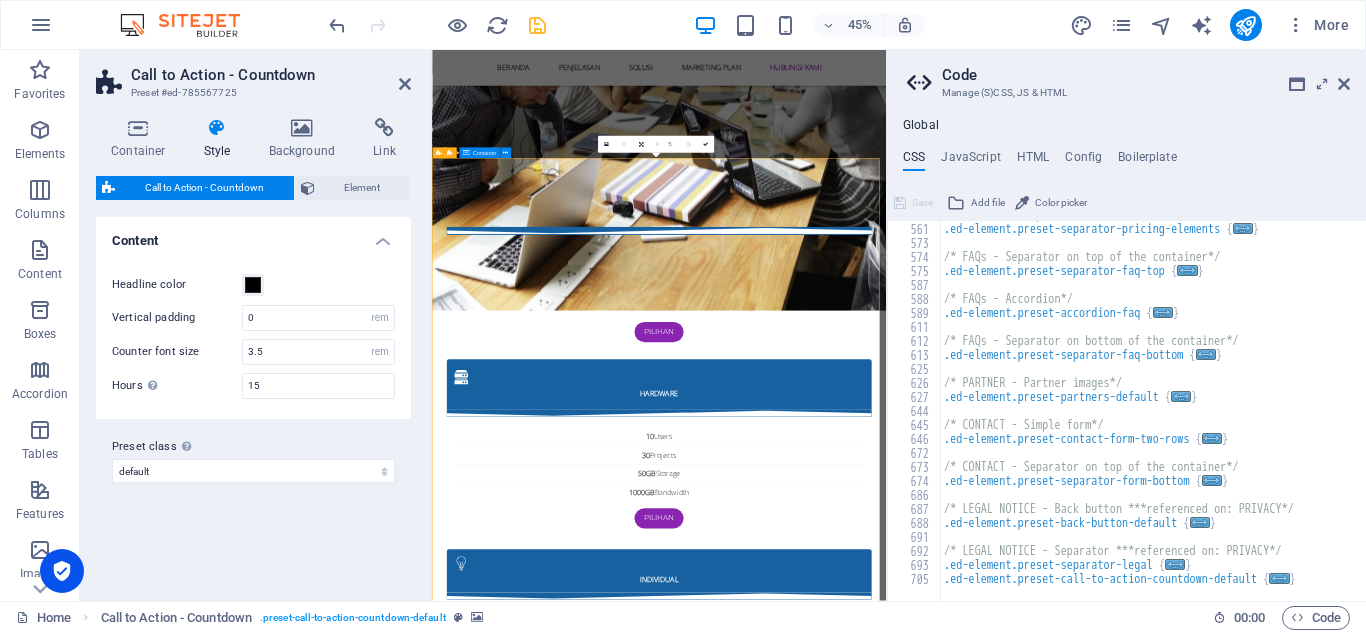 click at bounding box center (936, 5940) 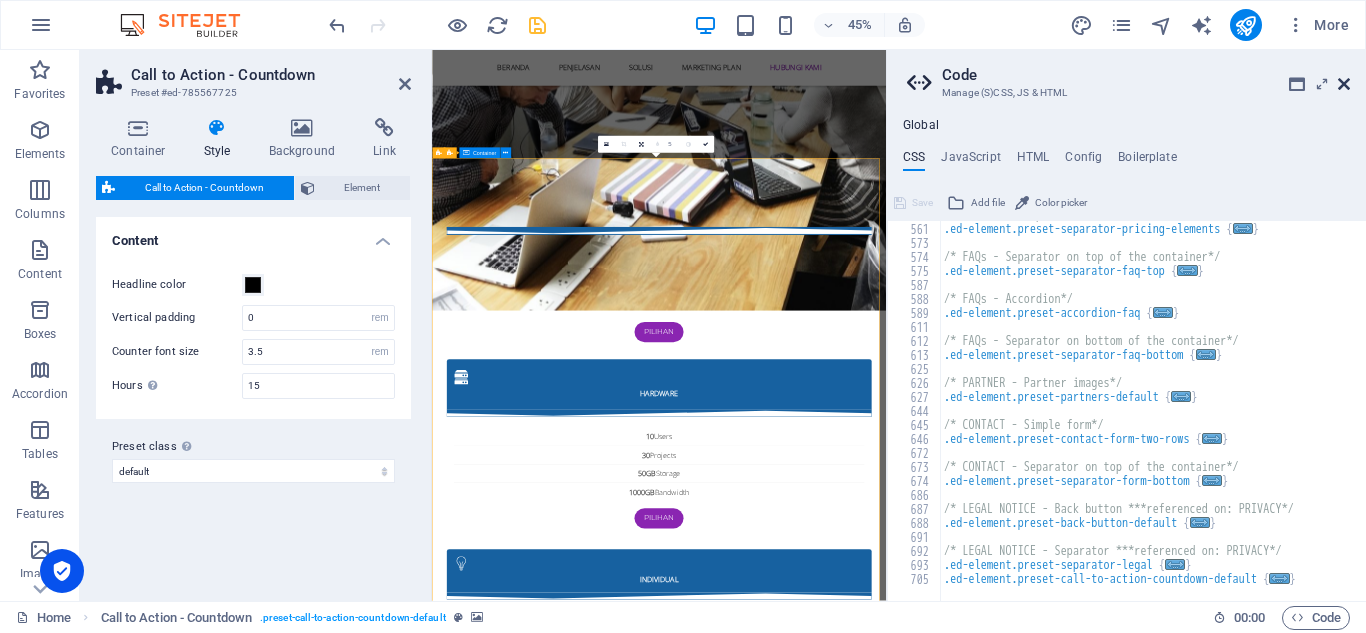 click at bounding box center (1344, 84) 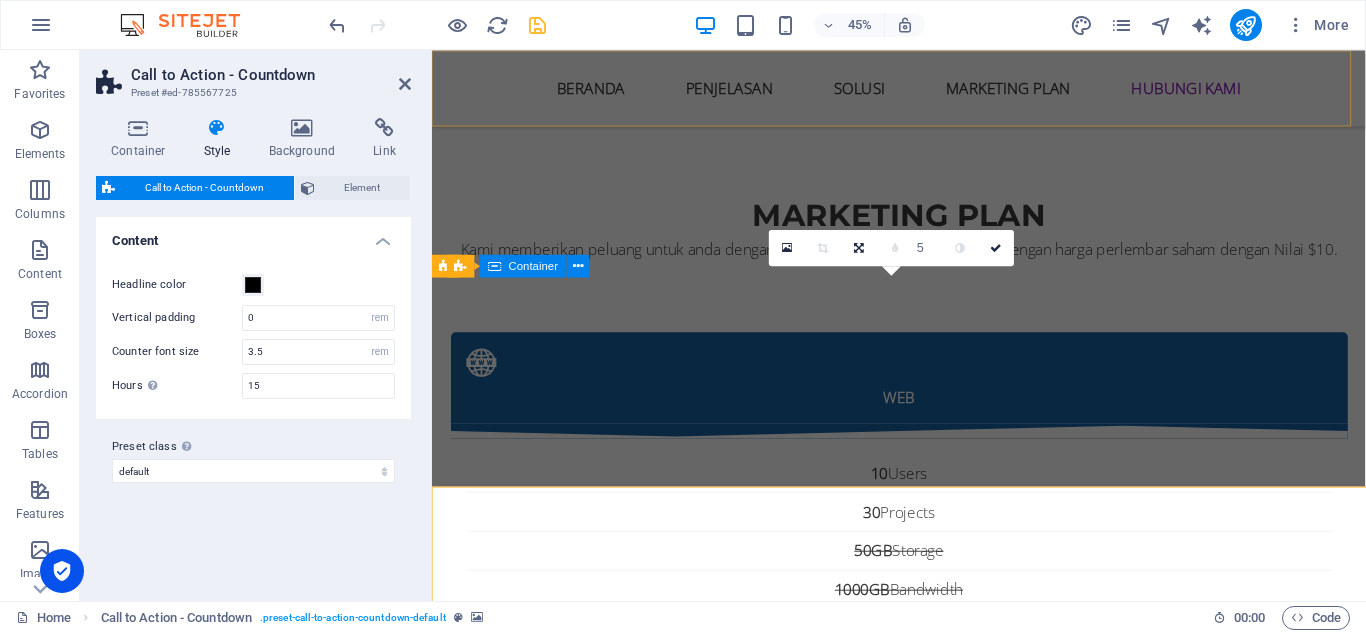scroll, scrollTop: 9380, scrollLeft: 0, axis: vertical 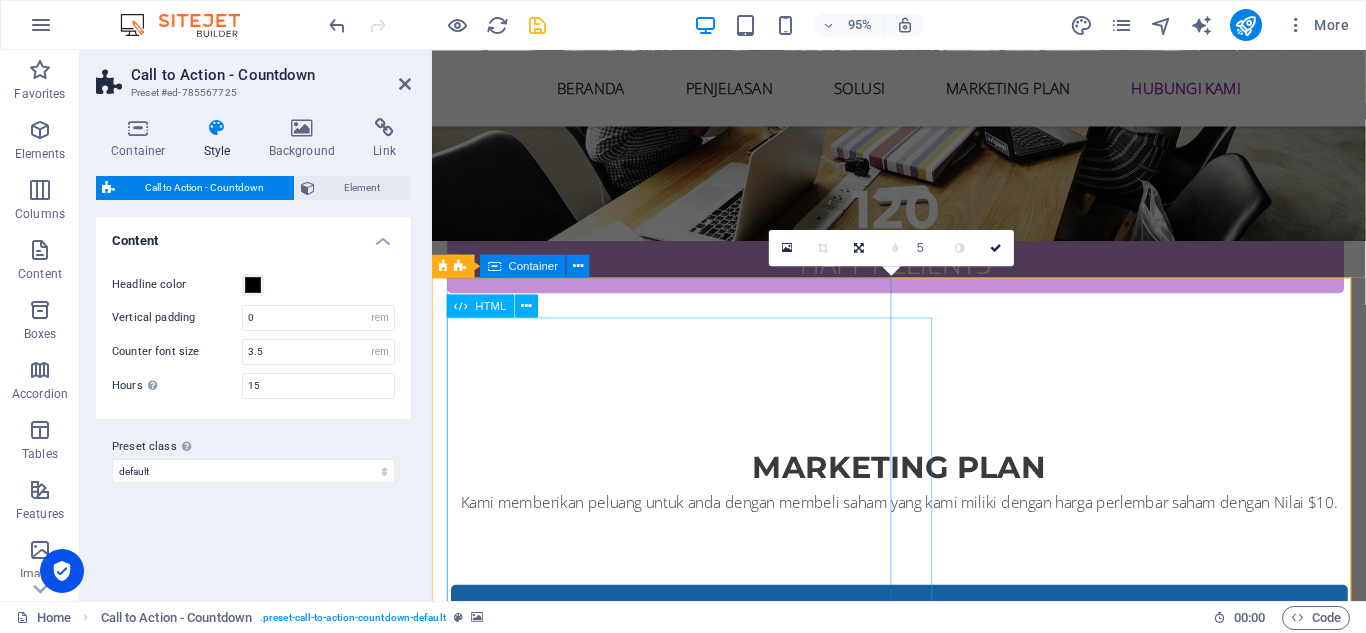 click on "Website ini bukan merupakan website official, melainkan website promosi mitra resmi [DOMAIN_NAME] program Affiliasi dari [DOMAIN_NAME] Berikut ini adalah link situs resmi :[URL][DOMAIN_NAME]
Trading opsi binary mungkin tidak cocok untuk semua orang, maka pastikan Anda memahami sepenuhnya risiko yang terlibat. Kerugian Anda dapat melebihi setoran awal Anda [PERSON_NAME] tidak akan memiliki atau memperoleh bunga dari aset dasar.
CFD adalah instrumen yang sangat kompleks [PERSON_NAME] memiliki risiko kehilangan [PERSON_NAME] tinggi dengan cepat berhubung adanya leverage. 63% akun investor ritel kehilangan [PERSON_NAME] ketika bertrading CFD pada Deriv Investments (Europe) Limited. Anda harus mempertimbangkan lebih lanjut apakah Anda benar benar memahami cara kerja CFD [PERSON_NAME] apakah Anda mampu mengambil risiko tinggi untuk kehilangan seluruh [PERSON_NAME]." at bounding box center [924, 9713] 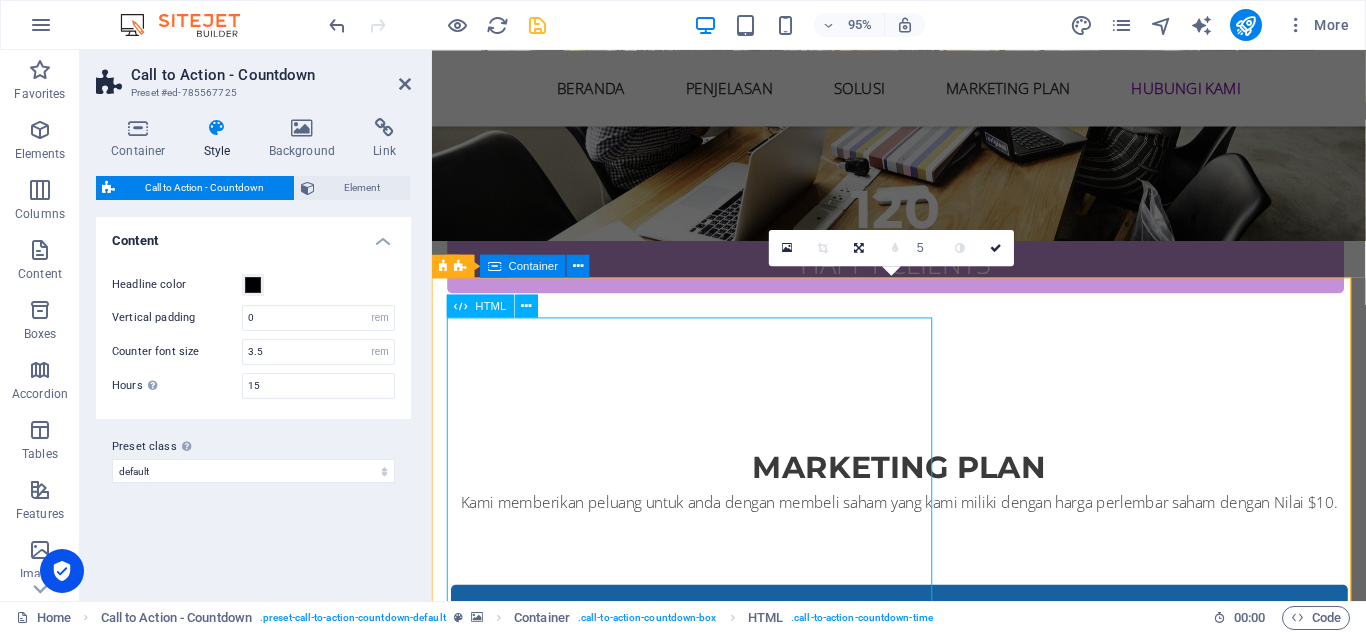 click on "Website ini bukan merupakan website official, melainkan website promosi mitra resmi [DOMAIN_NAME] program Affiliasi dari [DOMAIN_NAME] Berikut ini adalah link situs resmi :[URL][DOMAIN_NAME]
Trading opsi binary mungkin tidak cocok untuk semua orang, maka pastikan Anda memahami sepenuhnya risiko yang terlibat. Kerugian Anda dapat melebihi setoran awal Anda [PERSON_NAME] tidak akan memiliki atau memperoleh bunga dari aset dasar.
CFD adalah instrumen yang sangat kompleks [PERSON_NAME] memiliki risiko kehilangan [PERSON_NAME] tinggi dengan cepat berhubung adanya leverage. 63% akun investor ritel kehilangan [PERSON_NAME] ketika bertrading CFD pada Deriv Investments (Europe) Limited. Anda harus mempertimbangkan lebih lanjut apakah Anda benar benar memahami cara kerja CFD [PERSON_NAME] apakah Anda mampu mengambil risiko tinggi untuk kehilangan seluruh [PERSON_NAME]." at bounding box center (924, 9713) 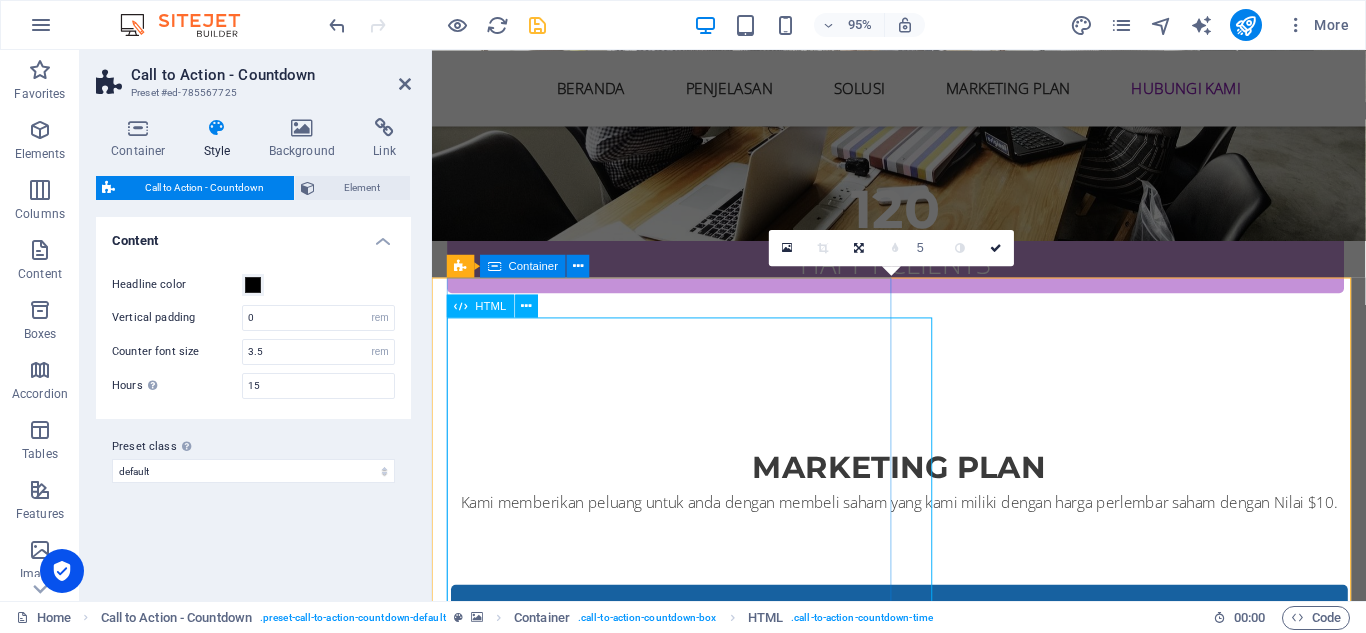 click on "Website ini bukan merupakan website official, melainkan website promosi mitra resmi [DOMAIN_NAME] program Affiliasi dari [DOMAIN_NAME] Berikut ini adalah link situs resmi :[URL][DOMAIN_NAME]
Trading opsi binary mungkin tidak cocok untuk semua orang, maka pastikan Anda memahami sepenuhnya risiko yang terlibat. Kerugian Anda dapat melebihi setoran awal Anda [PERSON_NAME] tidak akan memiliki atau memperoleh bunga dari aset dasar.
CFD adalah instrumen yang sangat kompleks [PERSON_NAME] memiliki risiko kehilangan [PERSON_NAME] tinggi dengan cepat berhubung adanya leverage. 63% akun investor ritel kehilangan [PERSON_NAME] ketika bertrading CFD pada Deriv Investments (Europe) Limited. Anda harus mempertimbangkan lebih lanjut apakah Anda benar benar memahami cara kerja CFD [PERSON_NAME] apakah Anda mampu mengambil risiko tinggi untuk kehilangan seluruh [PERSON_NAME]." at bounding box center [924, 9713] 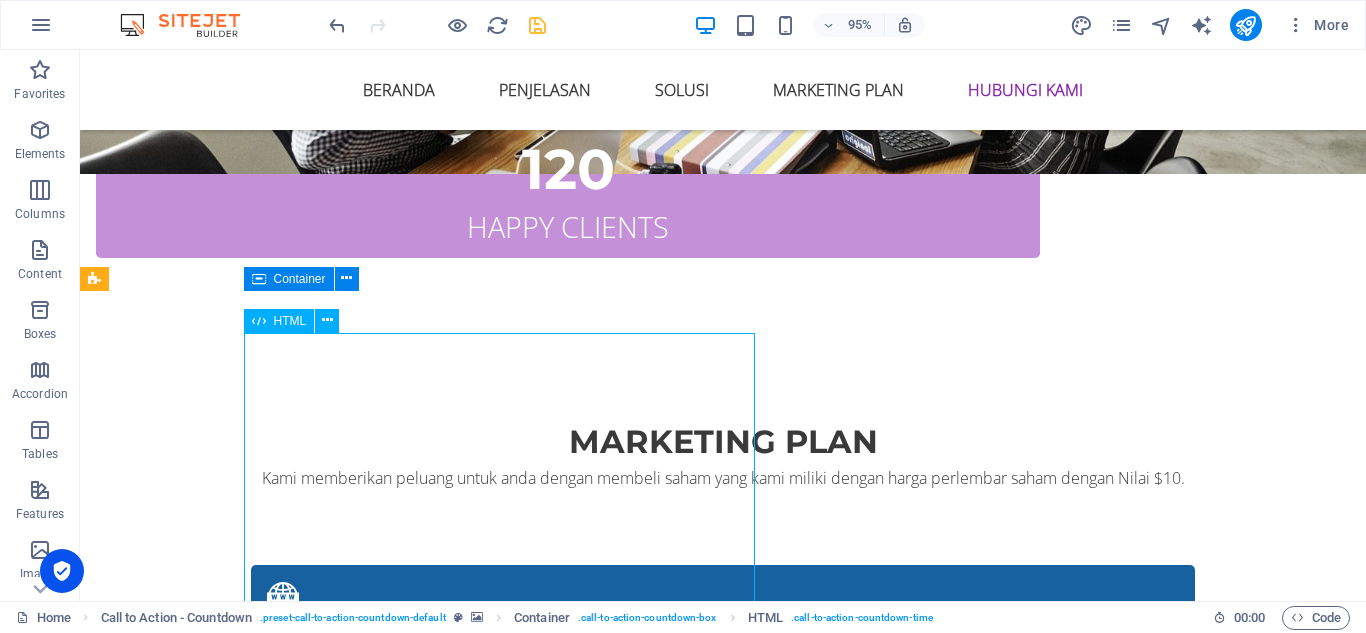 scroll, scrollTop: 9308, scrollLeft: 0, axis: vertical 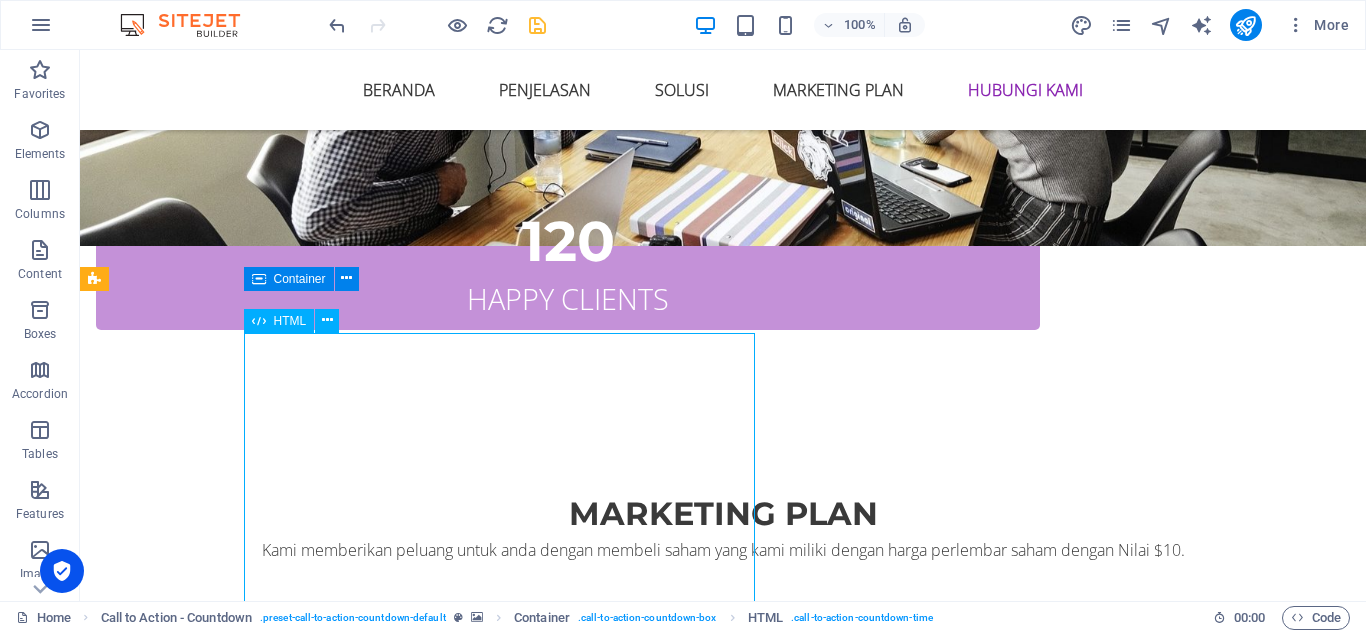 drag, startPoint x: 137, startPoint y: 381, endPoint x: 567, endPoint y: 431, distance: 432.89722 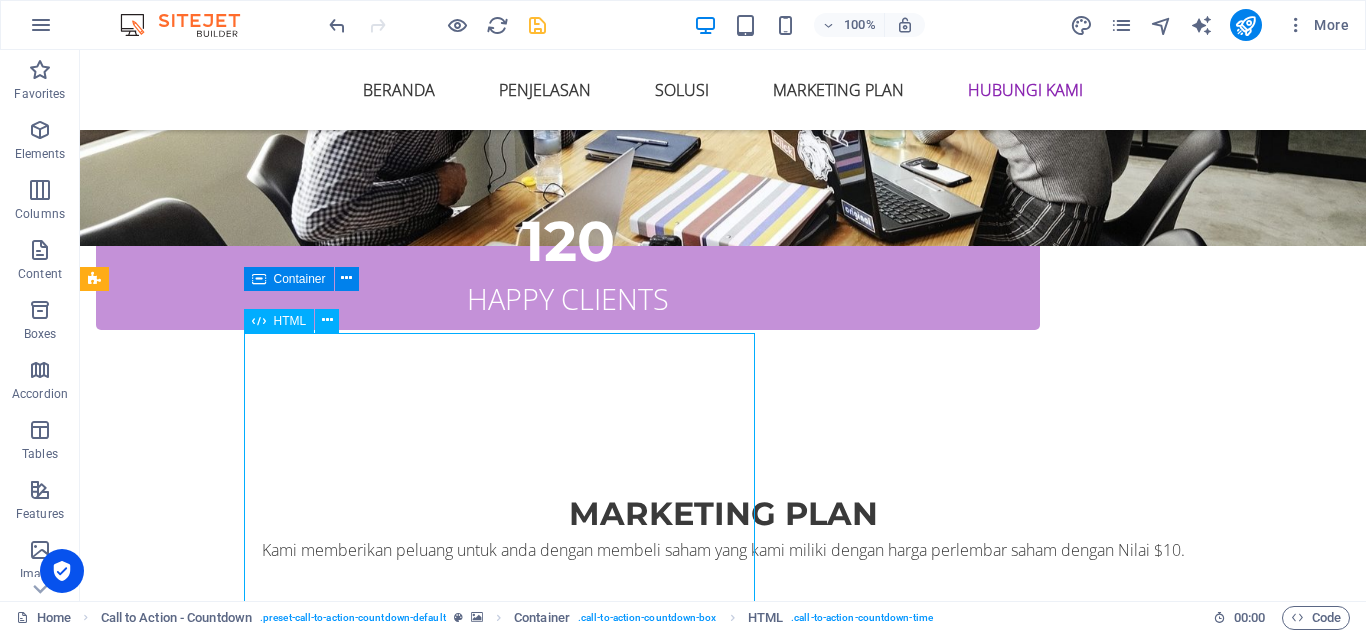 click on "Website ini bukan merupakan website official, melainkan website promosi mitra resmi [DOMAIN_NAME] program Affiliasi dari [DOMAIN_NAME] Berikut ini adalah link situs resmi :[URL][DOMAIN_NAME]
Trading opsi binary mungkin tidak cocok untuk semua orang, maka pastikan Anda memahami sepenuhnya risiko yang terlibat. Kerugian Anda dapat melebihi setoran awal Anda [PERSON_NAME] tidak akan memiliki atau memperoleh bunga dari aset dasar.
CFD adalah instrumen yang sangat kompleks [PERSON_NAME] memiliki risiko kehilangan [PERSON_NAME] tinggi dengan cepat berhubung adanya leverage. 63% akun investor ritel kehilangan [PERSON_NAME] ketika bertrading CFD pada Deriv Investments (Europe) Limited. Anda harus mempertimbangkan lebih lanjut apakah Anda benar benar memahami cara kerja CFD [PERSON_NAME] apakah Anda mampu mengambil risiko tinggi untuk kehilangan seluruh [PERSON_NAME]." at bounding box center [723, 9737] 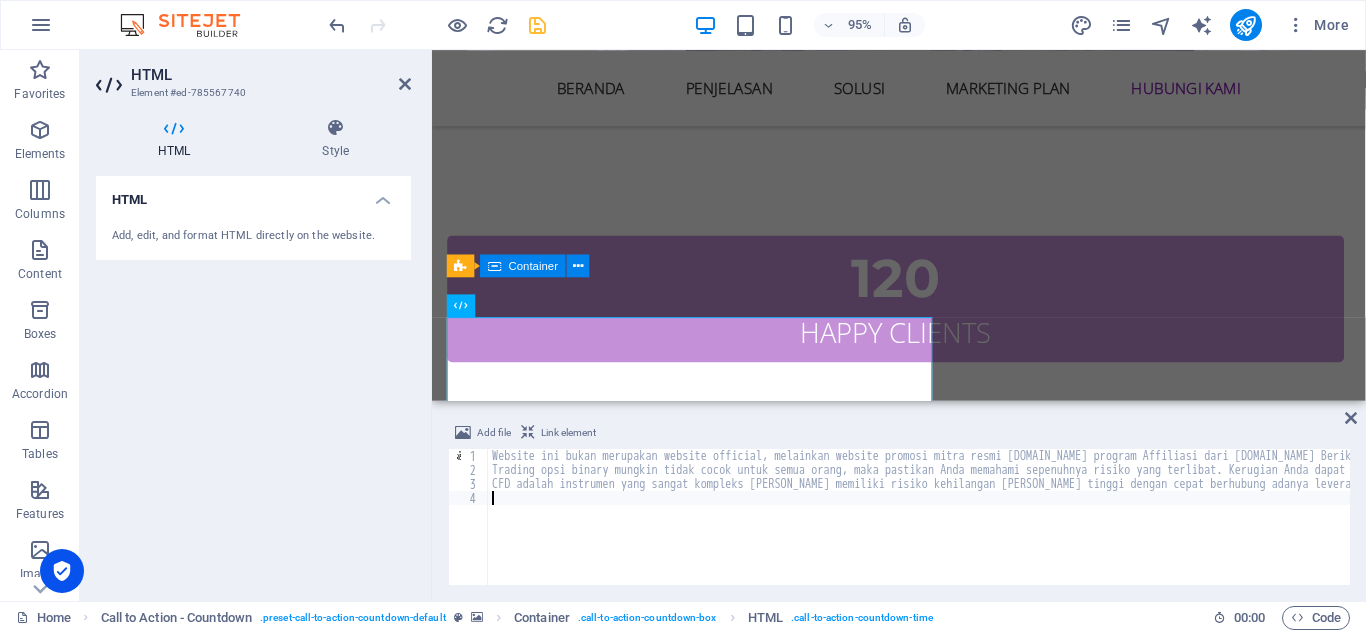 scroll, scrollTop: 9380, scrollLeft: 0, axis: vertical 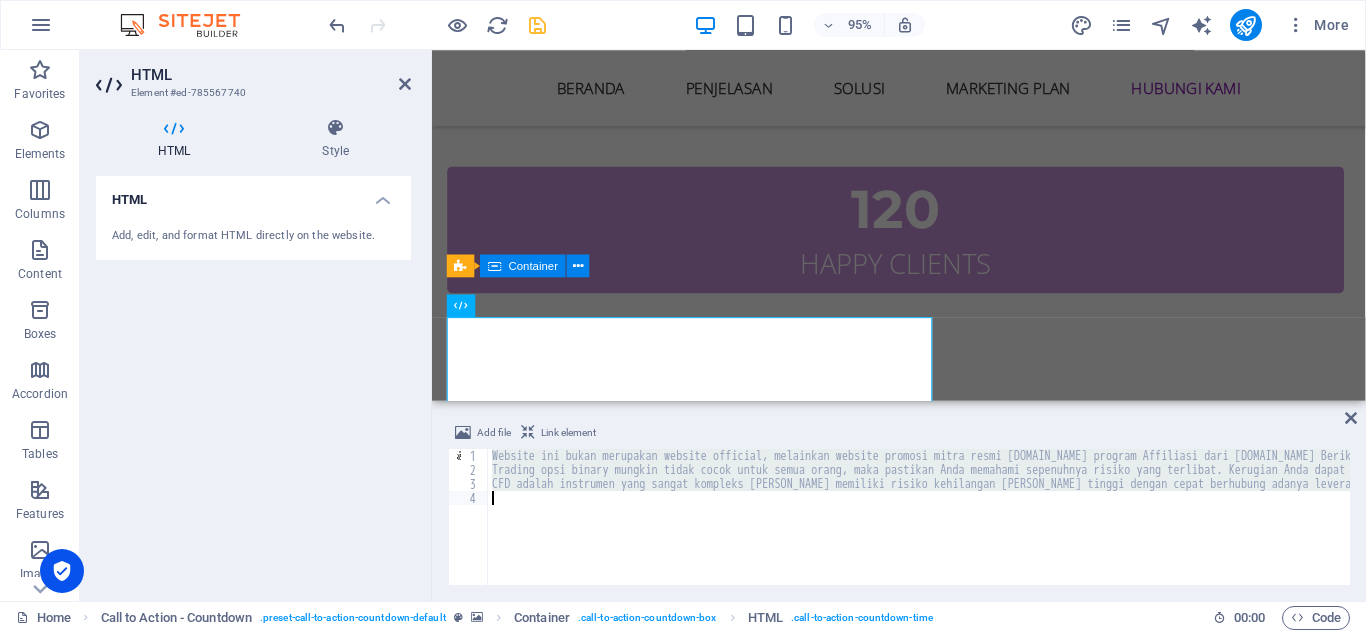 drag, startPoint x: 489, startPoint y: 453, endPoint x: 1331, endPoint y: 519, distance: 844.58276 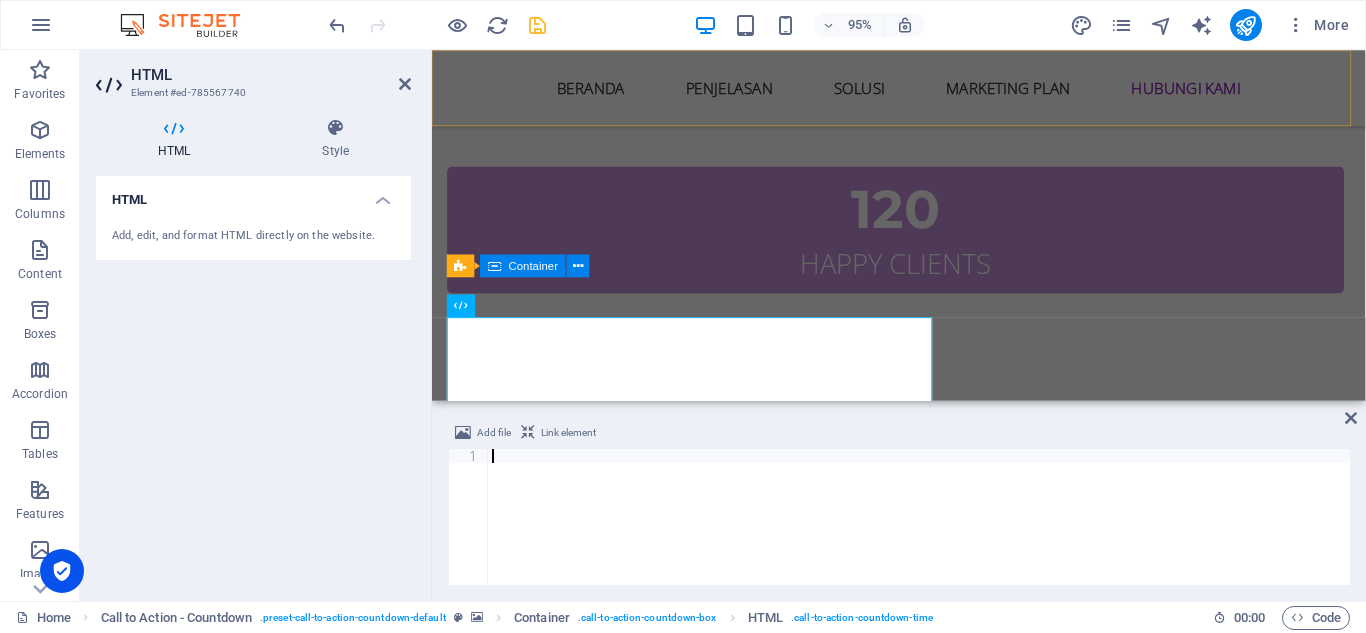 scroll, scrollTop: 9292, scrollLeft: 0, axis: vertical 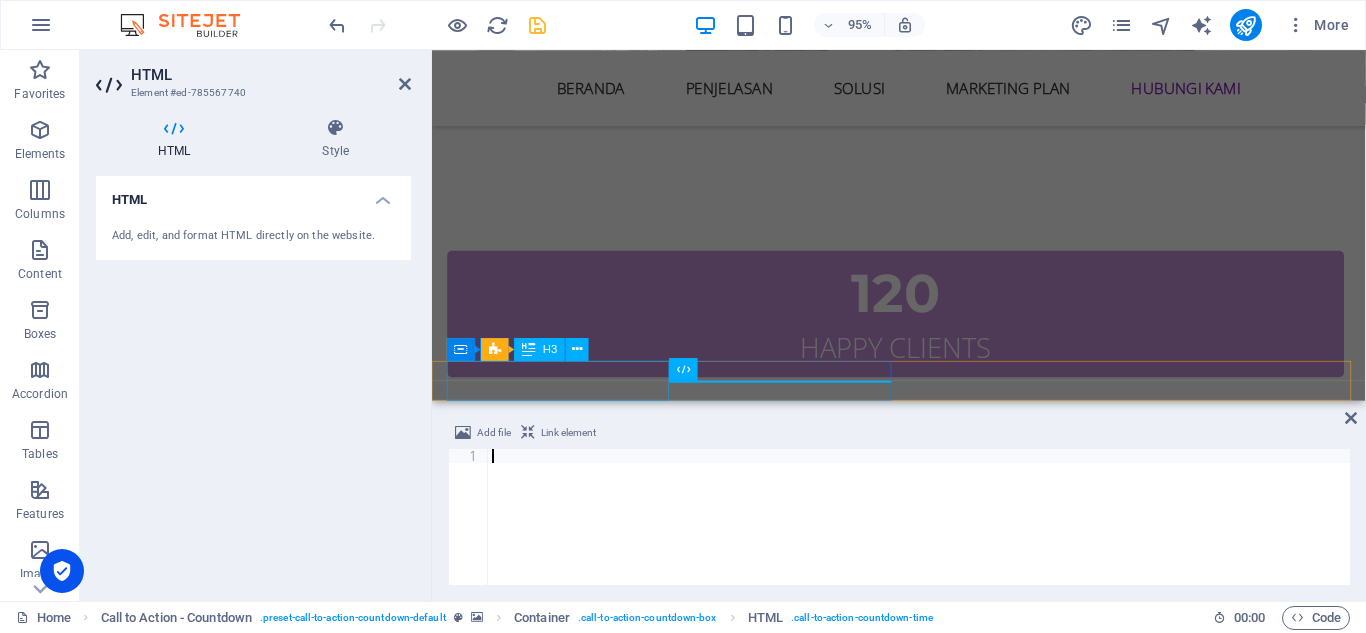 click on "DISCLAIMER" at bounding box center (924, 4152) 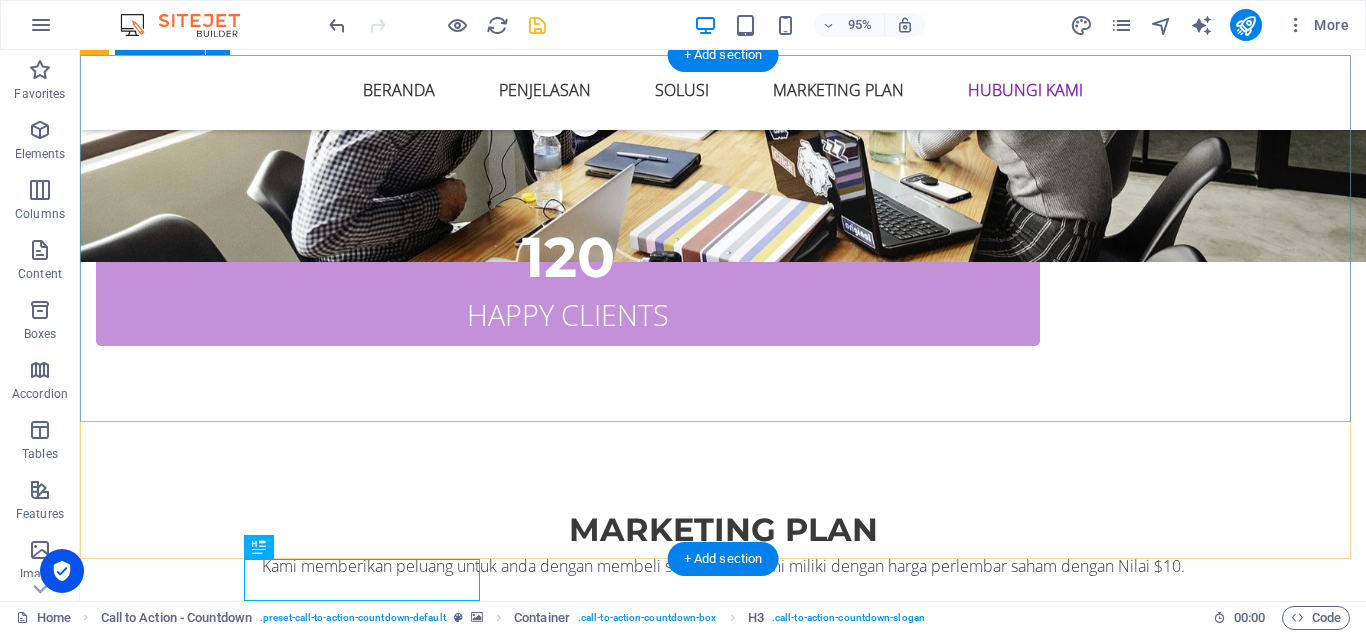 scroll, scrollTop: 9040, scrollLeft: 0, axis: vertical 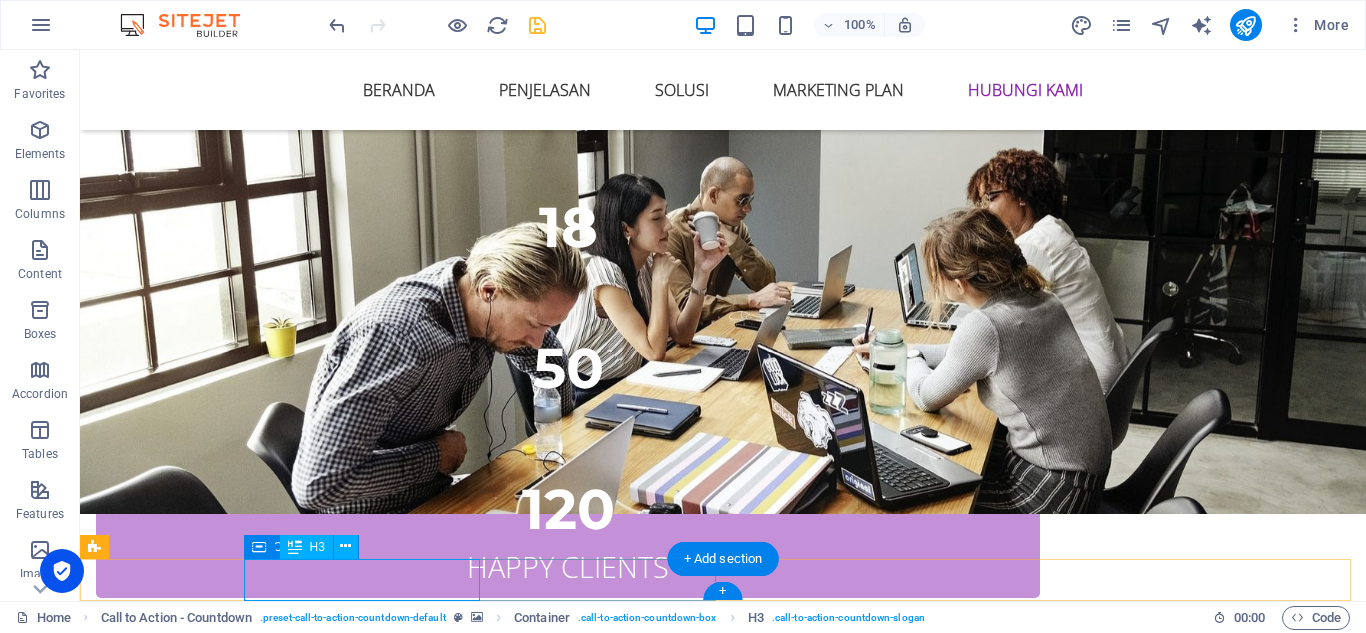 click on "DISCLAIMER" at bounding box center (723, 4356) 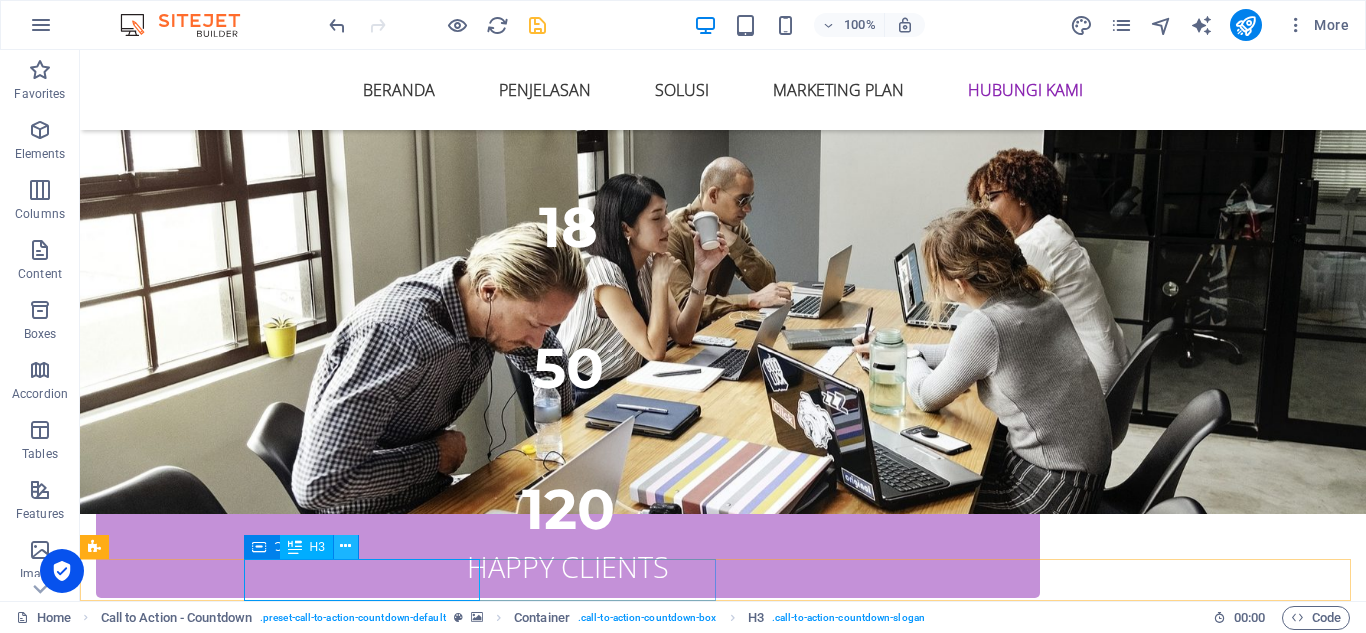 click at bounding box center (345, 546) 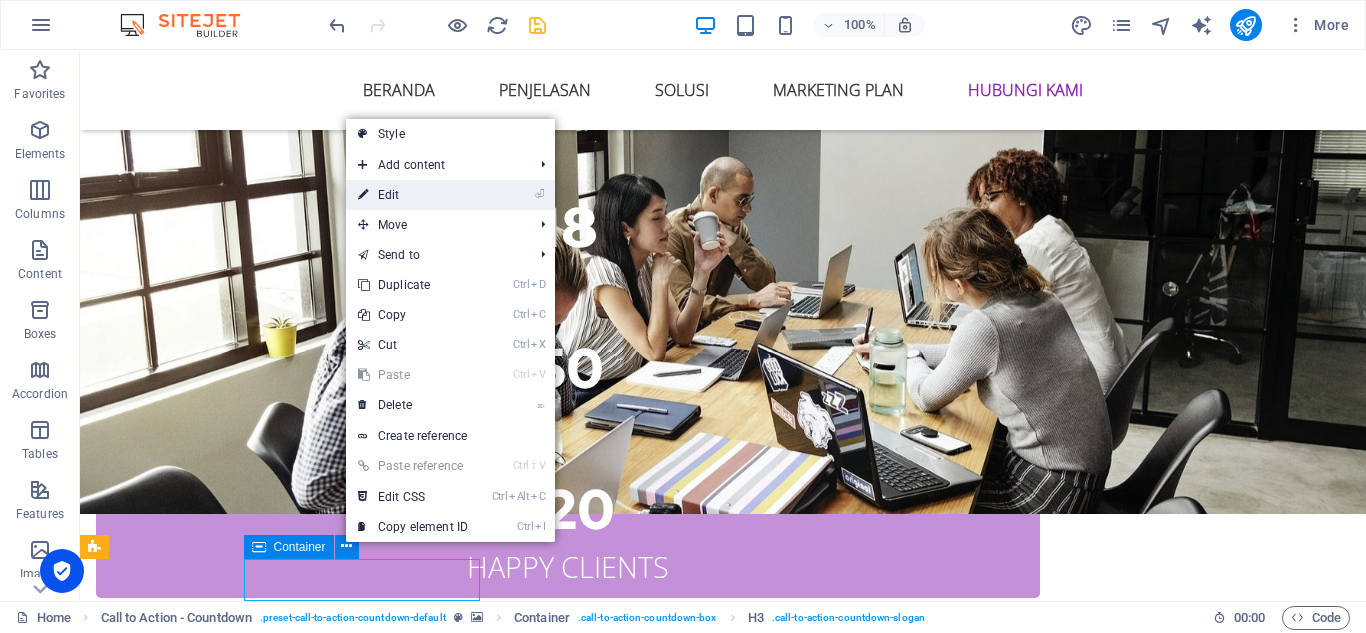 click on "⏎  Edit" at bounding box center (413, 195) 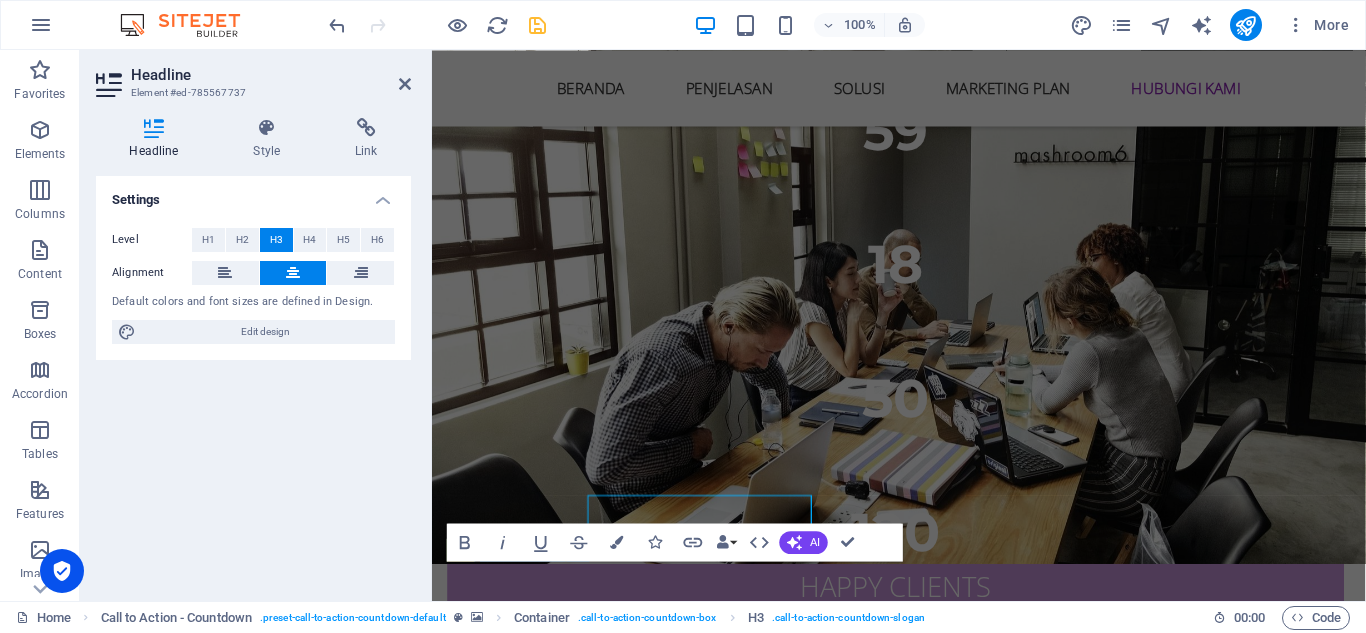 scroll, scrollTop: 9081, scrollLeft: 0, axis: vertical 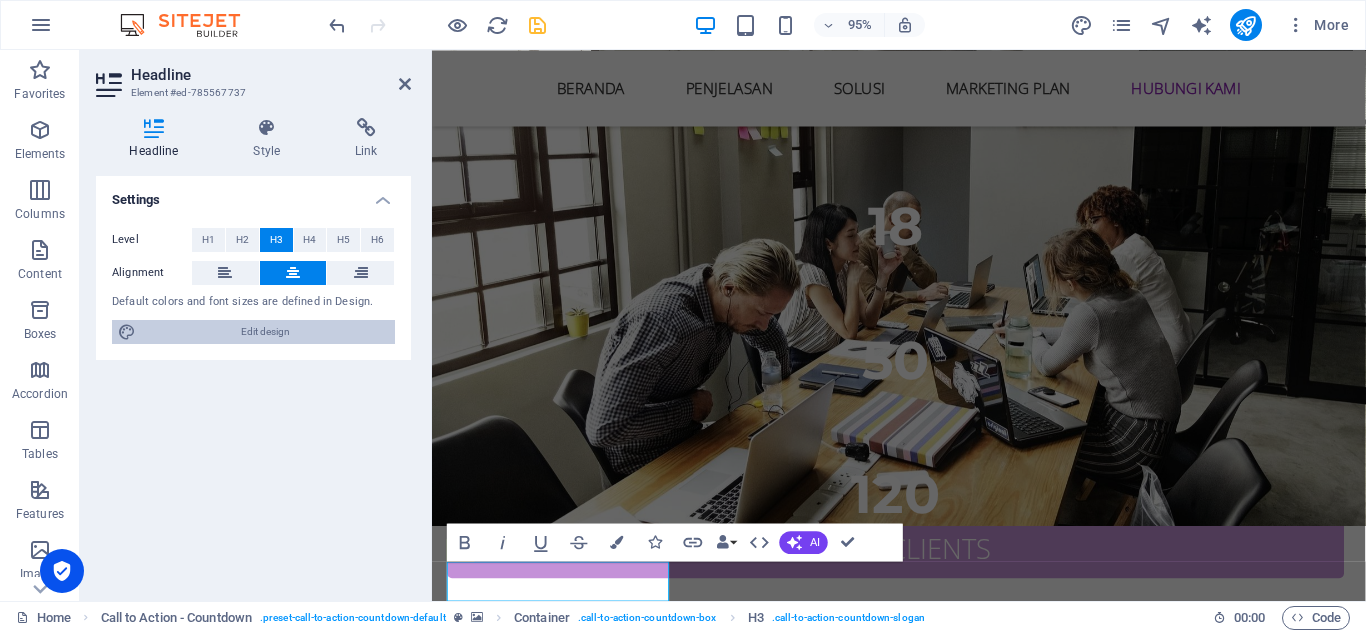 click on "Edit design" at bounding box center [265, 332] 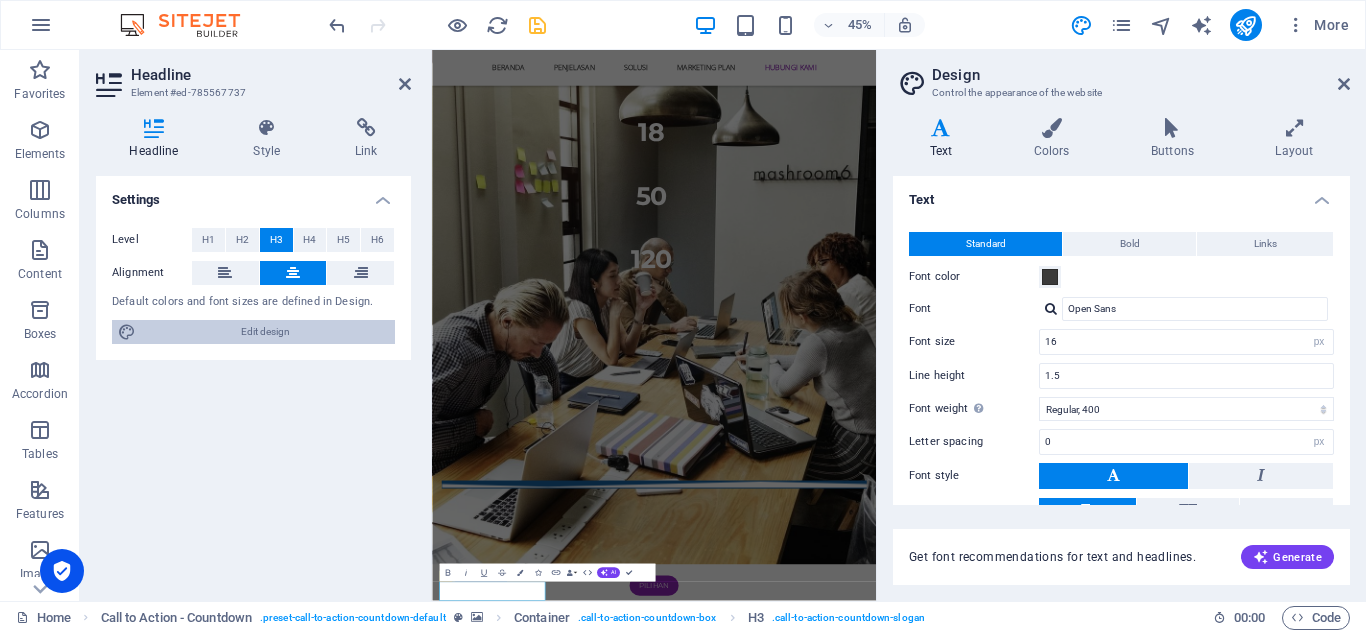 scroll, scrollTop: 8704, scrollLeft: 0, axis: vertical 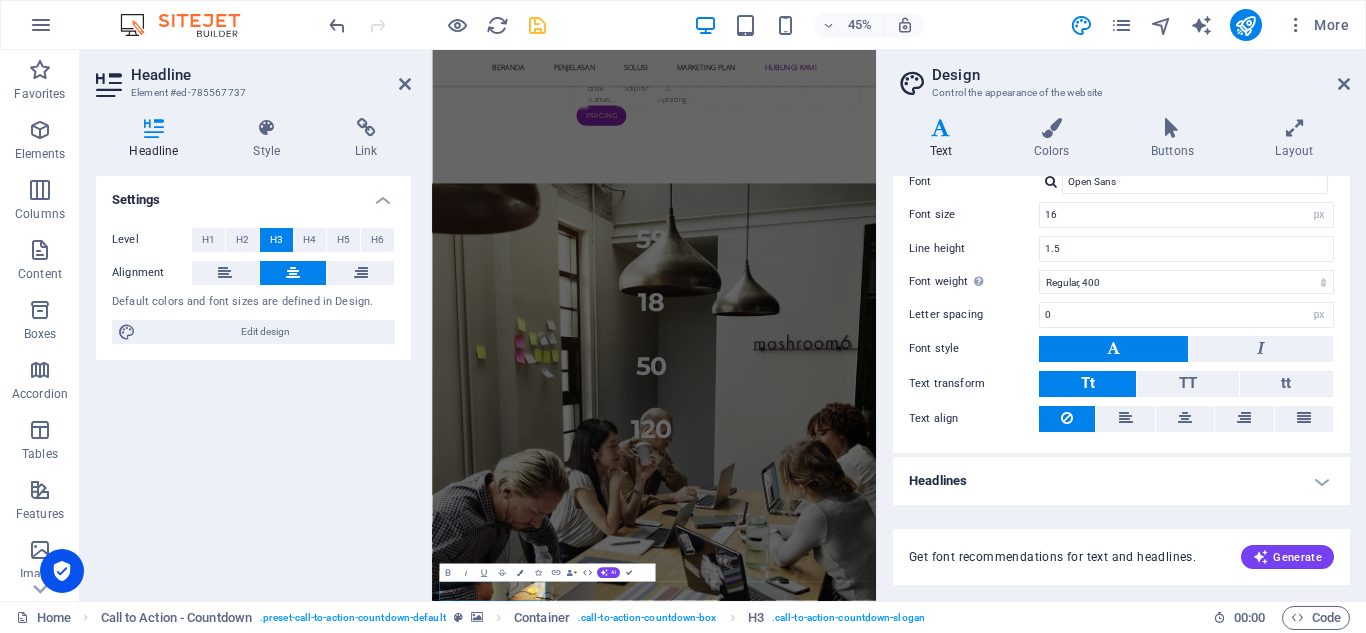 click on "Headlines" at bounding box center [1121, 481] 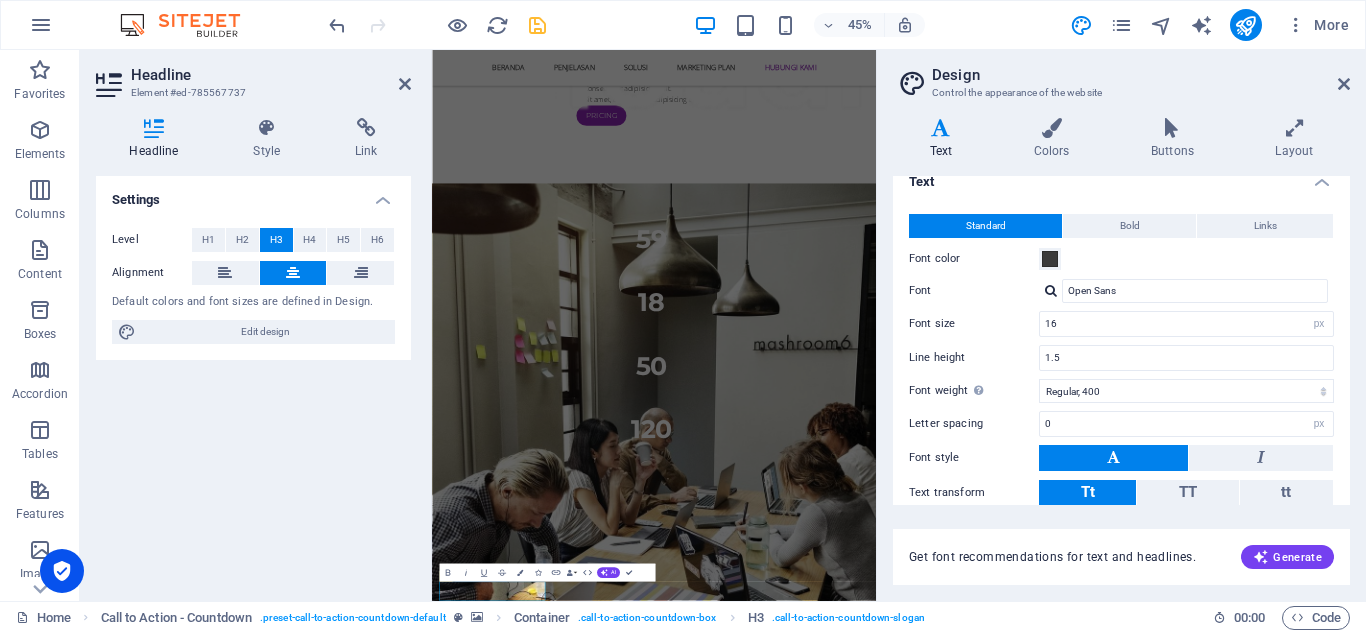 scroll, scrollTop: 0, scrollLeft: 0, axis: both 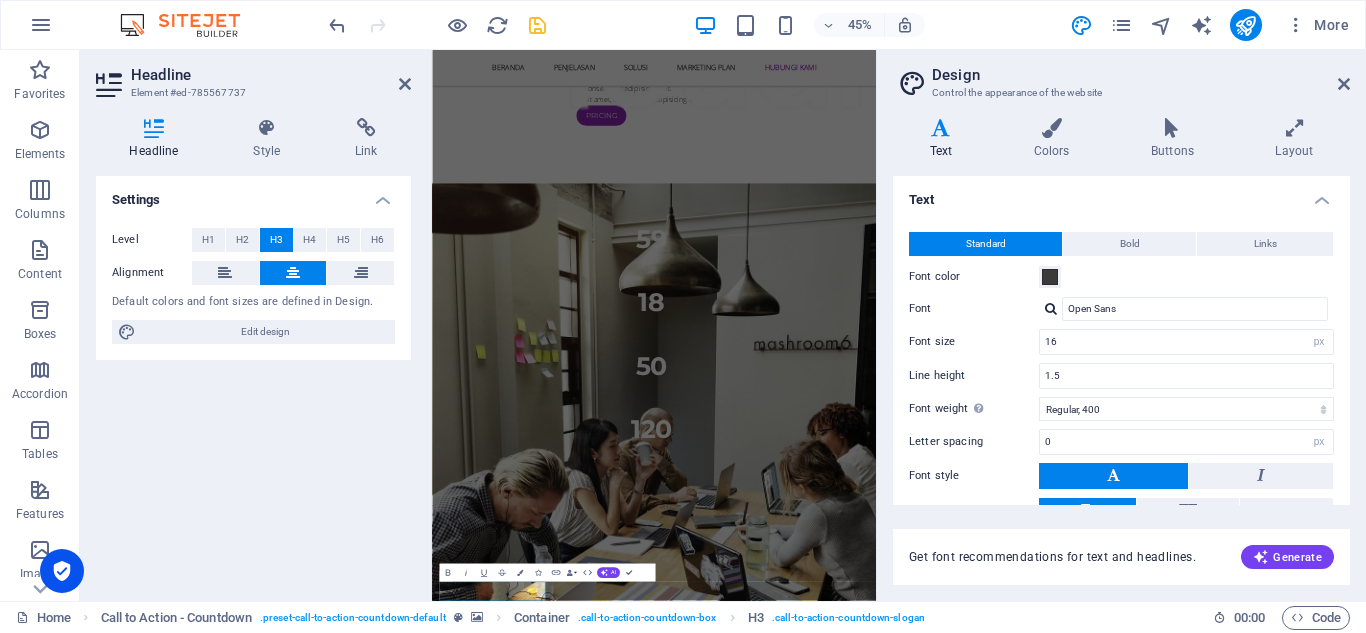 click on "Text" at bounding box center [1121, 194] 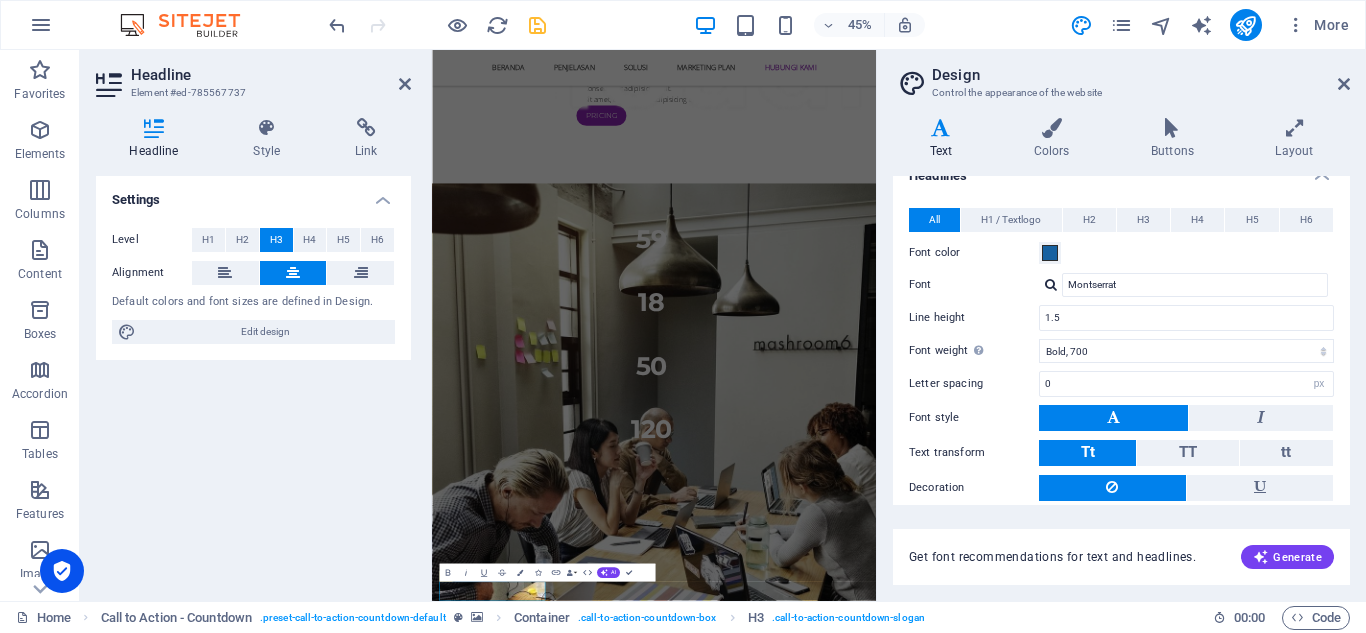 scroll, scrollTop: 0, scrollLeft: 0, axis: both 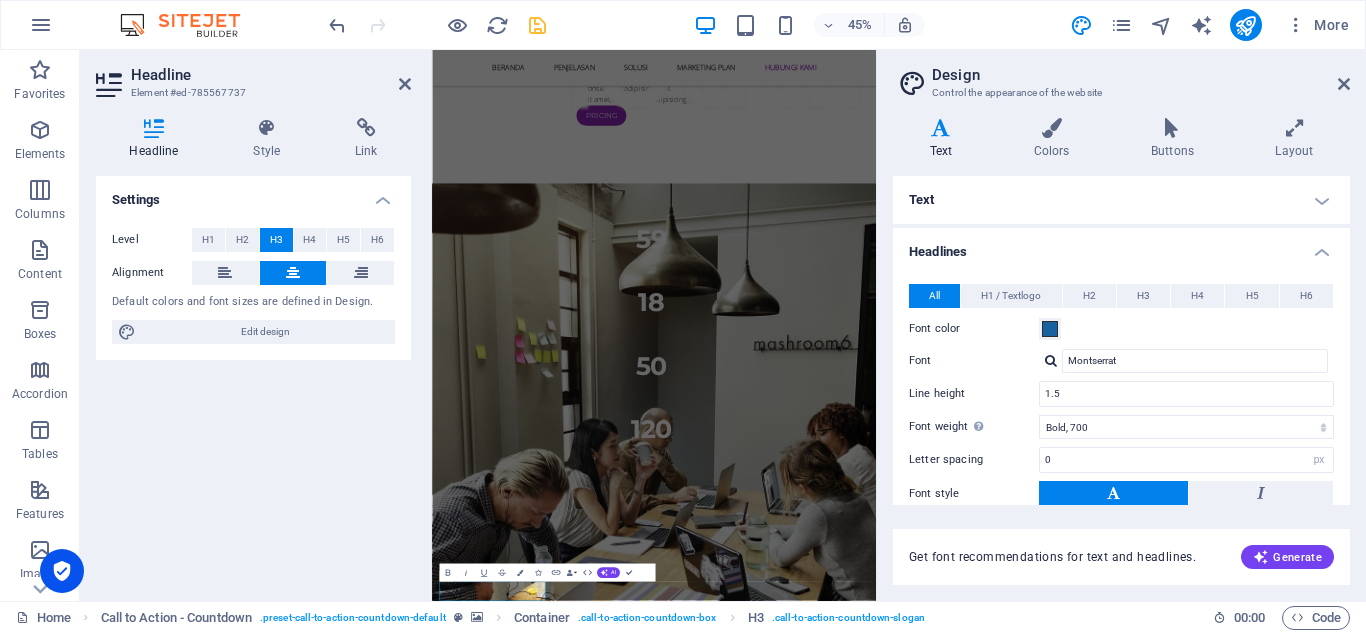 click on "Text" at bounding box center (945, 139) 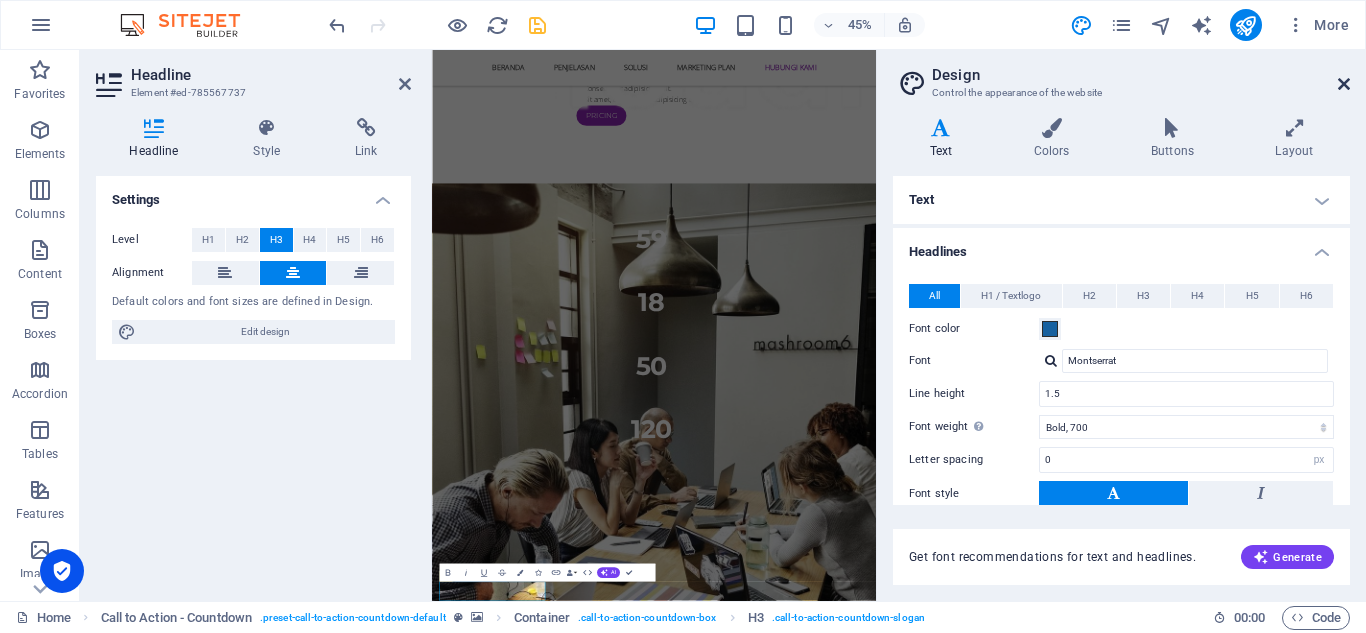 click at bounding box center (1344, 84) 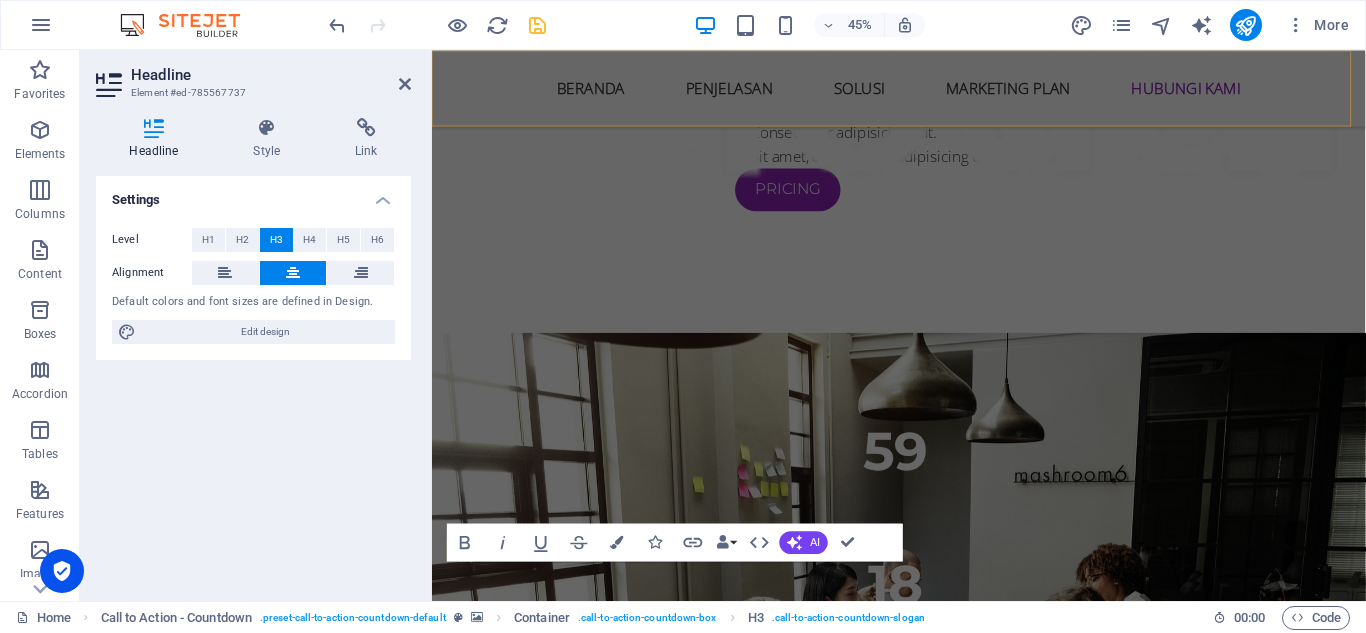 scroll, scrollTop: 9081, scrollLeft: 0, axis: vertical 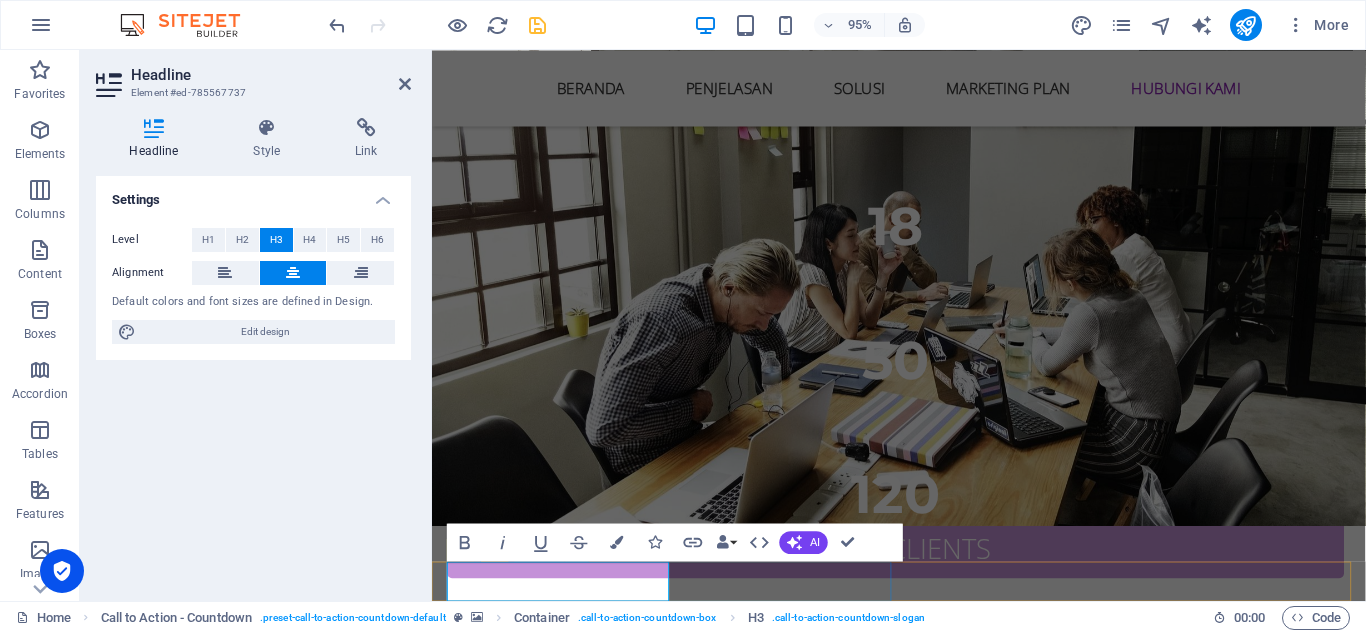 click on "DISCLAIMER" at bounding box center [924, 4363] 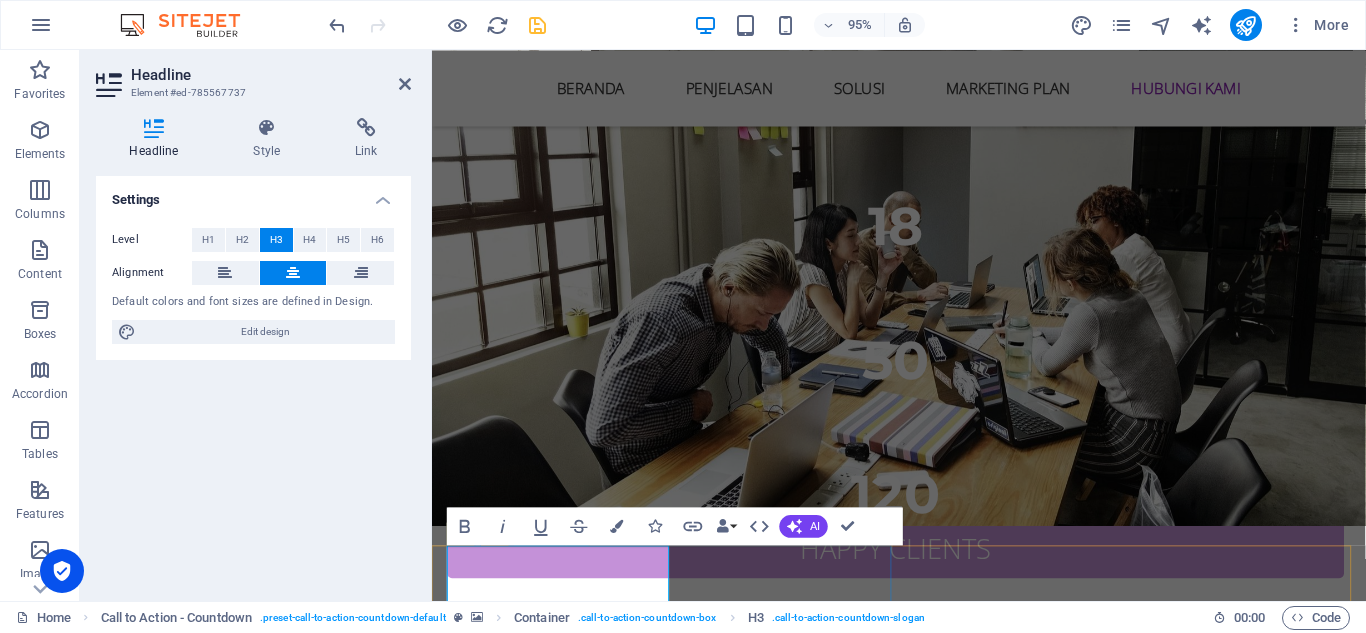 scroll, scrollTop: 9123, scrollLeft: 0, axis: vertical 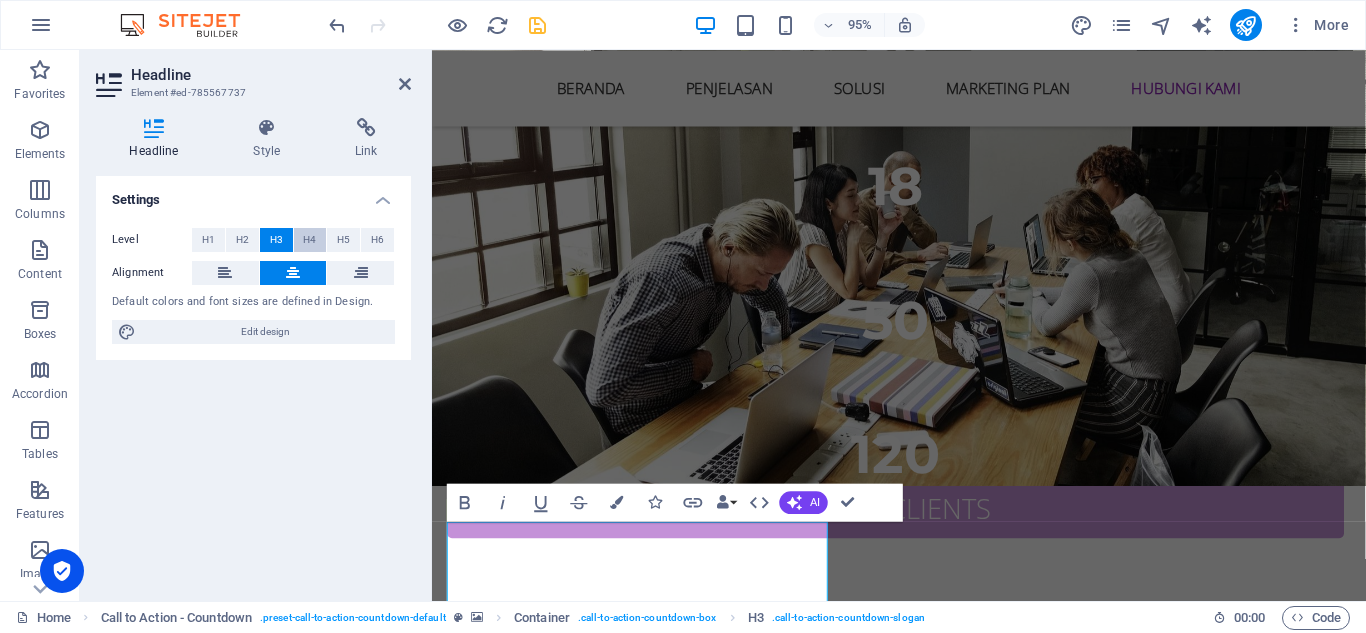 click on "H4" at bounding box center (309, 240) 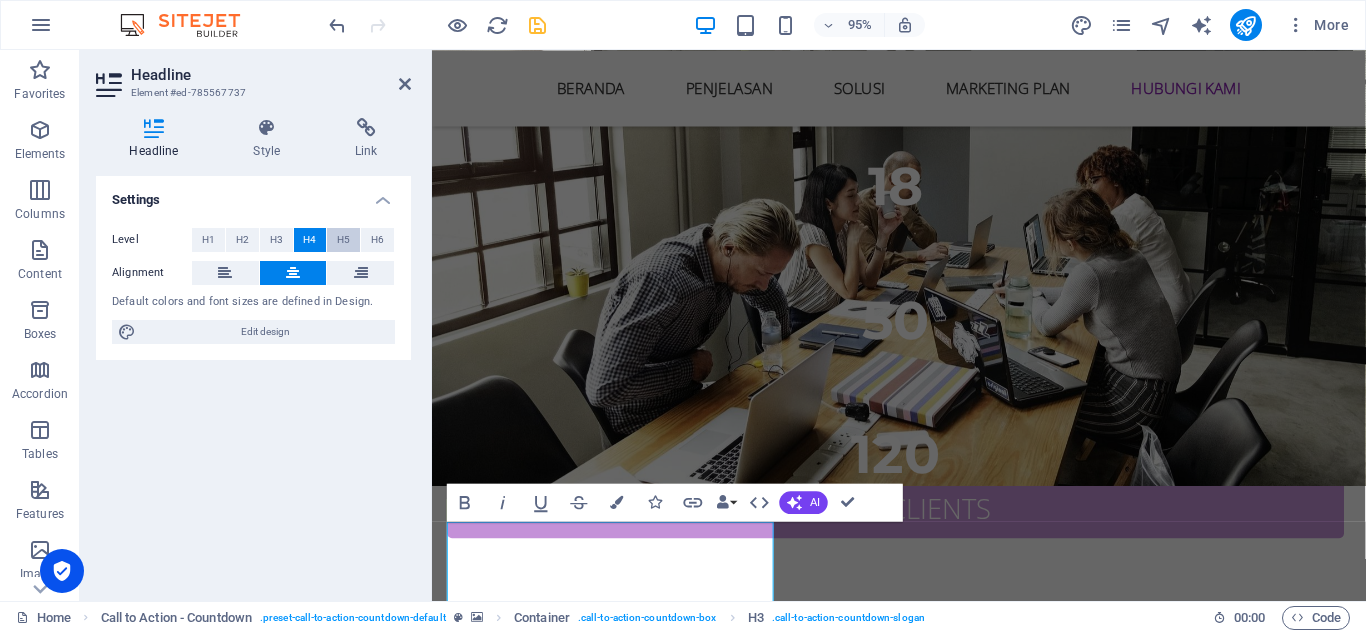 click on "H5" at bounding box center [343, 240] 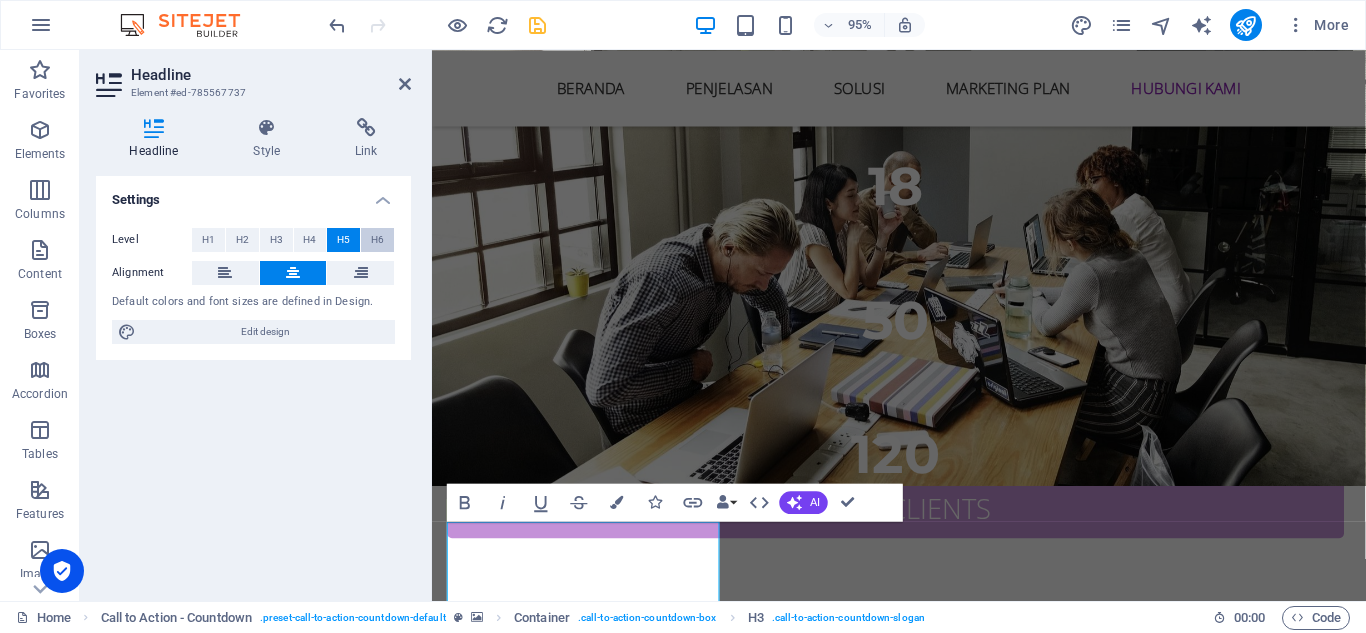 click on "H6" at bounding box center [377, 240] 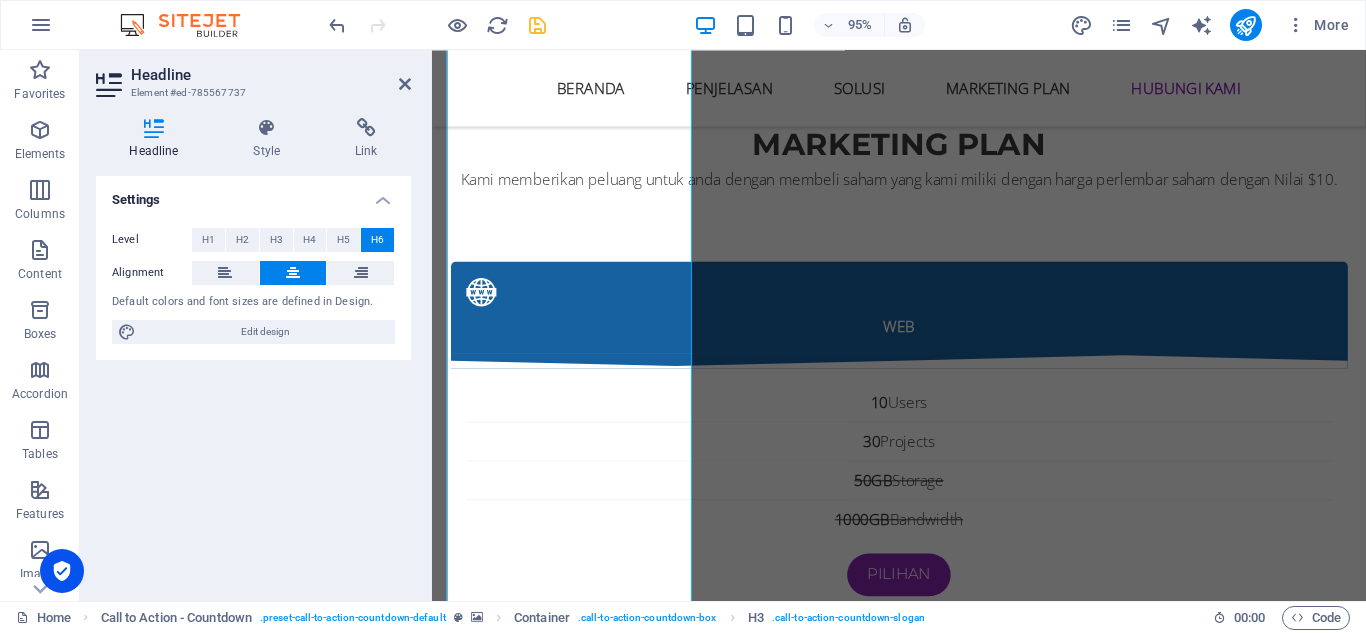 scroll, scrollTop: 9723, scrollLeft: 0, axis: vertical 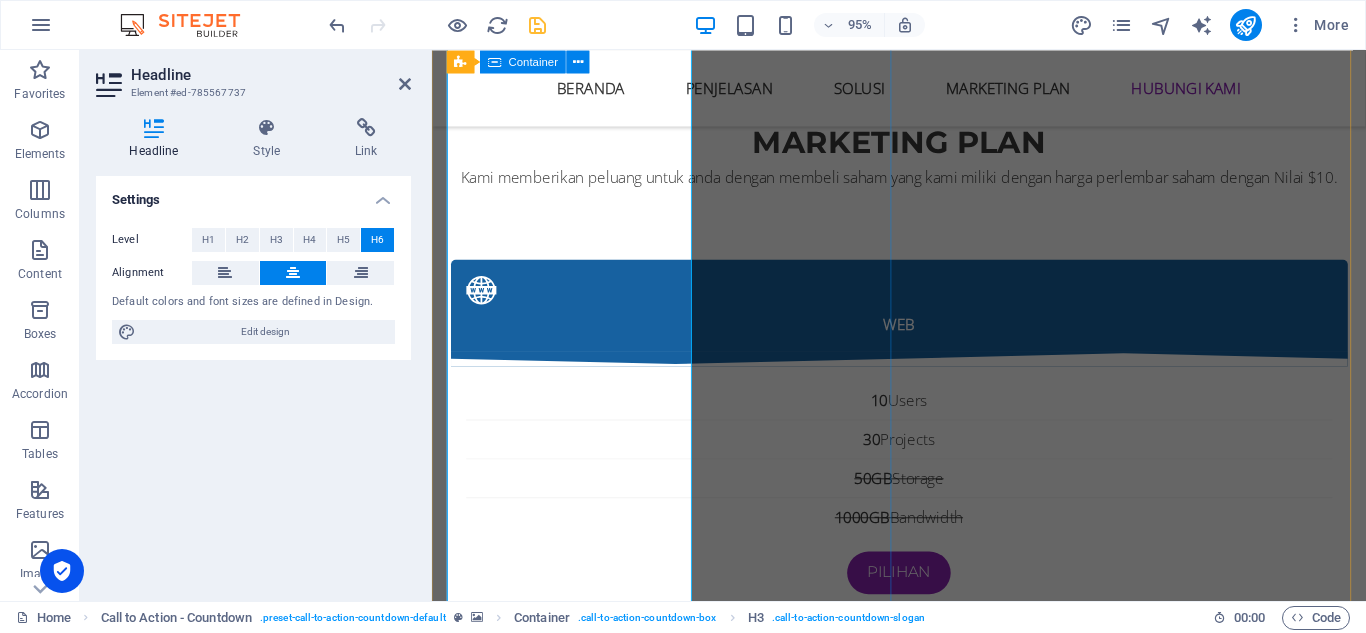 click on "DISCLAIMER  ‌Website ini bukan merupakan website official, melainkan website promosi mitra resmi [DOMAIN_NAME] program Affiliasi dari [DOMAIN_NAME] Berikut ini adalah link situs resmi :[URL] opsi binary mungkin tidak cocok untuk semua orang, maka pastikan Anda memahami sepenuhnya risiko yang terlibat. Kerugian Anda dapat melebihi setoran awal Anda [PERSON_NAME] tidak akan memiliki atau memperoleh bunga dari aset [DOMAIN_NAME] adalah instrumen yang sangat kompleks [PERSON_NAME] memiliki risiko kehilangan [PERSON_NAME] tinggi dengan cepat berhubung adanya leverage. 63% akun investor ritel kehilangan [PERSON_NAME] ketika bertrading CFD pada Deriv Investments (Europe) Limited. Anda harus mempertimbangkan lebih lanjut apakah Anda benar benar memahami cara kerja CFD [PERSON_NAME] apakah Anda mampu mengambil risiko tinggi untuk kehilangan seluruh [PERSON_NAME]. Website ini bukan merupakan website official, melainkan website promosi mitra resmi [DOMAIN_NAME] program Affiliasi dari [DOMAIN_NAME] Berikut ini adalah link situs resmi :[URL][DOMAIN_NAME]" at bounding box center [924, 4859] 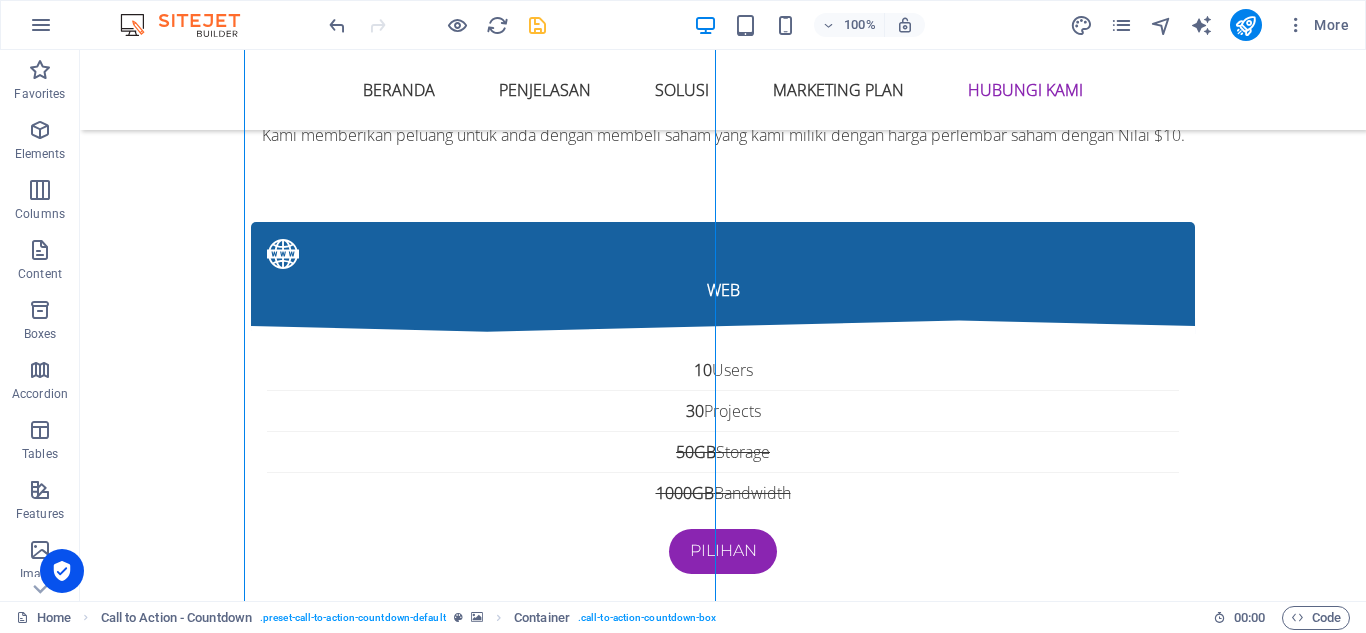 click at bounding box center (723, 4136) 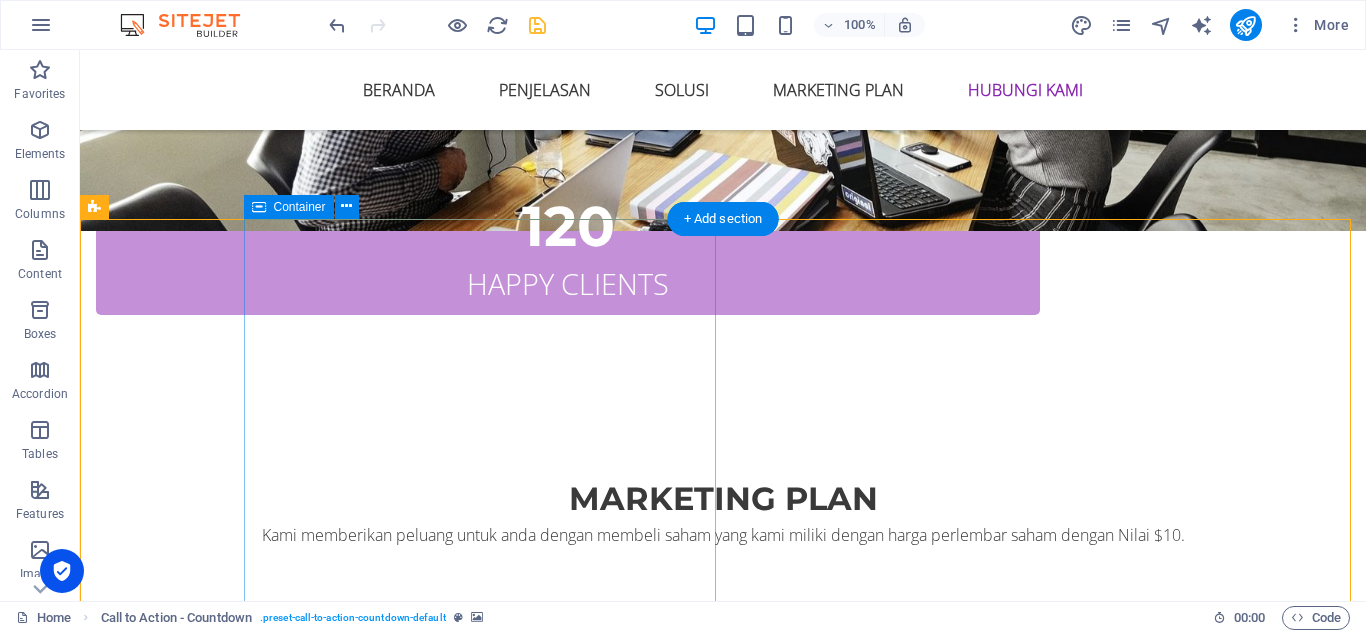scroll, scrollTop: 9423, scrollLeft: 0, axis: vertical 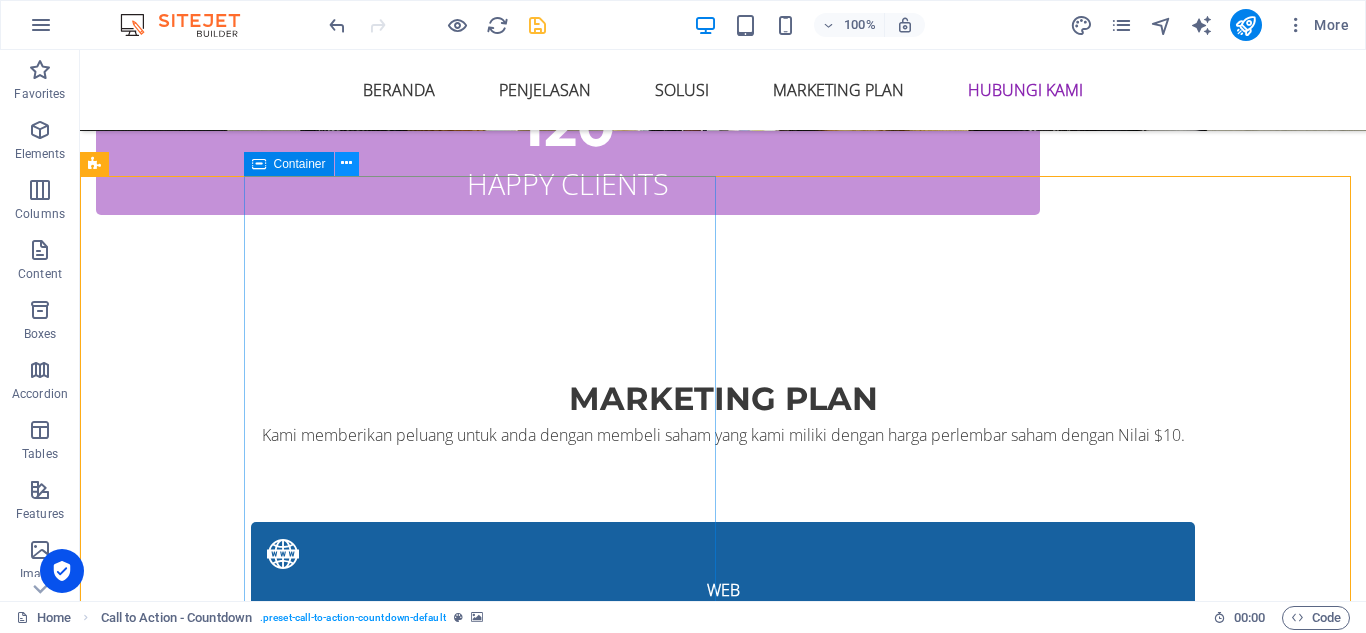 click at bounding box center (347, 164) 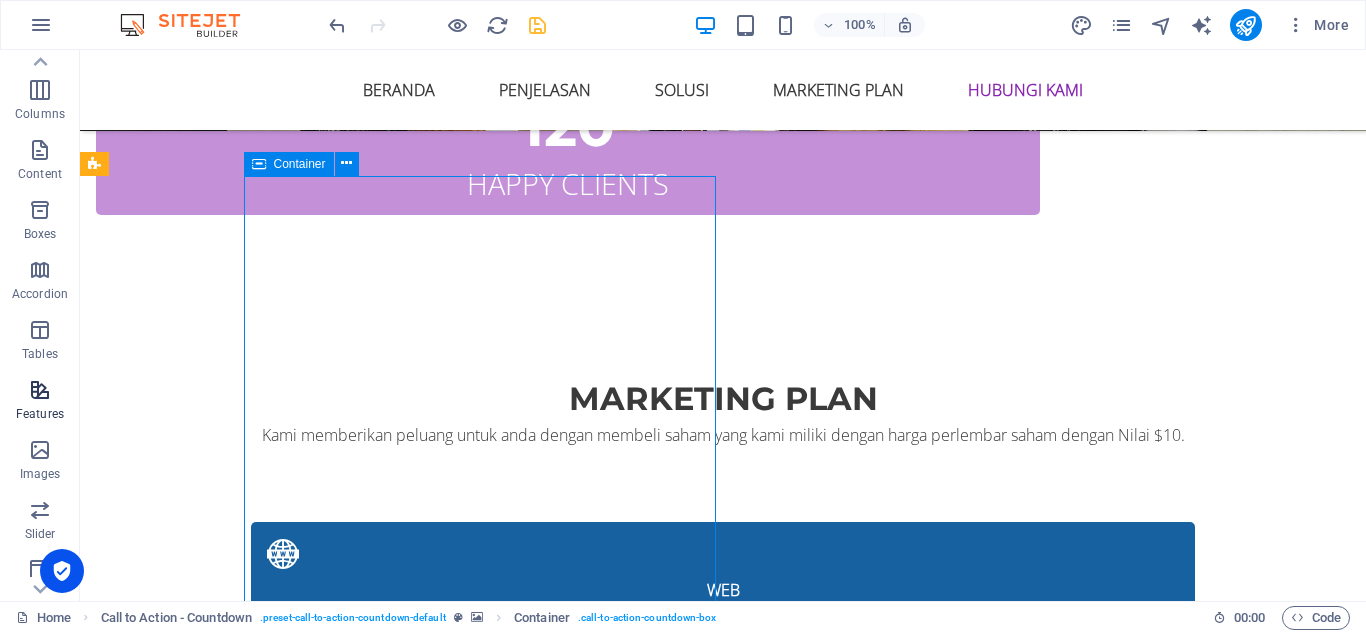 scroll, scrollTop: 300, scrollLeft: 0, axis: vertical 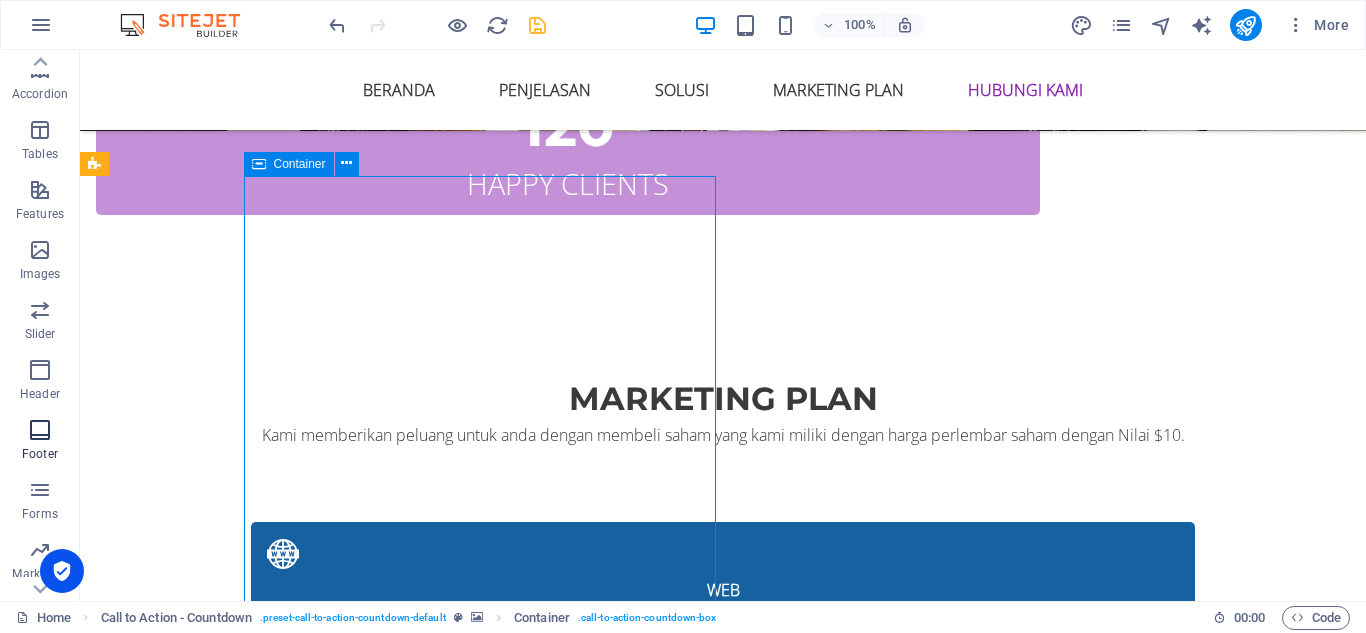 click at bounding box center [40, 430] 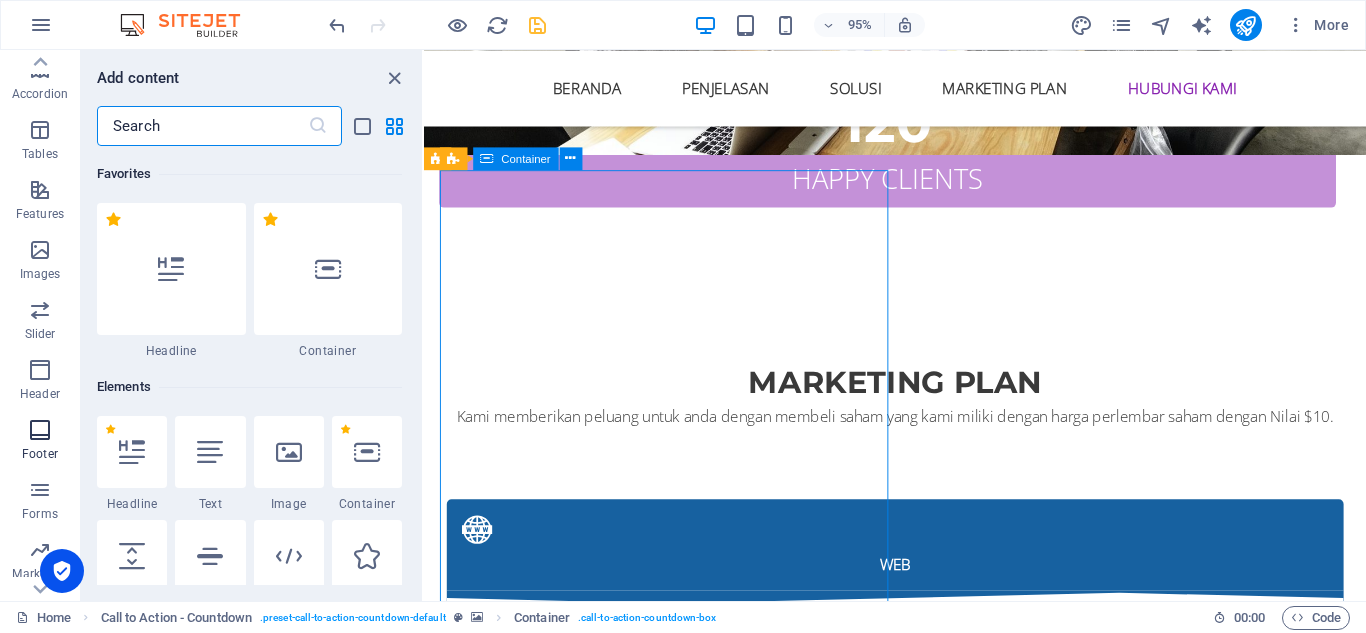 scroll, scrollTop: 13075, scrollLeft: 0, axis: vertical 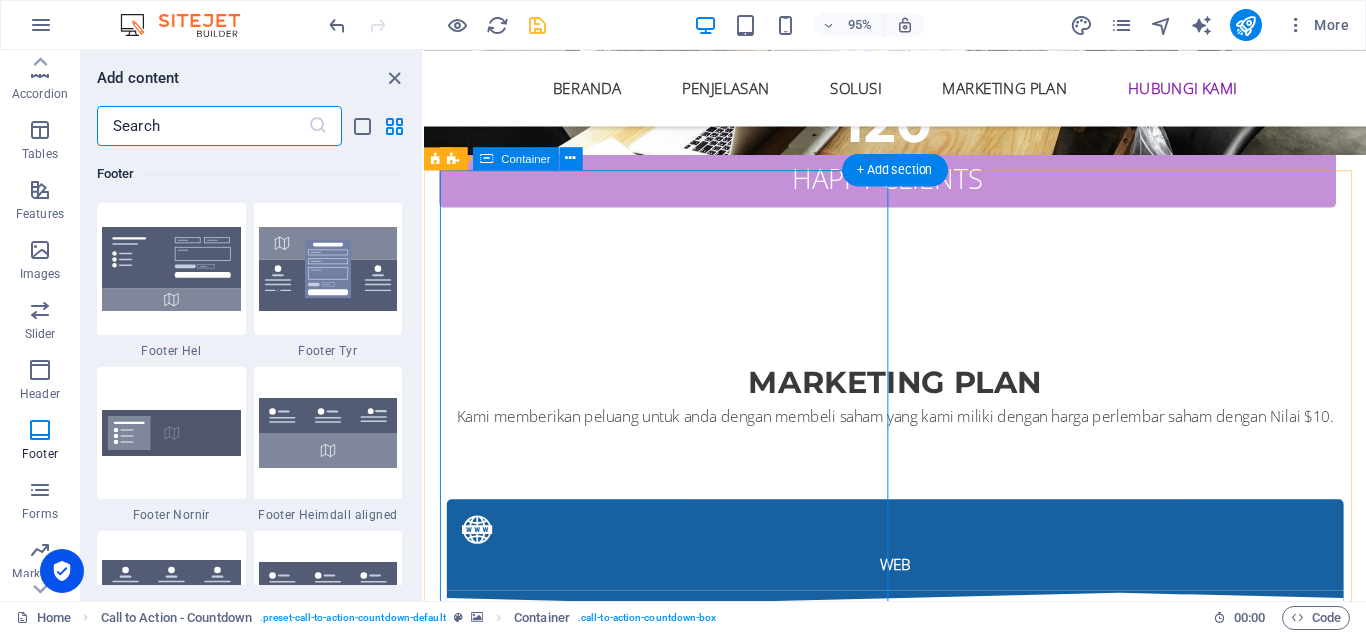 click on "DISCLAIMER  Website ini bukan merupakan website official, melainkan website promosi mitra resmi [DOMAIN_NAME] program Affiliasi dari [DOMAIN_NAME] Berikut ini adalah link situs resmi :[URL] opsi binary mungkin tidak cocok untuk semua orang, maka pastikan Anda memahami sepenuhnya risiko yang terlibat. Kerugian Anda dapat melebihi setoran awal Anda [PERSON_NAME] tidak akan memiliki atau memperoleh bunga dari aset [DOMAIN_NAME] adalah instrumen yang sangat kompleks [PERSON_NAME] memiliki risiko kehilangan [PERSON_NAME] tinggi dengan cepat berhubung adanya leverage. 63% akun investor ritel kehilangan [PERSON_NAME] ketika bertrading CFD pada Deriv Investments (Europe) Limited. Anda harus mempertimbangkan lebih lanjut apakah Anda benar benar memahami cara kerja CFD [PERSON_NAME] apakah Anda mampu mengambil risiko tinggi untuk kehilangan seluruh [PERSON_NAME]." at bounding box center (920, 5111) 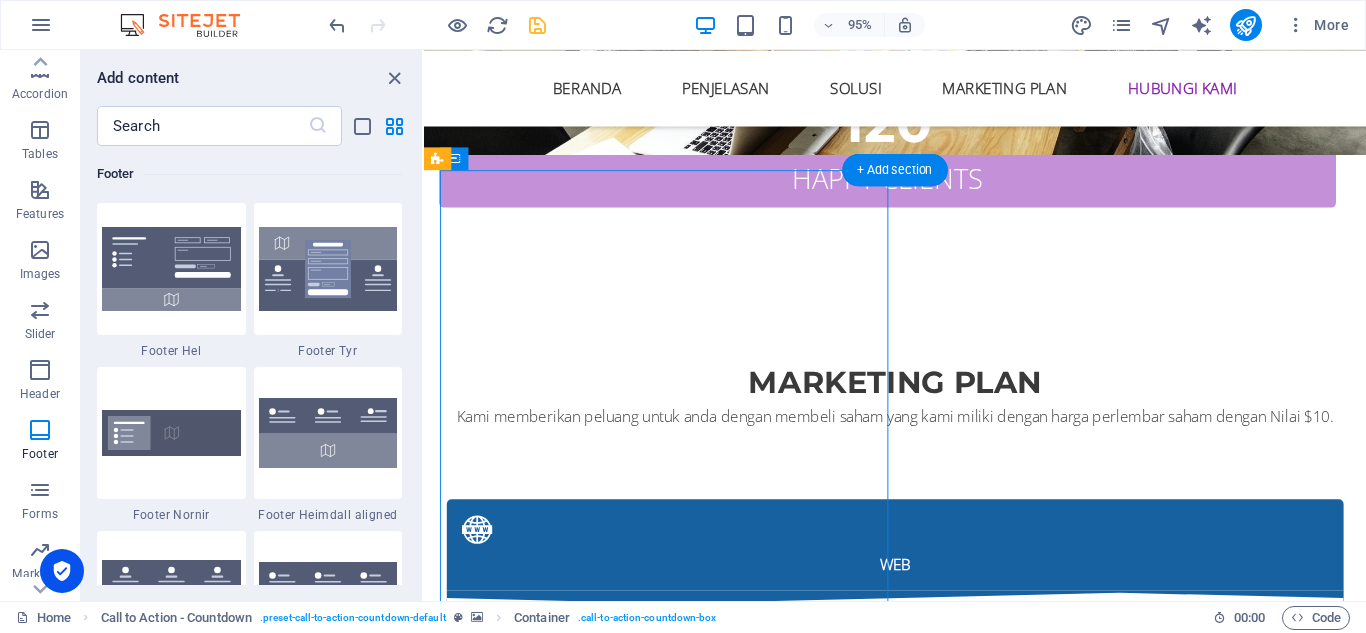 drag, startPoint x: 811, startPoint y: 356, endPoint x: 1037, endPoint y: 345, distance: 226.26755 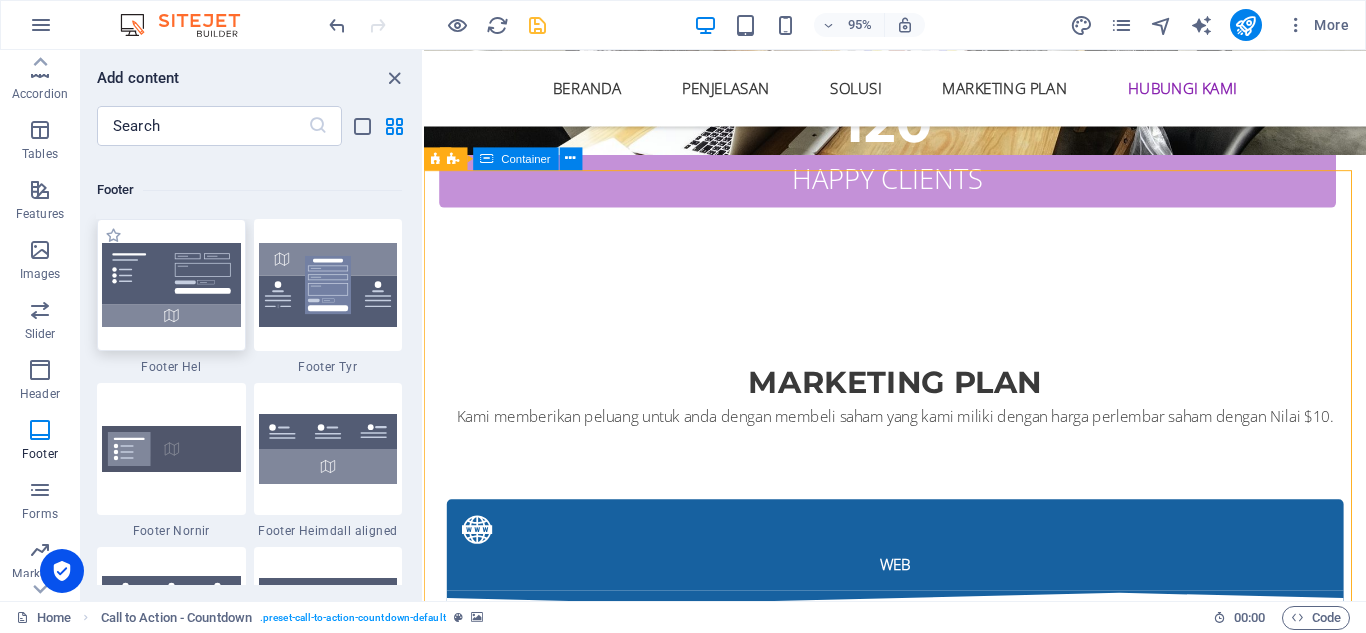 scroll, scrollTop: 13075, scrollLeft: 0, axis: vertical 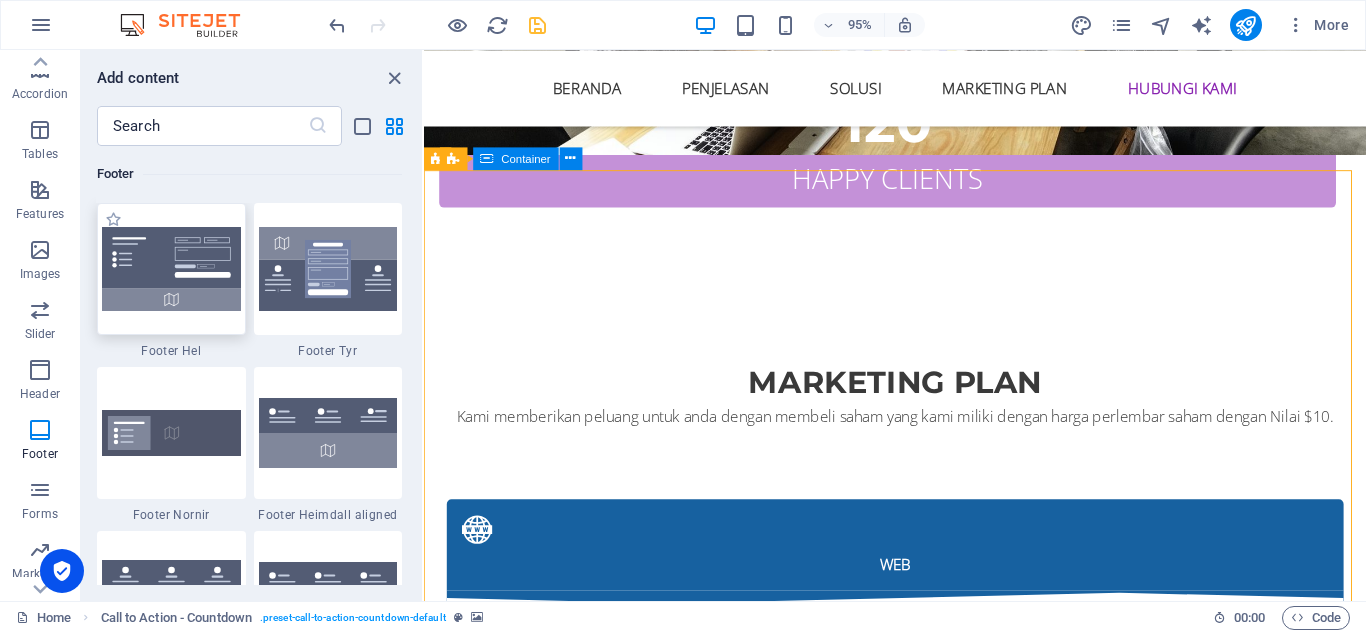 click at bounding box center [171, 269] 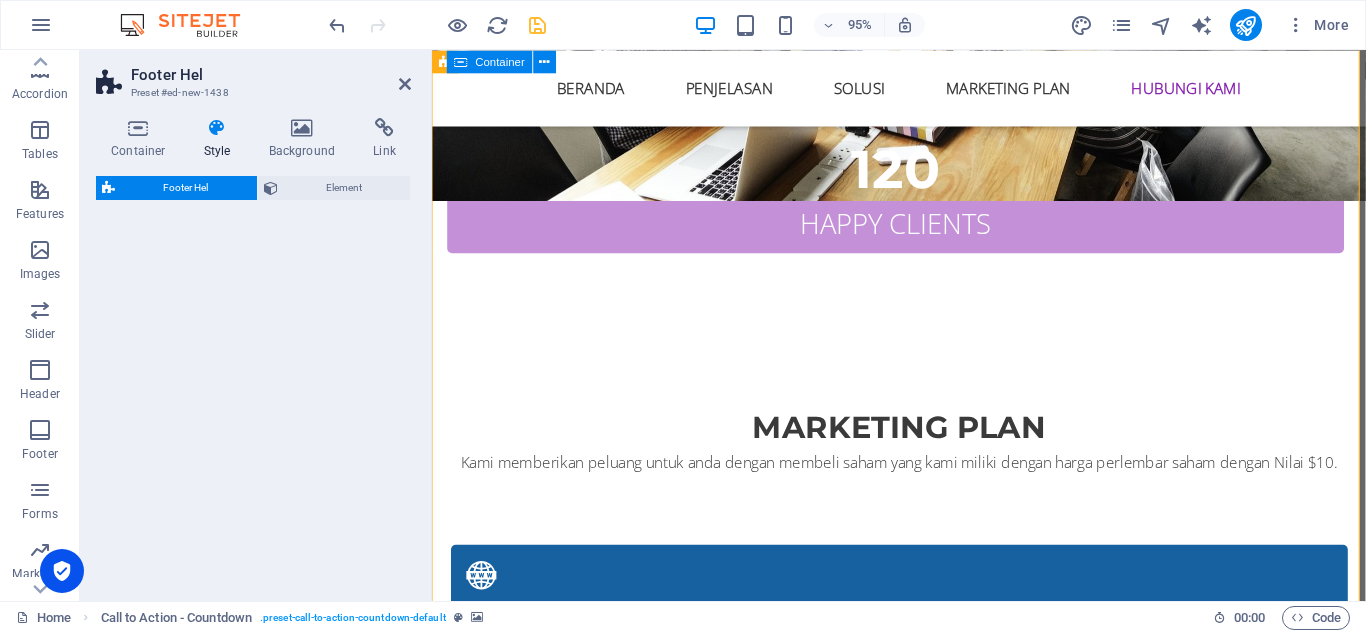 select on "%" 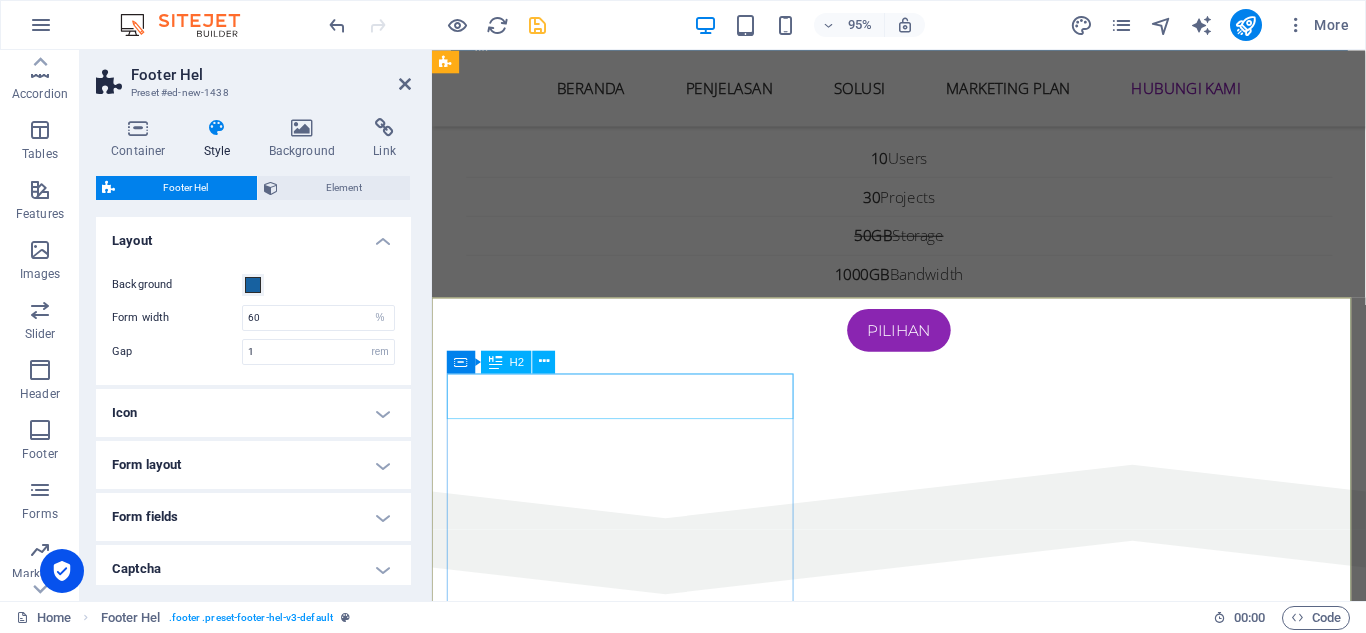 scroll, scrollTop: 10390, scrollLeft: 0, axis: vertical 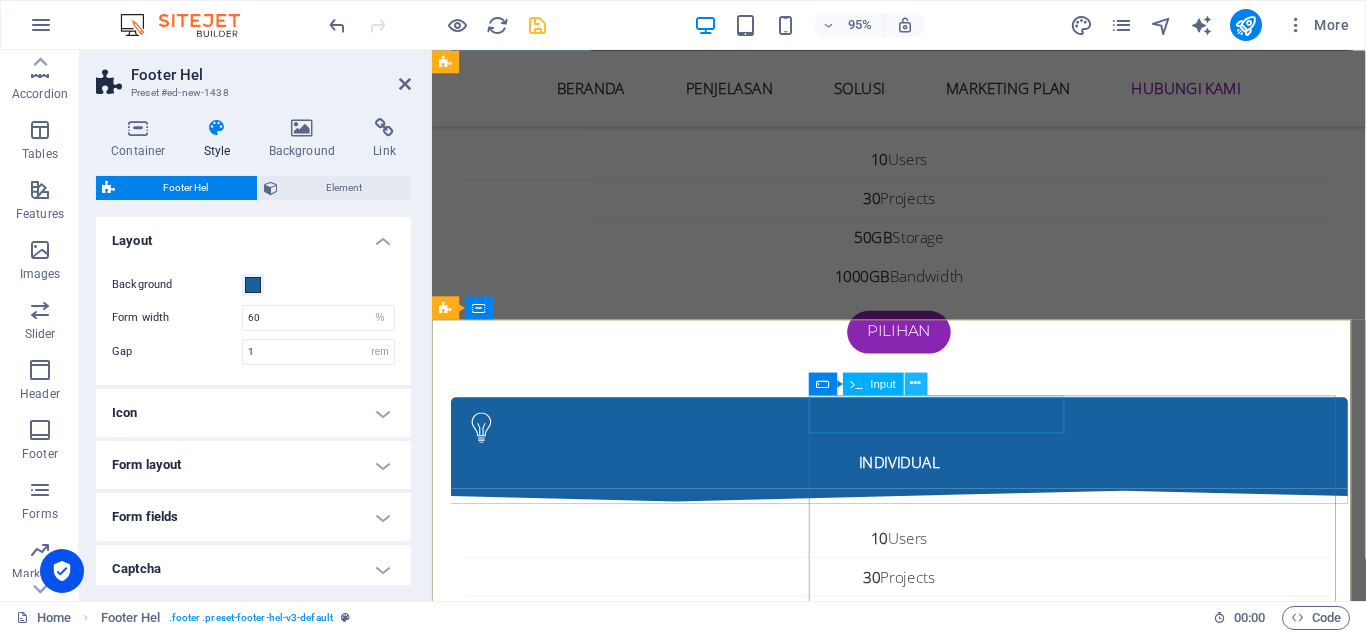 click at bounding box center [916, 383] 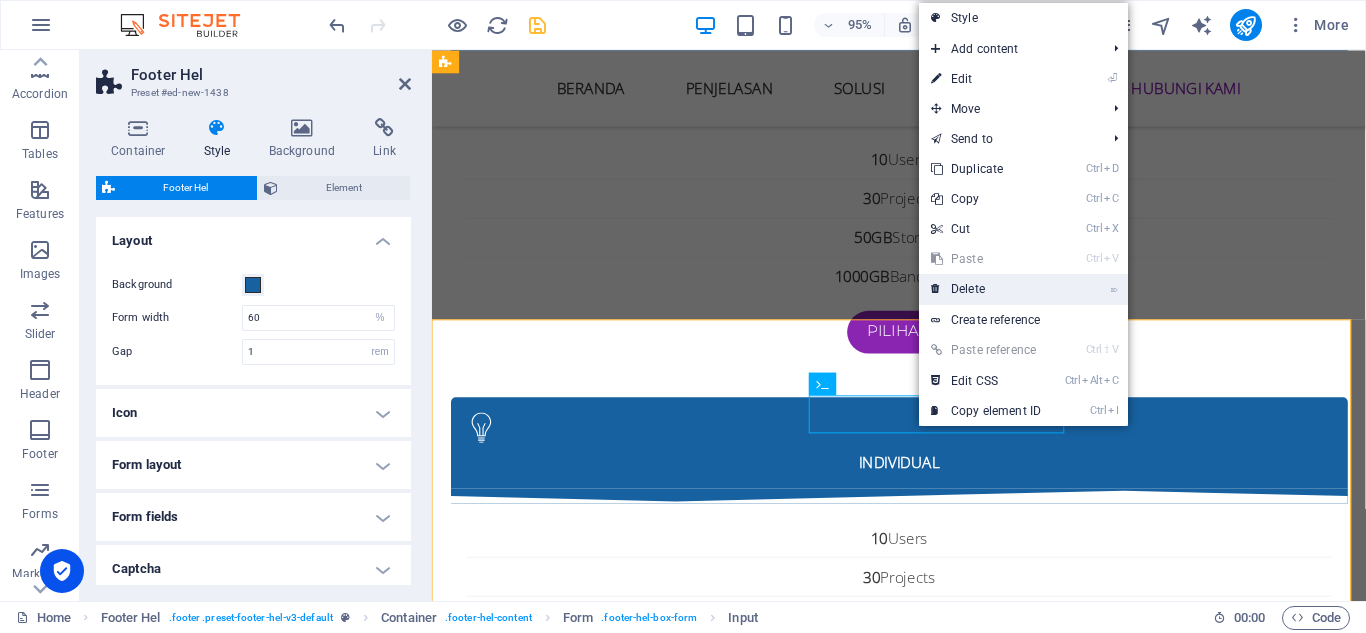 click on "⌦  Delete" at bounding box center (986, 289) 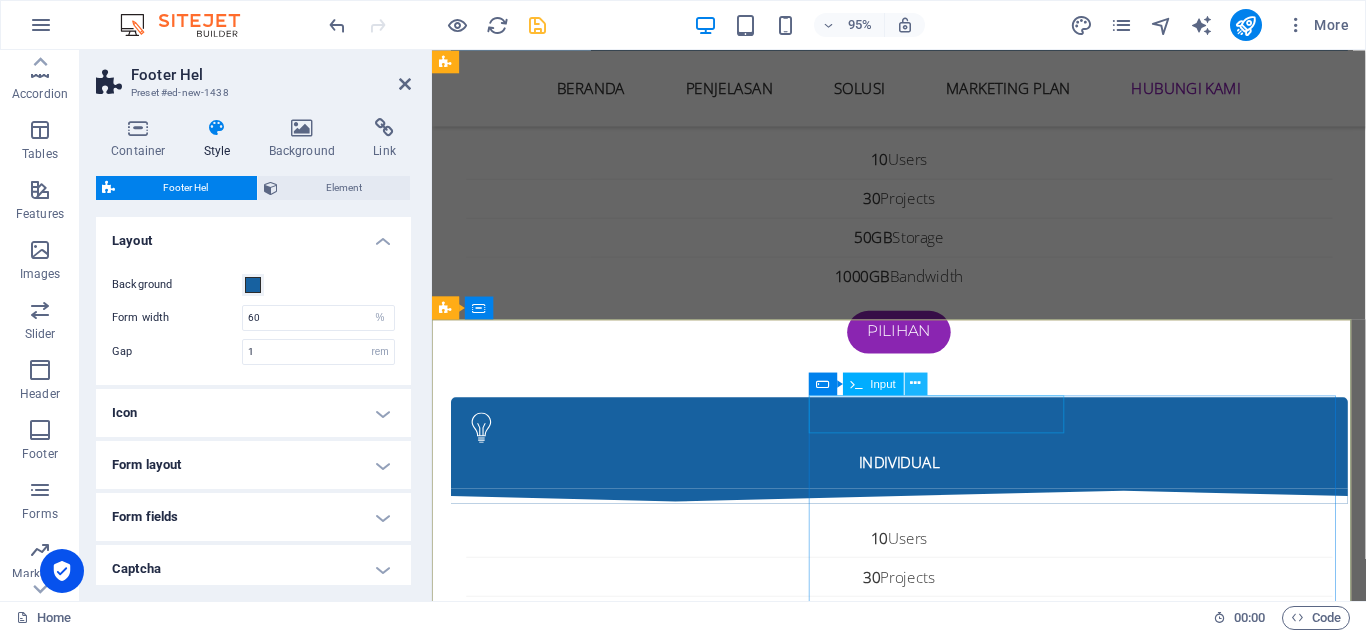 click at bounding box center [916, 383] 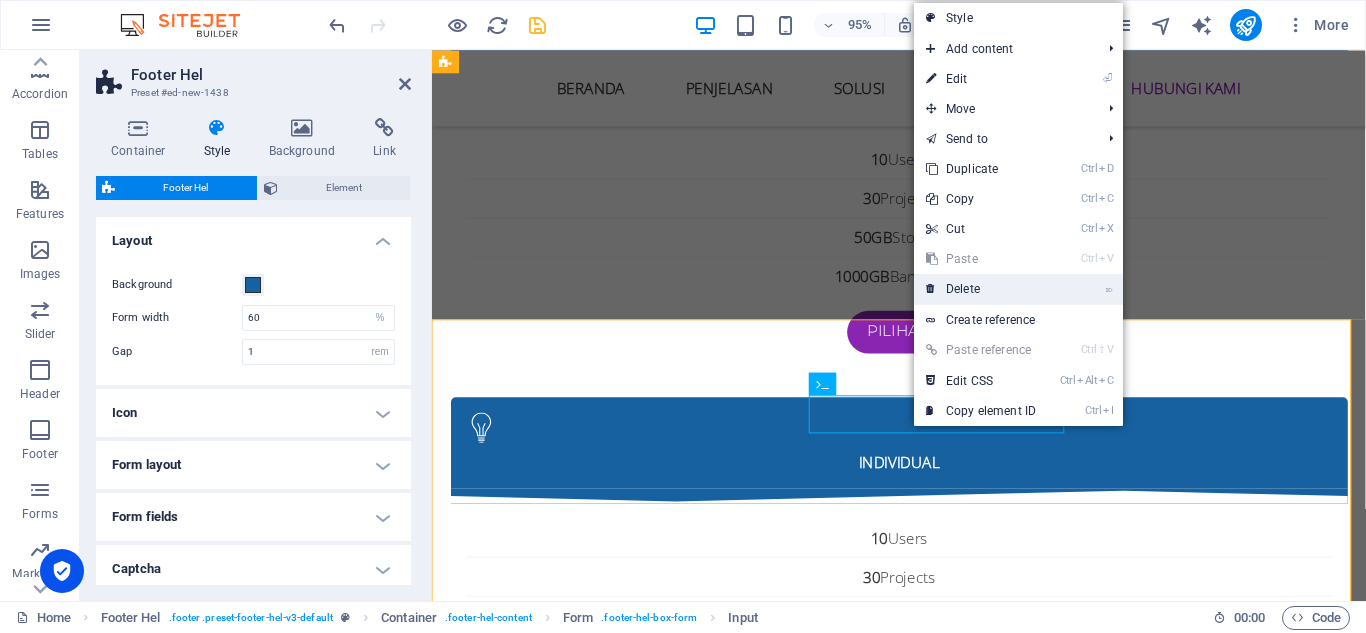 click on "⌦  Delete" at bounding box center [981, 289] 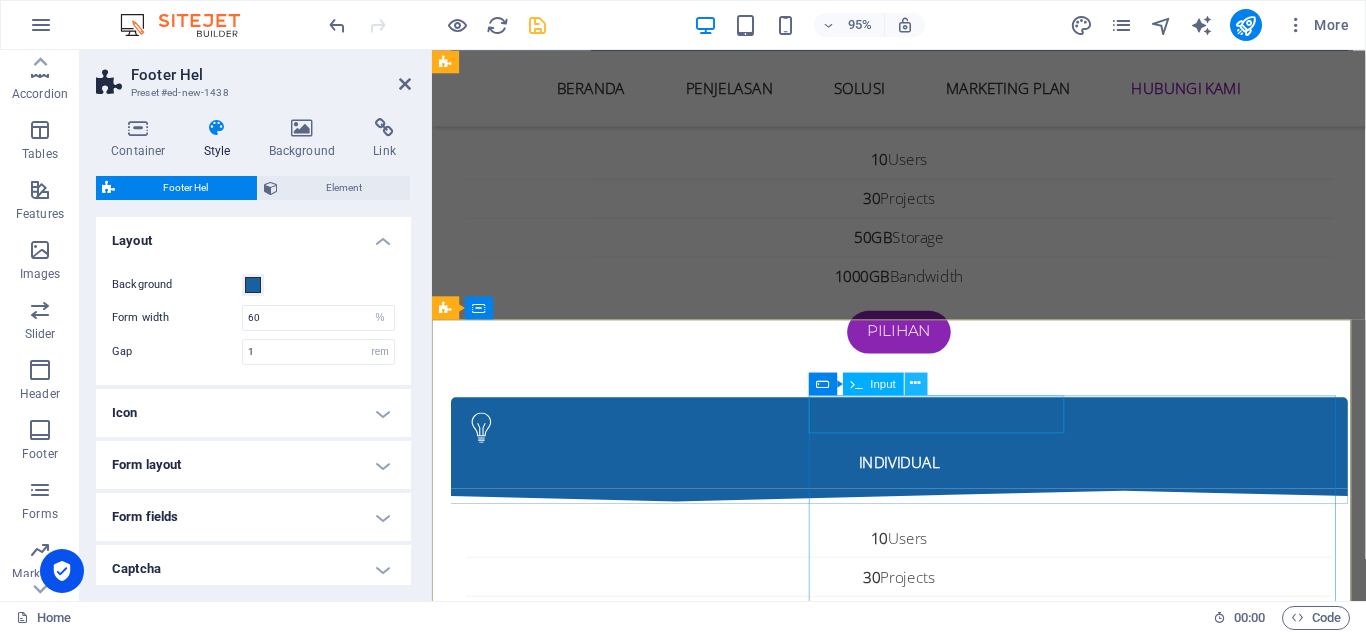 click at bounding box center (916, 383) 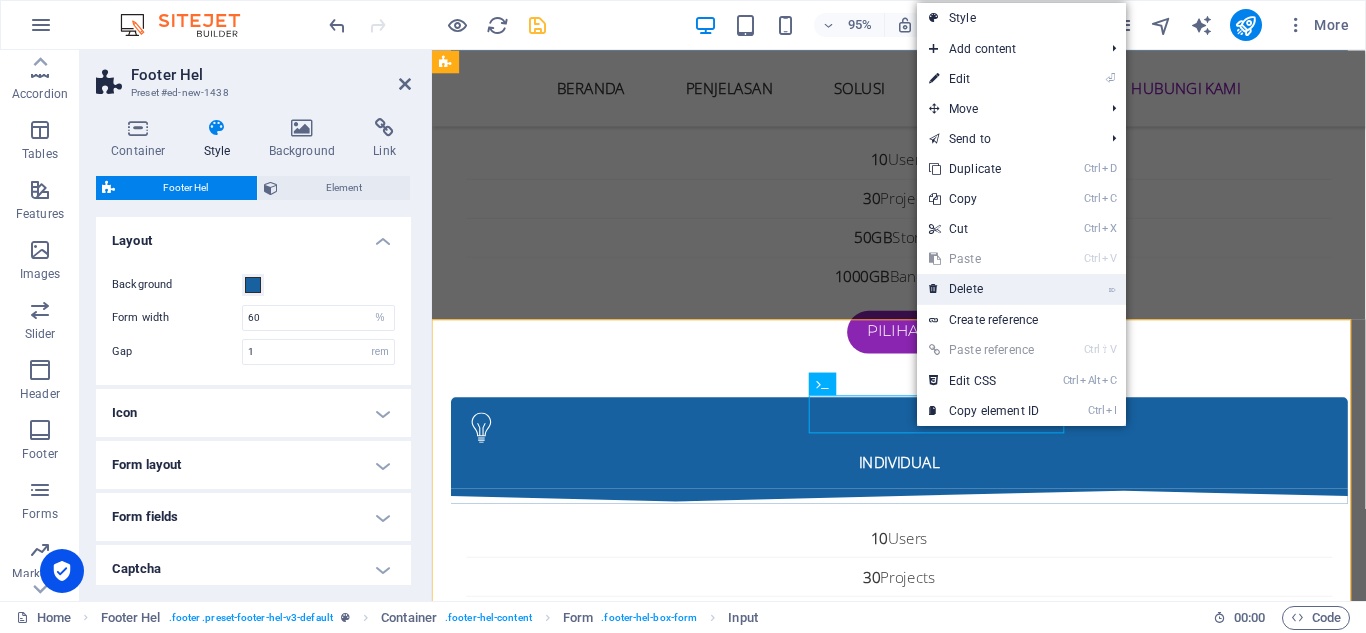 click on "⌦  Delete" at bounding box center [984, 289] 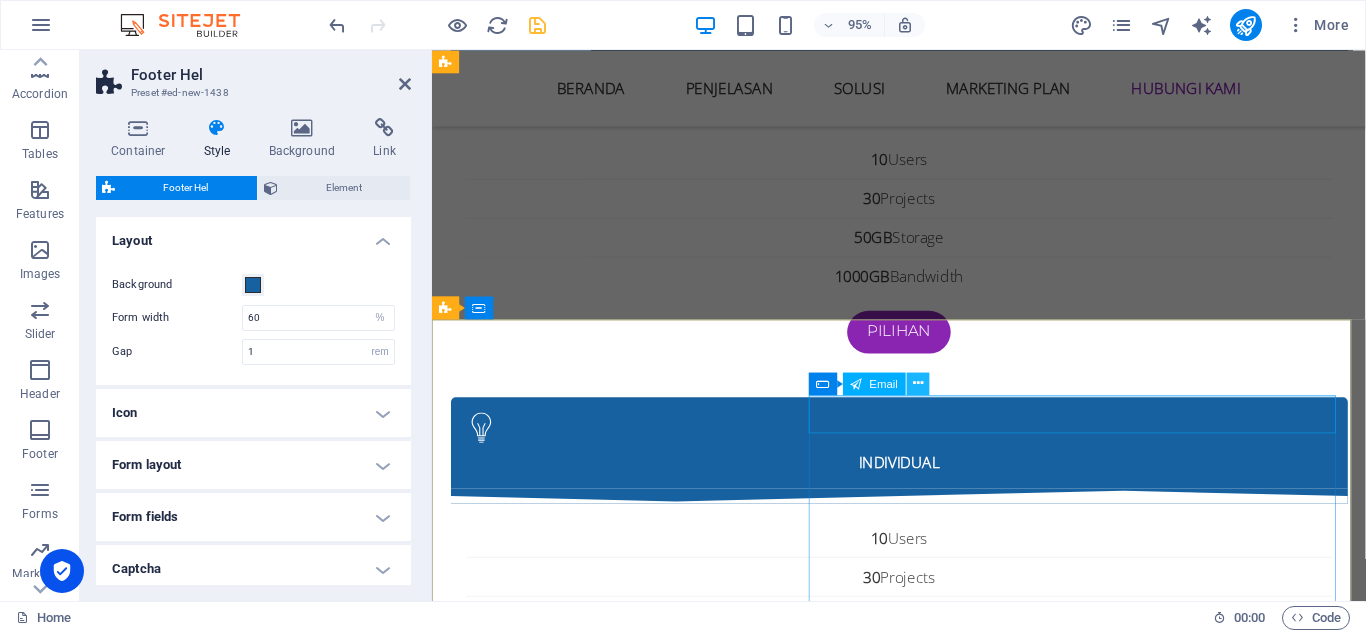 click at bounding box center [918, 383] 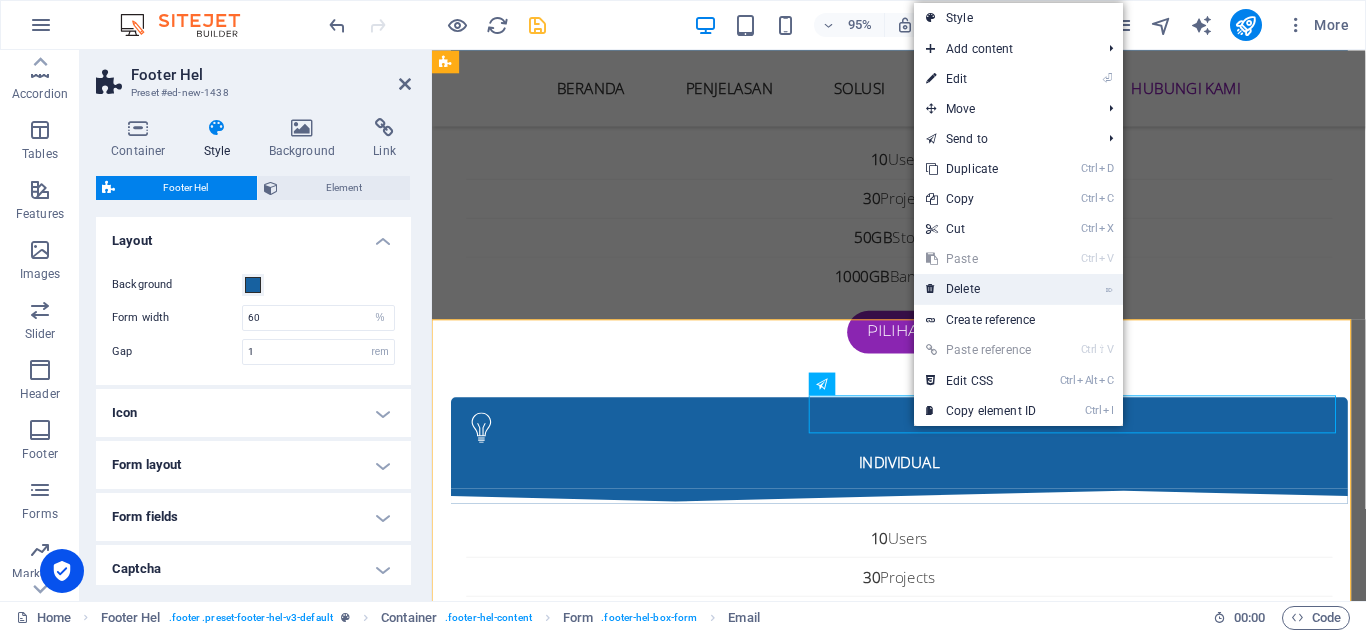 click on "⌦  Delete" at bounding box center (981, 289) 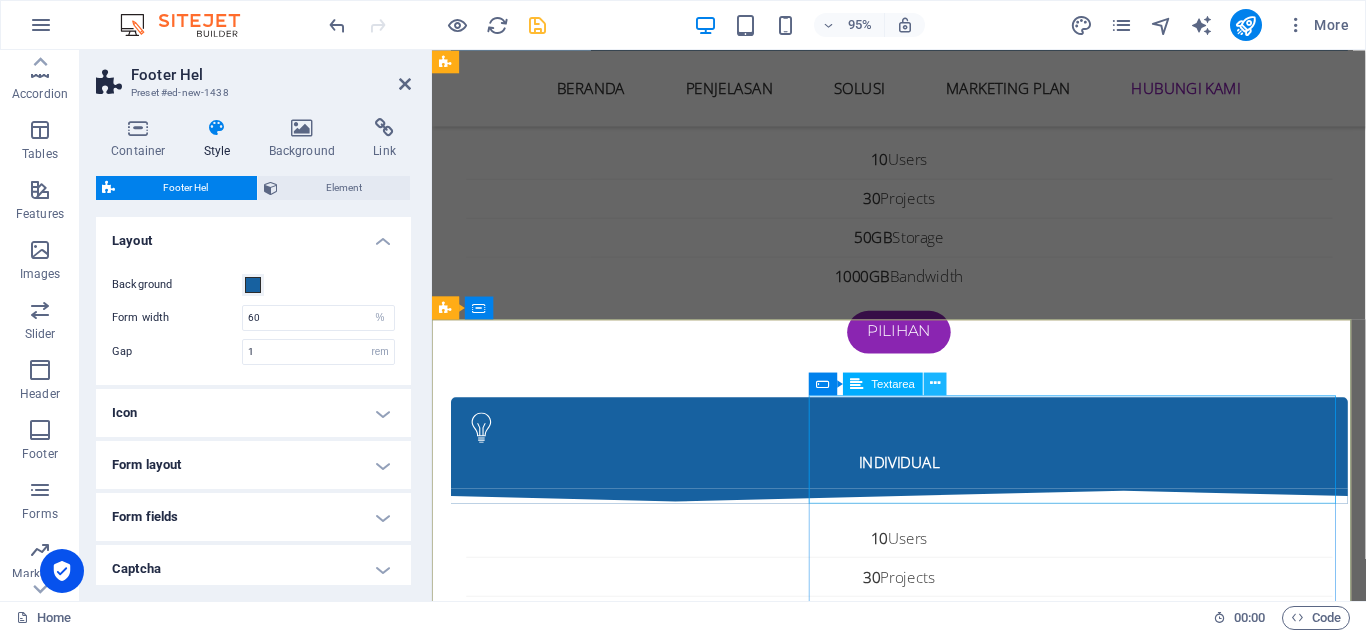 click at bounding box center (935, 383) 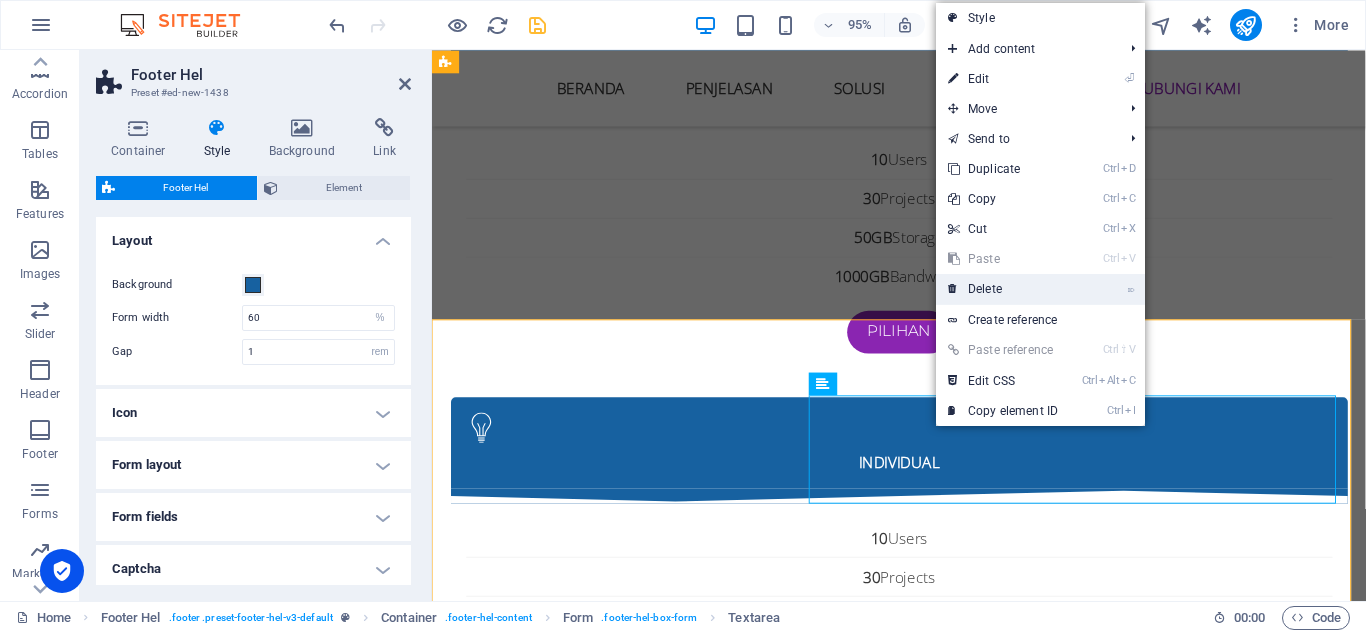 click on "⌦  Delete" at bounding box center [1003, 289] 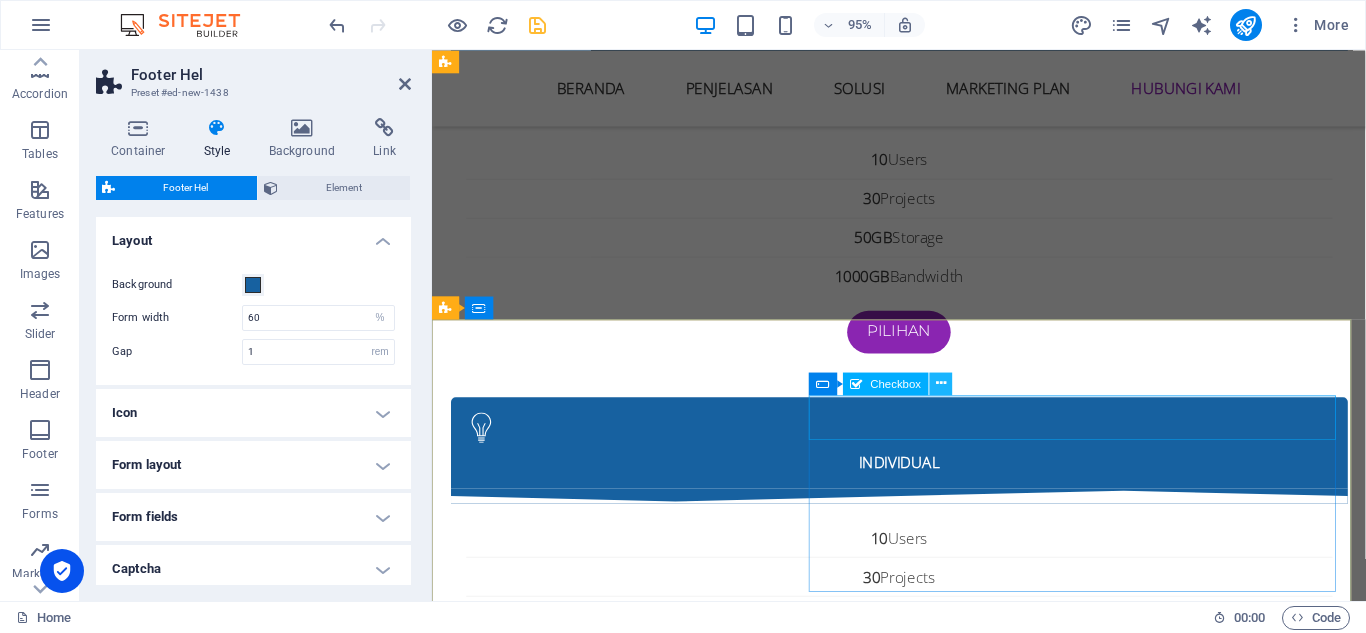 click at bounding box center [941, 383] 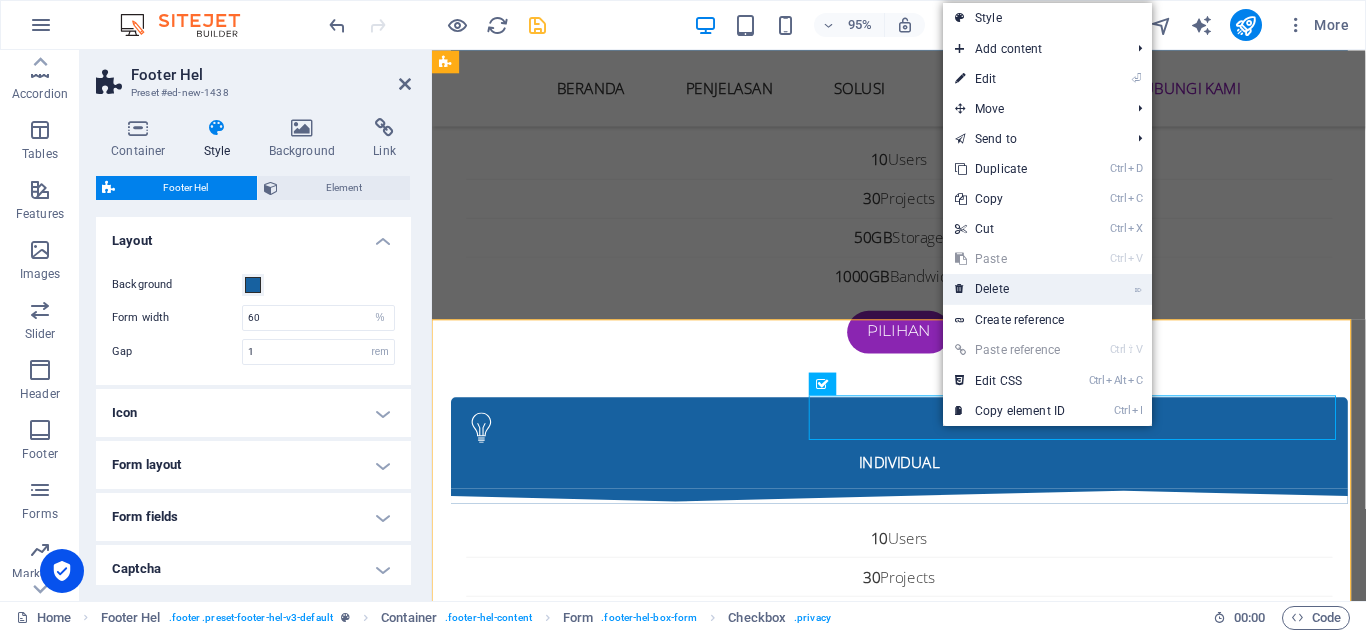 click on "⌦  Delete" at bounding box center (1010, 289) 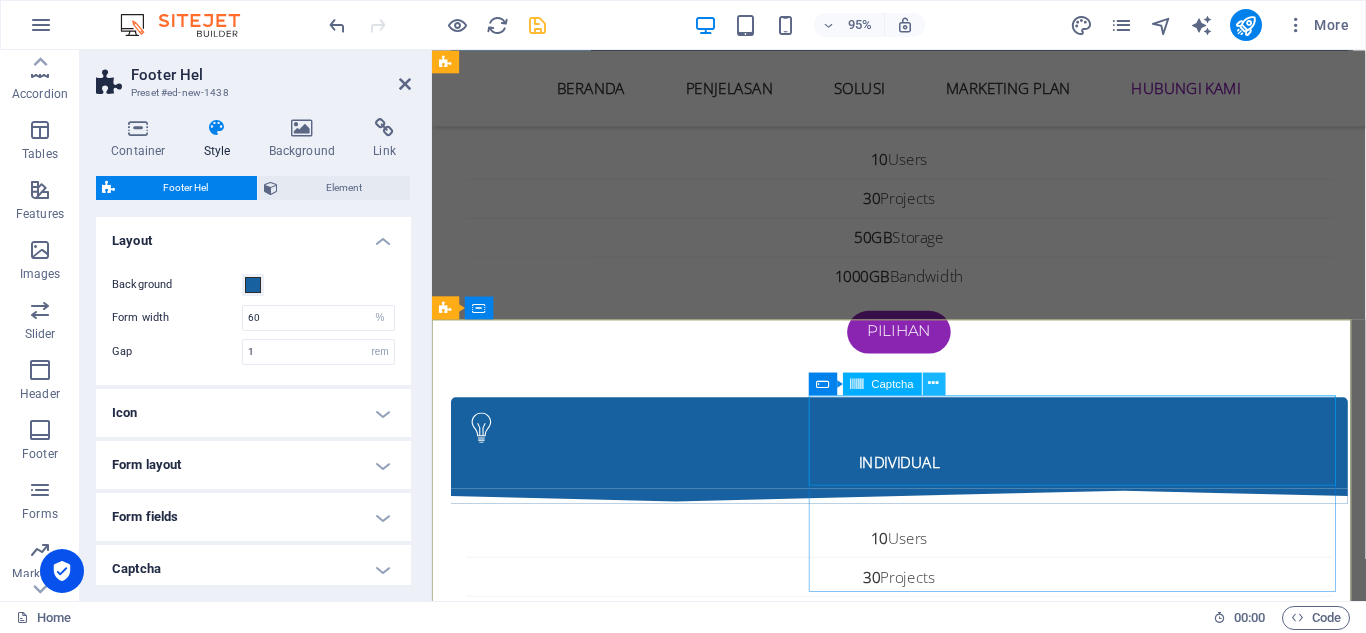 click at bounding box center (934, 383) 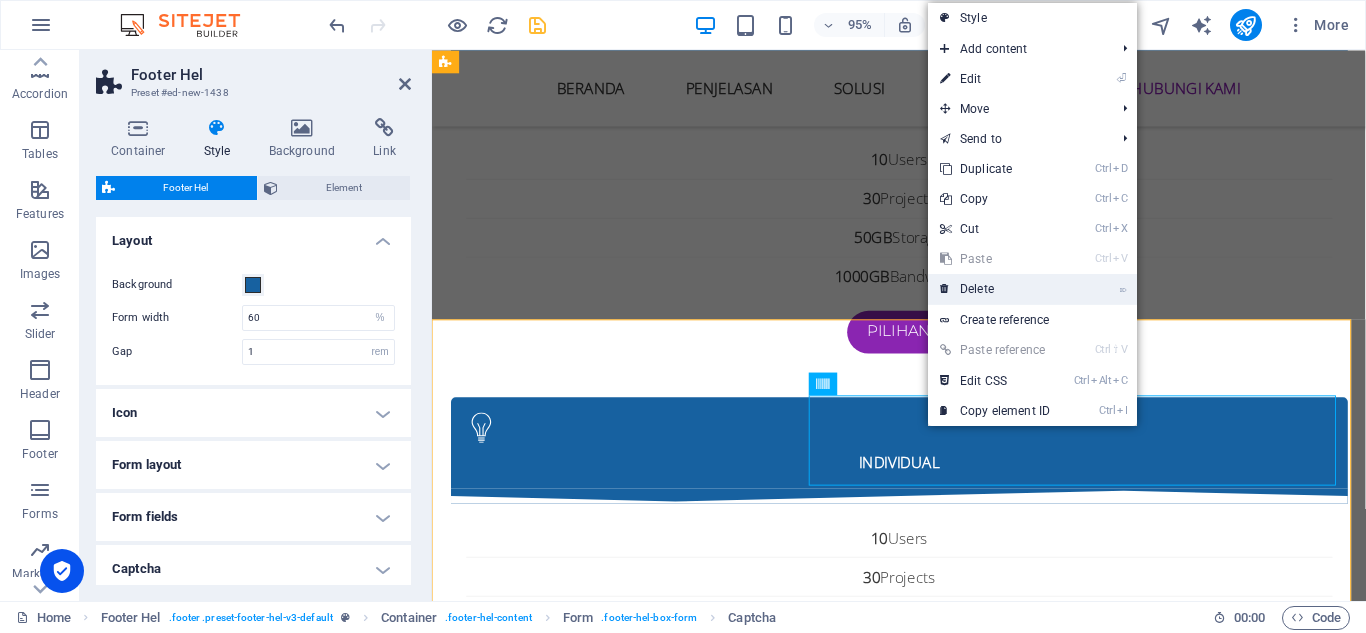 click on "⌦  Delete" at bounding box center [995, 289] 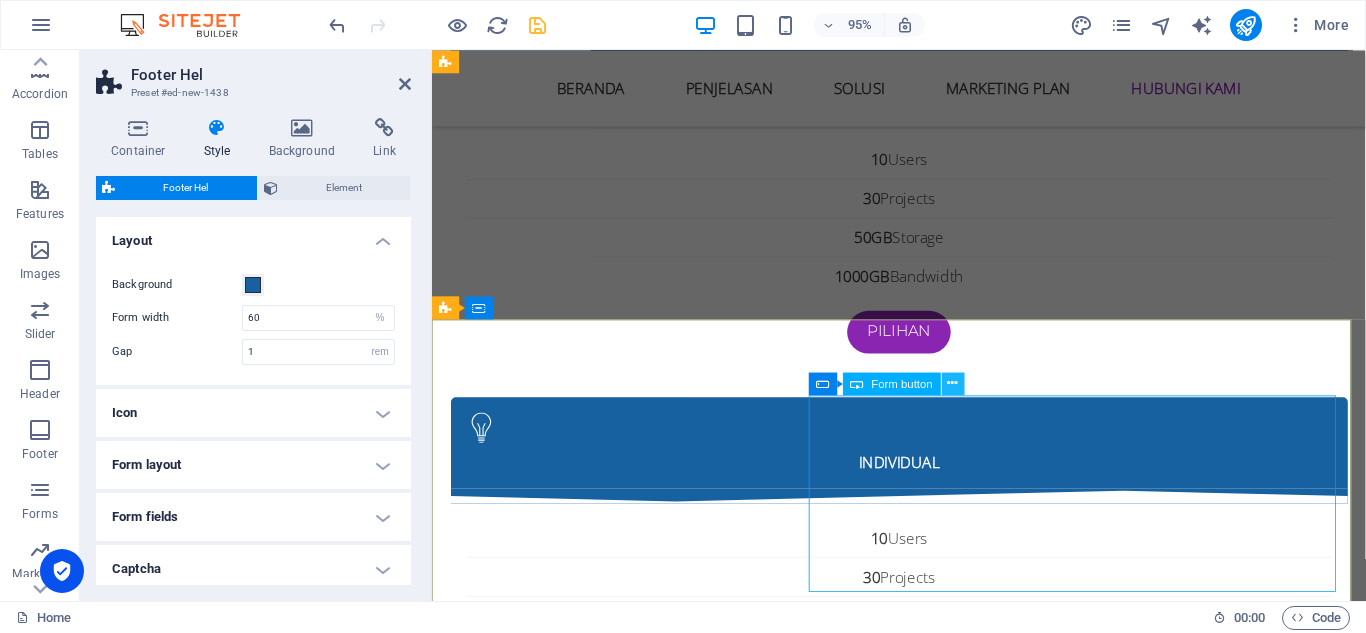 click at bounding box center (953, 383) 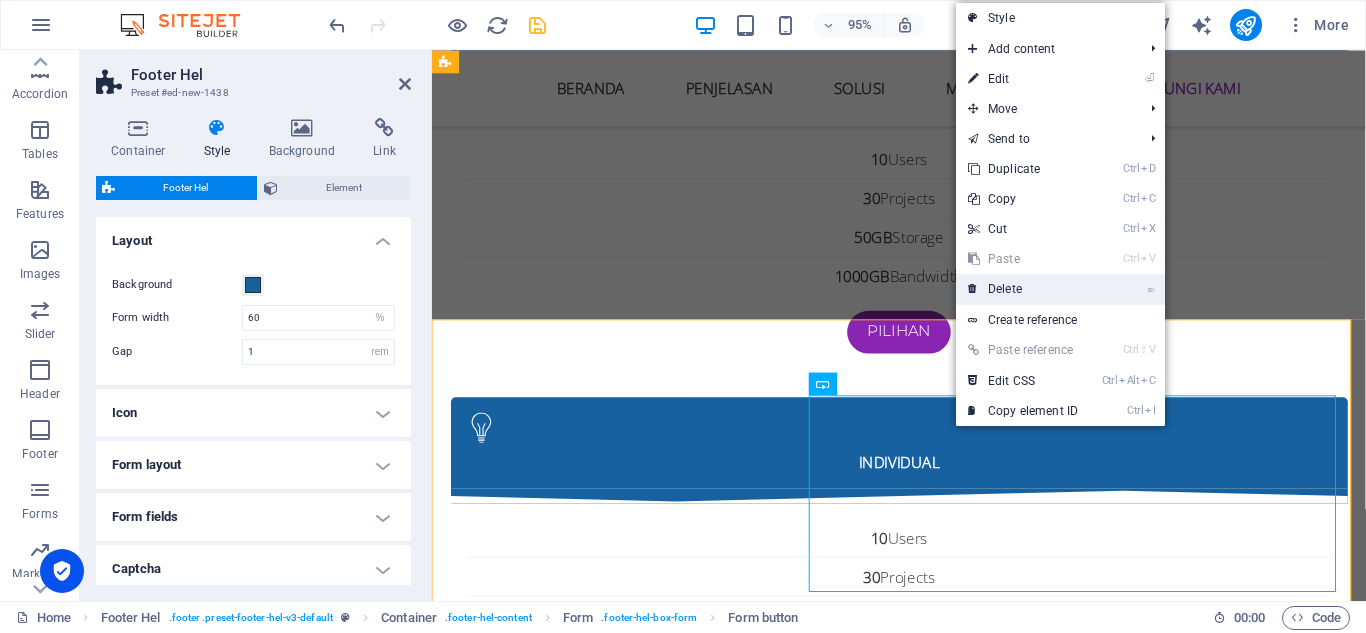 click on "⌦  Delete" at bounding box center (1023, 289) 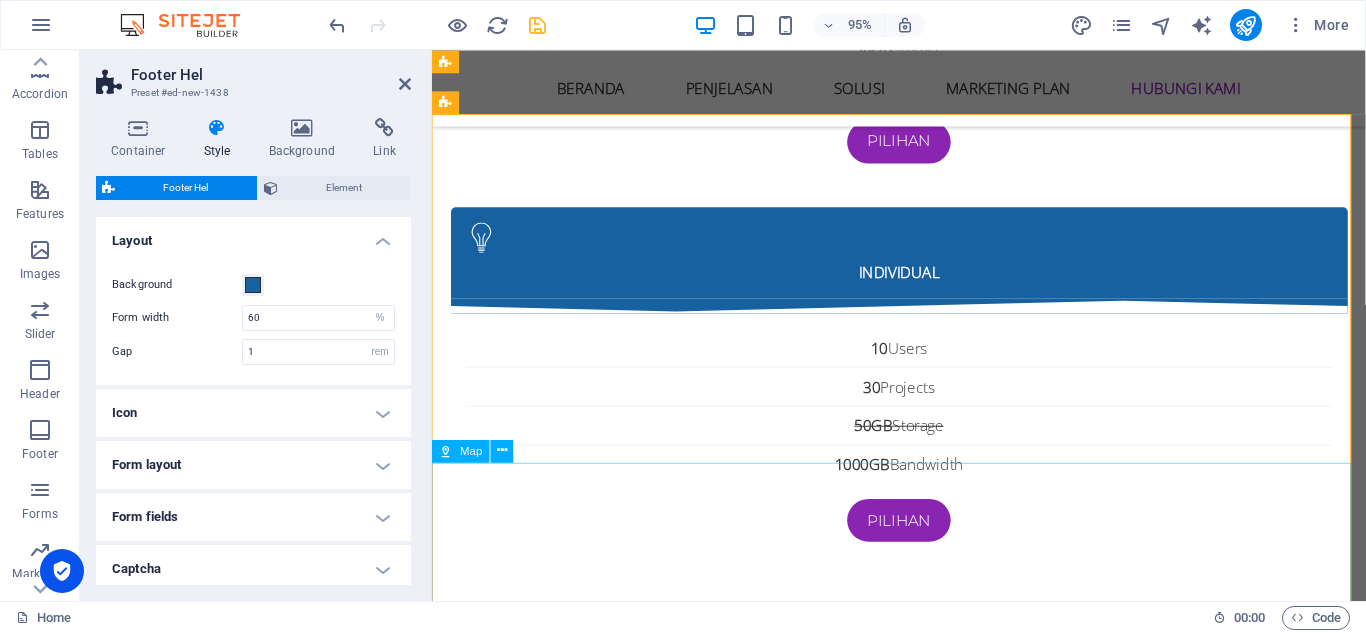 scroll, scrollTop: 10690, scrollLeft: 0, axis: vertical 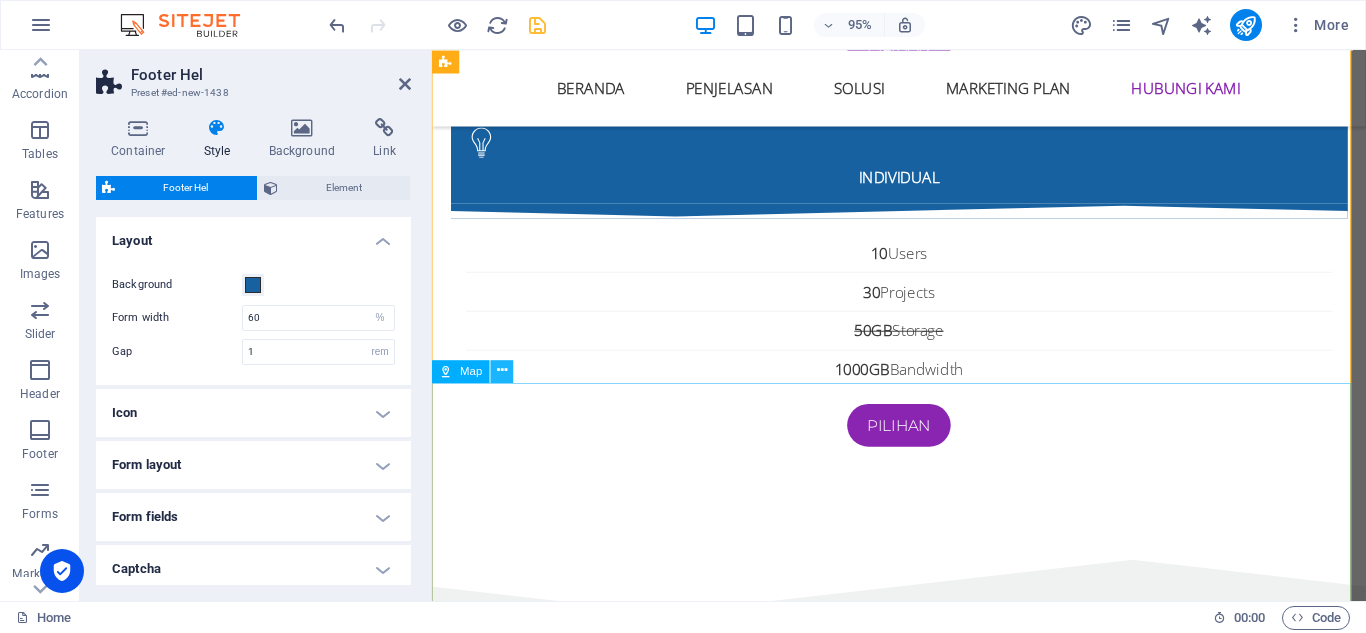 click at bounding box center (502, 371) 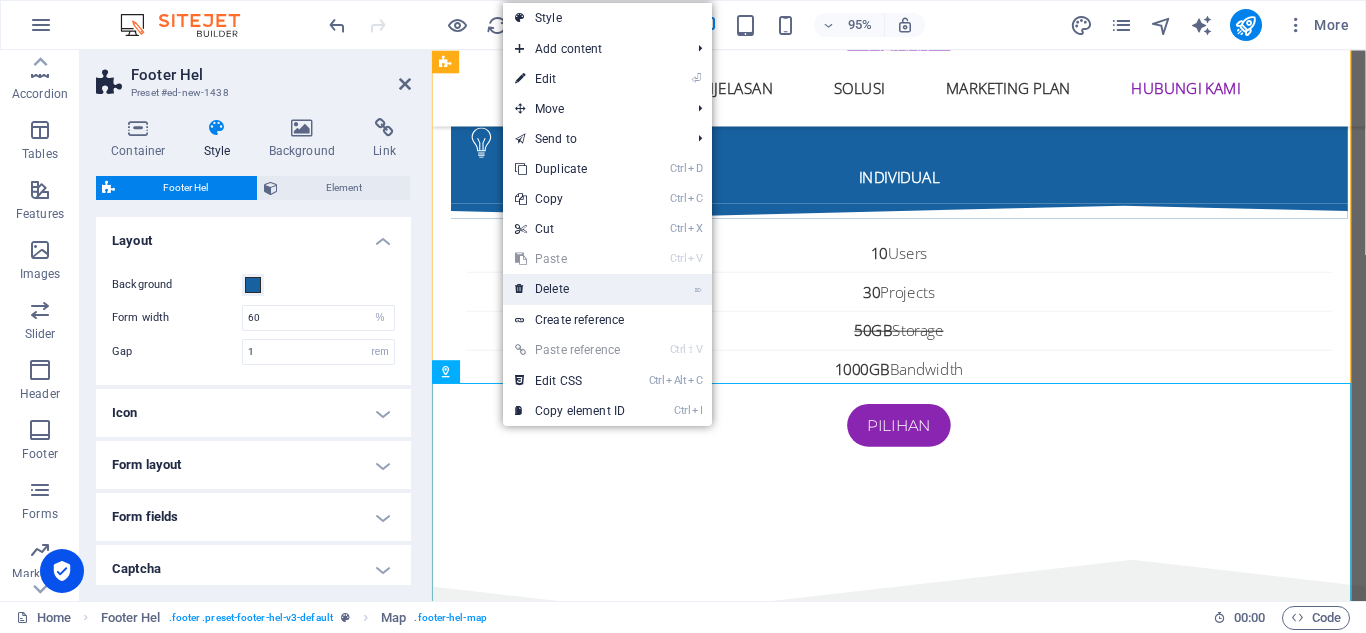 click on "⌦  Delete" at bounding box center (570, 289) 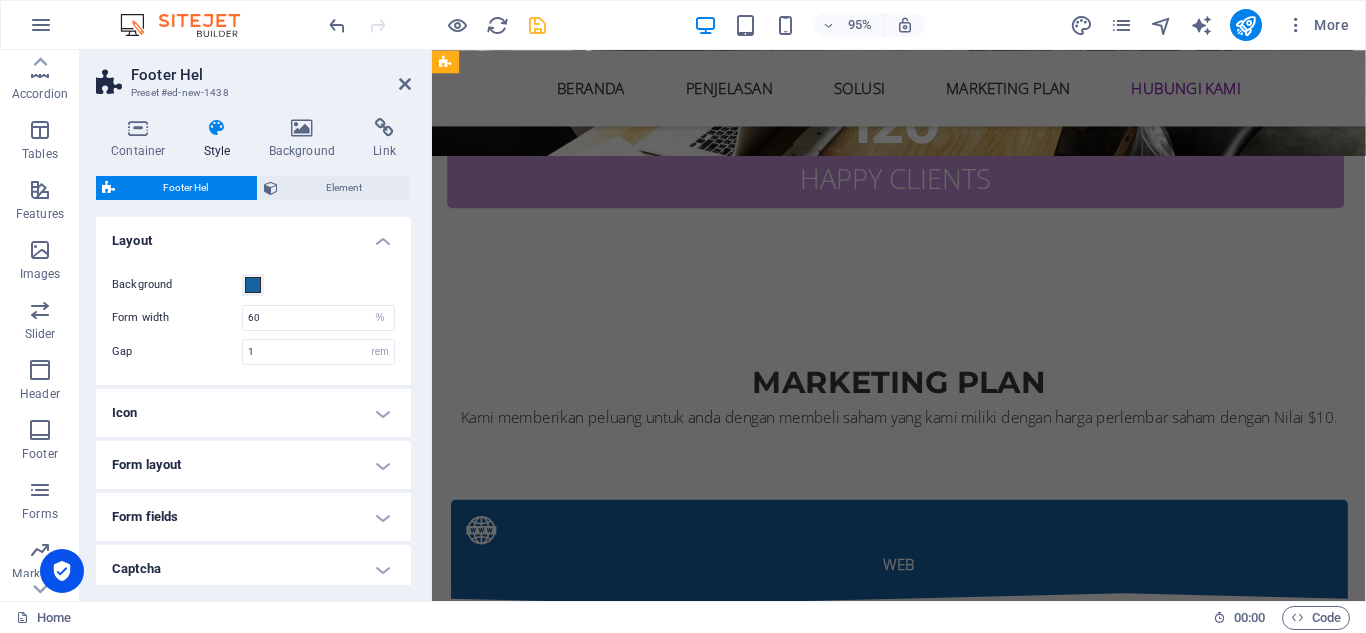scroll, scrollTop: 9459, scrollLeft: 0, axis: vertical 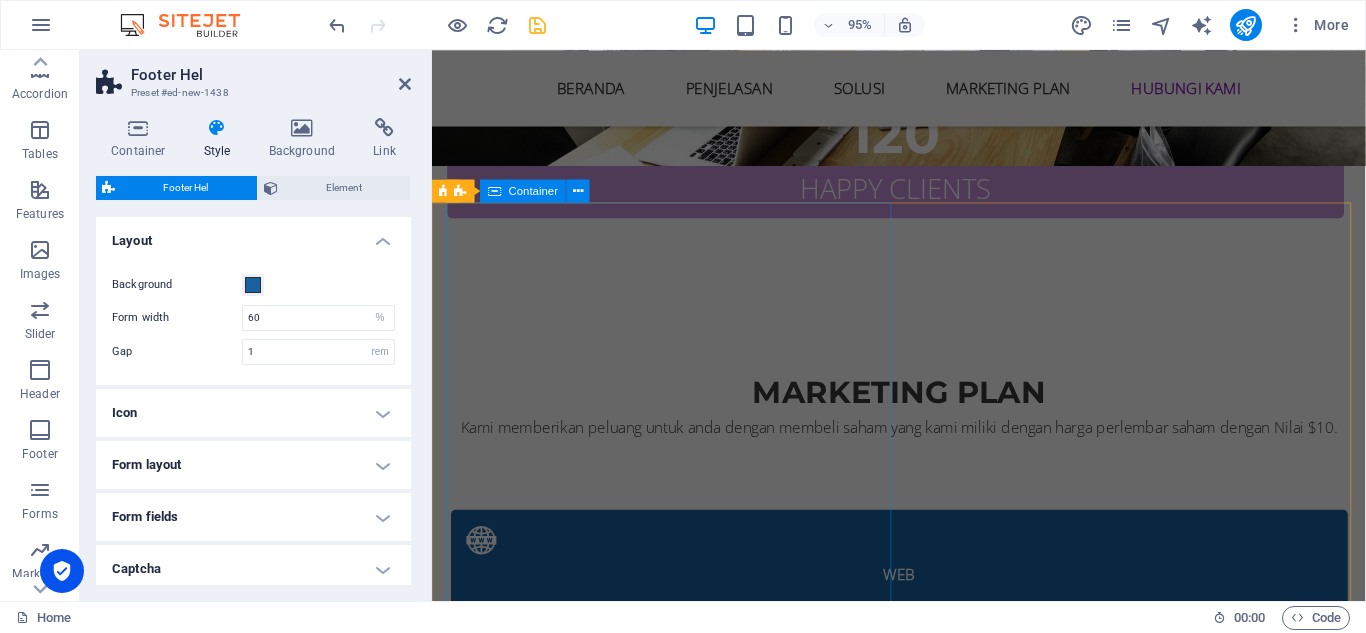 click on "DISCLAIMER  Website ini bukan merupakan website official, melainkan website promosi mitra resmi [DOMAIN_NAME] program Affiliasi dari [DOMAIN_NAME] Berikut ini adalah link situs resmi :[URL] opsi binary mungkin tidak cocok untuk semua orang, maka pastikan Anda memahami sepenuhnya risiko yang terlibat. Kerugian Anda dapat melebihi setoran awal Anda [PERSON_NAME] tidak akan memiliki atau memperoleh bunga dari aset [DOMAIN_NAME] adalah instrumen yang sangat kompleks [PERSON_NAME] memiliki risiko kehilangan [PERSON_NAME] tinggi dengan cepat berhubung adanya leverage. 63% akun investor ritel kehilangan [PERSON_NAME] ketika bertrading CFD pada Deriv Investments (Europe) Limited. Anda harus mempertimbangkan lebih lanjut apakah Anda benar benar memahami cara kerja CFD [PERSON_NAME] apakah Anda mampu mengambil risiko tinggi untuk kehilangan seluruh [PERSON_NAME]." at bounding box center (924, 5123) 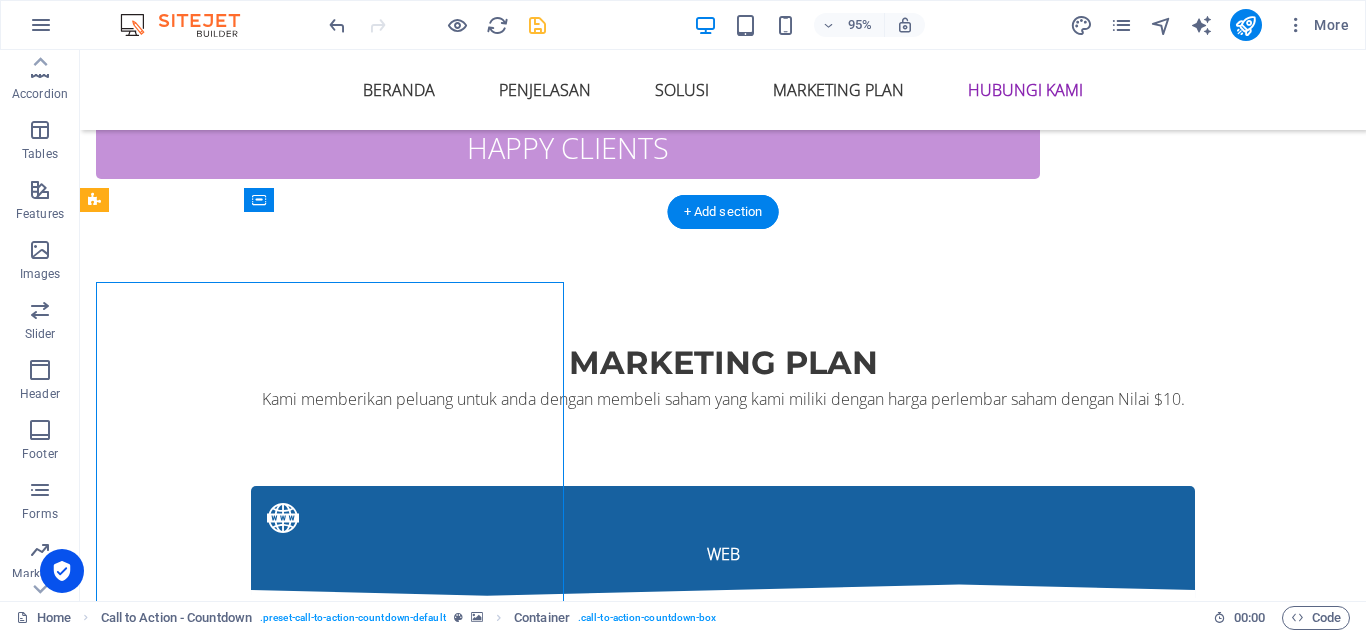 scroll, scrollTop: 9387, scrollLeft: 0, axis: vertical 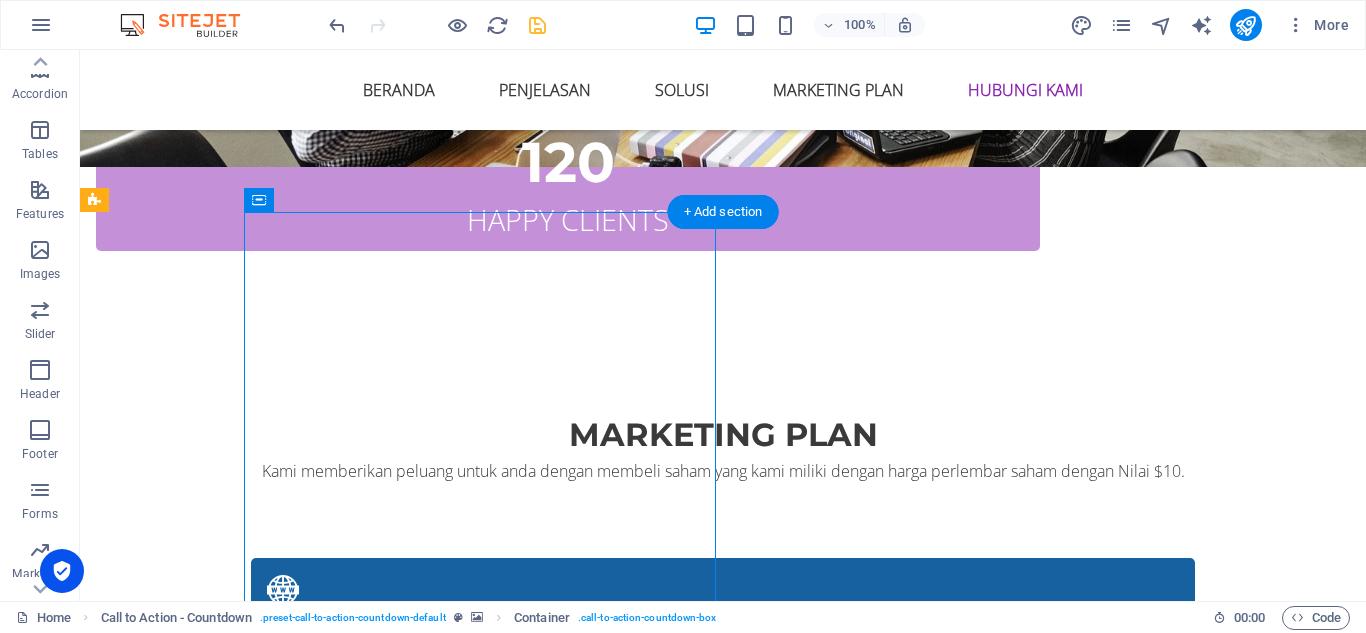 click at bounding box center (723, 4472) 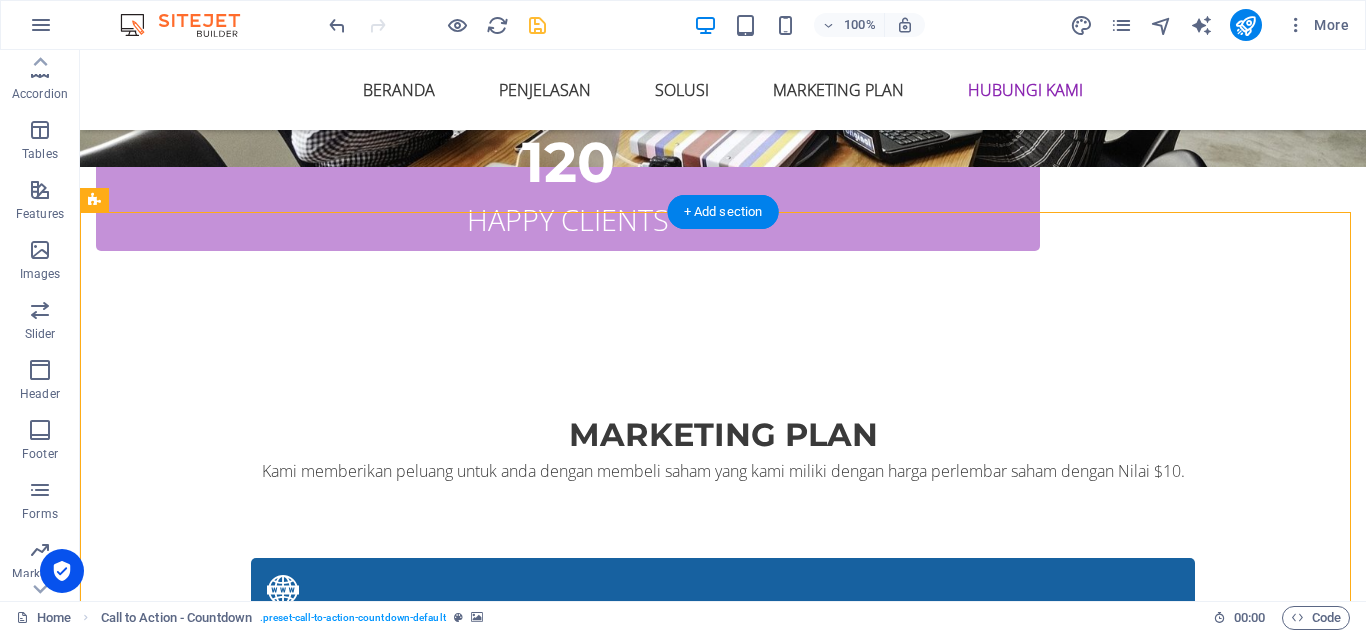 click at bounding box center (723, 4472) 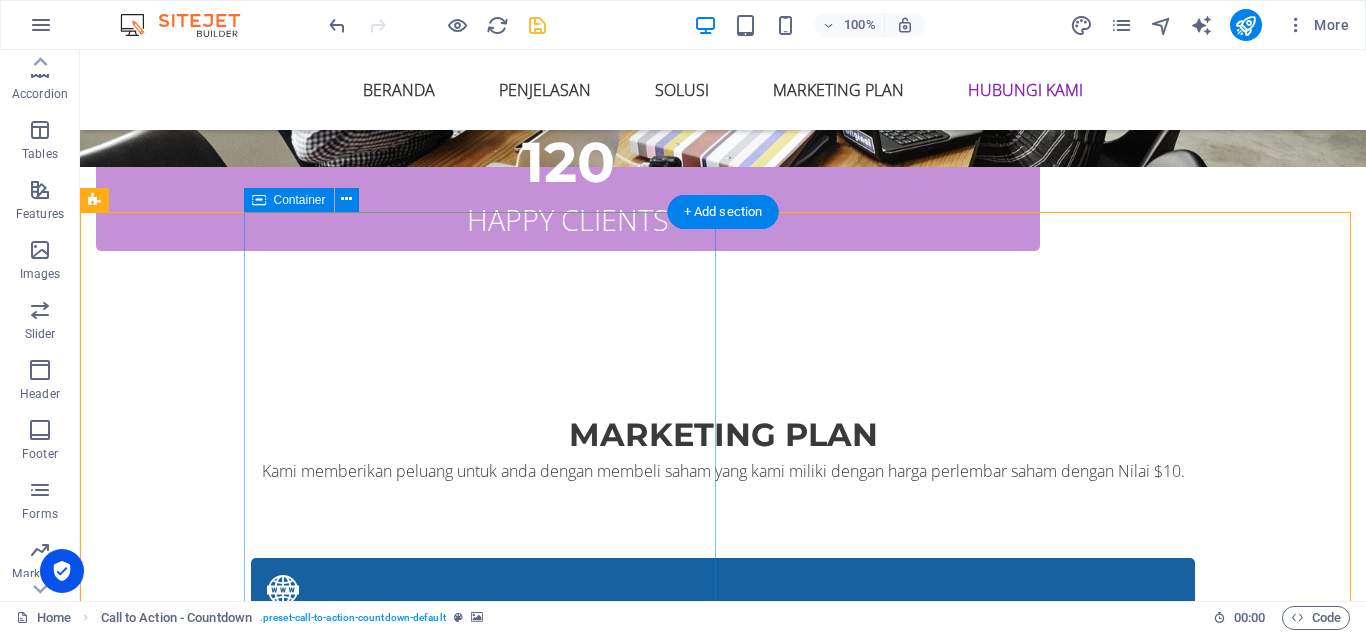 click on "DISCLAIMER  Website ini bukan merupakan website official, melainkan website promosi mitra resmi [DOMAIN_NAME] program Affiliasi dari [DOMAIN_NAME] Berikut ini adalah link situs resmi :[URL] opsi binary mungkin tidak cocok untuk semua orang, maka pastikan Anda memahami sepenuhnya risiko yang terlibat. Kerugian Anda dapat melebihi setoran awal Anda [PERSON_NAME] tidak akan memiliki atau memperoleh bunga dari aset [DOMAIN_NAME] adalah instrumen yang sangat kompleks [PERSON_NAME] memiliki risiko kehilangan [PERSON_NAME] tinggi dengan cepat berhubung adanya leverage. 63% akun investor ritel kehilangan [PERSON_NAME] ketika bertrading CFD pada Deriv Investments (Europe) Limited. Anda harus mempertimbangkan lebih lanjut apakah Anda benar benar memahami cara kerja CFD [PERSON_NAME] apakah Anda mampu mengambil risiko tinggi untuk kehilangan seluruh [PERSON_NAME]." at bounding box center (723, 5147) 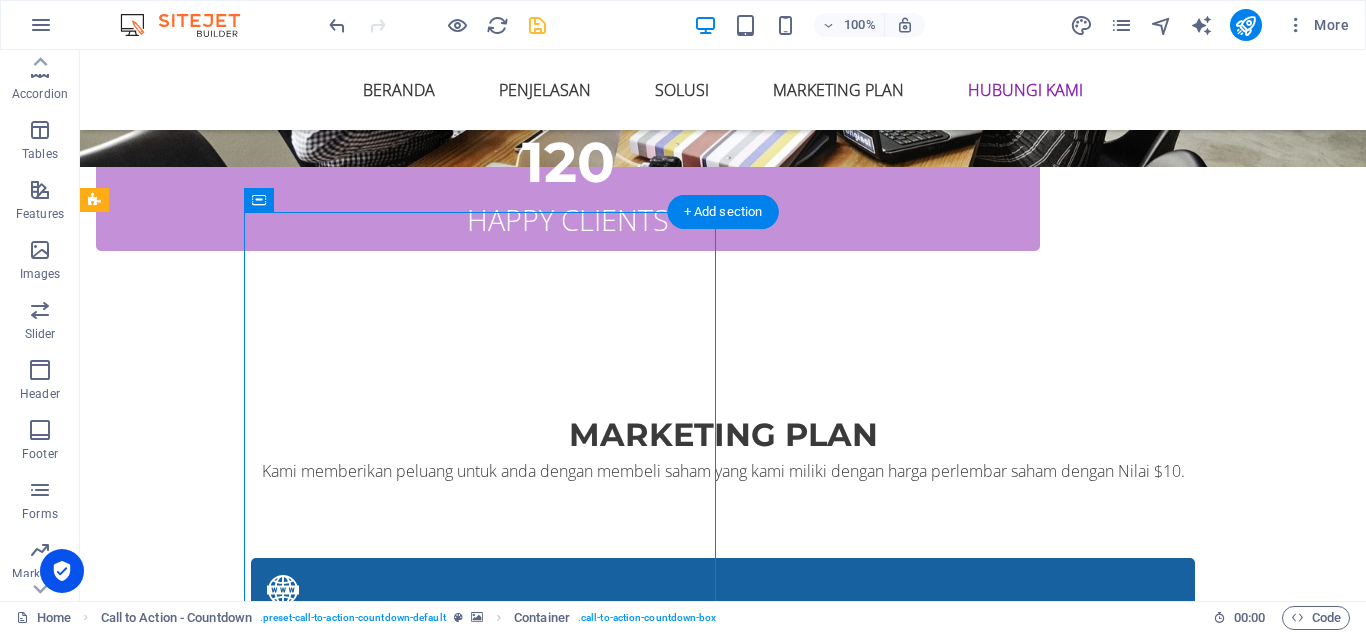 click at bounding box center [723, 4472] 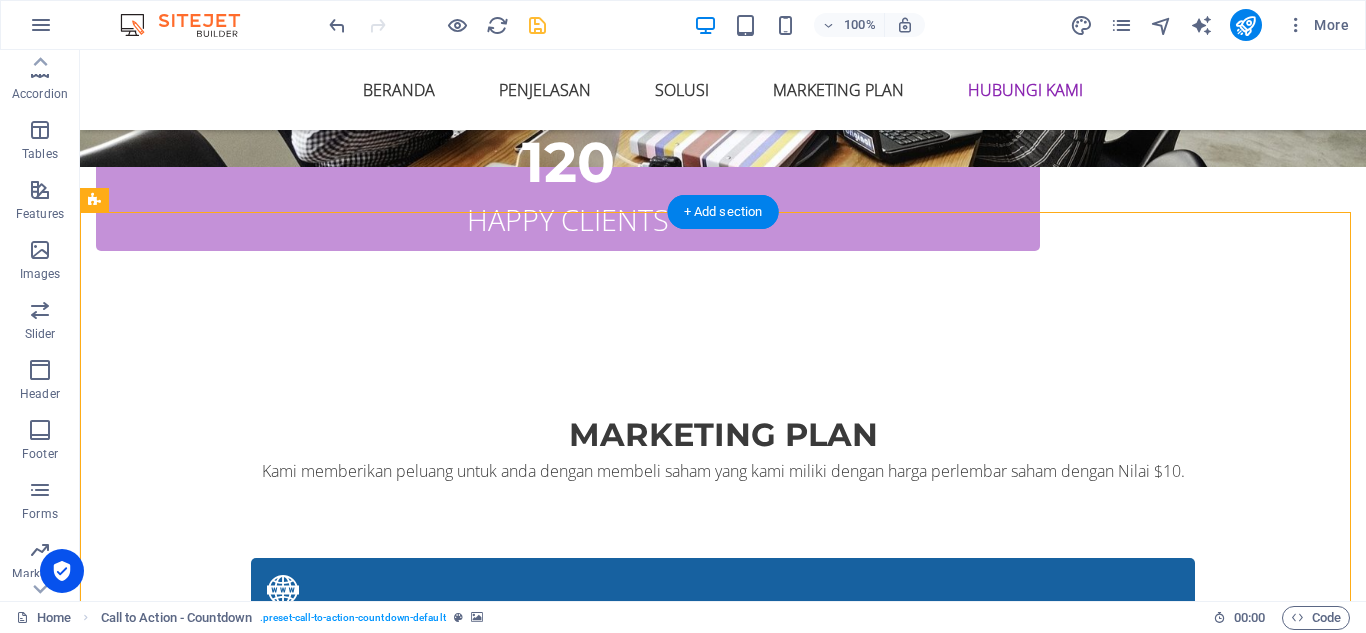 click at bounding box center [723, 4472] 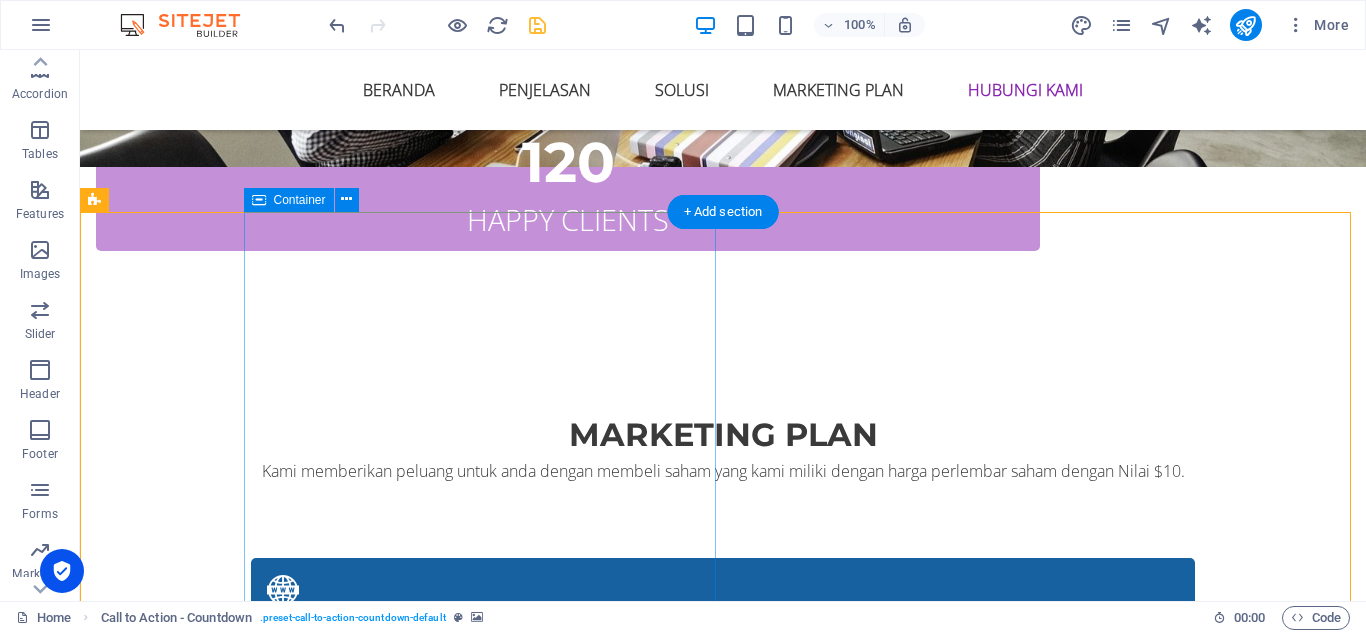 click on "DISCLAIMER  Website ini bukan merupakan website official, melainkan website promosi mitra resmi [DOMAIN_NAME] program Affiliasi dari [DOMAIN_NAME] Berikut ini adalah link situs resmi :[URL] opsi binary mungkin tidak cocok untuk semua orang, maka pastikan Anda memahami sepenuhnya risiko yang terlibat. Kerugian Anda dapat melebihi setoran awal Anda [PERSON_NAME] tidak akan memiliki atau memperoleh bunga dari aset [DOMAIN_NAME] adalah instrumen yang sangat kompleks [PERSON_NAME] memiliki risiko kehilangan [PERSON_NAME] tinggi dengan cepat berhubung adanya leverage. 63% akun investor ritel kehilangan [PERSON_NAME] ketika bertrading CFD pada Deriv Investments (Europe) Limited. Anda harus mempertimbangkan lebih lanjut apakah Anda benar benar memahami cara kerja CFD [PERSON_NAME] apakah Anda mampu mengambil risiko tinggi untuk kehilangan seluruh [PERSON_NAME]." at bounding box center (723, 5147) 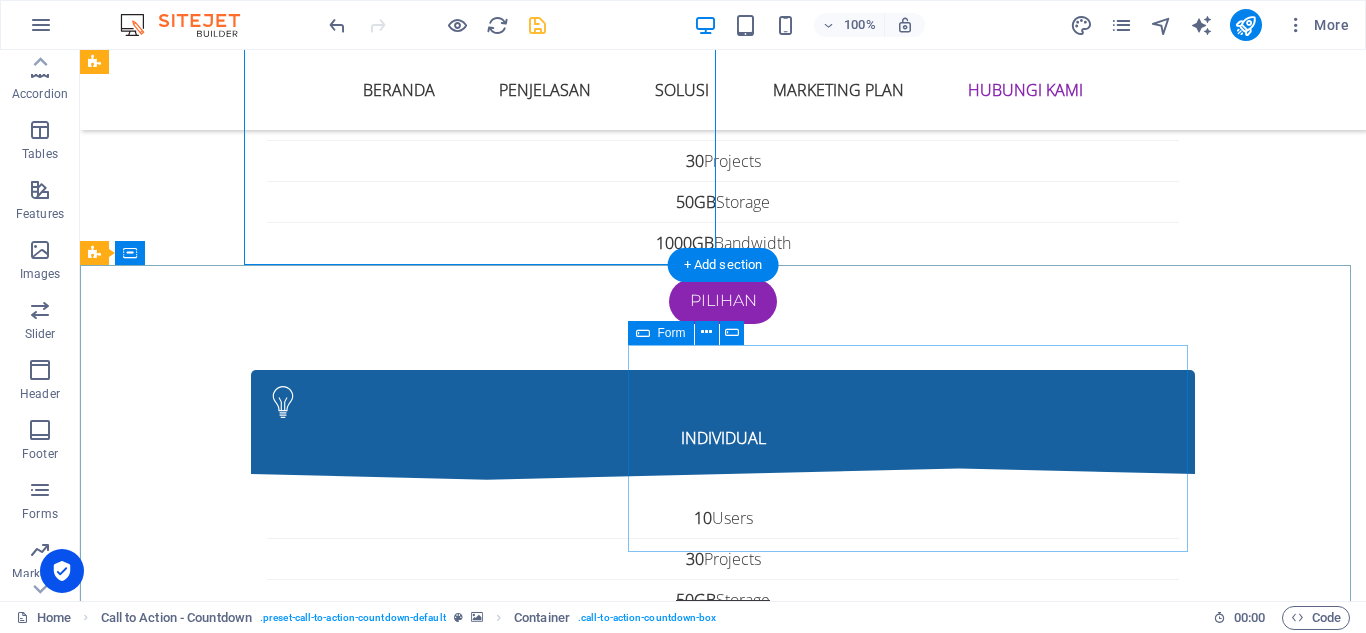 scroll, scrollTop: 10187, scrollLeft: 0, axis: vertical 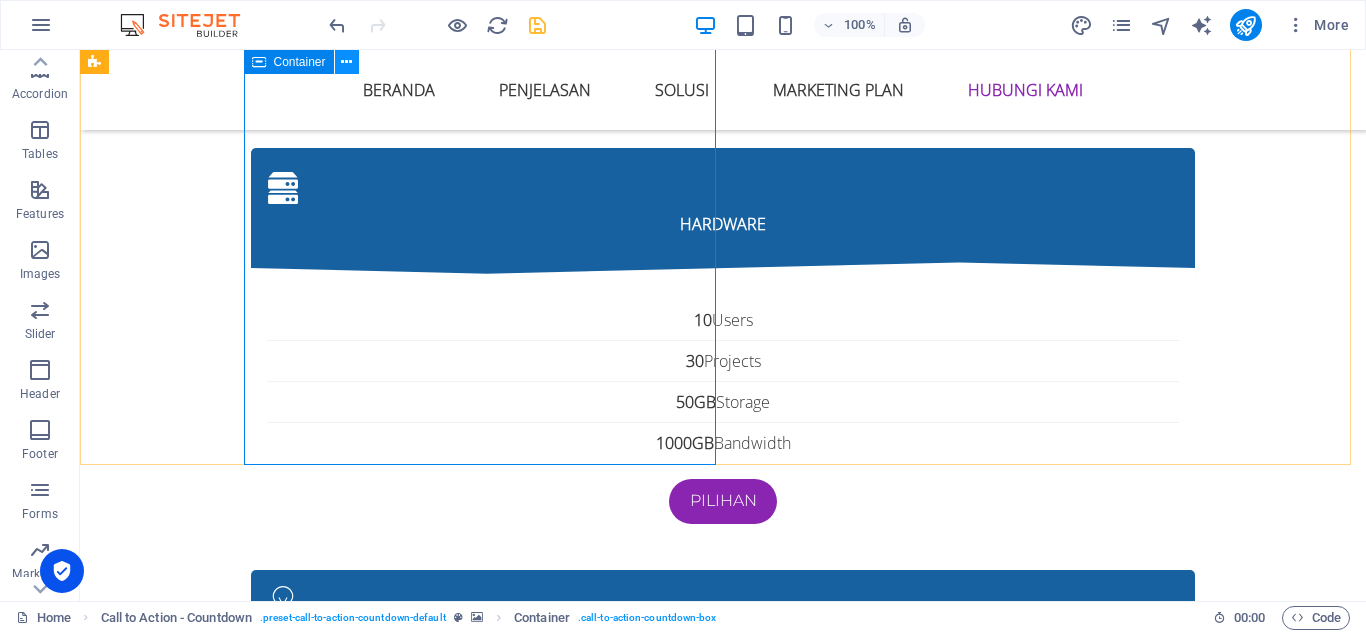 click at bounding box center [346, 62] 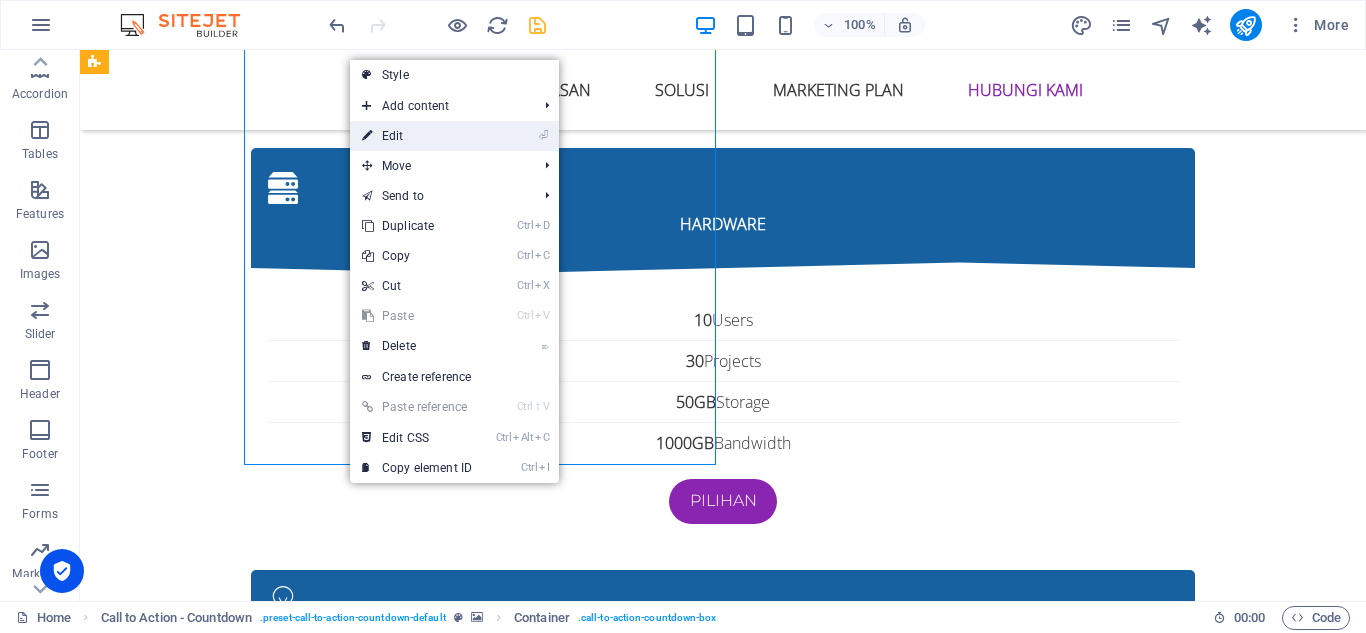click on "⏎  Edit" at bounding box center [417, 136] 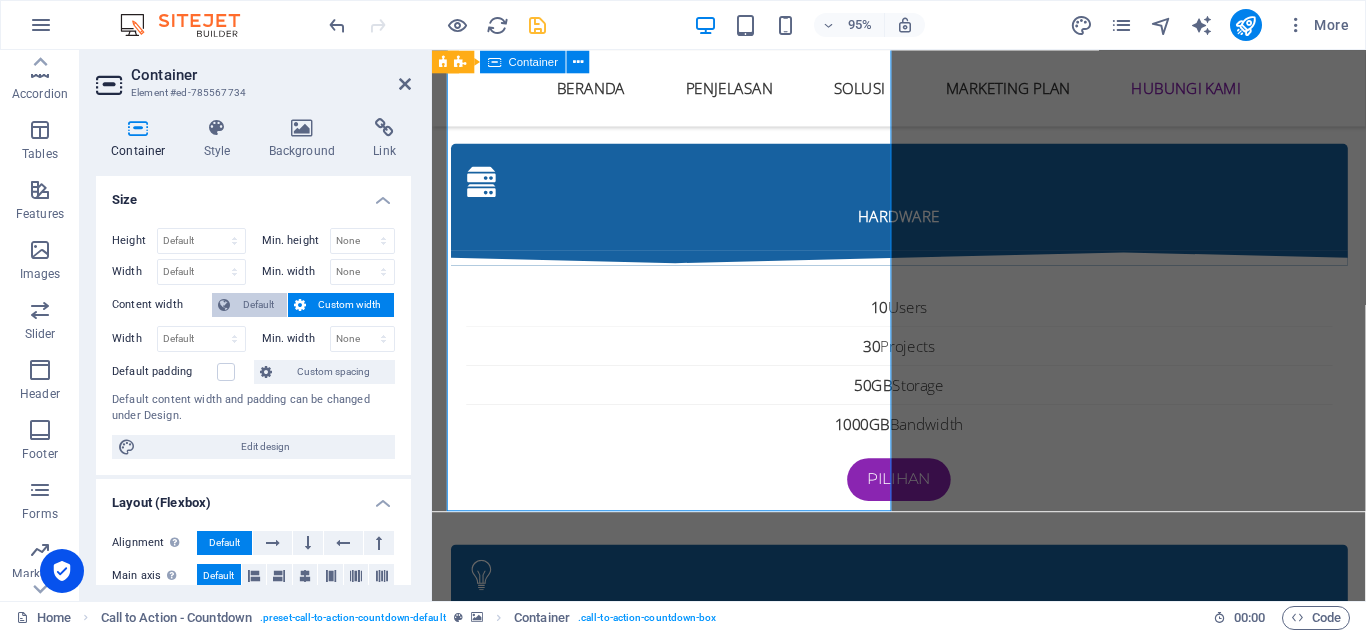 click on "Default" at bounding box center (258, 305) 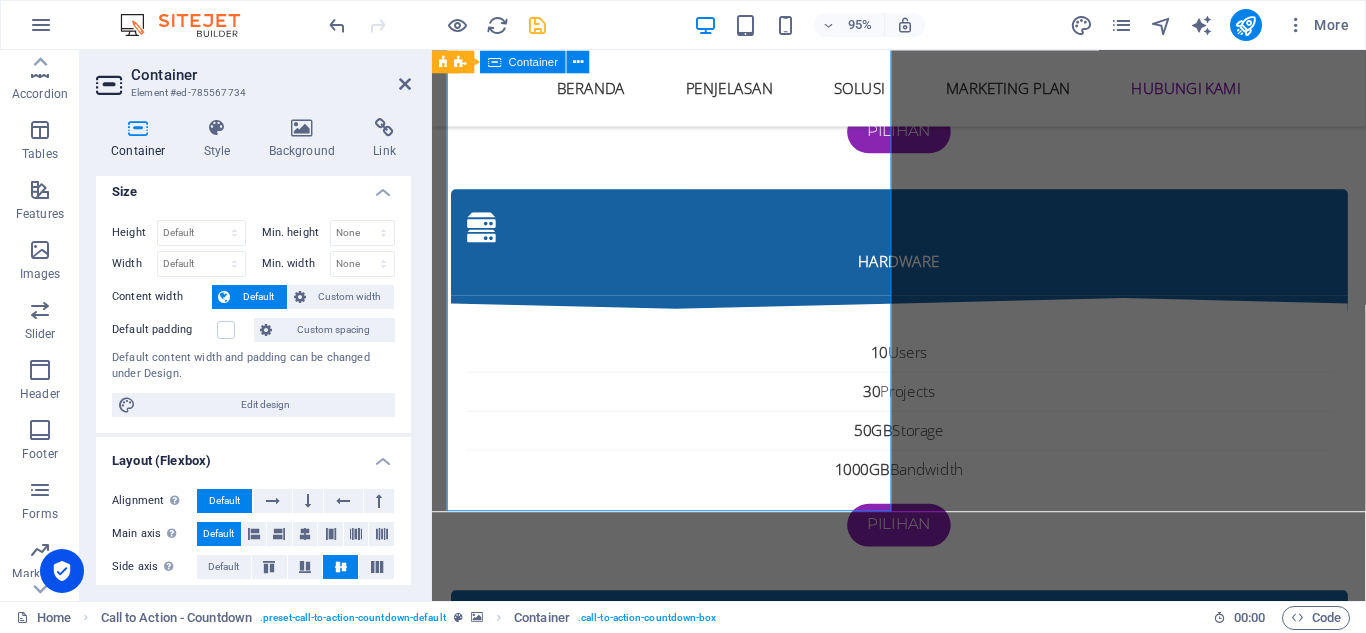 scroll, scrollTop: 0, scrollLeft: 0, axis: both 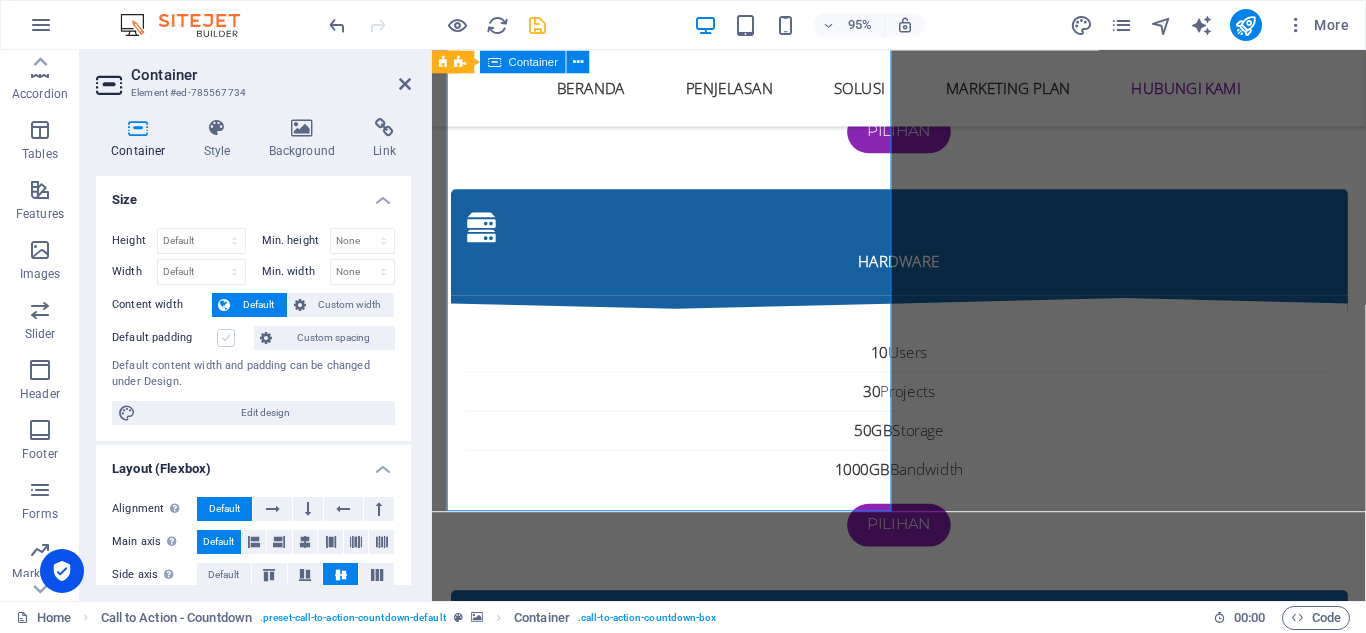 click at bounding box center (226, 338) 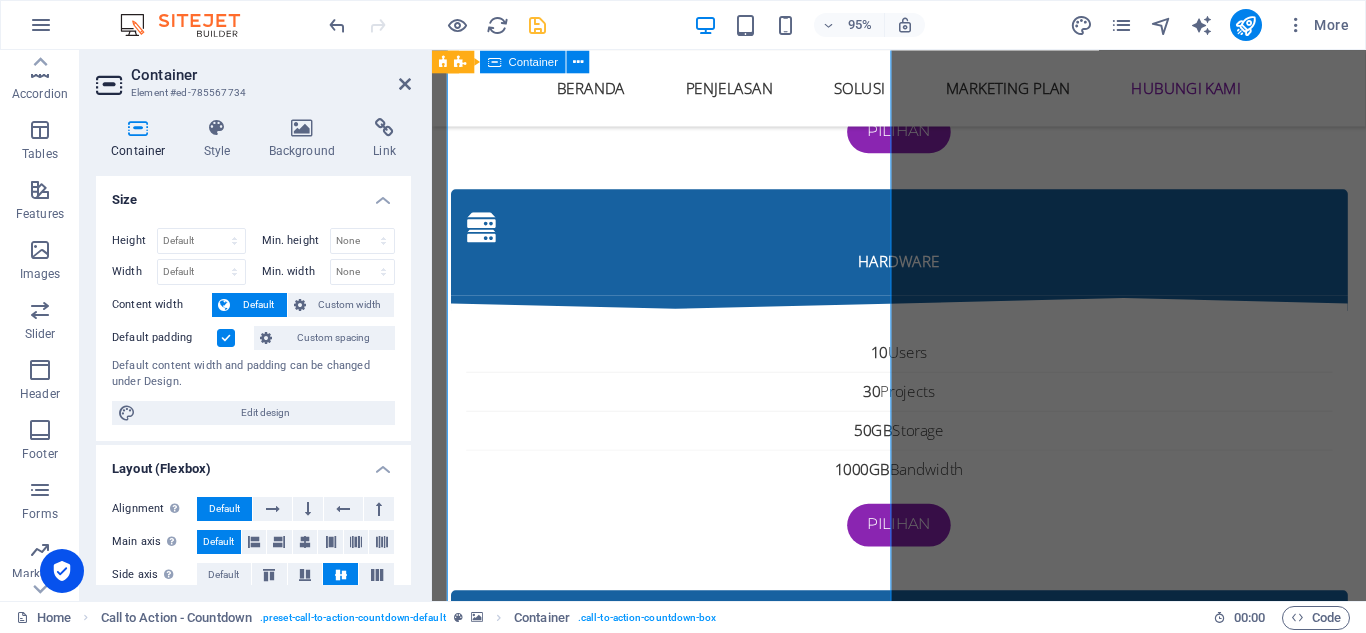click at bounding box center [226, 338] 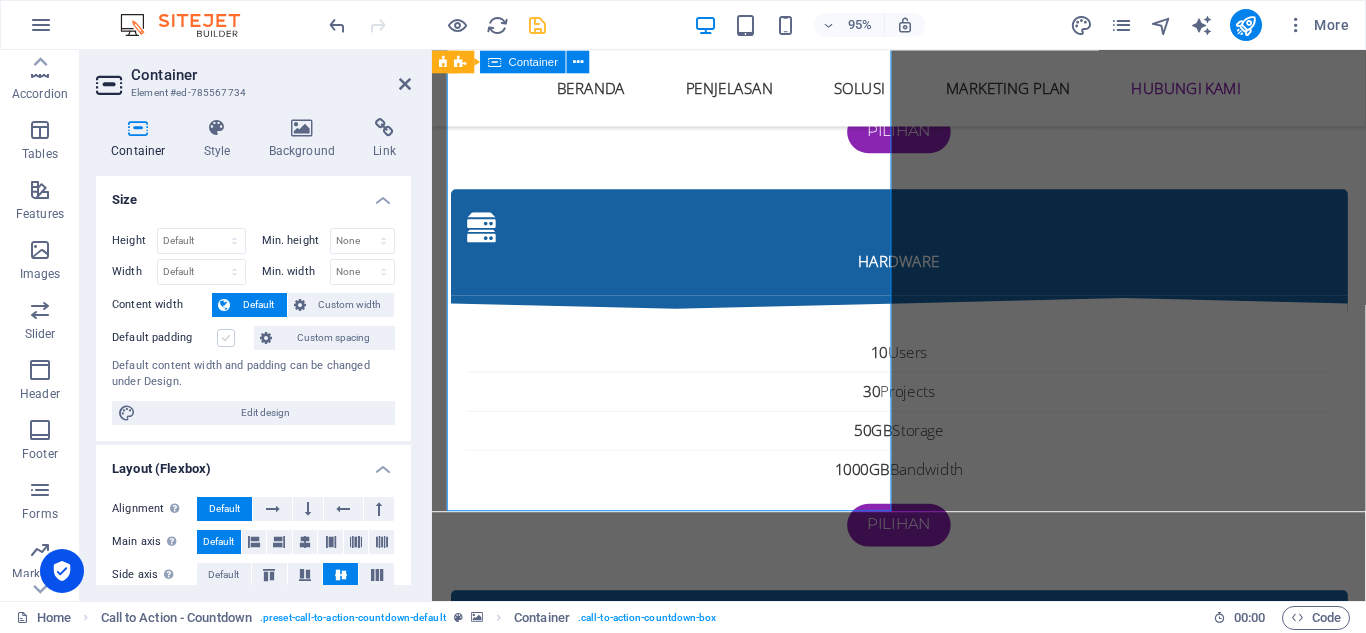 click at bounding box center (226, 338) 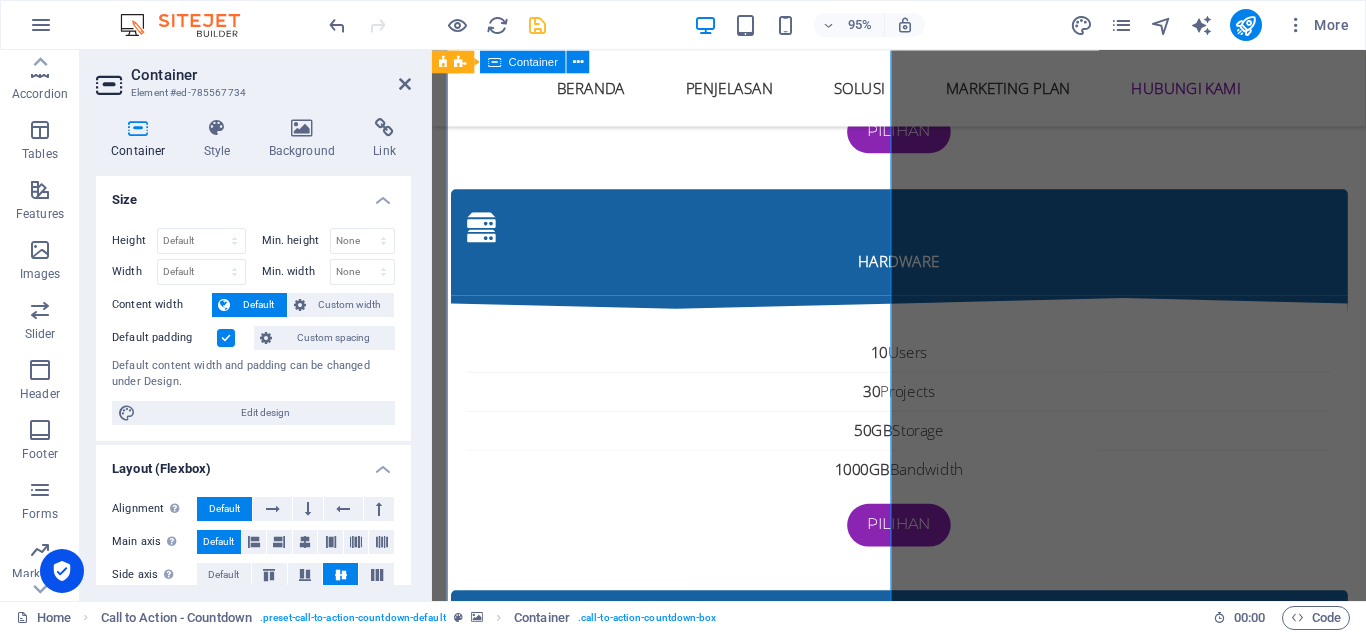 click at bounding box center [226, 338] 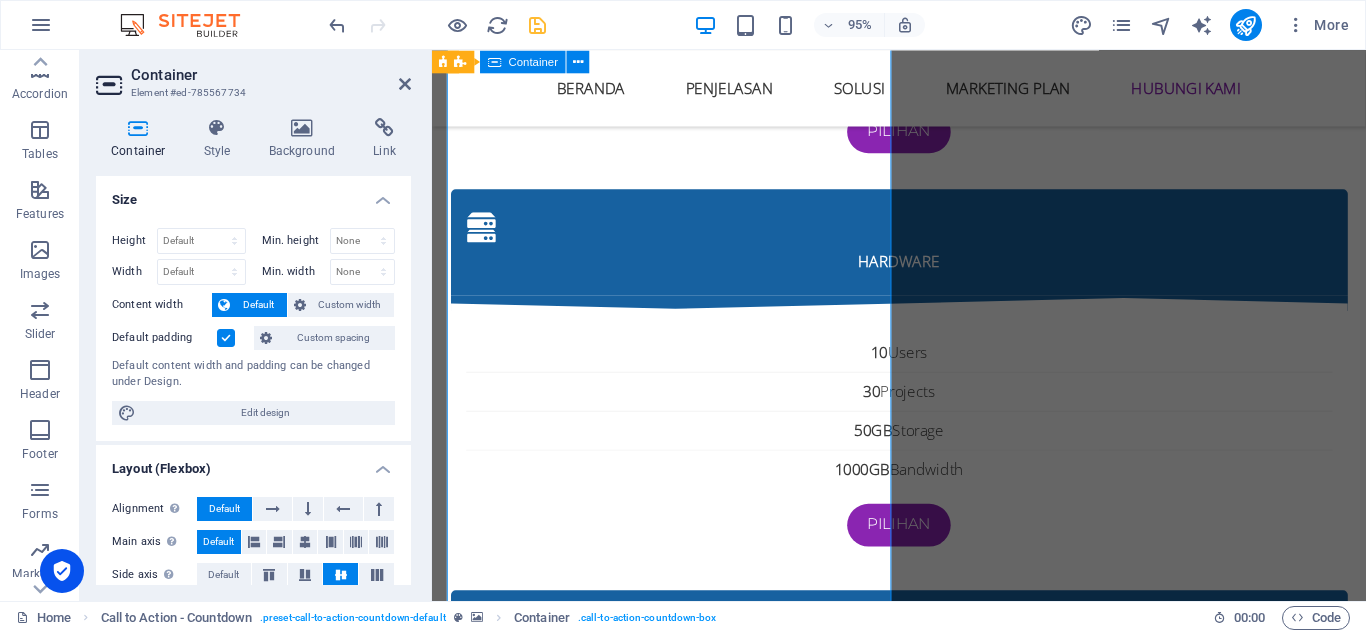 click on "Default padding" at bounding box center [0, 0] 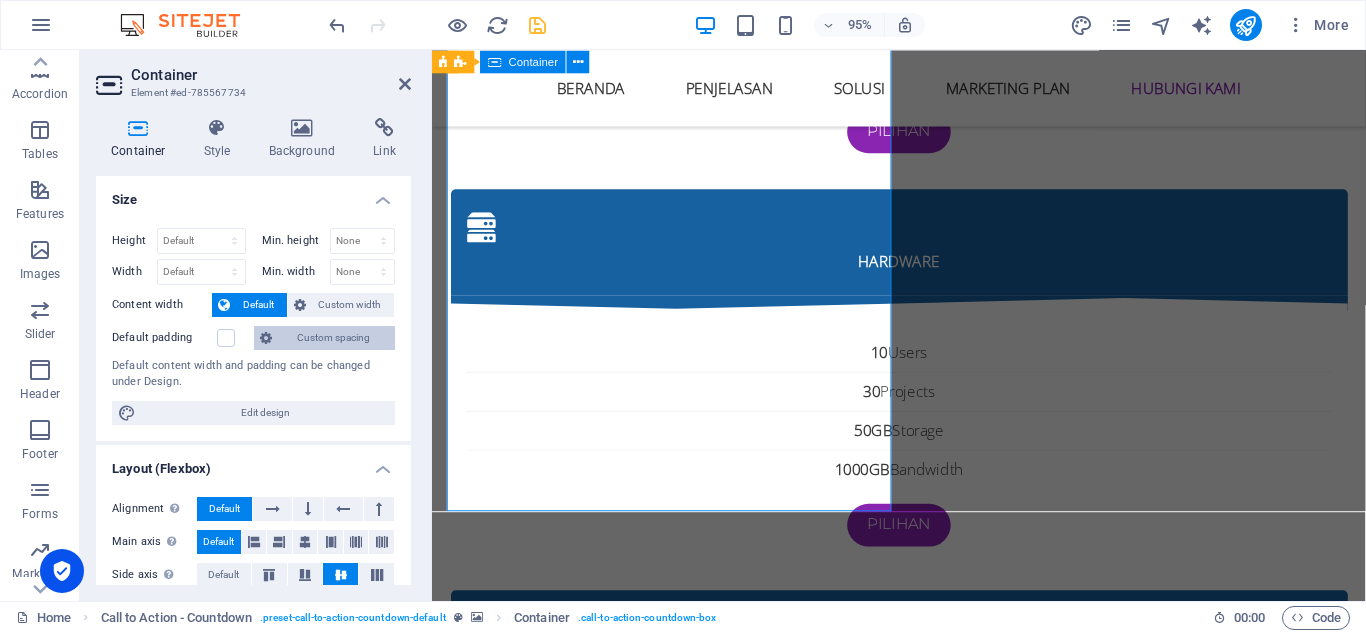 click on "Custom spacing" at bounding box center (333, 338) 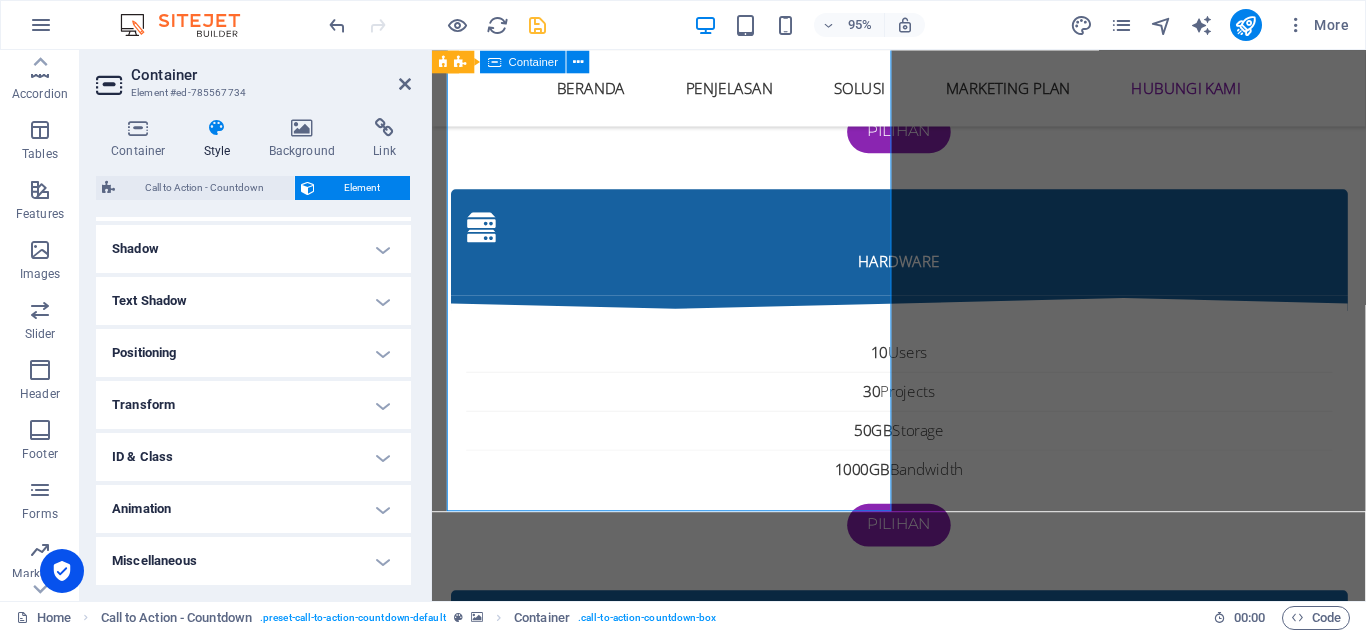 scroll, scrollTop: 0, scrollLeft: 0, axis: both 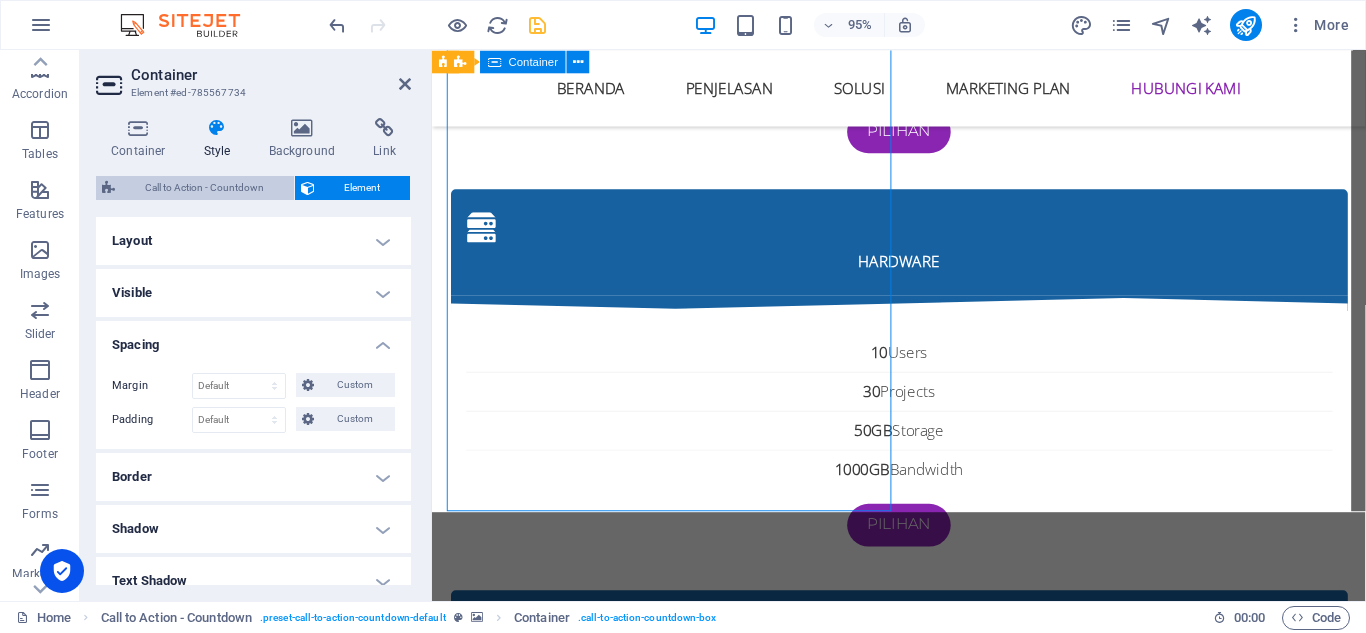 click on "Call to Action - Countdown" at bounding box center (204, 188) 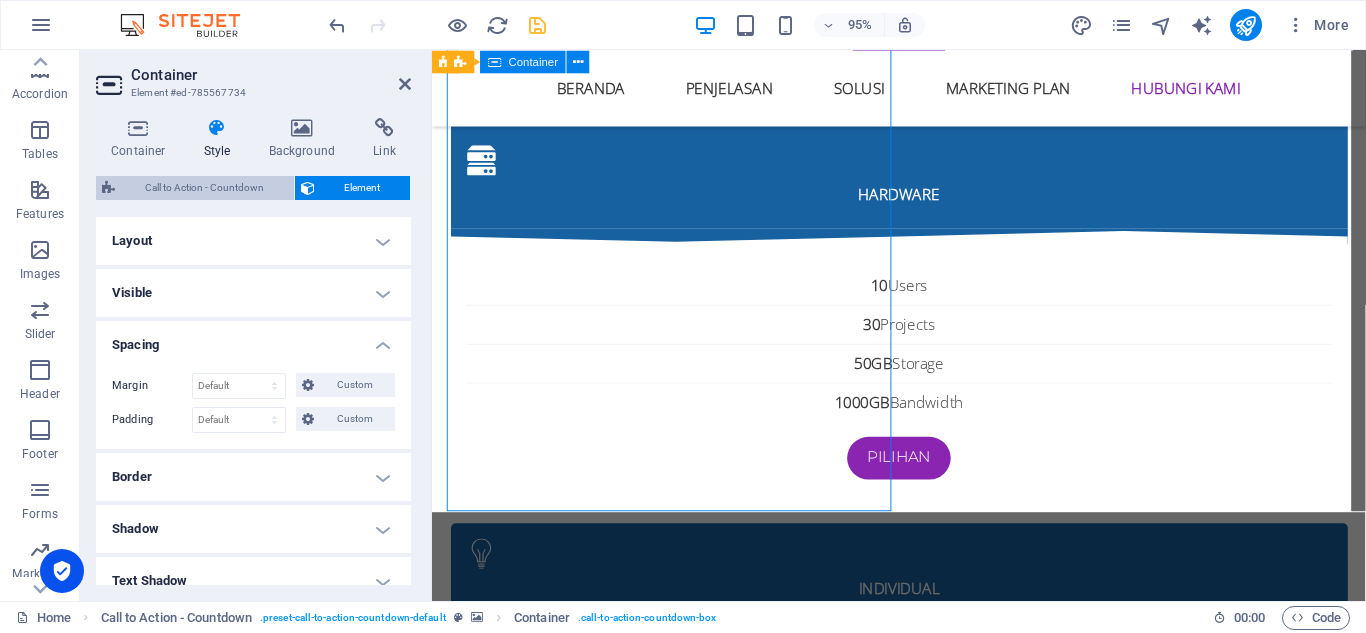 select on "rem" 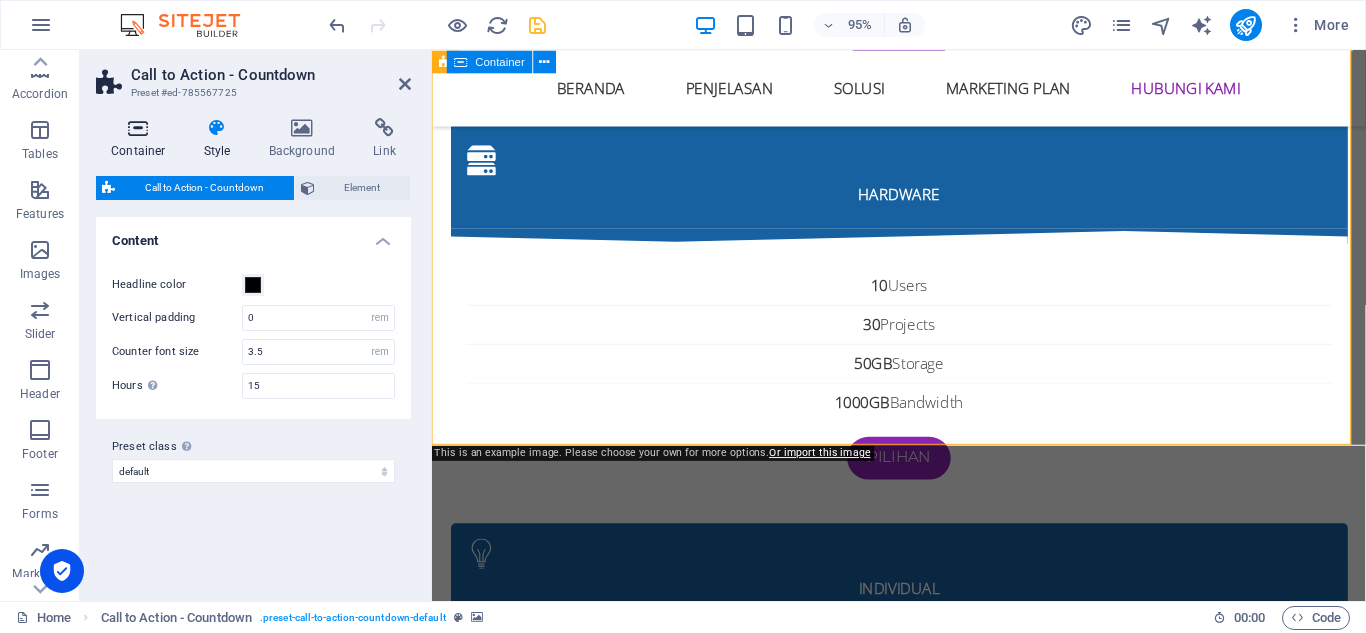 click on "Container" at bounding box center [142, 139] 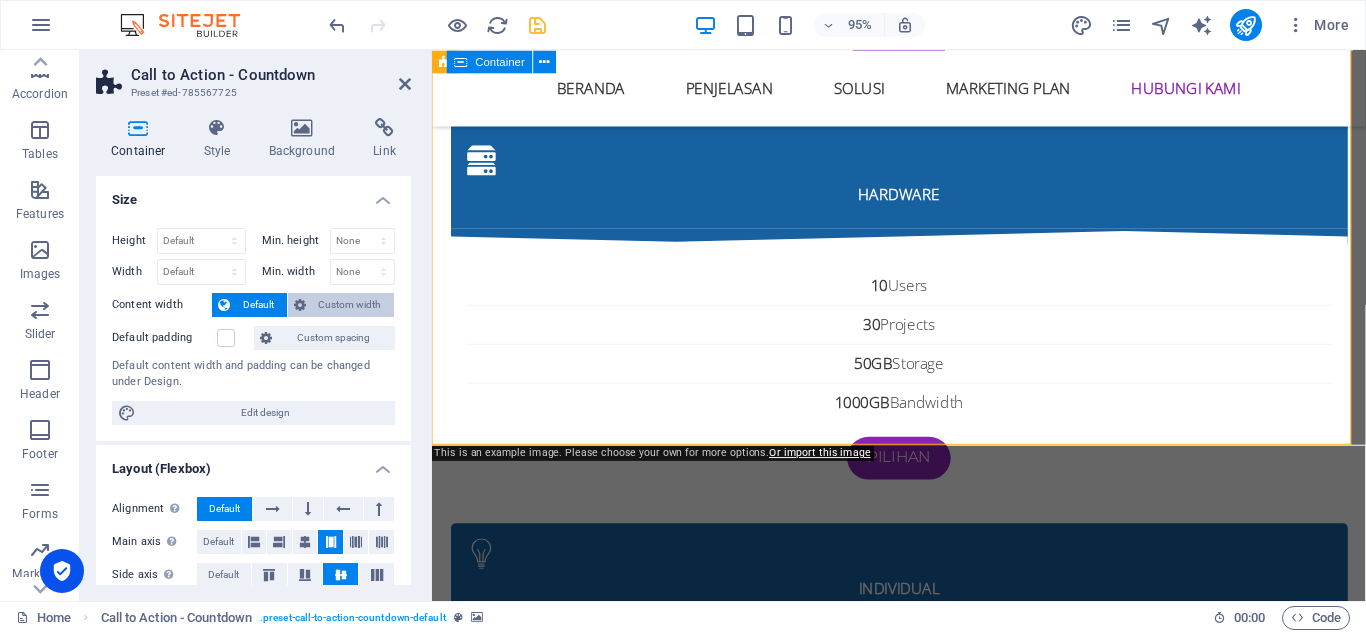 click on "Custom width" at bounding box center (350, 305) 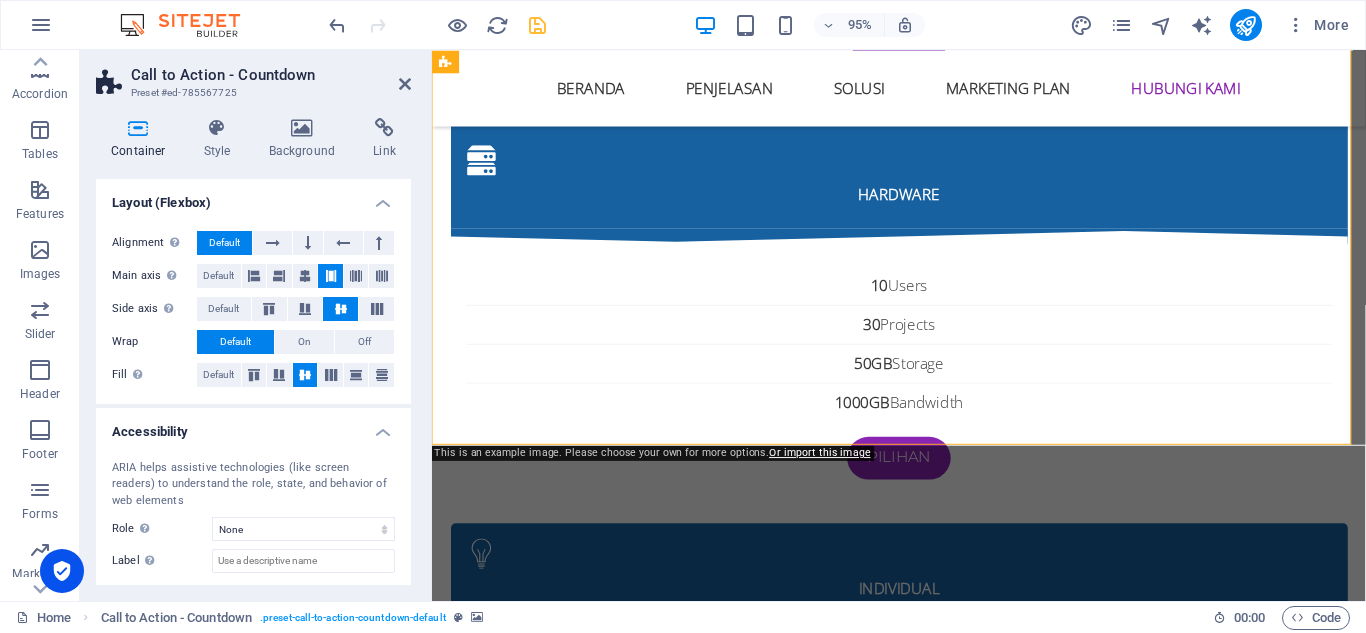 scroll, scrollTop: 400, scrollLeft: 0, axis: vertical 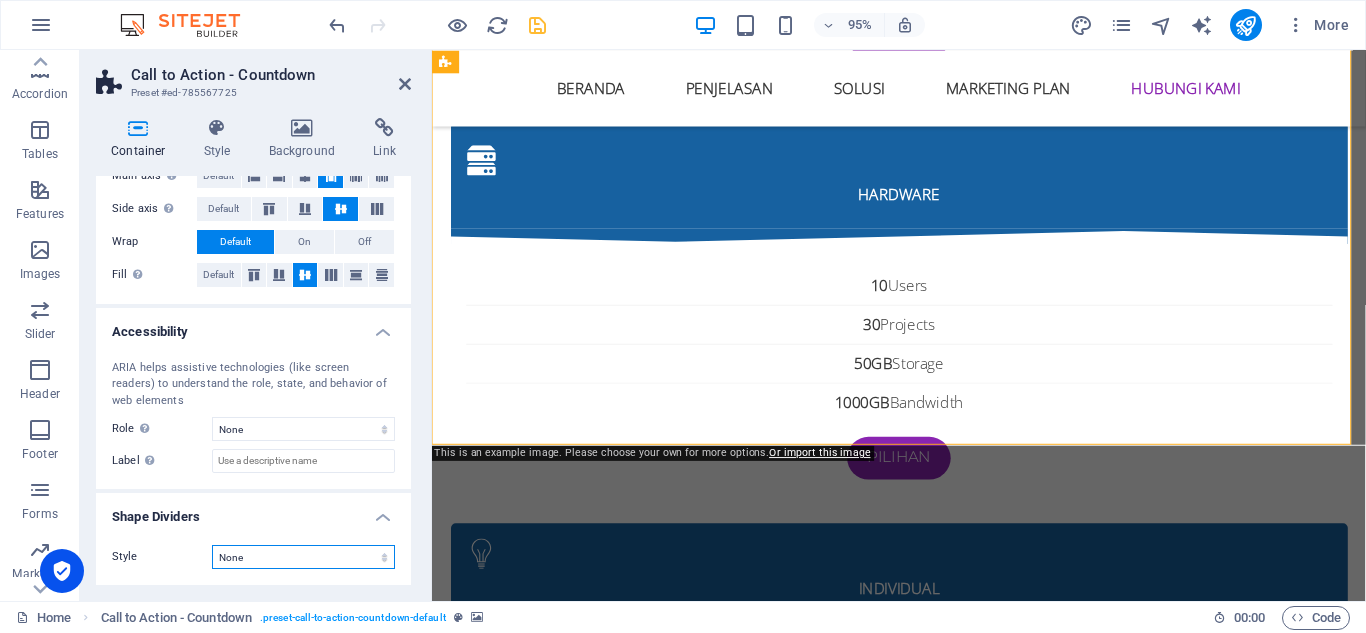click on "None Triangle Square Diagonal Polygon 1 Polygon 2 Zigzag Multiple Zigzags Waves Multiple Waves Half Circle Circle Circle Shadow Blocks Hexagons Clouds Multiple Clouds Fan Pyramids Book Paint Drip Fire Shredded Paper Arrow" at bounding box center (303, 557) 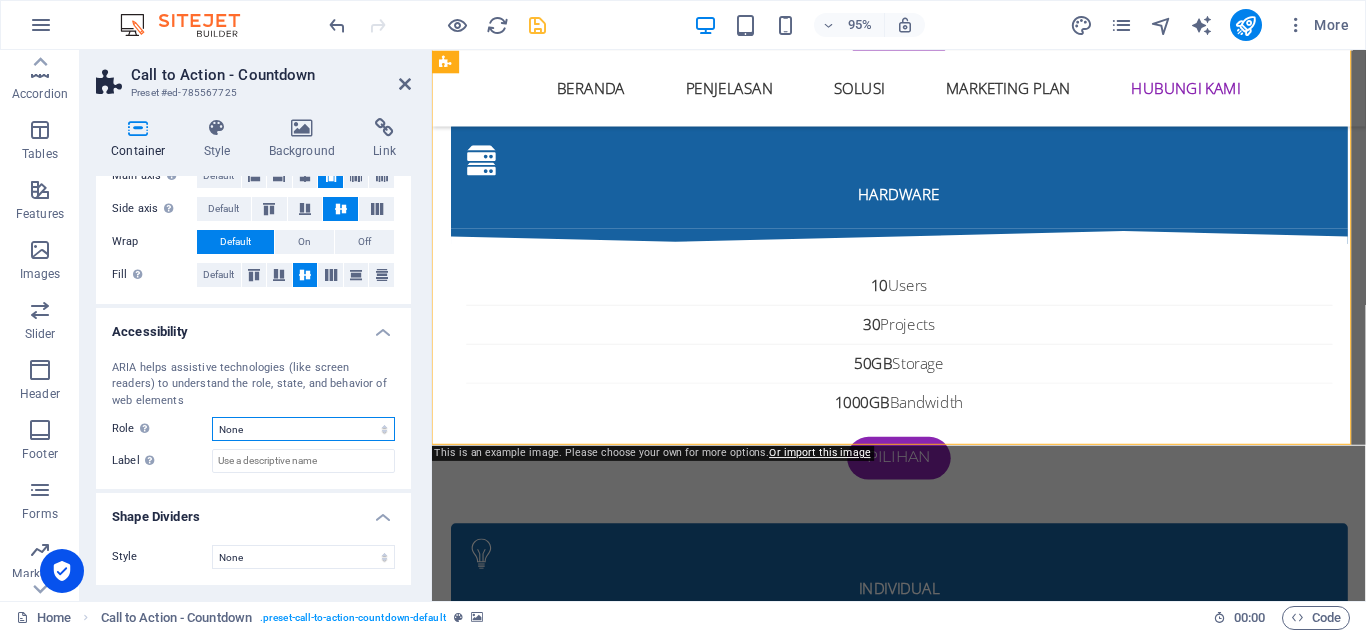click on "None Alert Article Banner Comment Complementary Dialog Footer Header Marquee Presentation Region Section Separator Status Timer" at bounding box center [303, 429] 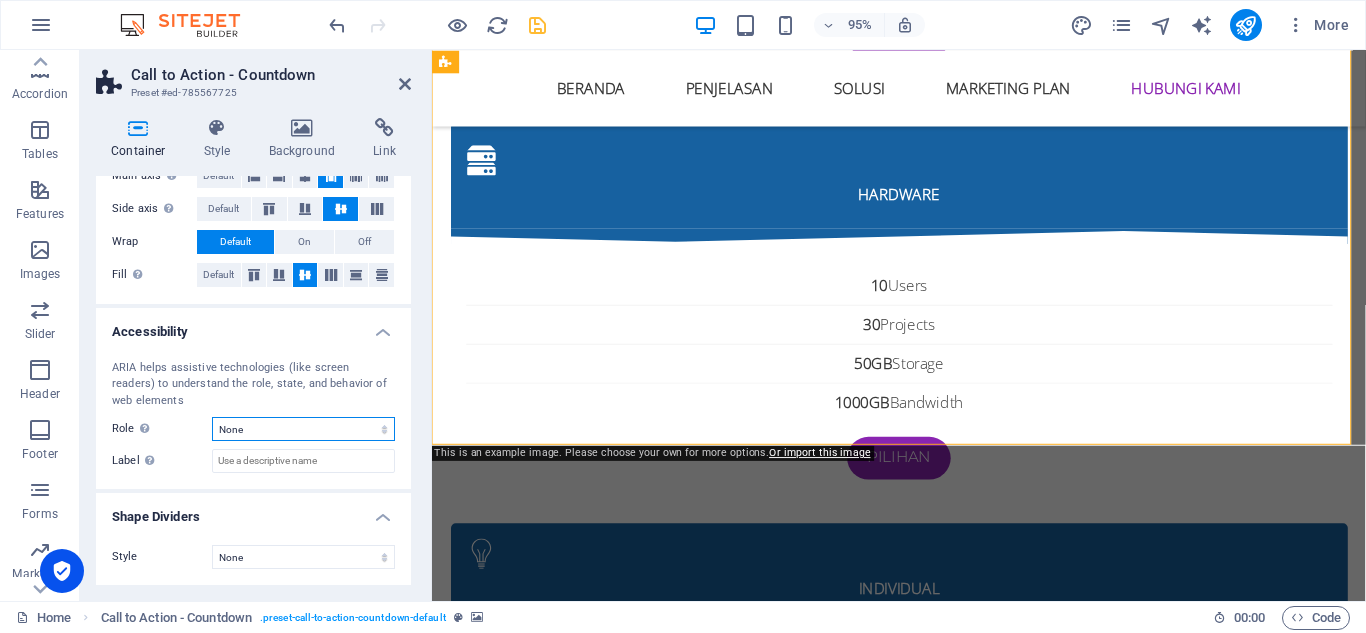 select on "footer" 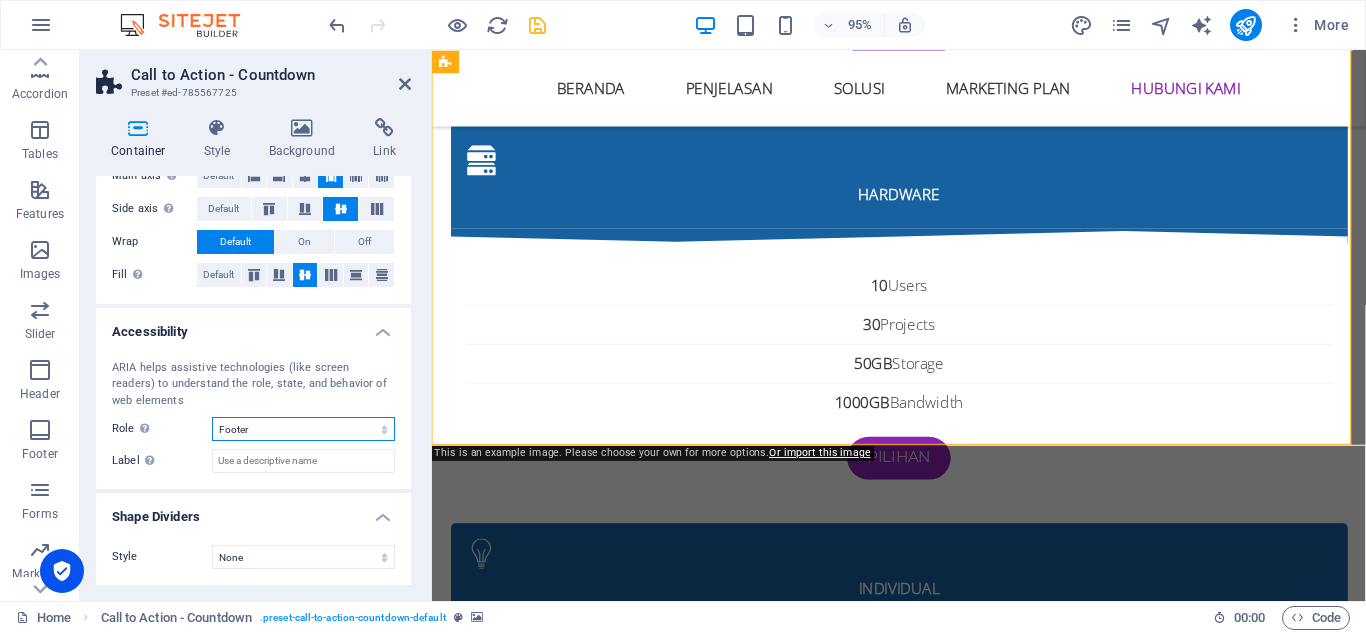 click on "None Alert Article Banner Comment Complementary Dialog Footer Header Marquee Presentation Region Section Separator Status Timer" at bounding box center (303, 429) 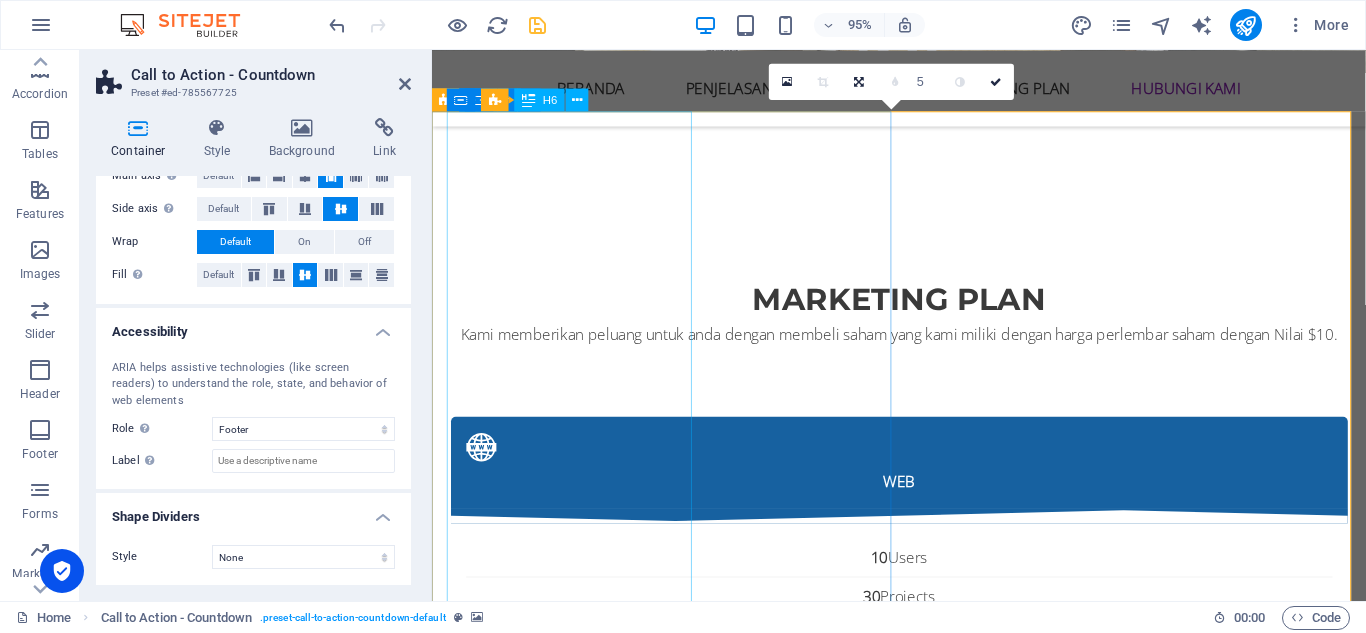 scroll, scrollTop: 9457, scrollLeft: 0, axis: vertical 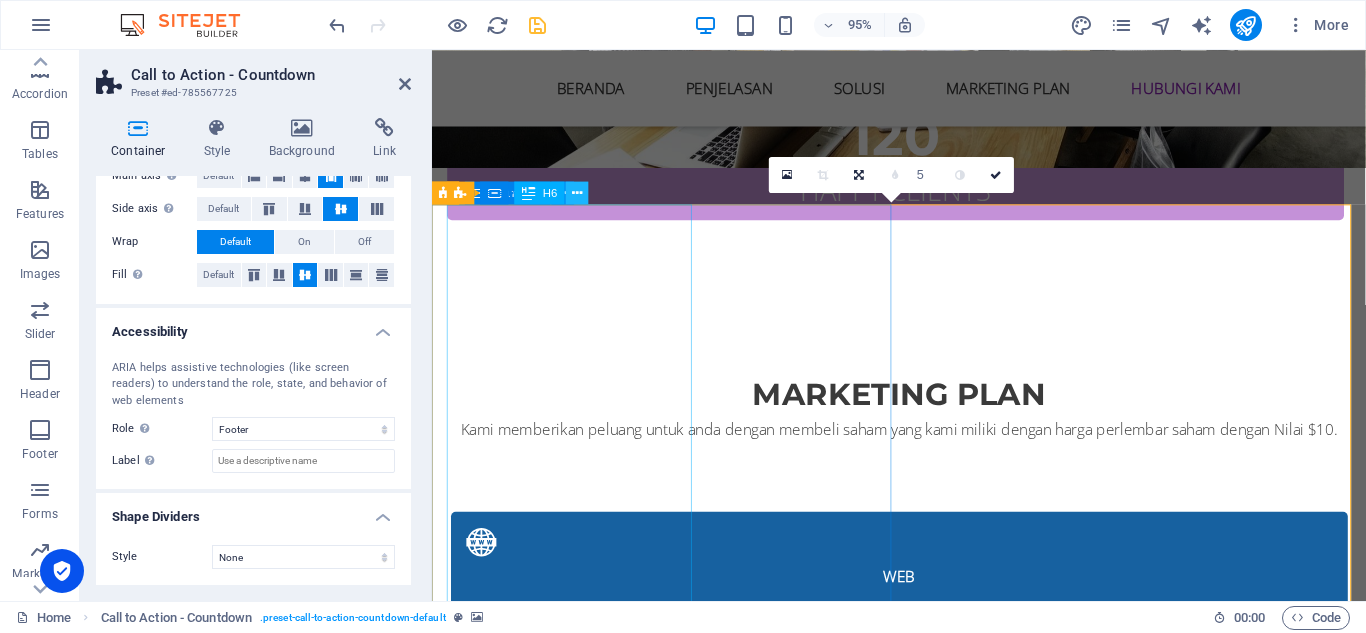 click at bounding box center [577, 193] 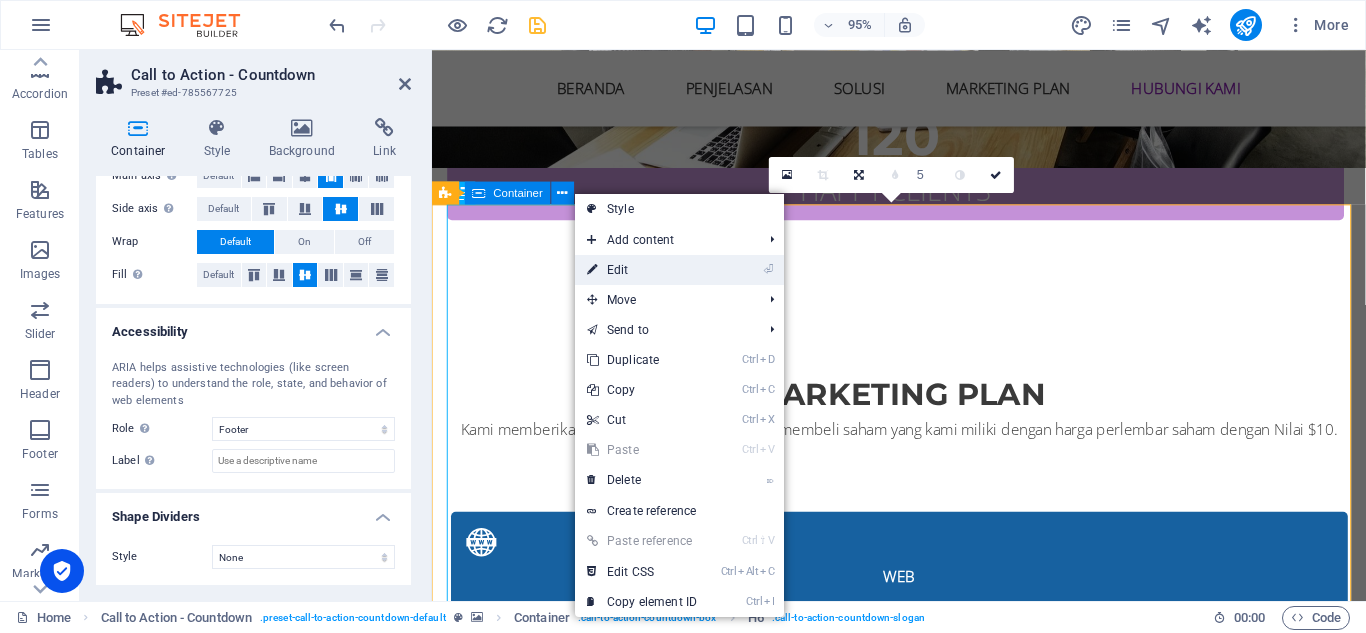 click on "⏎  Edit" at bounding box center (642, 270) 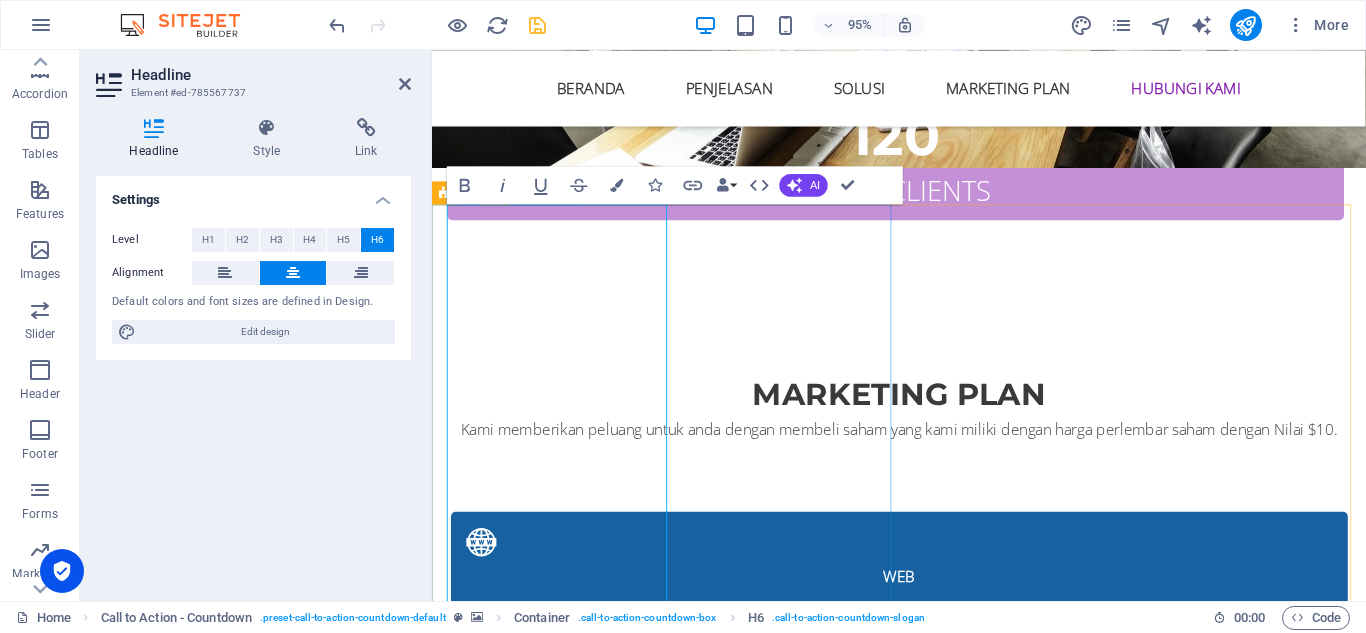 click on "​DISCLAIMER  Website ini bukan merupakan website official, melainkan website promosi mitra resmi [DOMAIN_NAME] program Affiliasi dari [DOMAIN_NAME] Berikut ini adalah link situs resmi : [URL] opsi binary mungkin tidak cocok untuk semua orang, maka pastikan Anda memahami sepenuhnya risiko yang terlibat. Kerugian Anda dapat melebihi setoran awal Anda [PERSON_NAME] tidak akan memiliki atau memperoleh bunga dari aset [DOMAIN_NAME] adalah instrumen yang sangat kompleks [PERSON_NAME] memiliki risiko kehilangan [PERSON_NAME] tinggi dengan cepat berhubung adanya leverage. 63% akun investor ritel kehilangan [PERSON_NAME] ketika bertrading CFD pada Deriv Investments (Europe) Limited. Anda harus mempertimbangkan lebih lanjut apakah Anda benar benar memahami cara kerja CFD [PERSON_NAME] apakah Anda mampu mengambil risiko tinggi untuk kehilangan seluruh [PERSON_NAME]." at bounding box center (924, 5233) 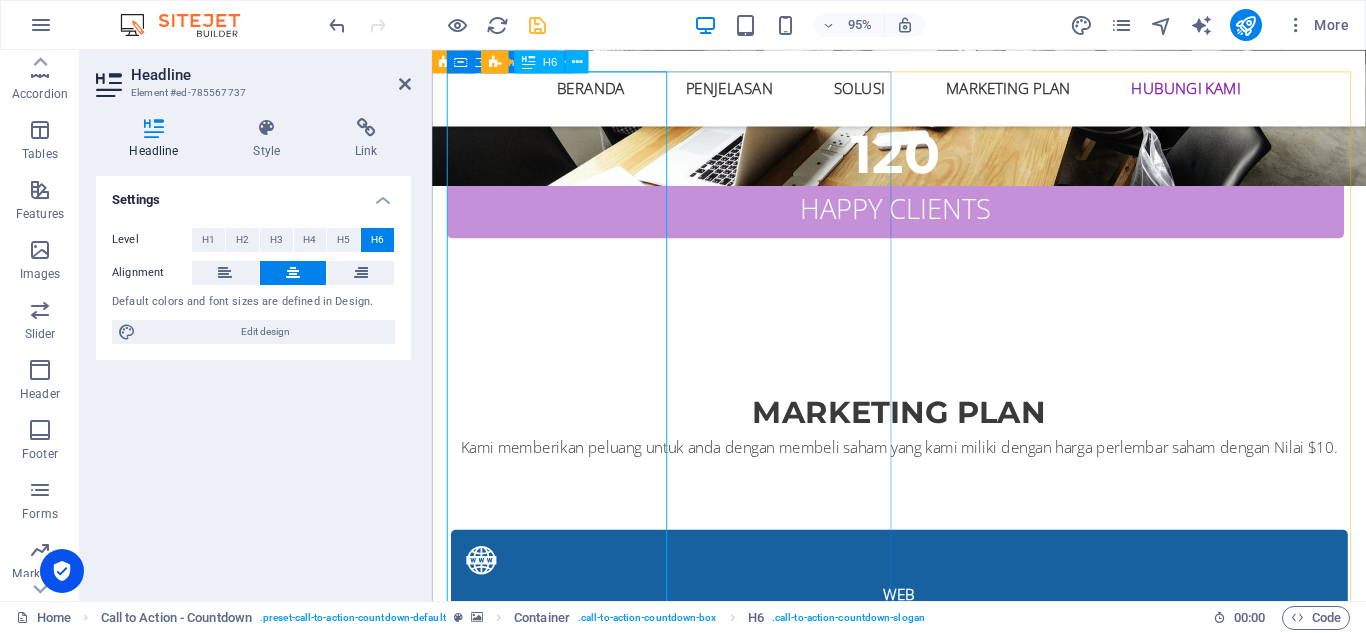 scroll, scrollTop: 9257, scrollLeft: 0, axis: vertical 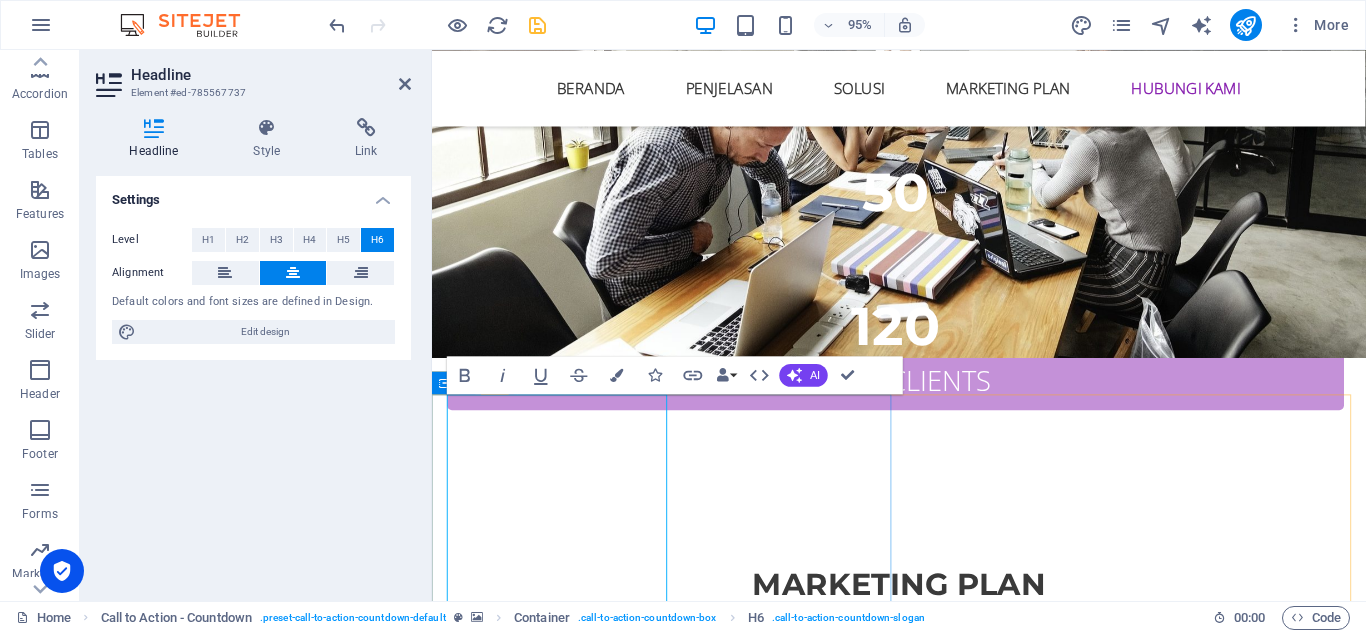 click on "​DISCLAIMER  Website ini bukan merupakan website official, melainkan website promosi mitra resmi [DOMAIN_NAME] program Affiliasi dari [DOMAIN_NAME] Berikut ini adalah link situs resmi : [URL] opsi binary mungkin tidak cocok untuk semua orang, maka pastikan Anda memahami sepenuhnya risiko yang terlibat. Kerugian Anda dapat melebihi setoran awal Anda [PERSON_NAME] tidak akan memiliki atau memperoleh bunga dari aset [DOMAIN_NAME] adalah instrumen yang sangat kompleks [PERSON_NAME] memiliki risiko kehilangan [PERSON_NAME] tinggi dengan cepat berhubung adanya leverage. 63% akun investor ritel kehilangan [PERSON_NAME] ketika bertrading CFD pada Deriv Investments (Europe) Limited. Anda harus mempertimbangkan lebih lanjut apakah Anda benar benar memahami cara kerja CFD [PERSON_NAME] apakah Anda mampu mengambil risiko tinggi untuk kehilangan seluruh [PERSON_NAME]." at bounding box center [924, 5433] 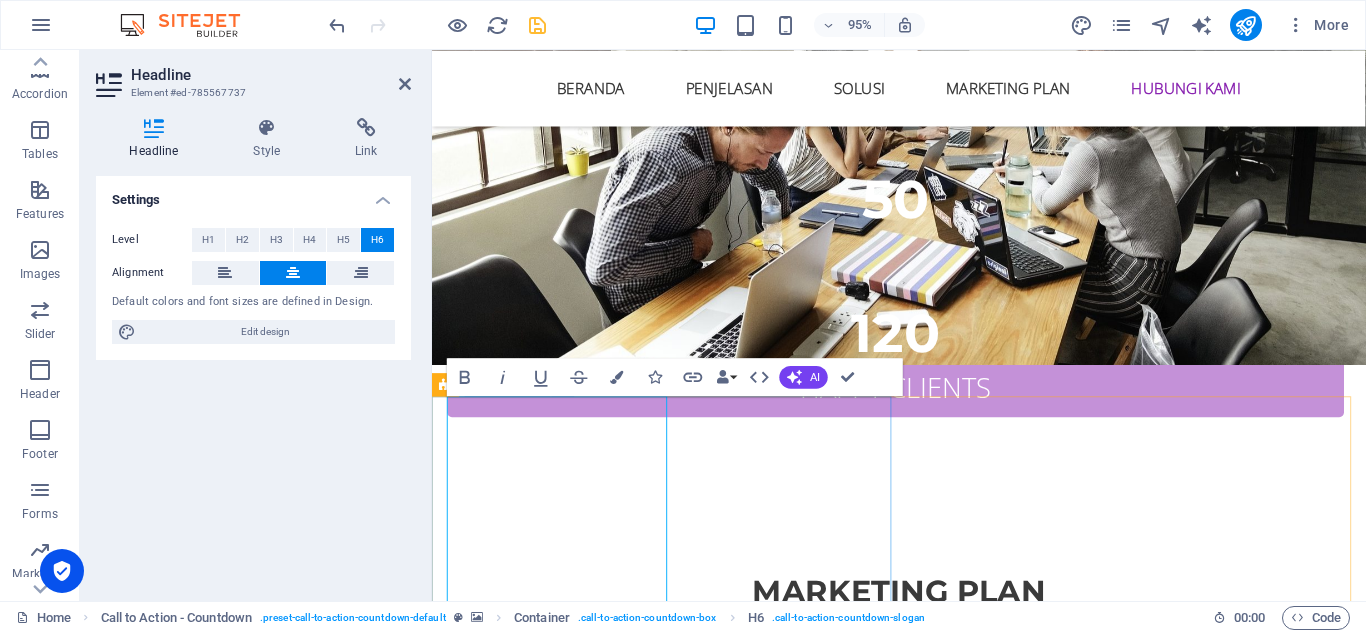 scroll, scrollTop: 9257, scrollLeft: 0, axis: vertical 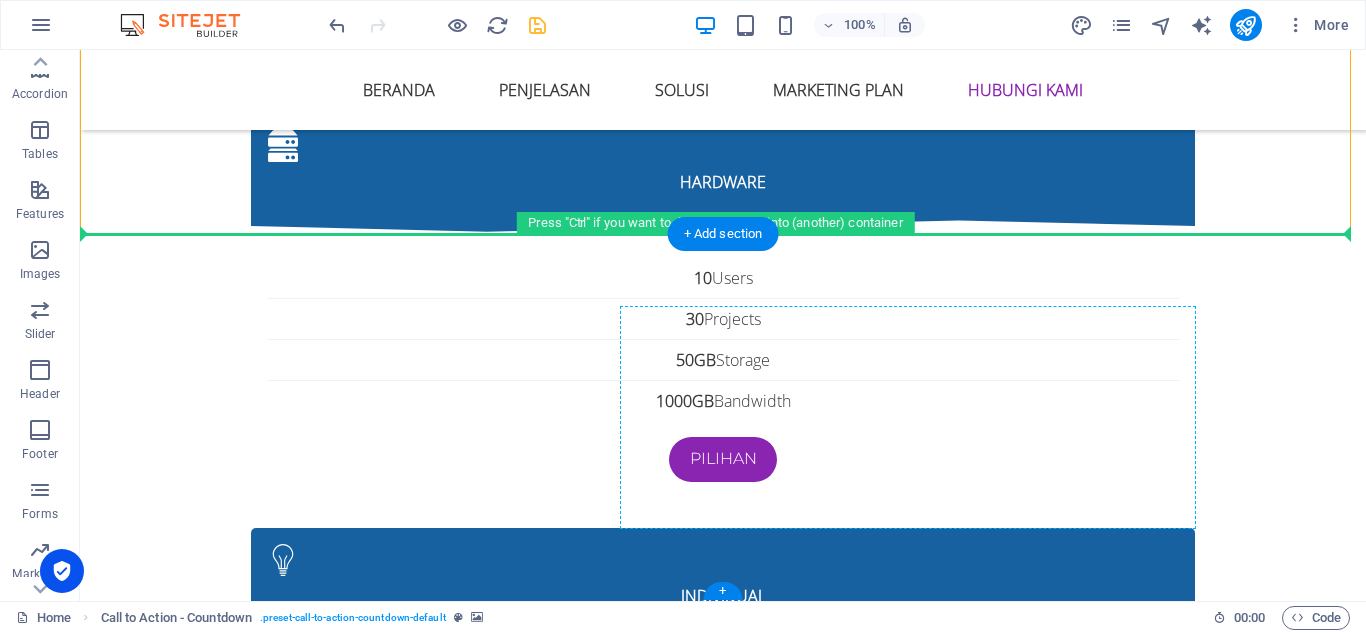 drag, startPoint x: 520, startPoint y: 432, endPoint x: 995, endPoint y: 413, distance: 475.37985 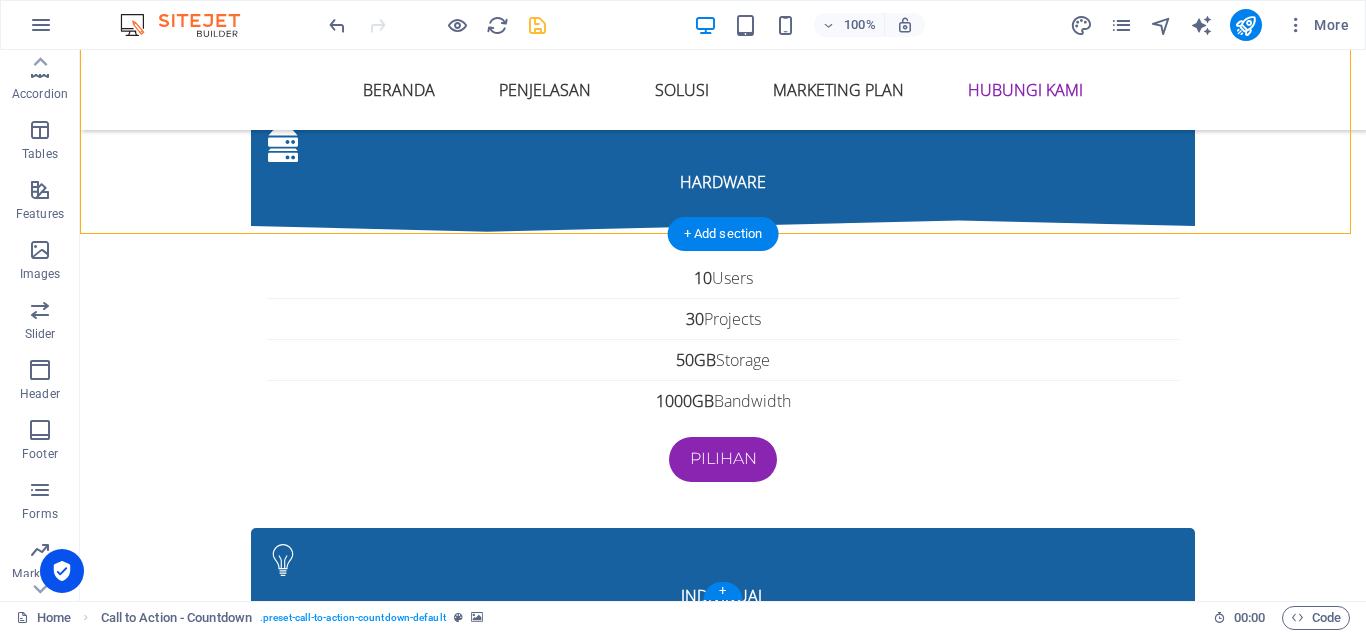 click on "Paste clipboard" at bounding box center (622, 4773) 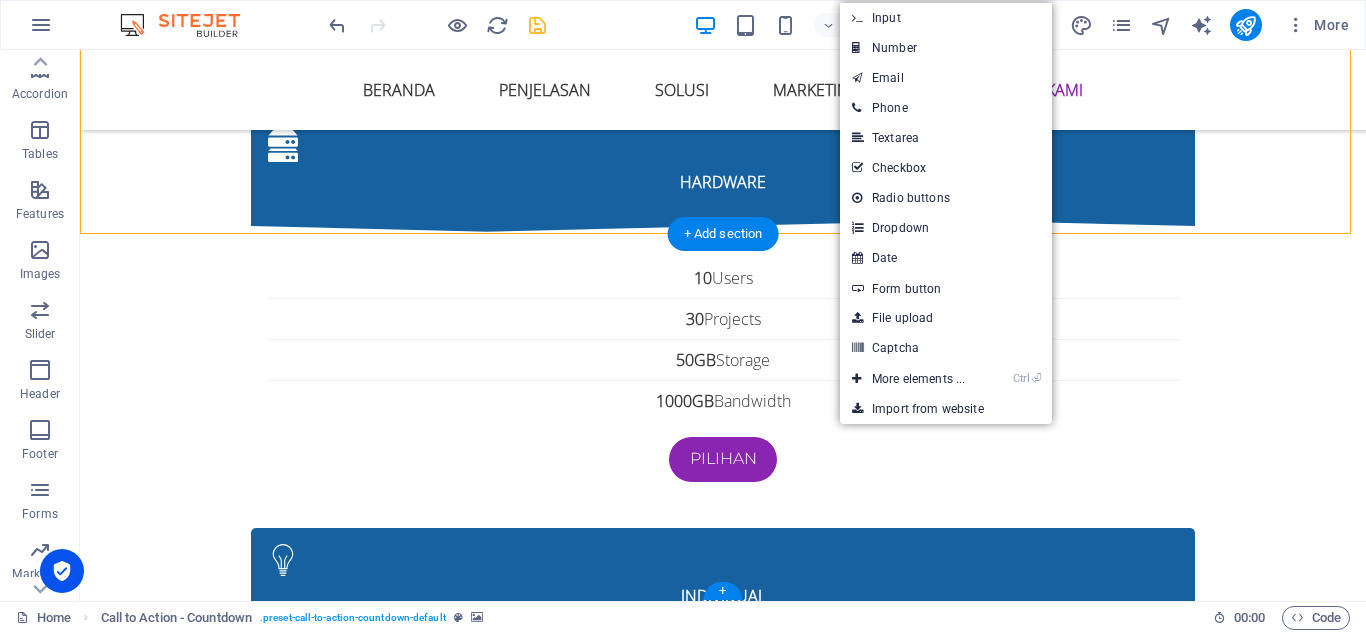 click on "Drop content here or  Add elements  Paste clipboard" at bounding box center [568, 4743] 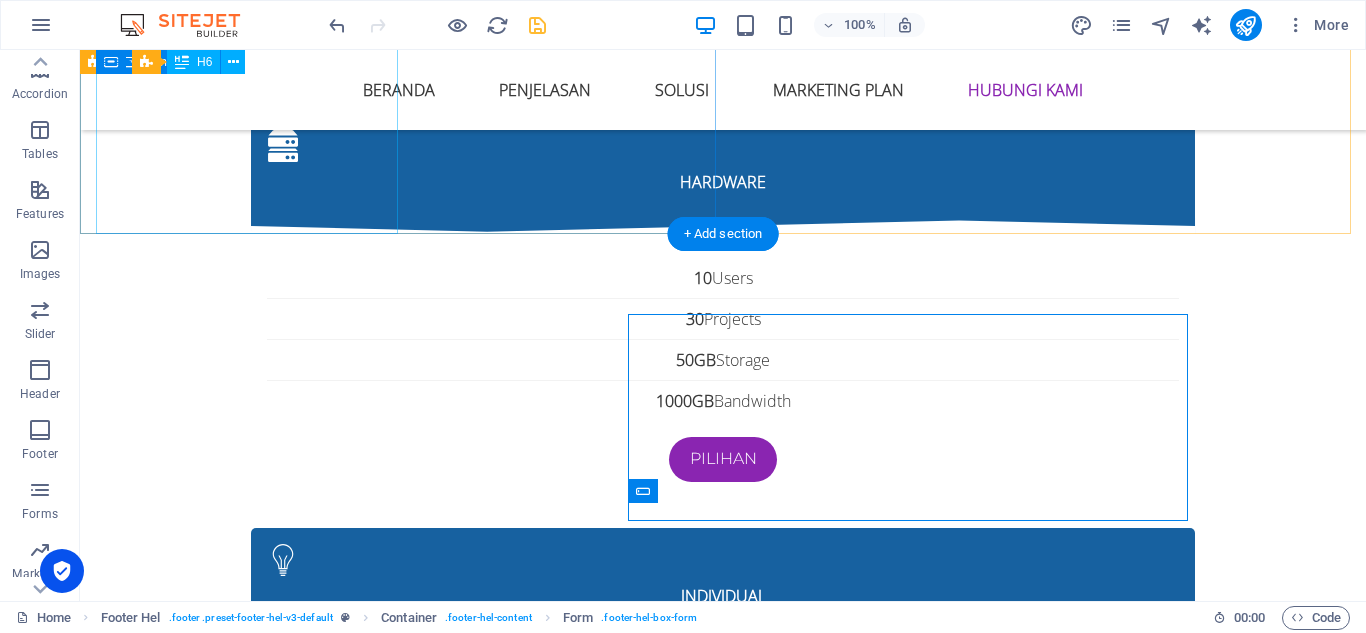 click on "DISCLAIMER  Website ini bukan merupakan website official, melainkan website promosi mitra resmi [DOMAIN_NAME] program Affiliasi dari [DOMAIN_NAME] Berikut ini adalah link situs resmi : [URL] opsi binary mungkin tidak cocok untuk semua orang, maka pastikan Anda memahami sepenuhnya risiko yang terlibat. Kerugian Anda dapat melebihi setoran awal Anda [PERSON_NAME] tidak akan memiliki atau memperoleh bunga dari aset [DOMAIN_NAME] adalah instrumen yang sangat kompleks [PERSON_NAME] memiliki risiko kehilangan [PERSON_NAME] tinggi dengan cepat berhubung adanya leverage. 63% akun investor ritel kehilangan [PERSON_NAME] ketika bertrading CFD pada Deriv Investments (Europe) Limited. Anda harus mempertimbangkan lebih lanjut apakah Anda benar benar memahami cara kerja CFD [PERSON_NAME] apakah Anda mampu mengambil risiko tinggi untuk kehilangan seluruh [PERSON_NAME]." at bounding box center (723, 4116) 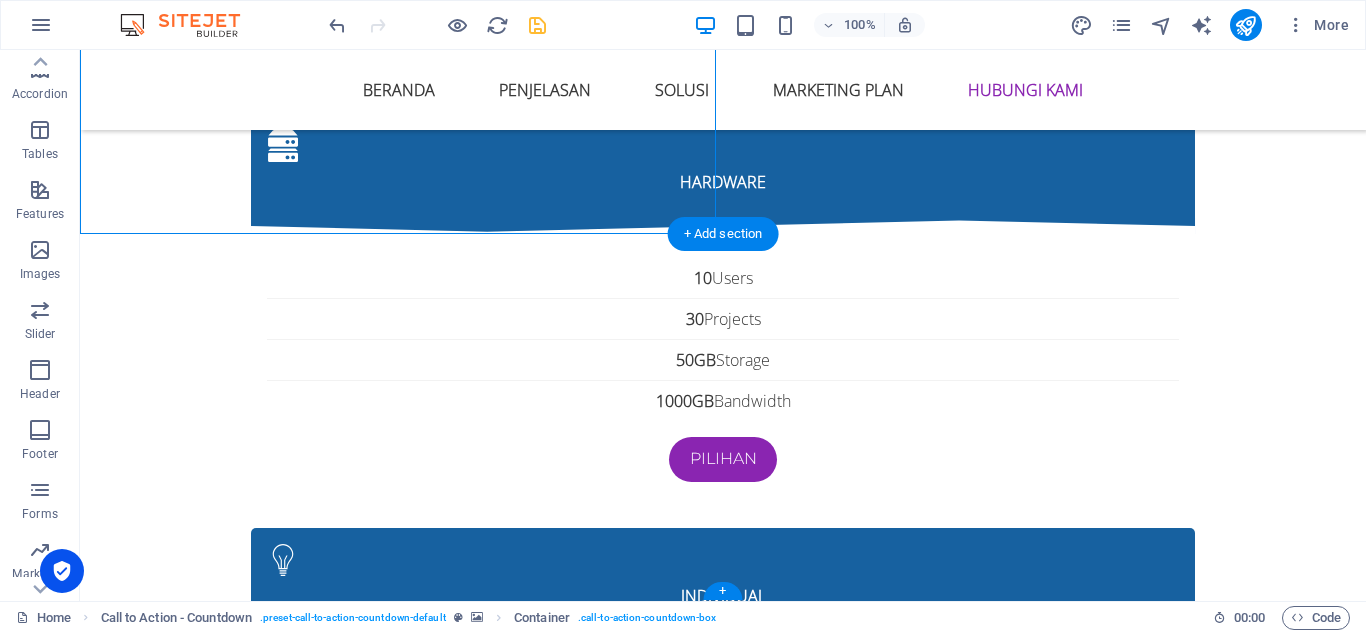 drag, startPoint x: 245, startPoint y: 112, endPoint x: 818, endPoint y: 421, distance: 651.0069 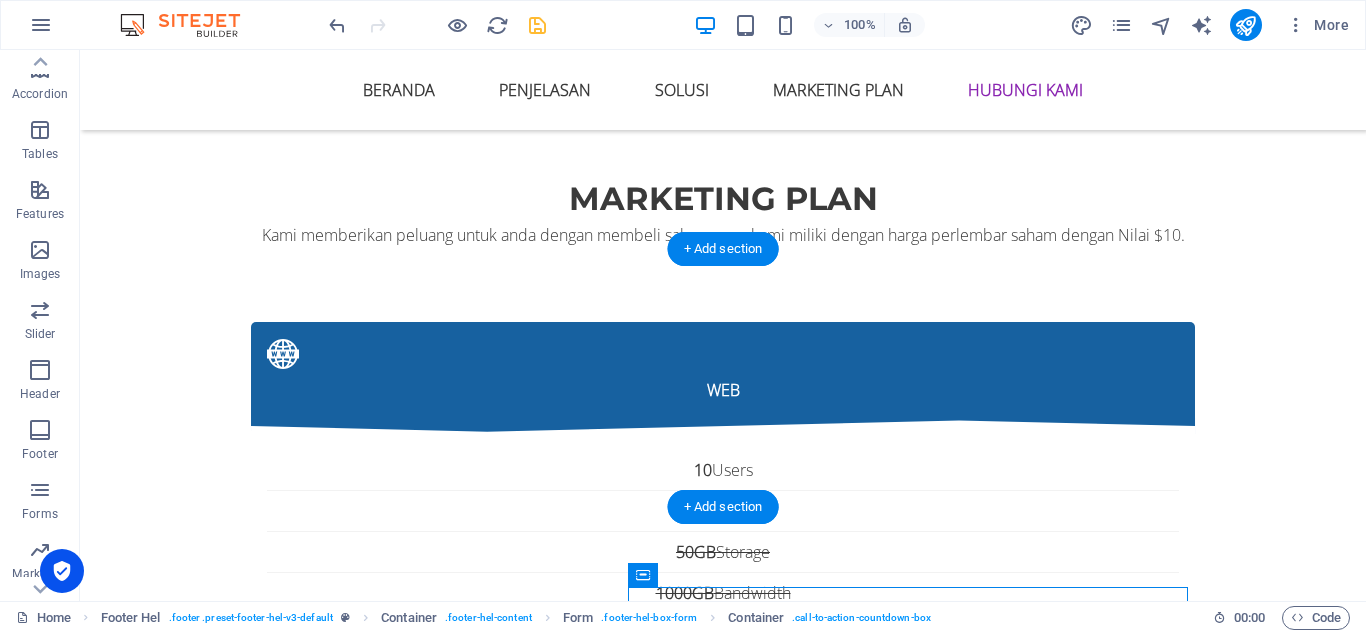 scroll, scrollTop: 9323, scrollLeft: 0, axis: vertical 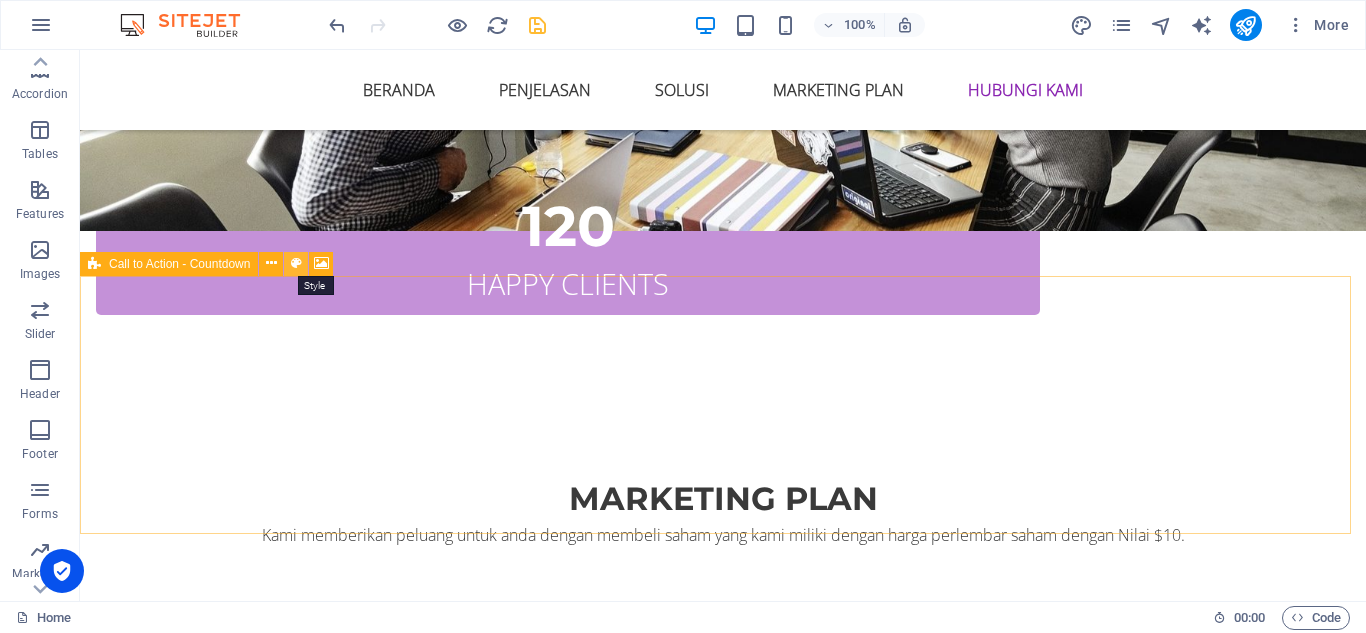 click at bounding box center (296, 263) 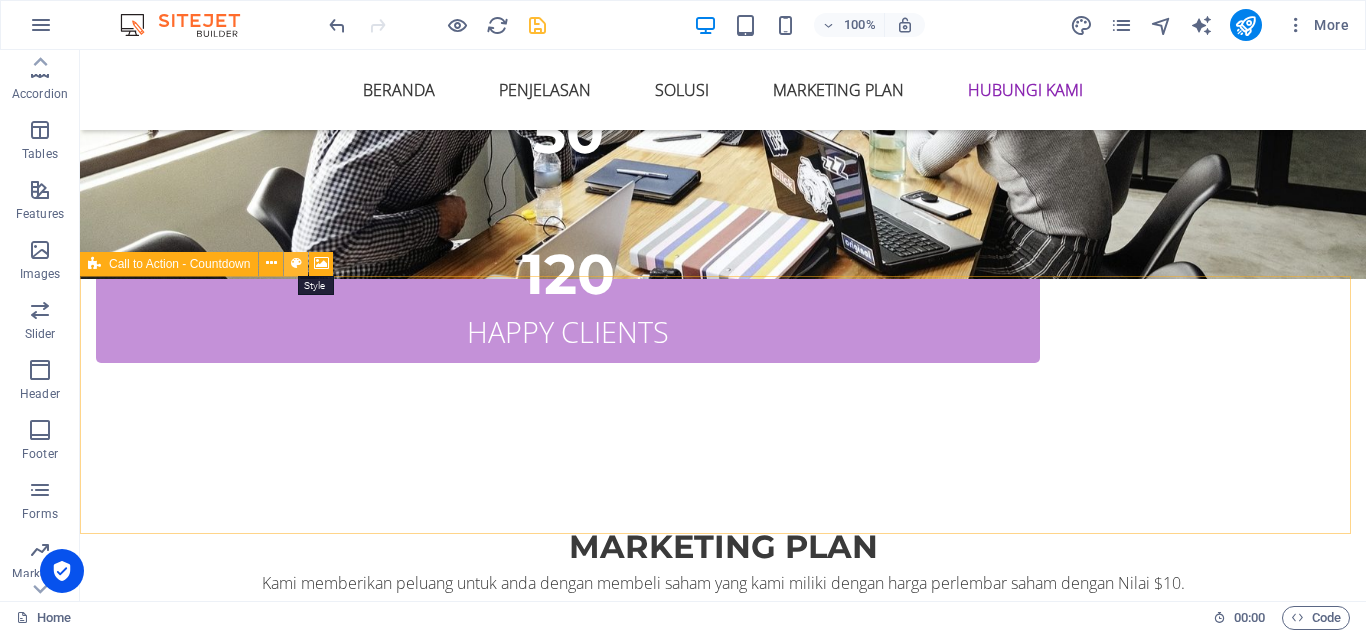 select on "rem" 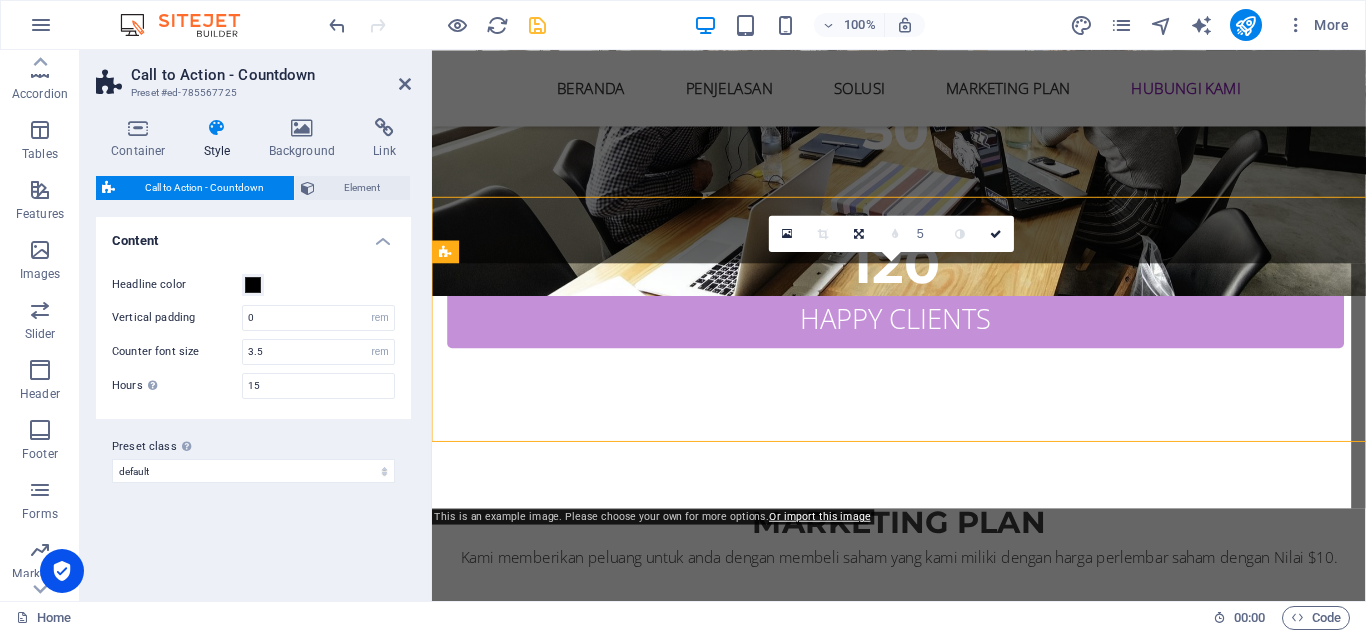 scroll, scrollTop: 9395, scrollLeft: 0, axis: vertical 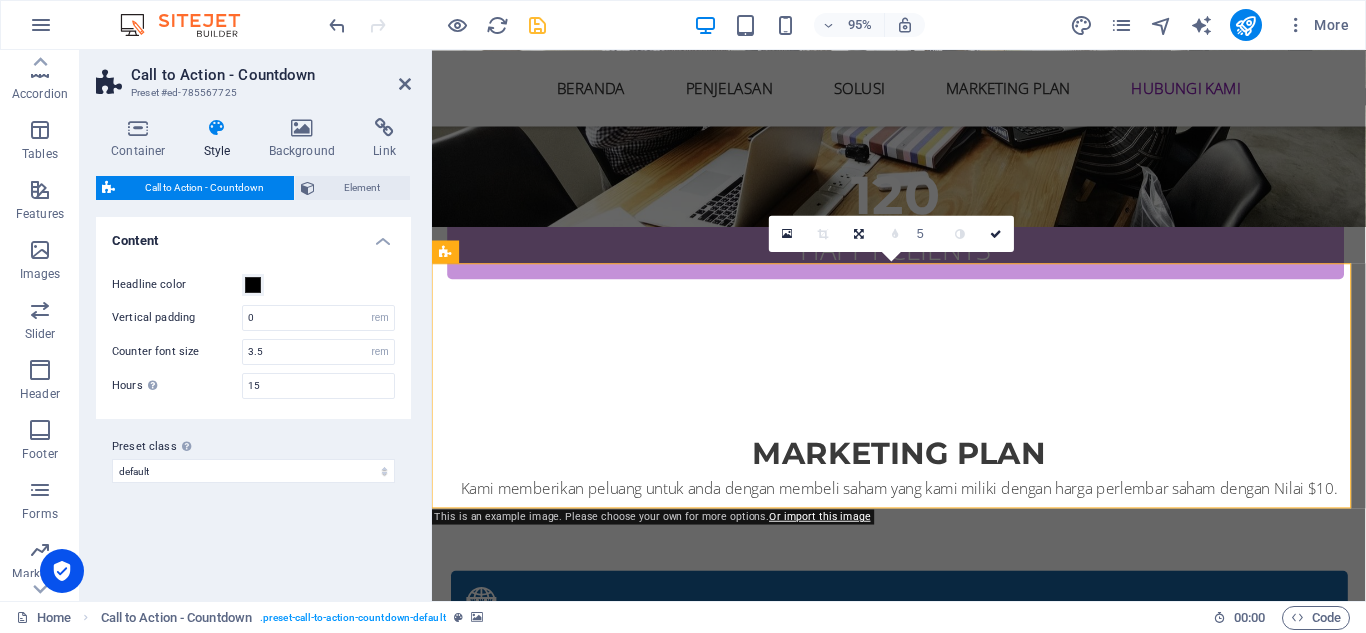 click at bounding box center (923, 4115) 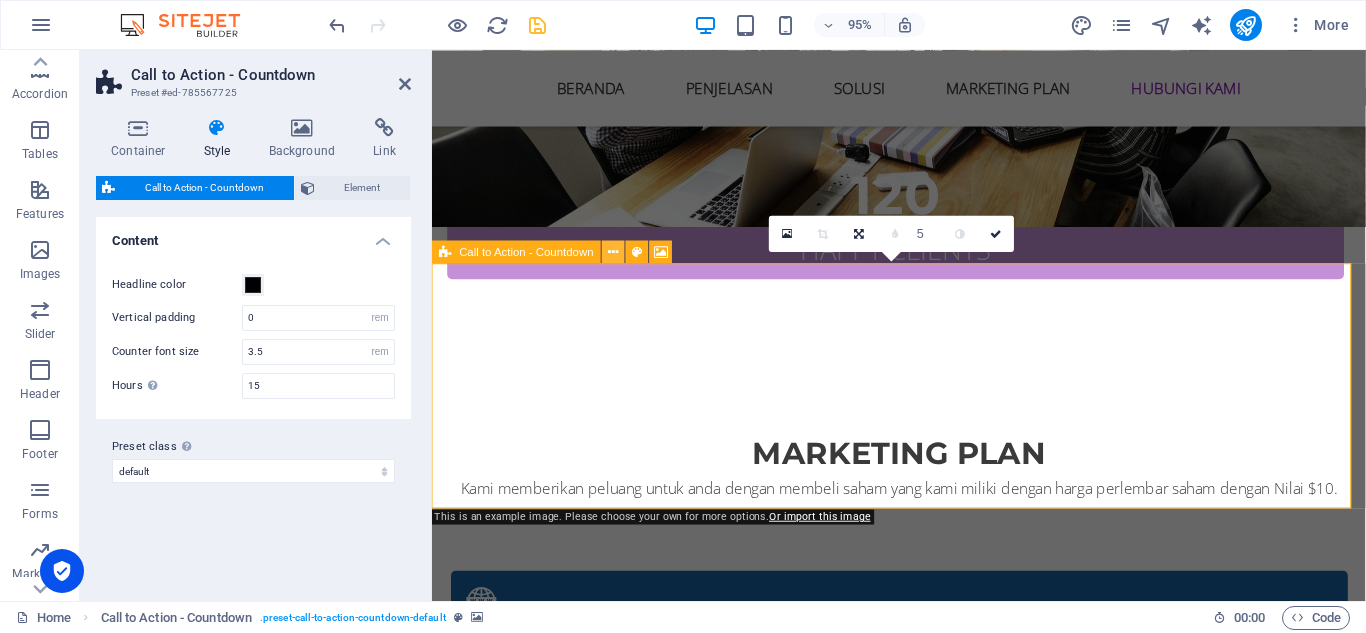 click at bounding box center [614, 252] 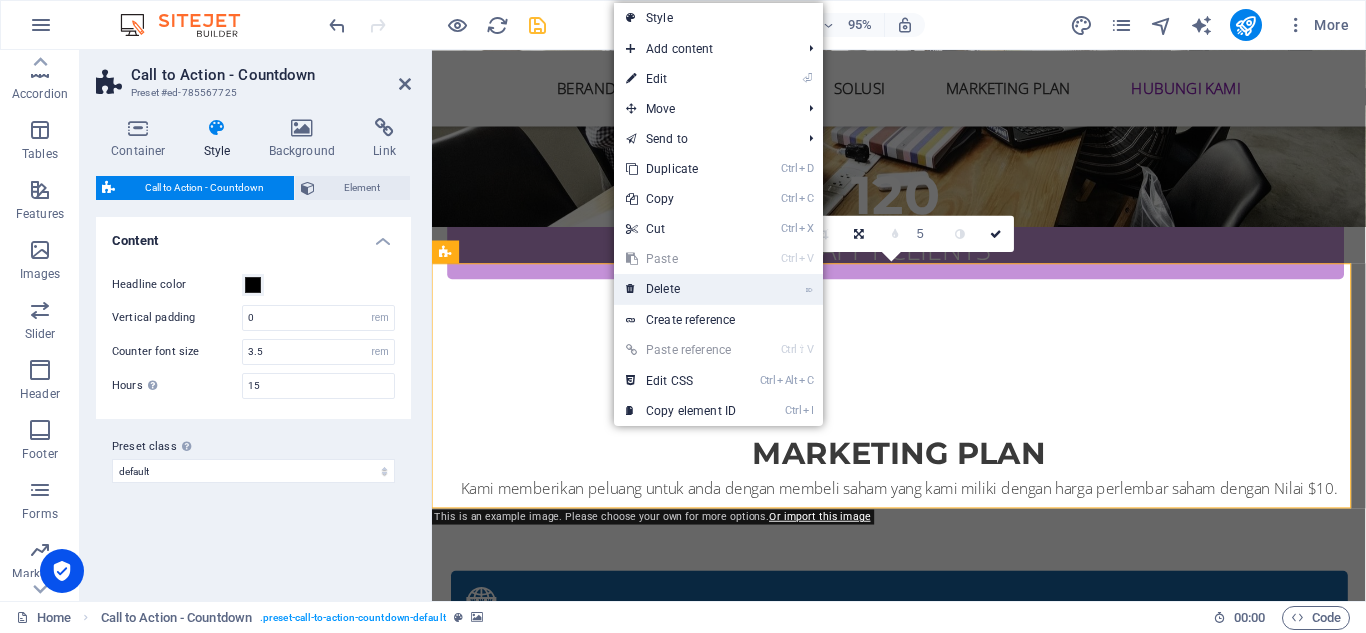 click on "⌦  Delete" at bounding box center [681, 289] 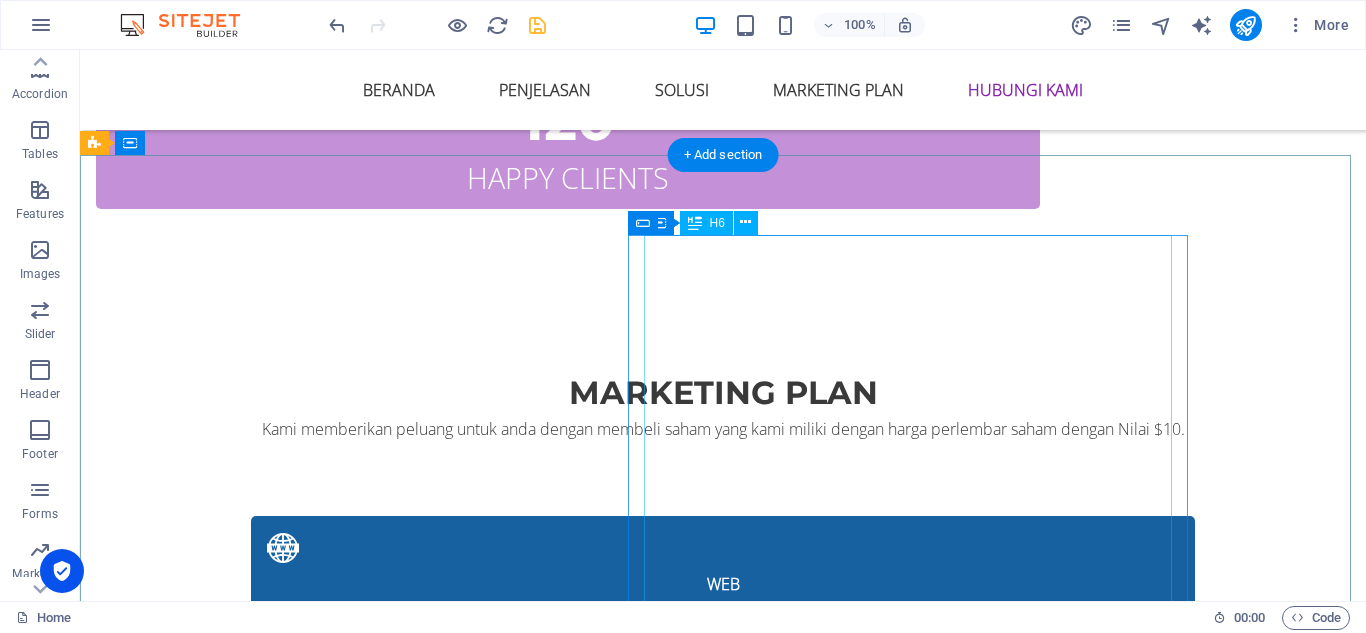 scroll, scrollTop: 9444, scrollLeft: 0, axis: vertical 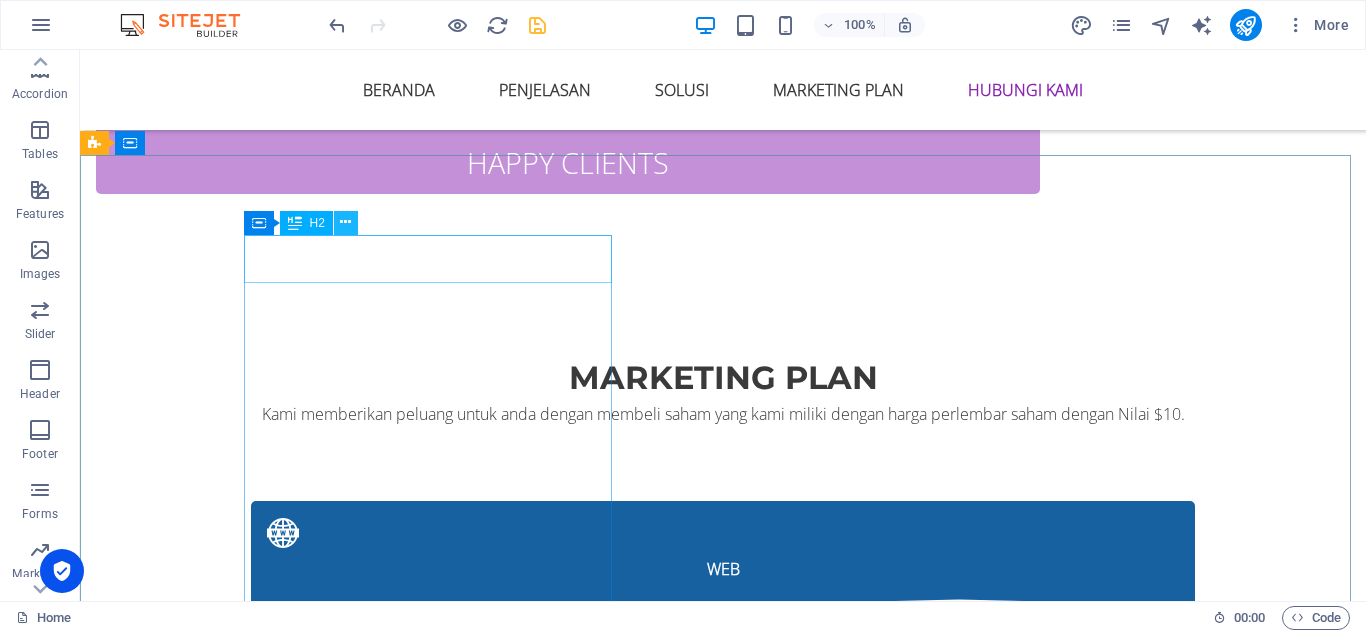click at bounding box center (345, 222) 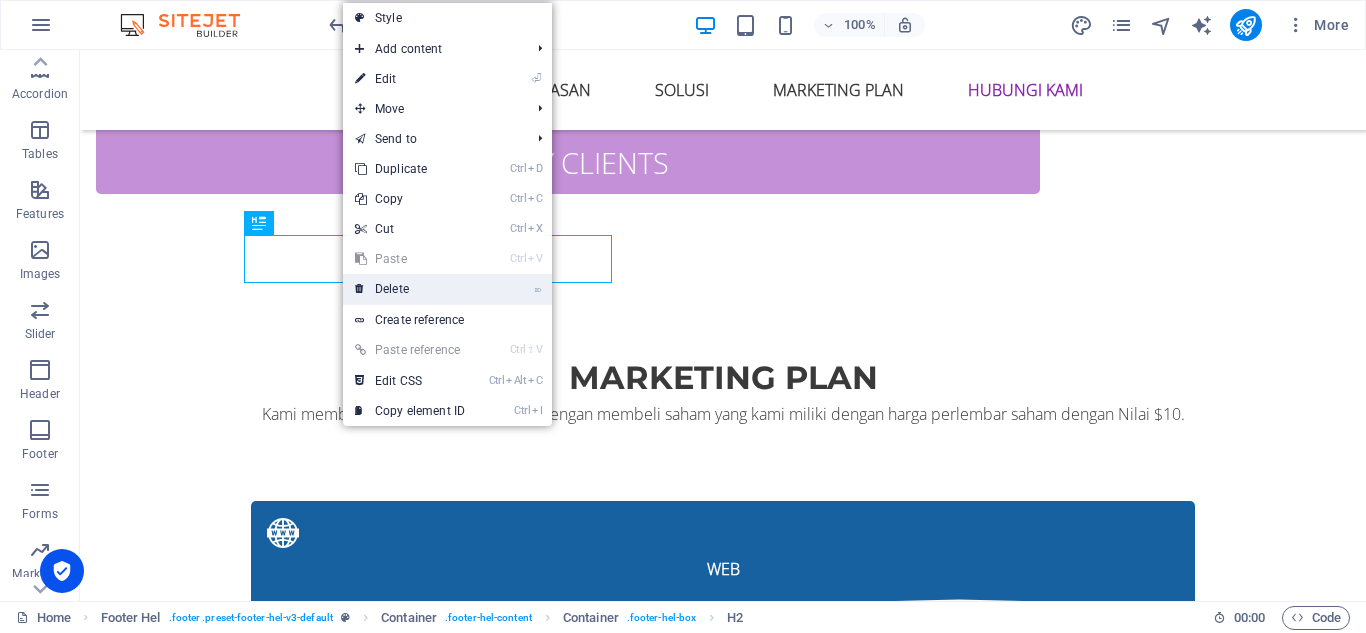 click on "⌦  Delete" at bounding box center [410, 289] 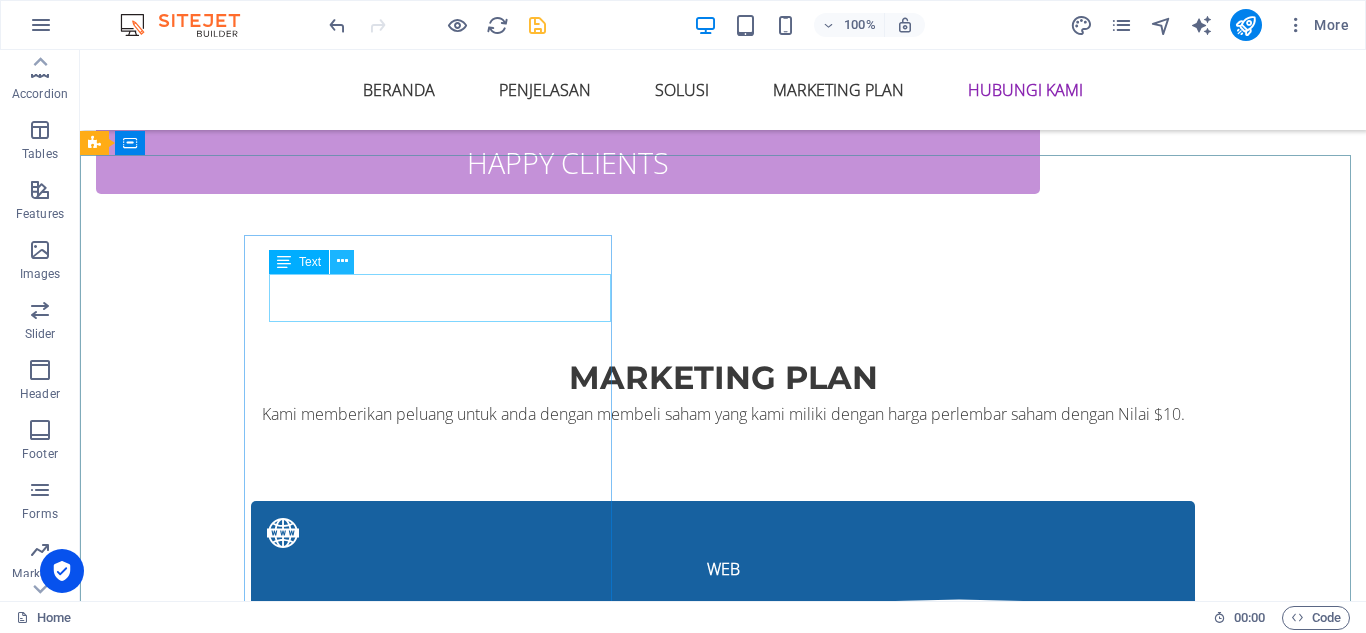 click at bounding box center [342, 261] 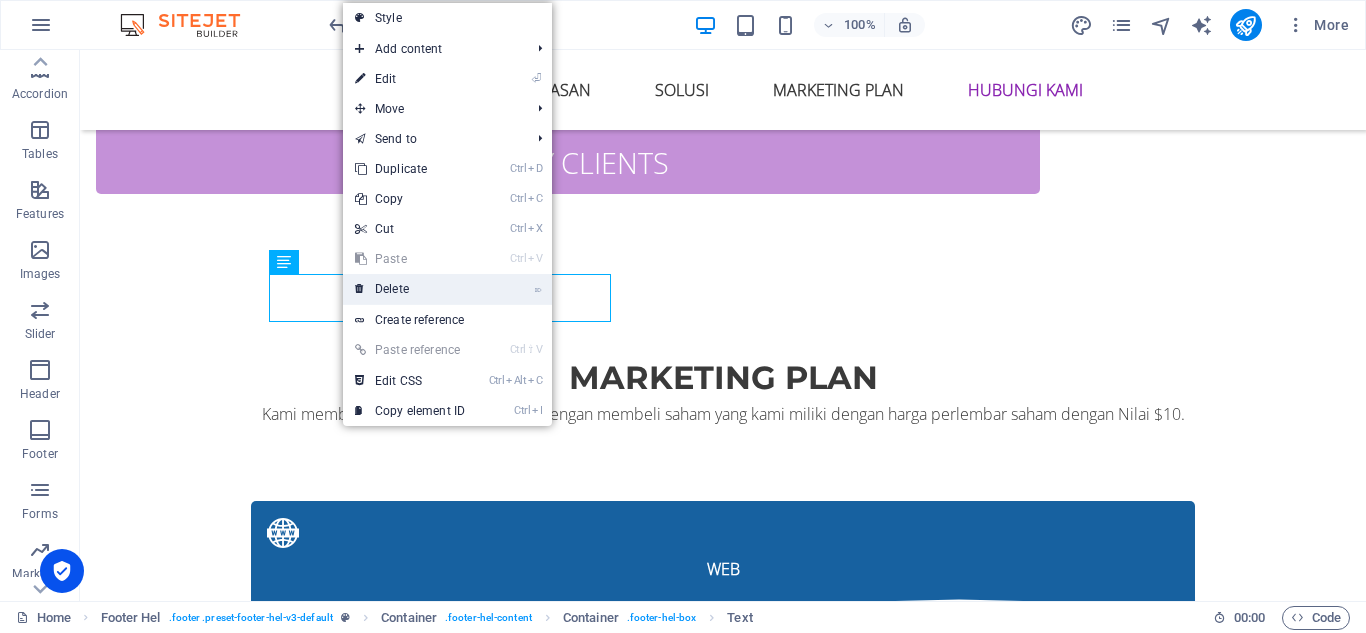 click on "⌦  Delete" at bounding box center (410, 289) 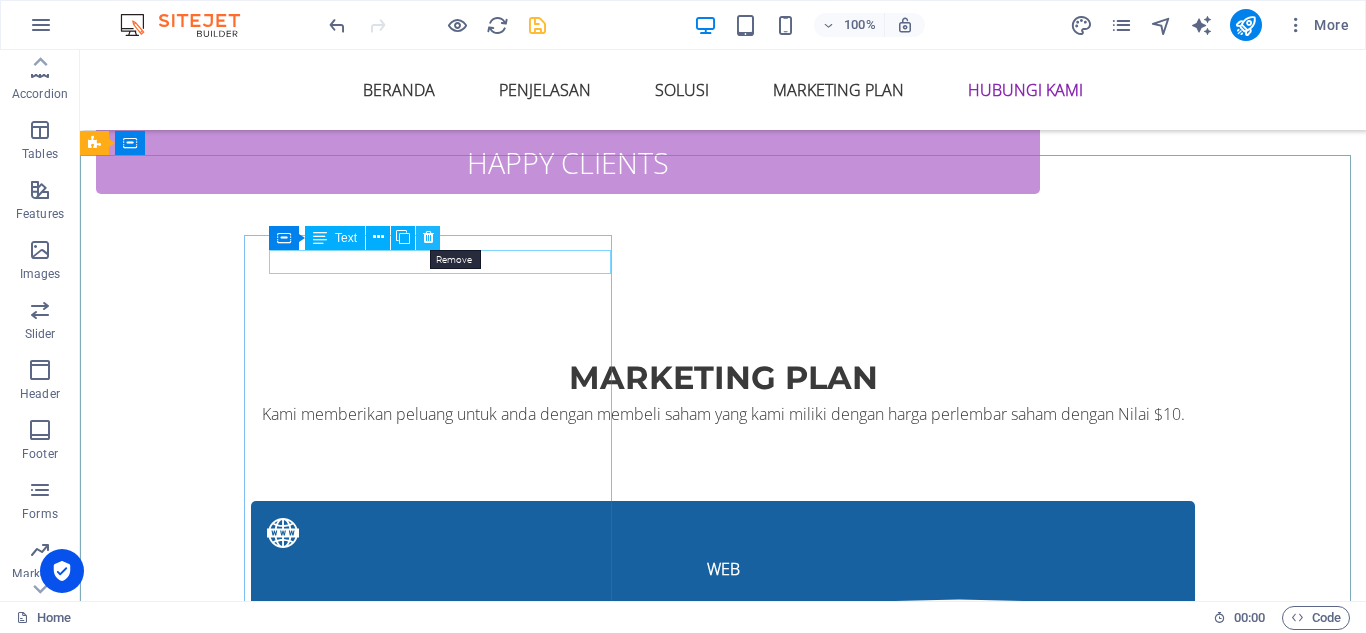 click at bounding box center [428, 237] 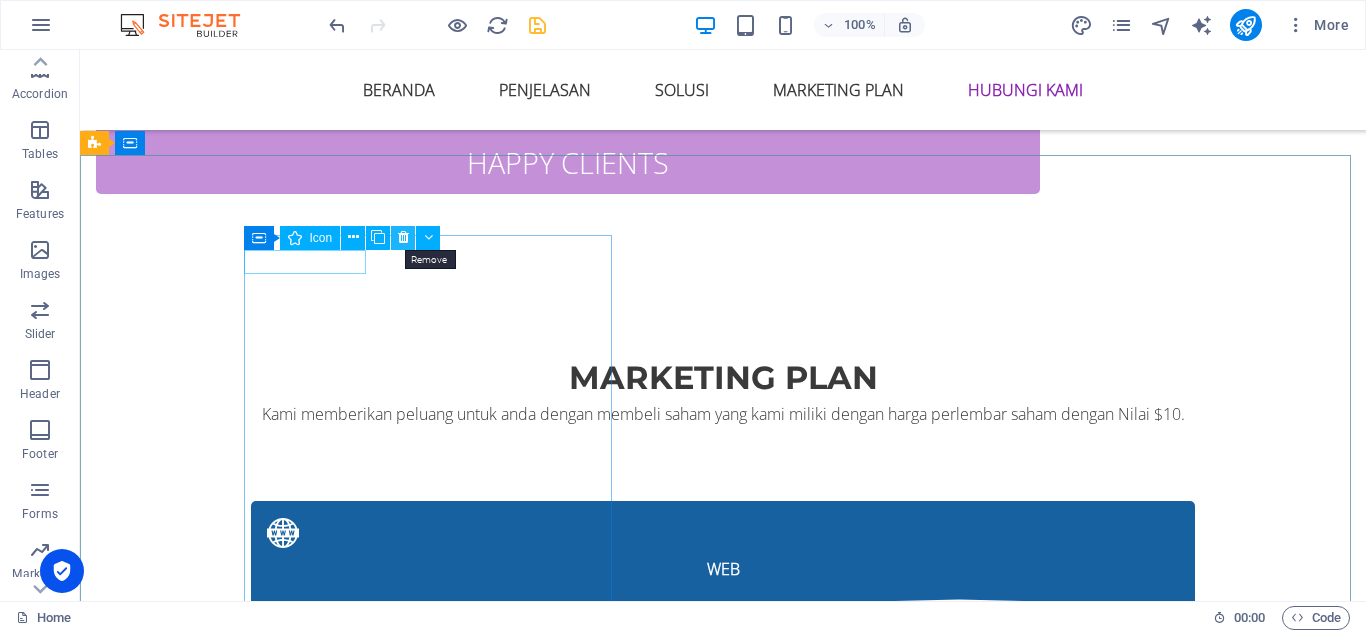 click at bounding box center [403, 237] 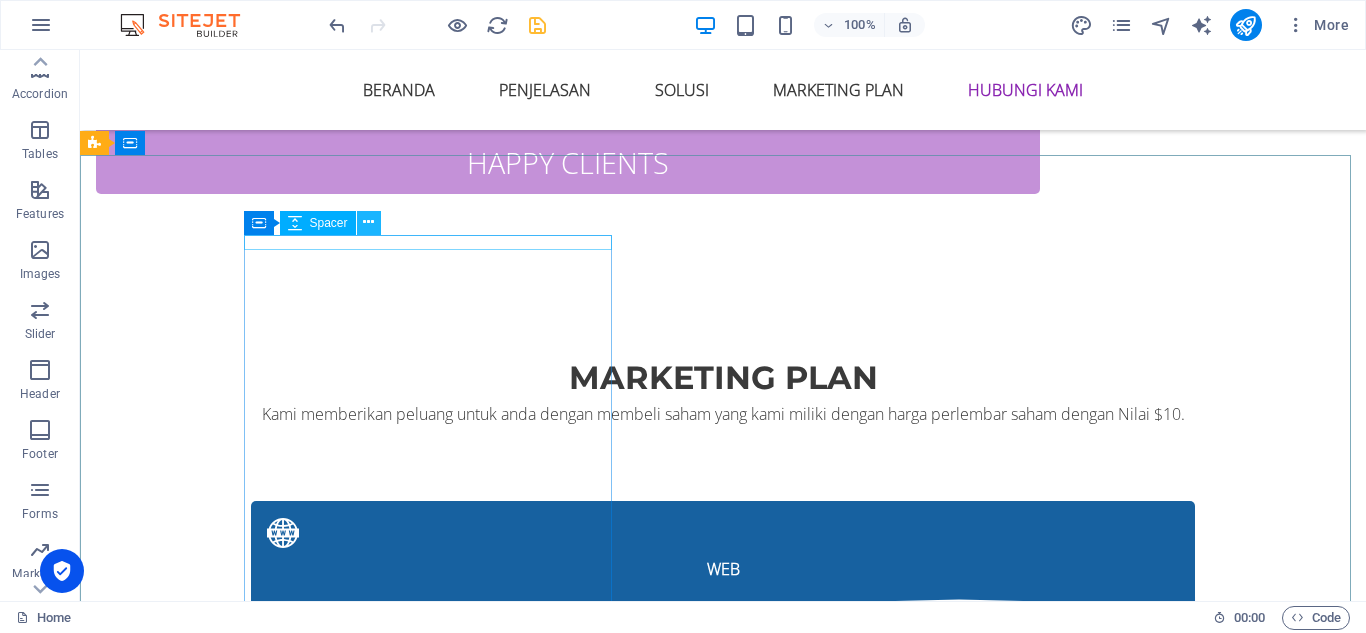 click at bounding box center (368, 222) 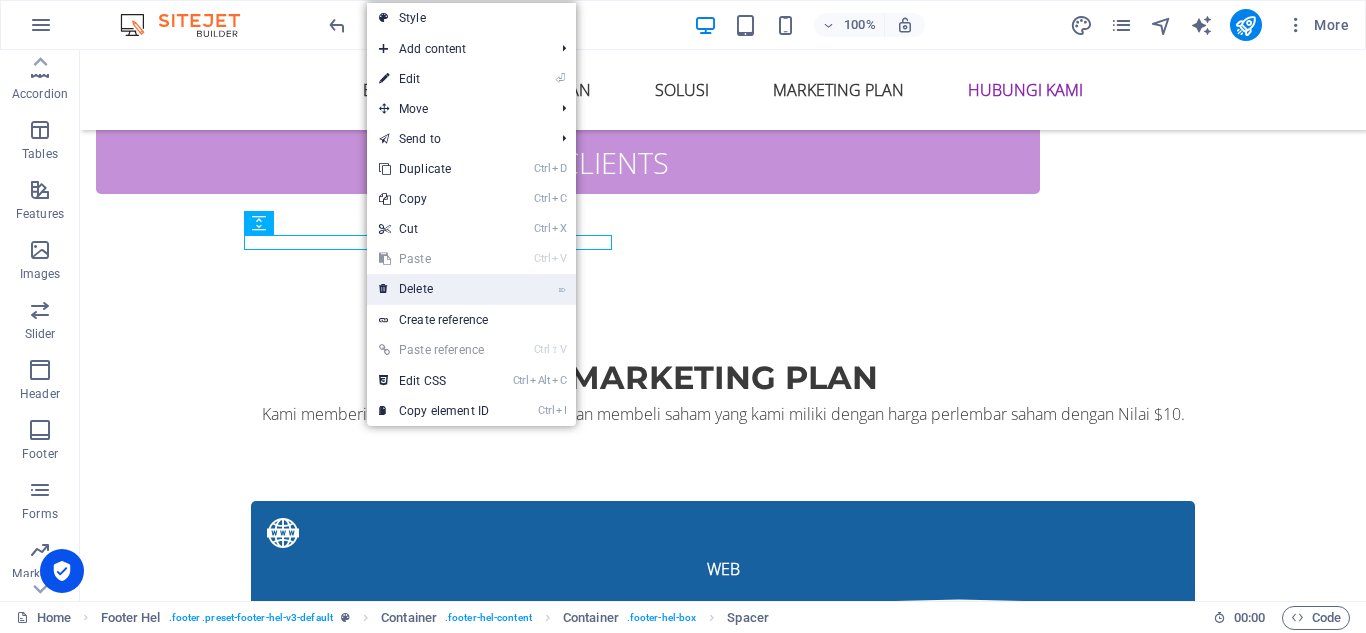click at bounding box center (384, 289) 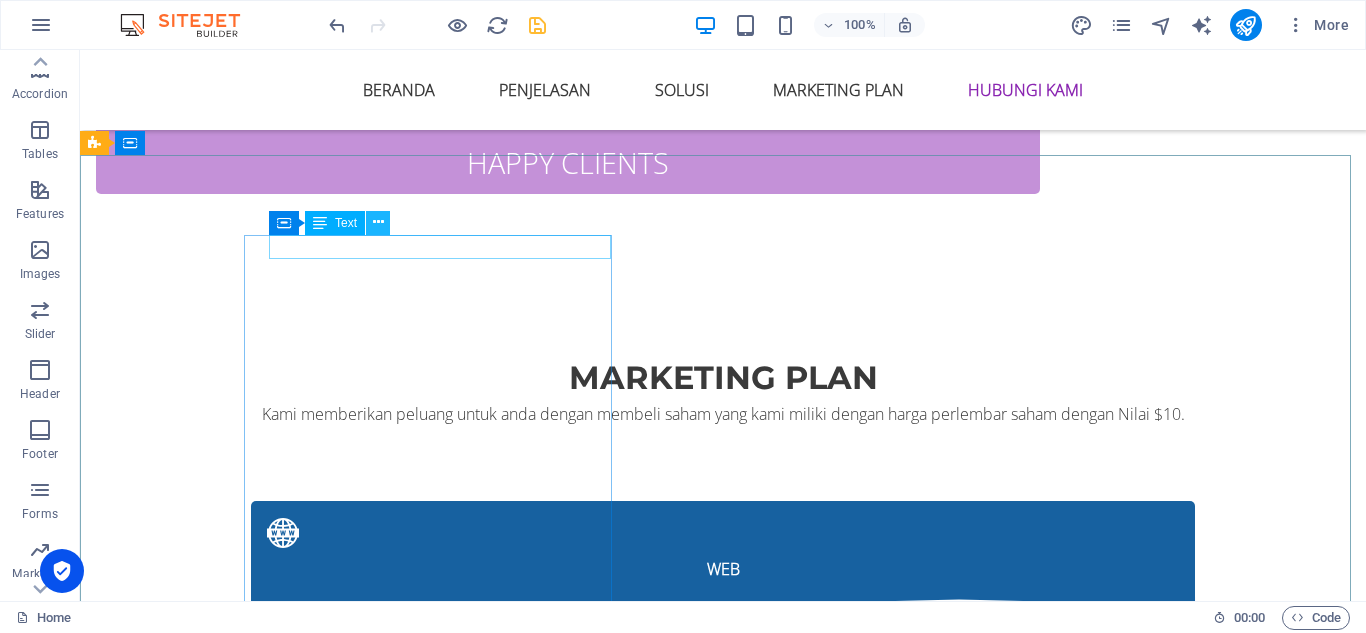 click at bounding box center (378, 222) 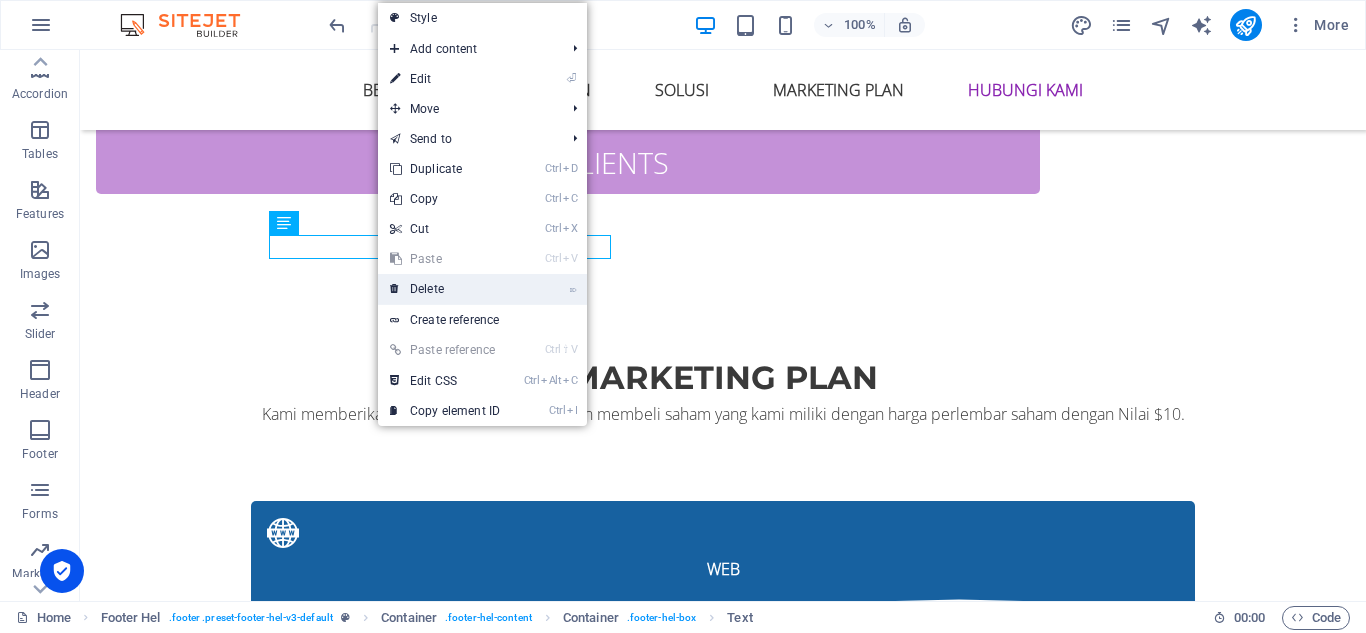 click on "⌦  Delete" at bounding box center (445, 289) 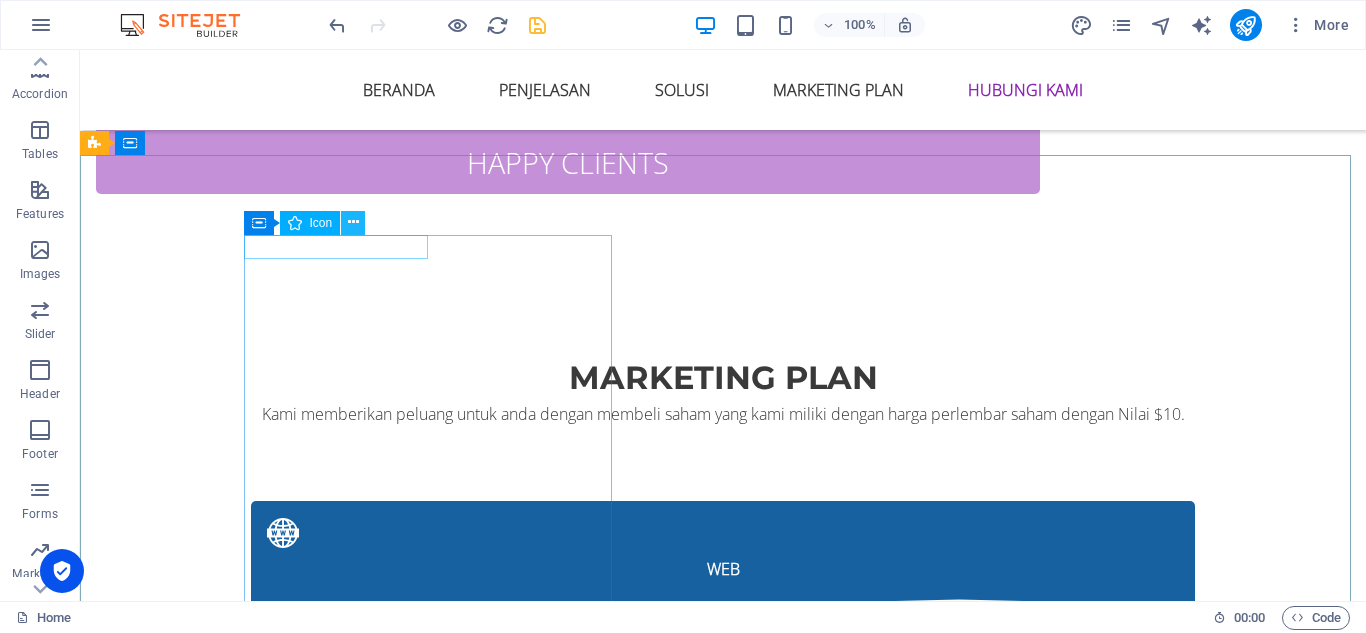 click at bounding box center [353, 222] 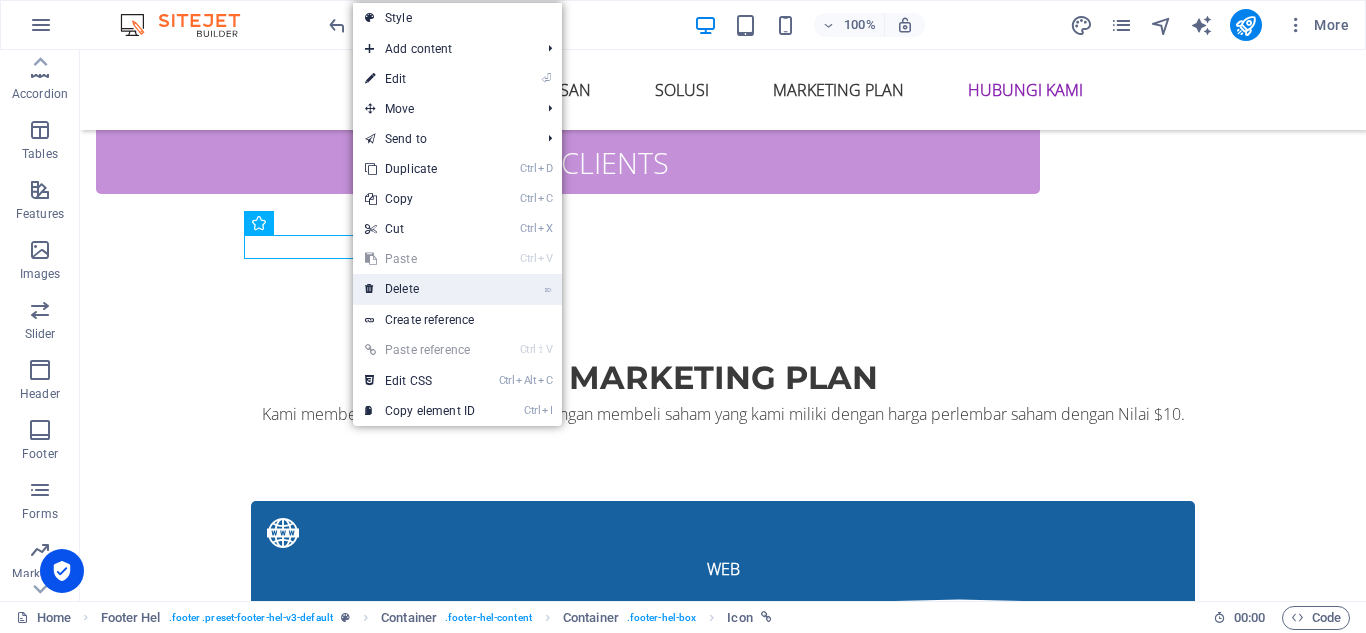 click on "⌦  Delete" at bounding box center [420, 289] 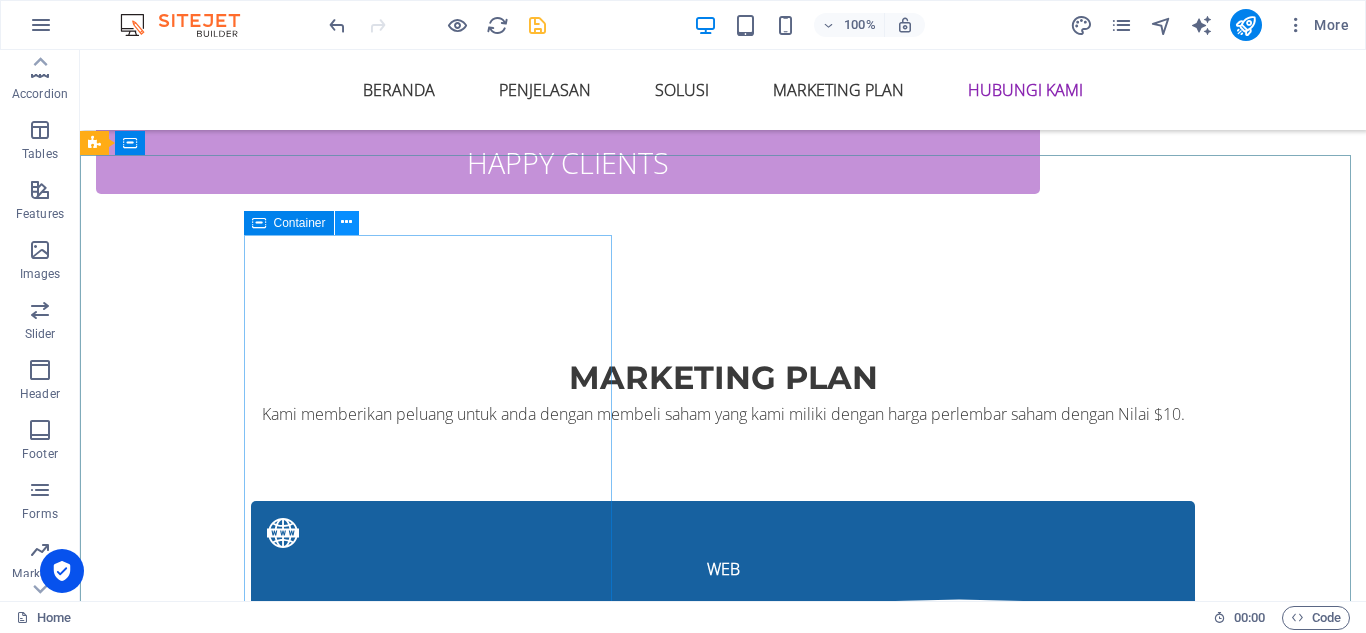click at bounding box center [346, 222] 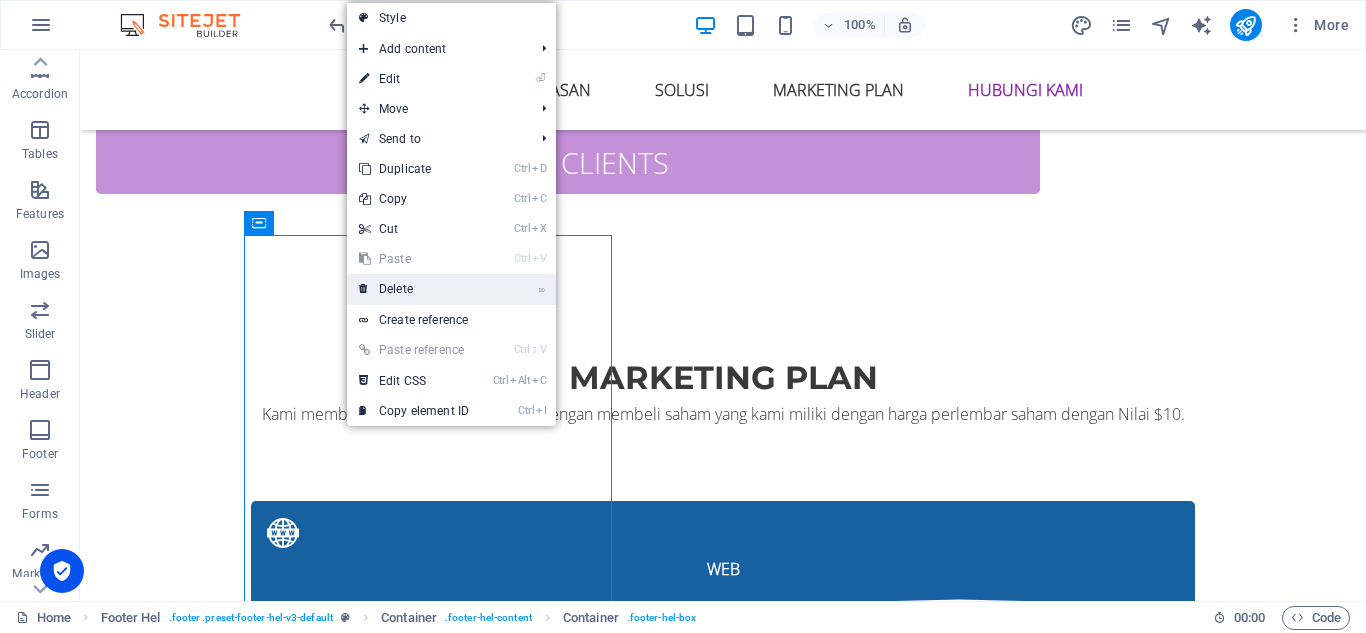 click on "⌦  Delete" at bounding box center [414, 289] 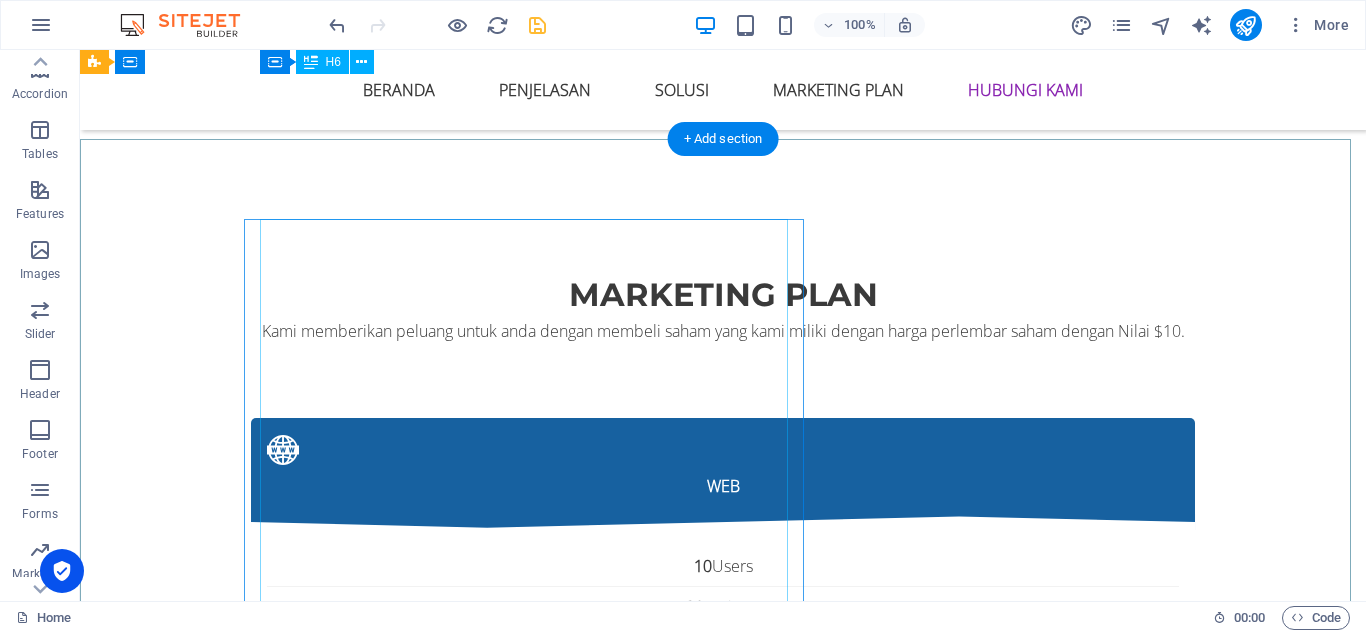 scroll, scrollTop: 9444, scrollLeft: 0, axis: vertical 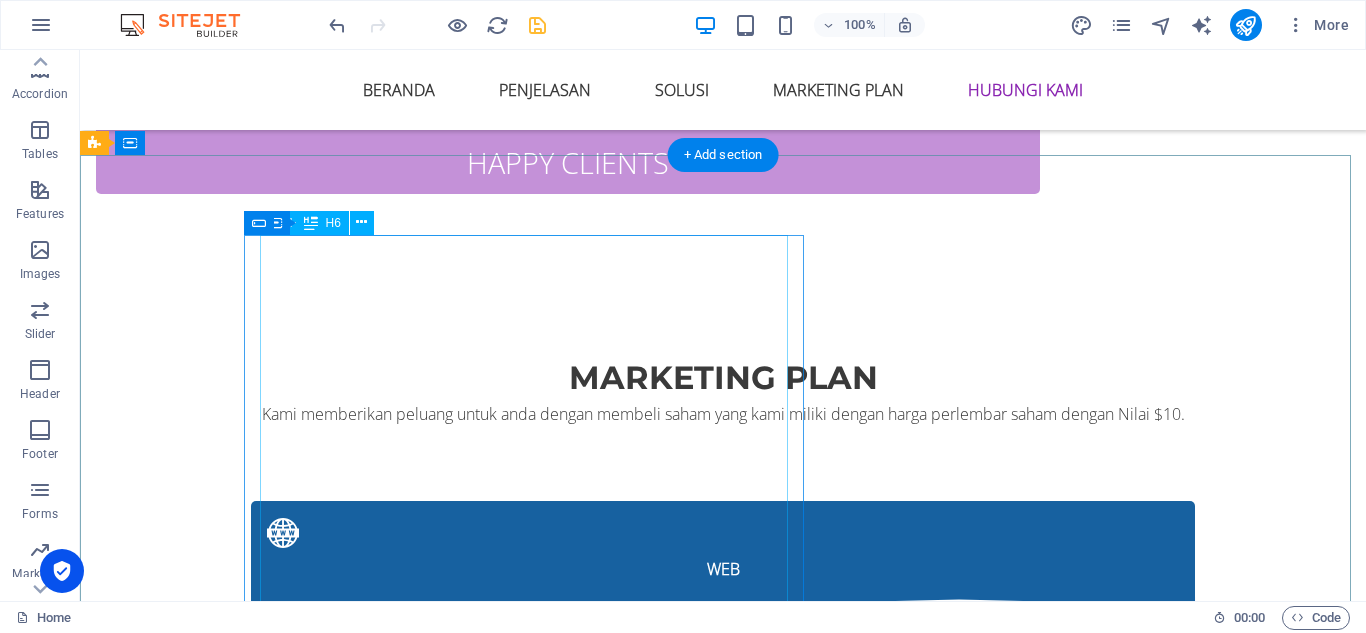 click on "DISCLAIMER  Website ini bukan merupakan website official, melainkan website promosi mitra resmi [DOMAIN_NAME] program Affiliasi dari [DOMAIN_NAME] Berikut ini adalah link situs resmi : [URL] opsi binary mungkin tidak cocok untuk semua orang, maka pastikan Anda memahami sepenuhnya risiko yang terlibat. Kerugian Anda dapat melebihi setoran awal Anda [PERSON_NAME] tidak akan memiliki atau memperoleh bunga dari aset [DOMAIN_NAME] adalah instrumen yang sangat kompleks [PERSON_NAME] memiliki risiko kehilangan [PERSON_NAME] tinggi dengan cepat berhubung adanya leverage. 63% akun investor ritel kehilangan [PERSON_NAME] ketika bertrading CFD pada Deriv Investments (Europe) Limited. Anda harus mempertimbangkan lebih lanjut apakah Anda benar benar memahami cara kerja CFD [PERSON_NAME] apakah Anda mampu mengambil risiko tinggi untuk kehilangan seluruh [PERSON_NAME]." at bounding box center [568, 4131] 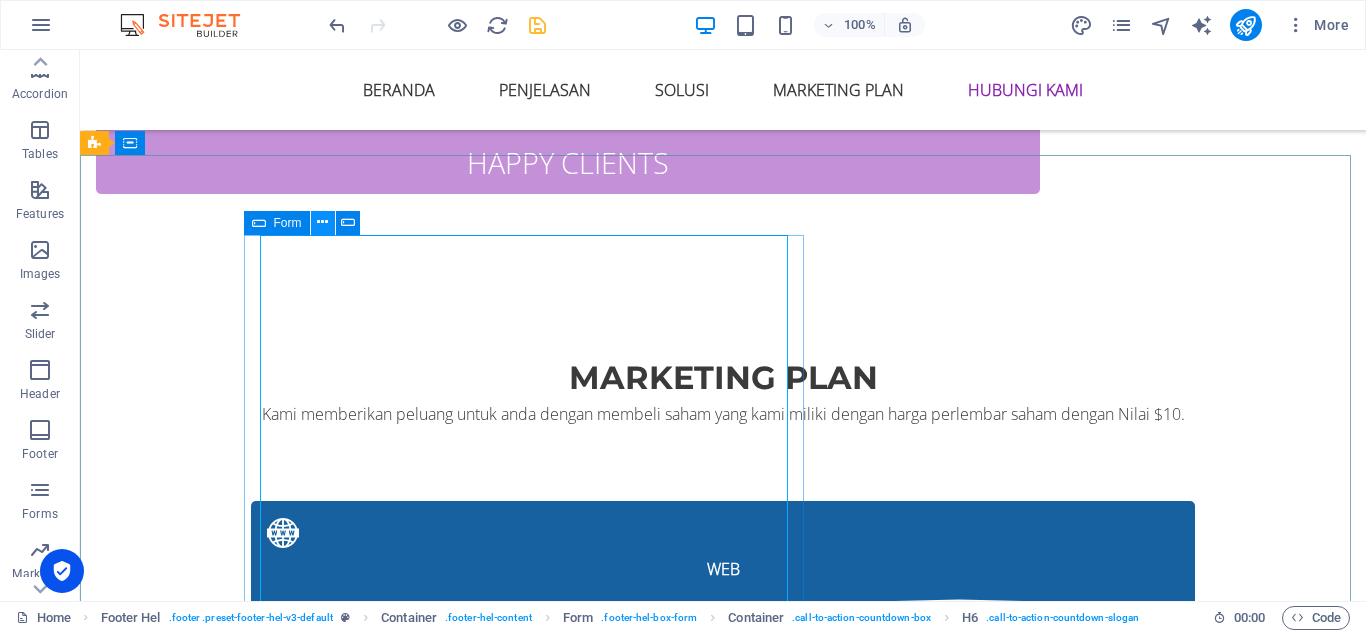 click at bounding box center (322, 222) 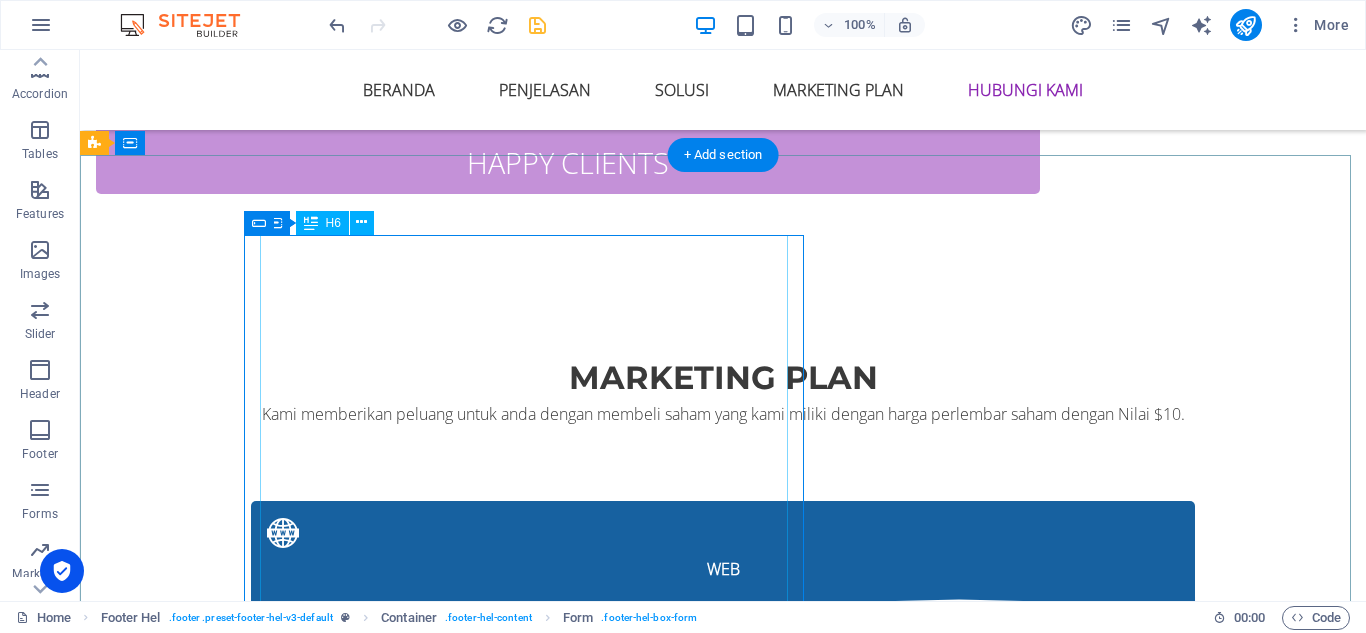 click on "DISCLAIMER  Website ini bukan merupakan website official, melainkan website promosi mitra resmi [DOMAIN_NAME] program Affiliasi dari [DOMAIN_NAME] Berikut ini adalah link situs resmi : [URL] opsi binary mungkin tidak cocok untuk semua orang, maka pastikan Anda memahami sepenuhnya risiko yang terlibat. Kerugian Anda dapat melebihi setoran awal Anda [PERSON_NAME] tidak akan memiliki atau memperoleh bunga dari aset [DOMAIN_NAME] adalah instrumen yang sangat kompleks [PERSON_NAME] memiliki risiko kehilangan [PERSON_NAME] tinggi dengan cepat berhubung adanya leverage. 63% akun investor ritel kehilangan [PERSON_NAME] ketika bertrading CFD pada Deriv Investments (Europe) Limited. Anda harus mempertimbangkan lebih lanjut apakah Anda benar benar memahami cara kerja CFD [PERSON_NAME] apakah Anda mampu mengambil risiko tinggi untuk kehilangan seluruh [PERSON_NAME]." at bounding box center (568, 4131) 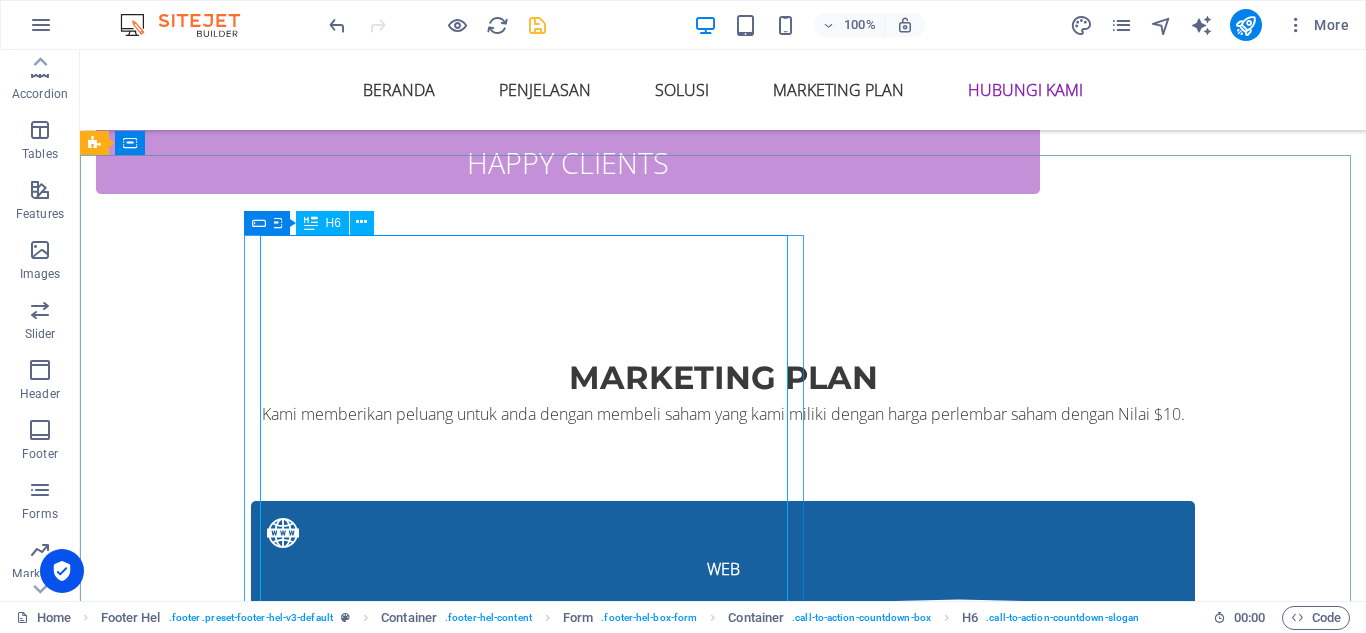 click on "H6" at bounding box center (333, 223) 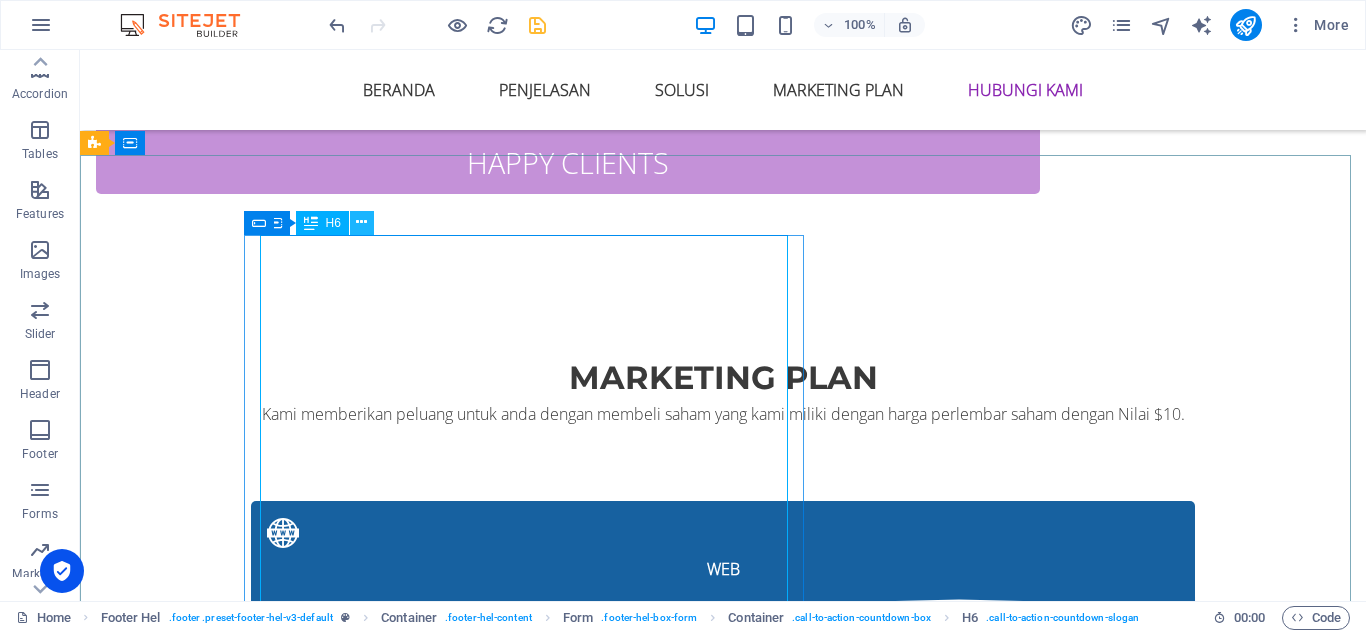 click at bounding box center [361, 222] 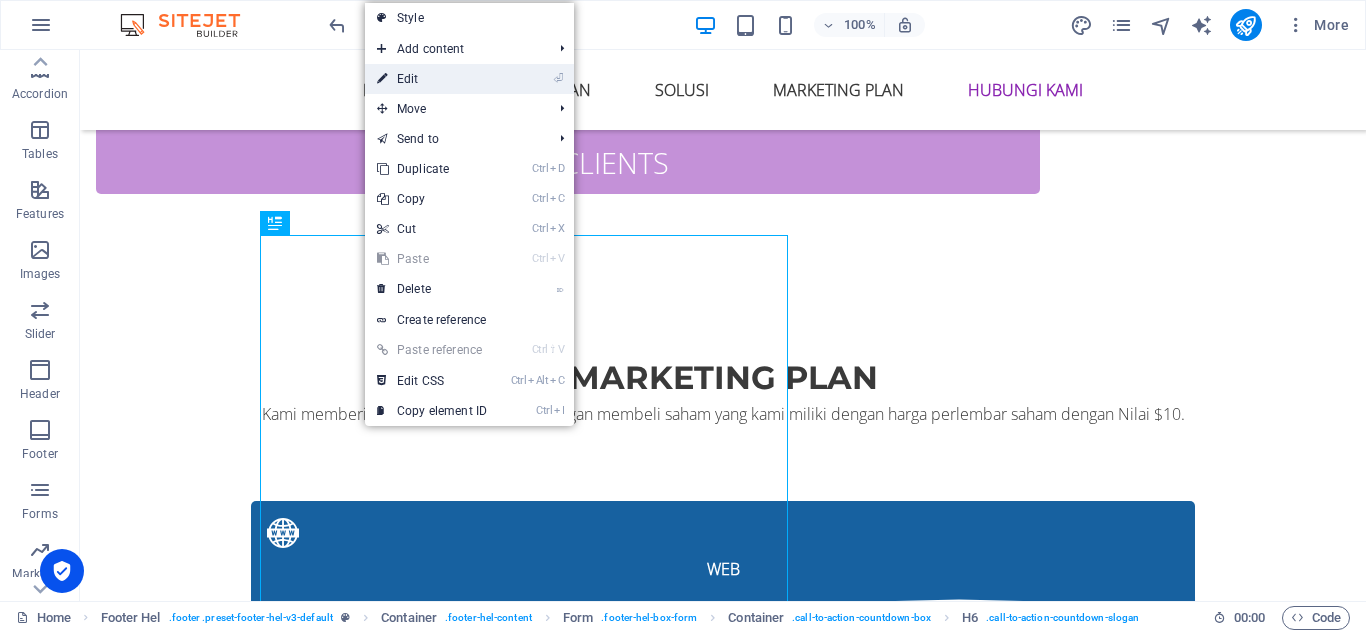 click on "⏎  Edit" at bounding box center (432, 79) 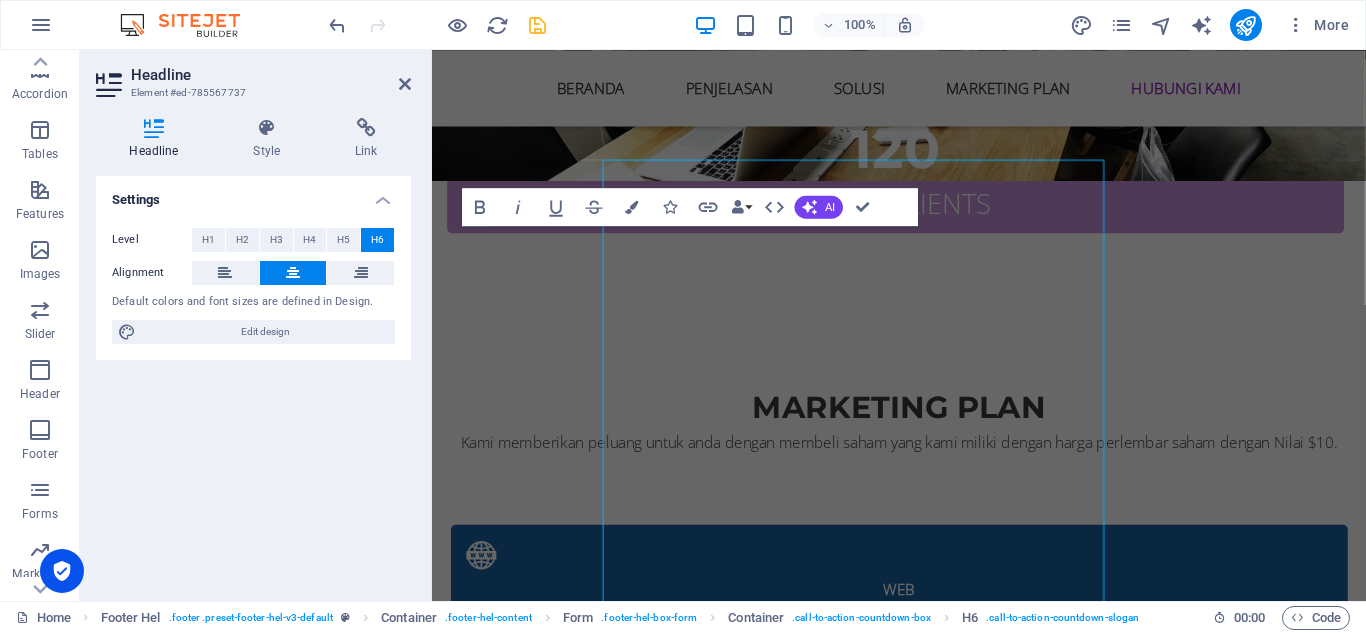 scroll, scrollTop: 9514, scrollLeft: 0, axis: vertical 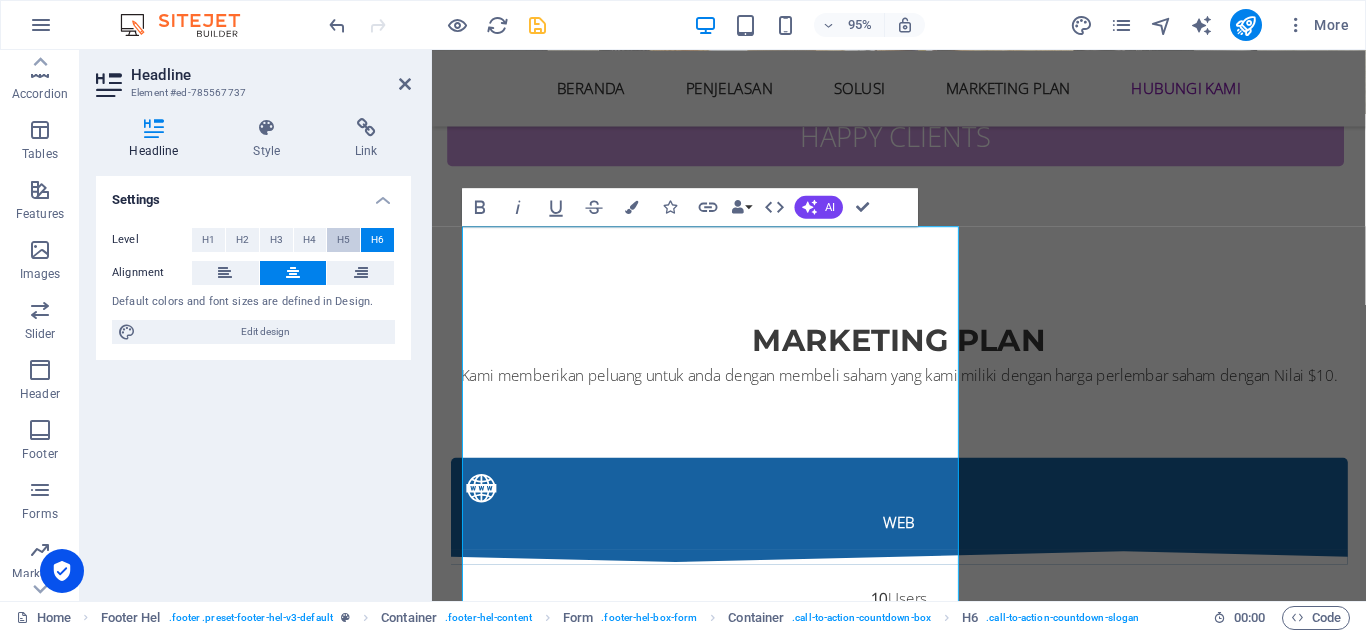 click on "H5" at bounding box center (343, 240) 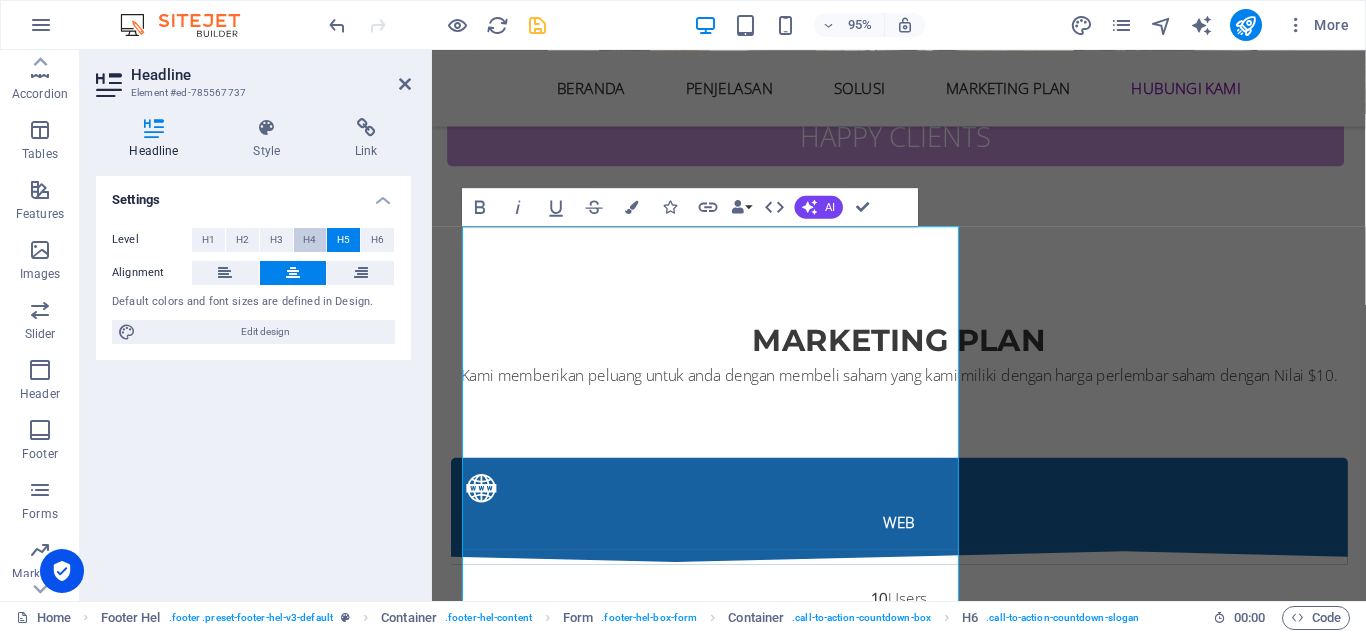 click on "H4" at bounding box center [309, 240] 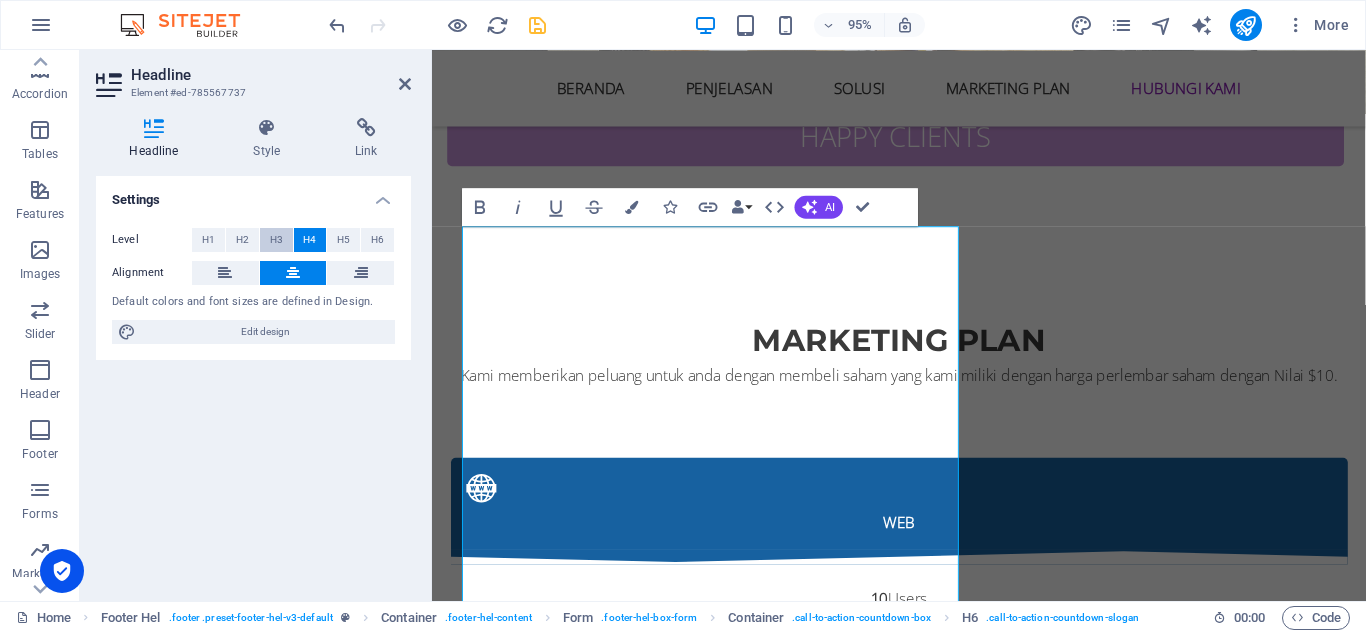 click on "H3" at bounding box center (276, 240) 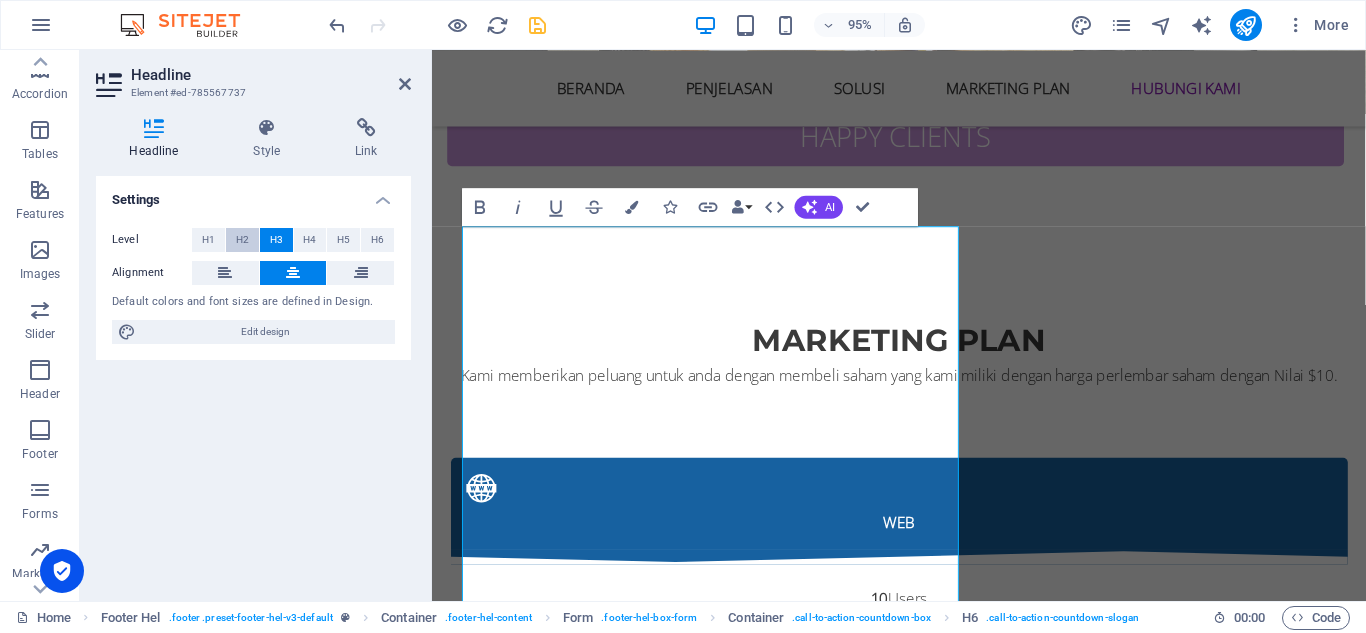 click on "H2" at bounding box center (242, 240) 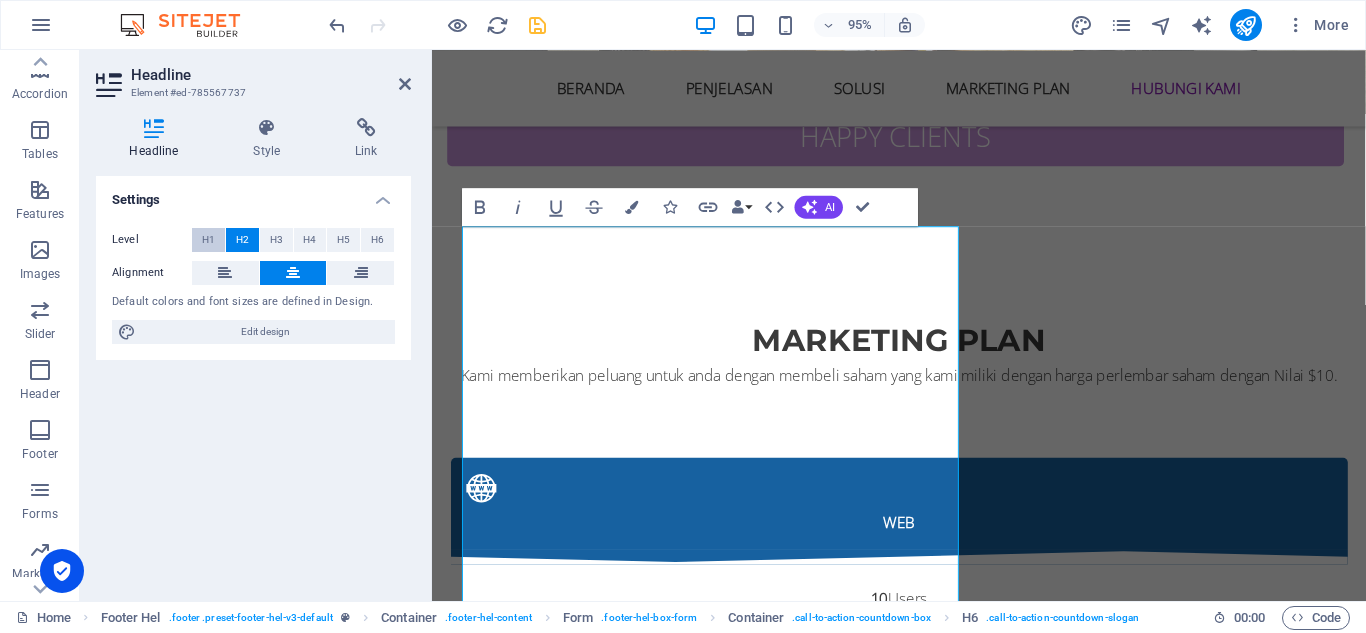 click on "H1" at bounding box center (208, 240) 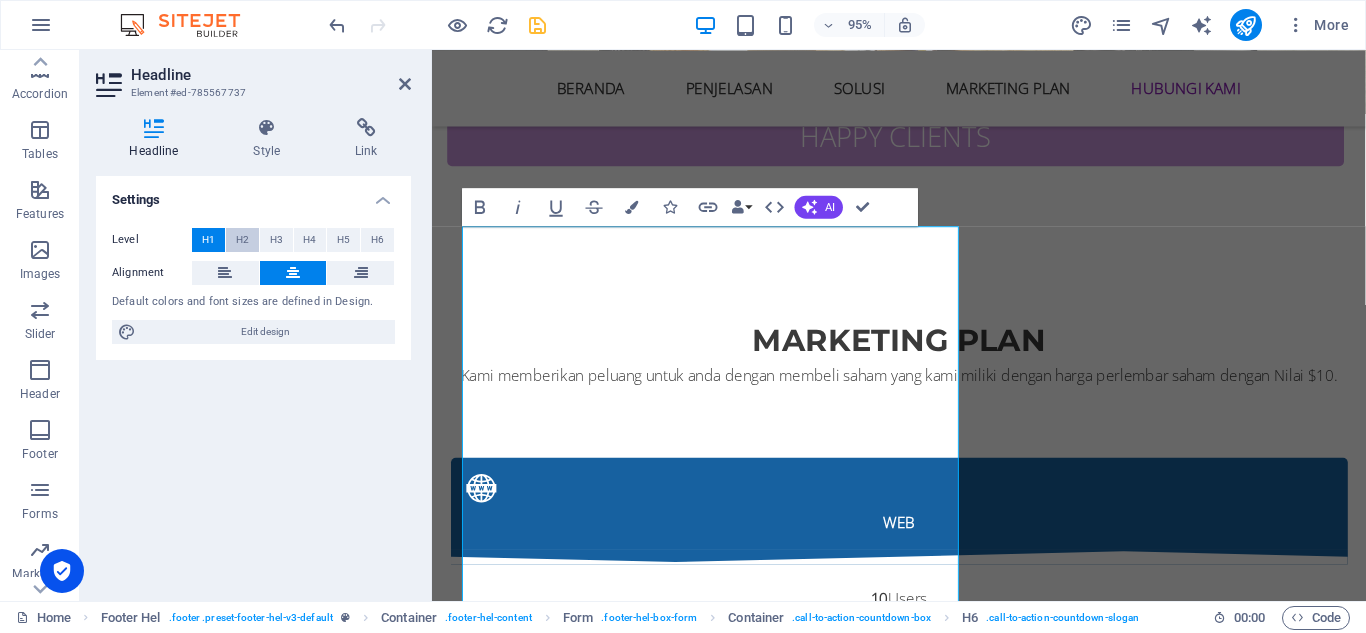 click on "H2" at bounding box center [242, 240] 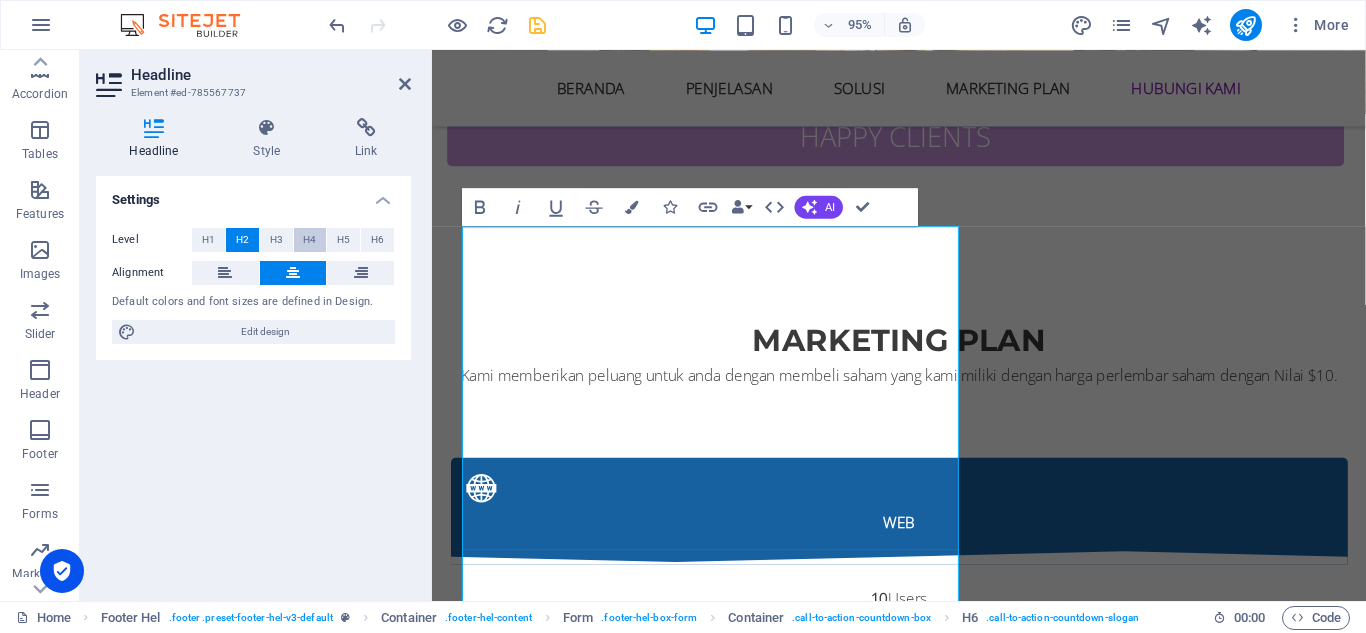 click on "H4" at bounding box center [310, 240] 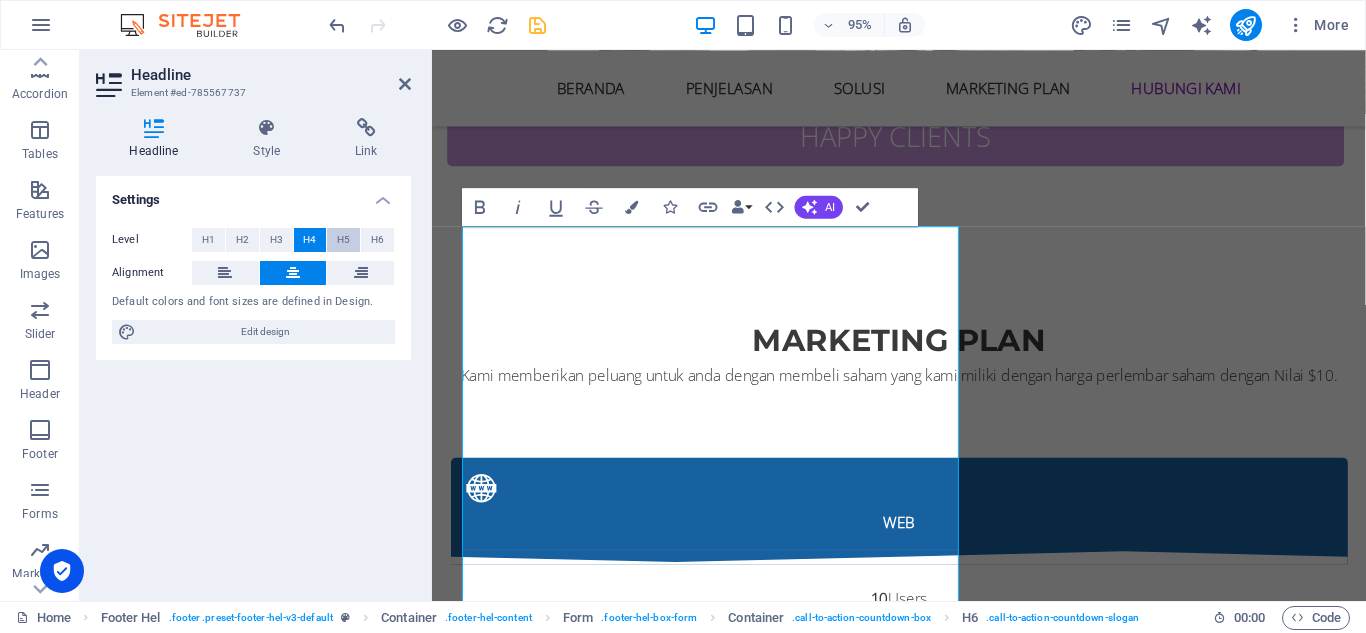 click on "H5" at bounding box center (343, 240) 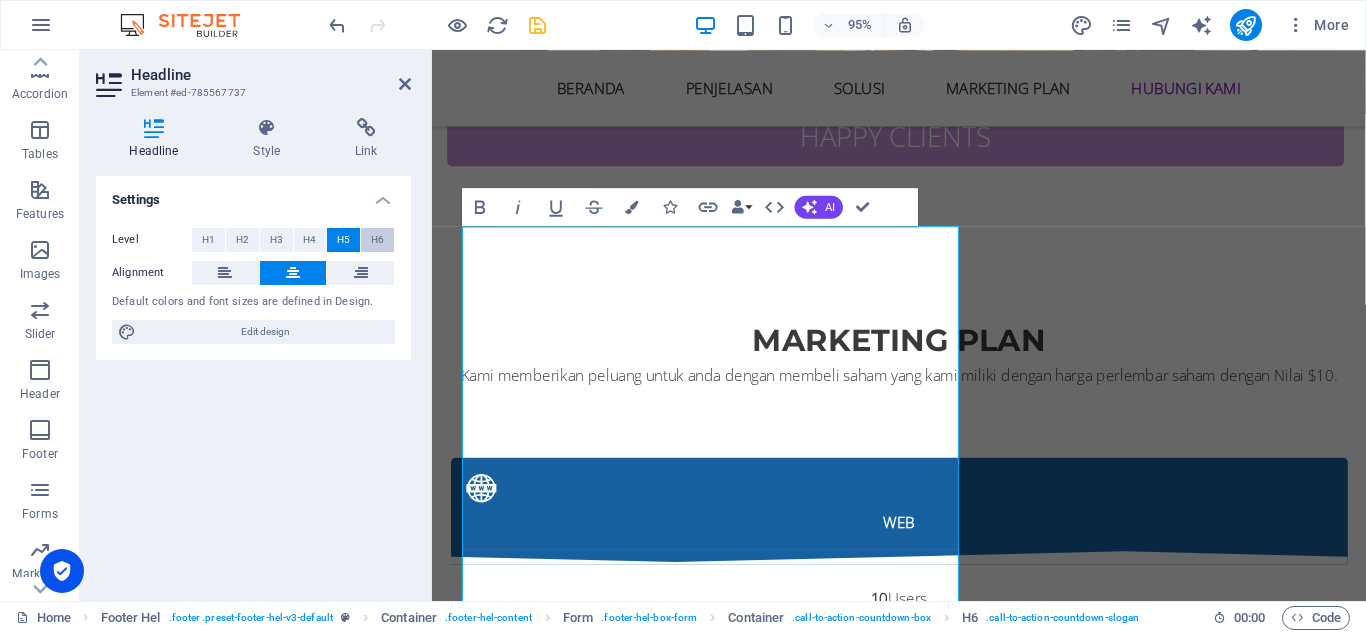 click on "H6" at bounding box center (377, 240) 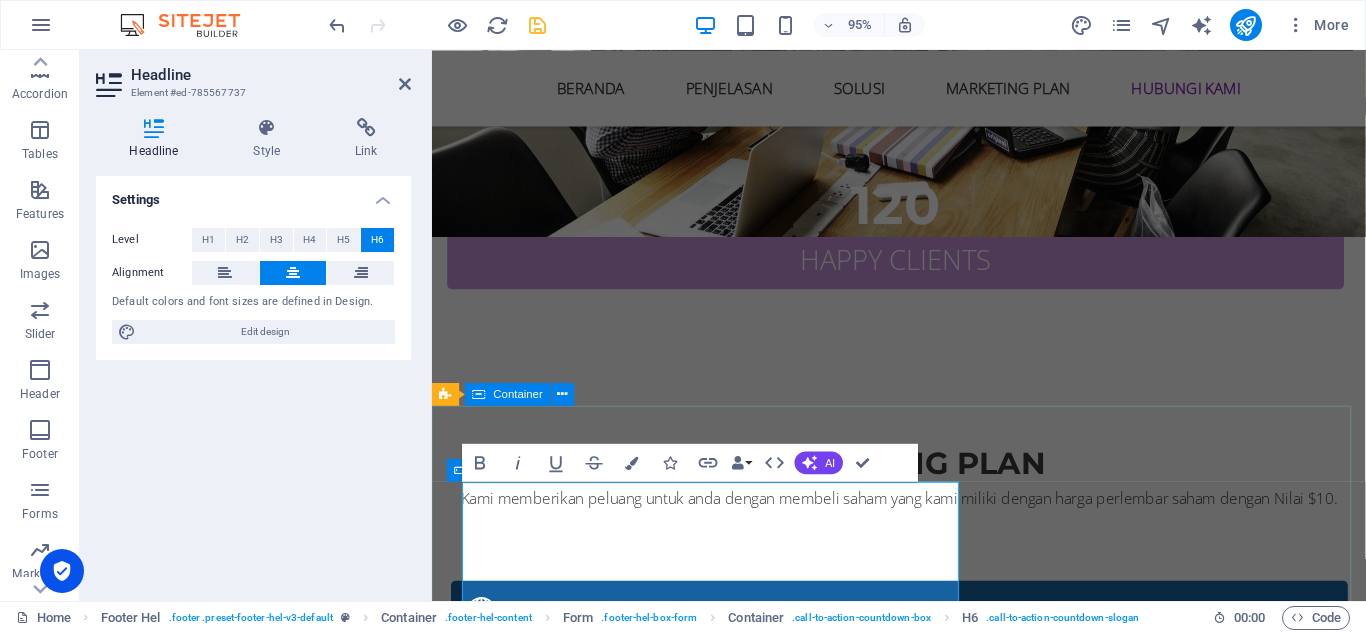 scroll, scrollTop: 9185, scrollLeft: 0, axis: vertical 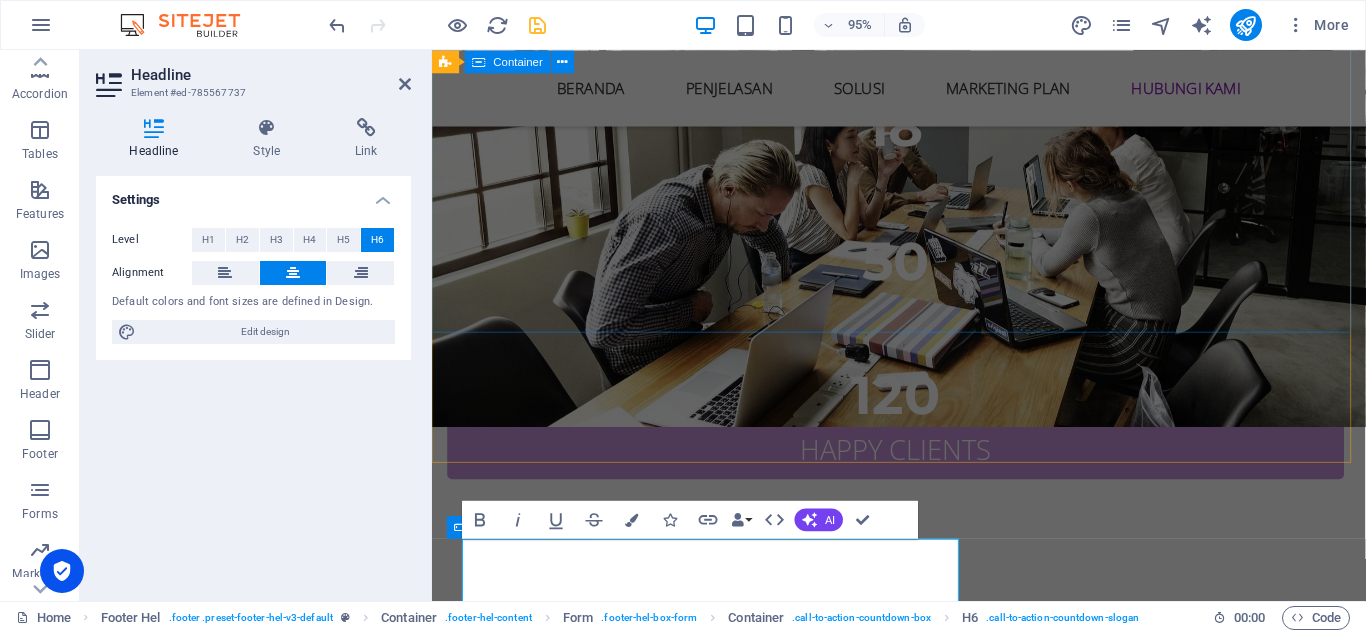 click on "suport system by" at bounding box center [923, 3595] 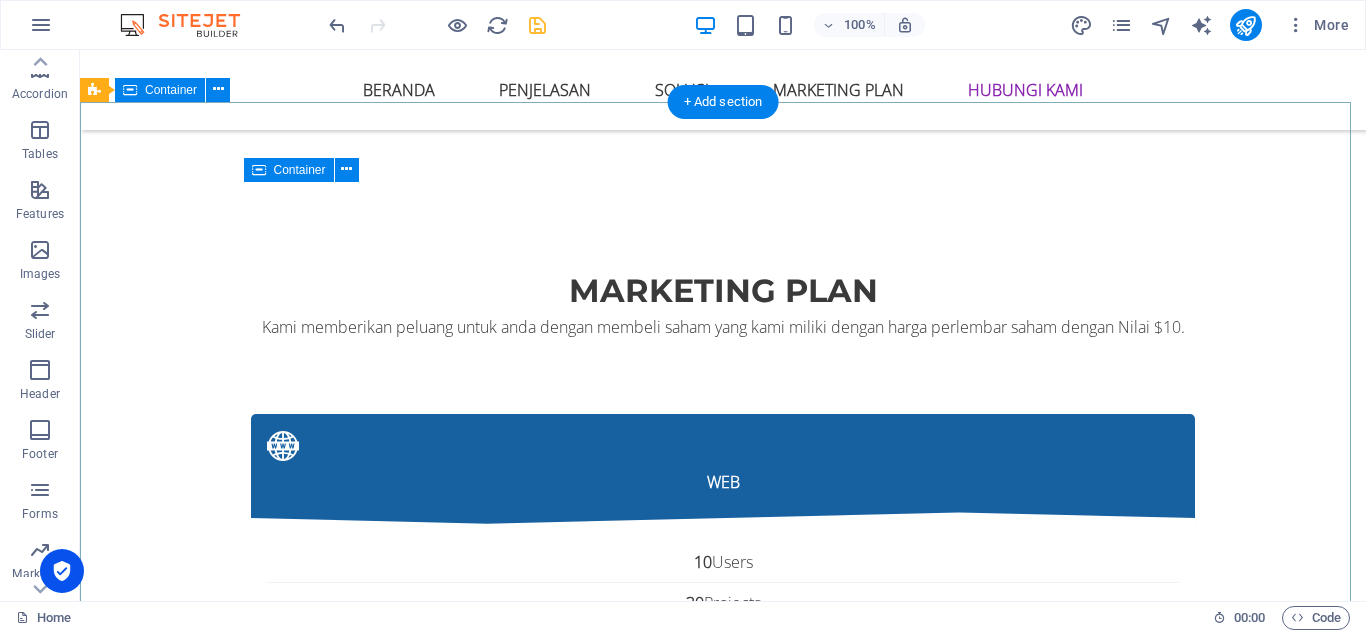scroll, scrollTop: 9544, scrollLeft: 0, axis: vertical 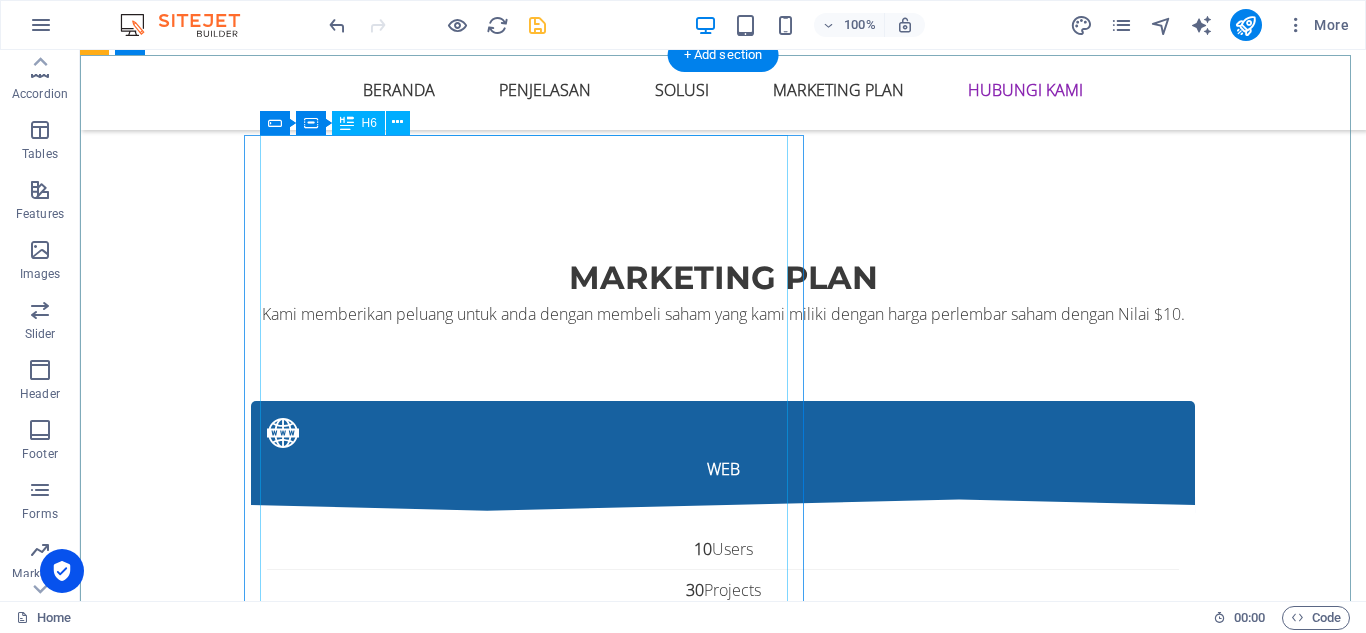 click on "DISCLAIMER  Website ini bukan merupakan website official, melainkan website promosi mitra resmi [DOMAIN_NAME] program Affiliasi dari [DOMAIN_NAME] Berikut ini adalah link situs resmi : [URL] opsi binary mungkin tidak cocok untuk semua orang, maka pastikan Anda memahami sepenuhnya risiko yang terlibat. Kerugian Anda dapat melebihi setoran awal Anda [PERSON_NAME] tidak akan memiliki atau memperoleh bunga dari aset [DOMAIN_NAME] adalah instrumen yang sangat kompleks [PERSON_NAME] memiliki risiko kehilangan [PERSON_NAME] tinggi dengan cepat berhubung adanya leverage. 63% akun investor ritel kehilangan [PERSON_NAME] ketika bertrading CFD pada Deriv Investments (Europe) Limited. Anda harus mempertimbangkan lebih lanjut apakah Anda benar benar memahami cara kerja CFD [PERSON_NAME] apakah Anda mampu mengambil risiko tinggi untuk kehilangan seluruh [PERSON_NAME]." at bounding box center [568, 4031] 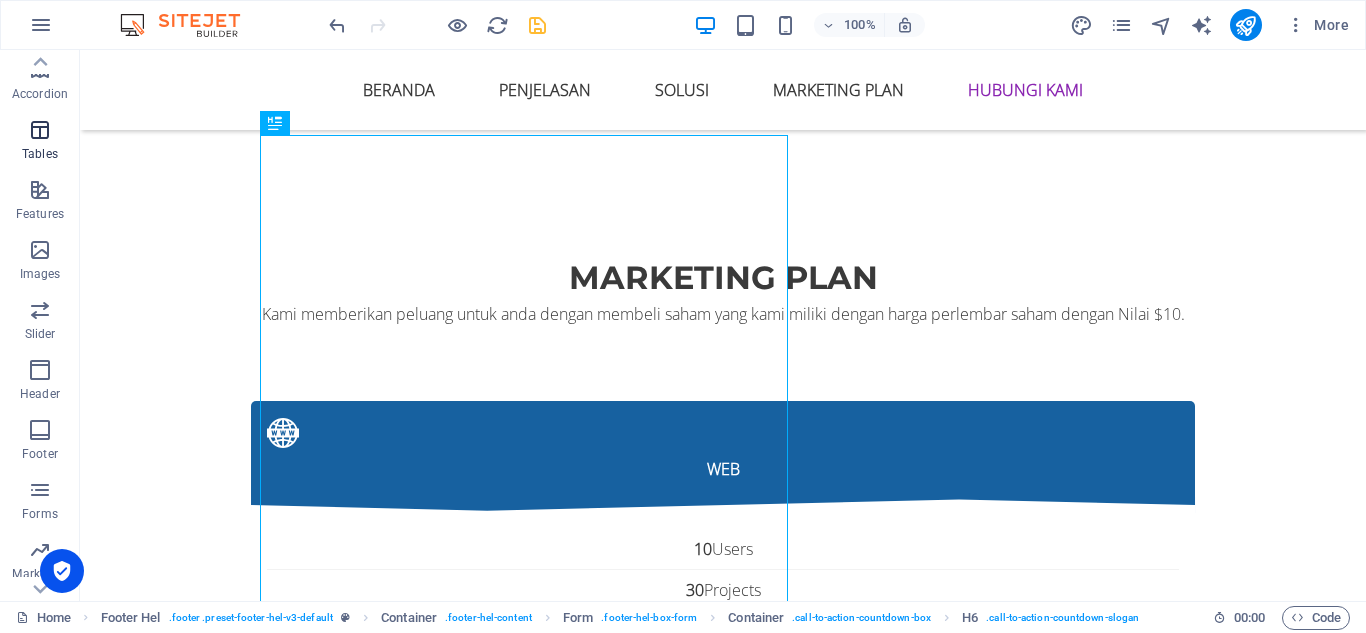 click at bounding box center [40, 130] 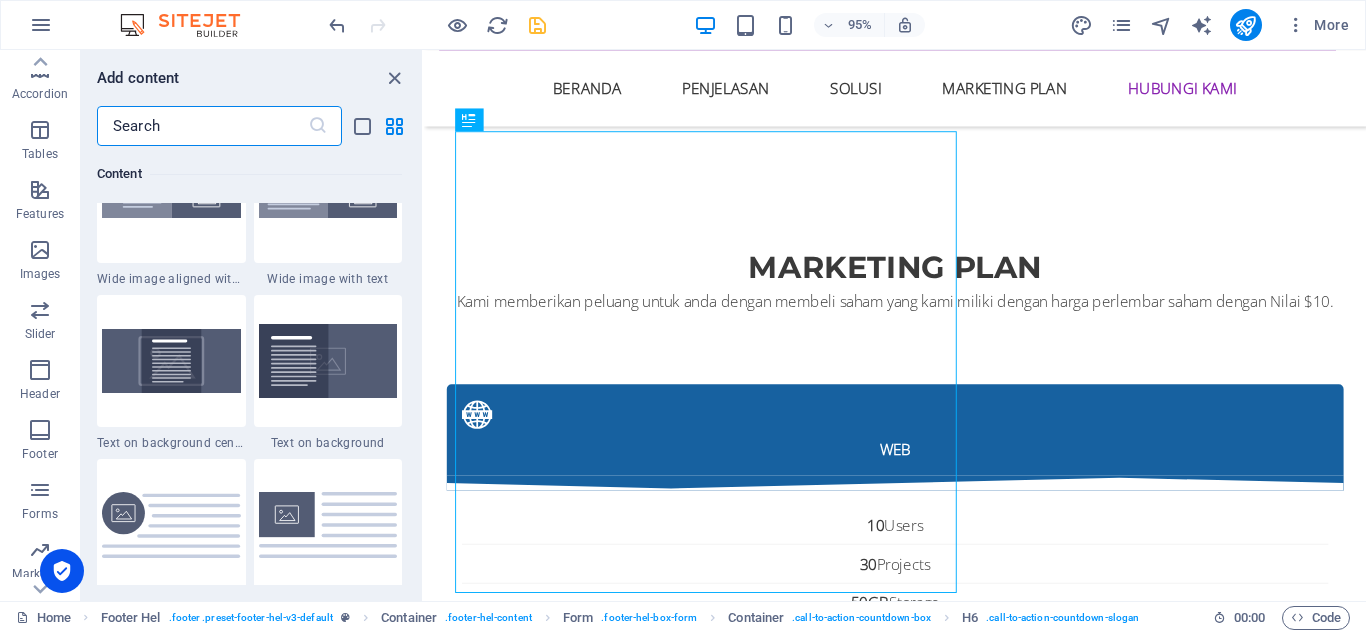 scroll, scrollTop: 4062, scrollLeft: 0, axis: vertical 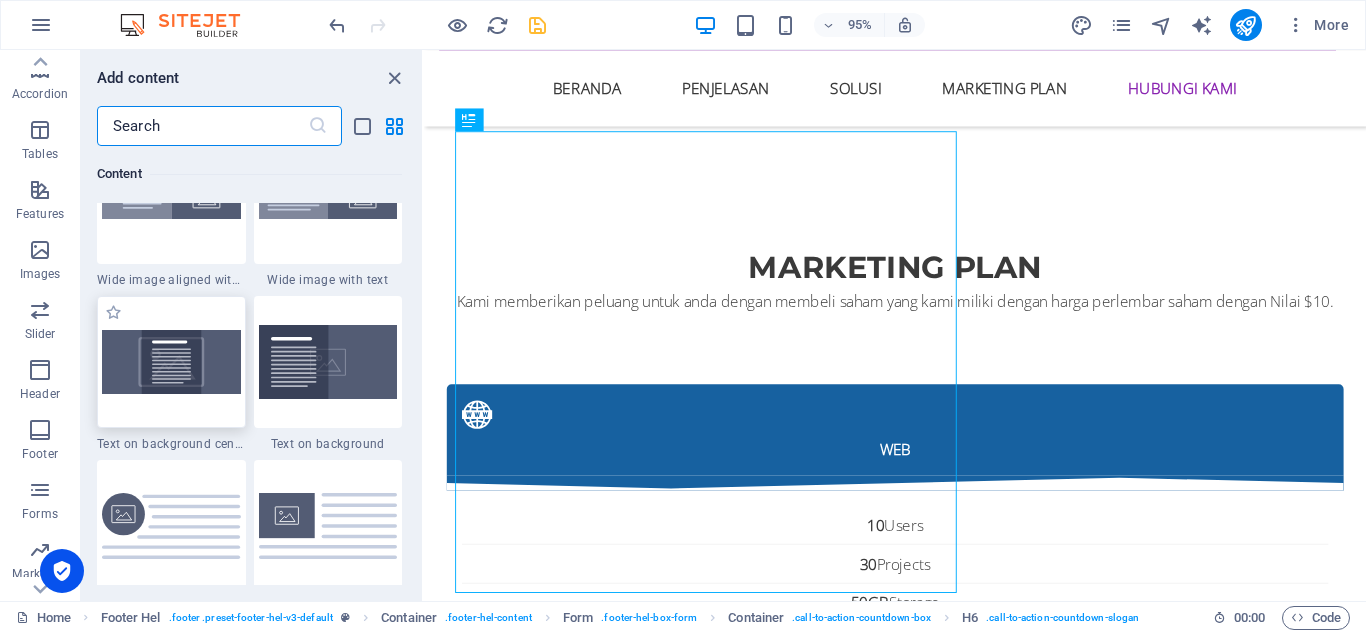 click at bounding box center (171, 361) 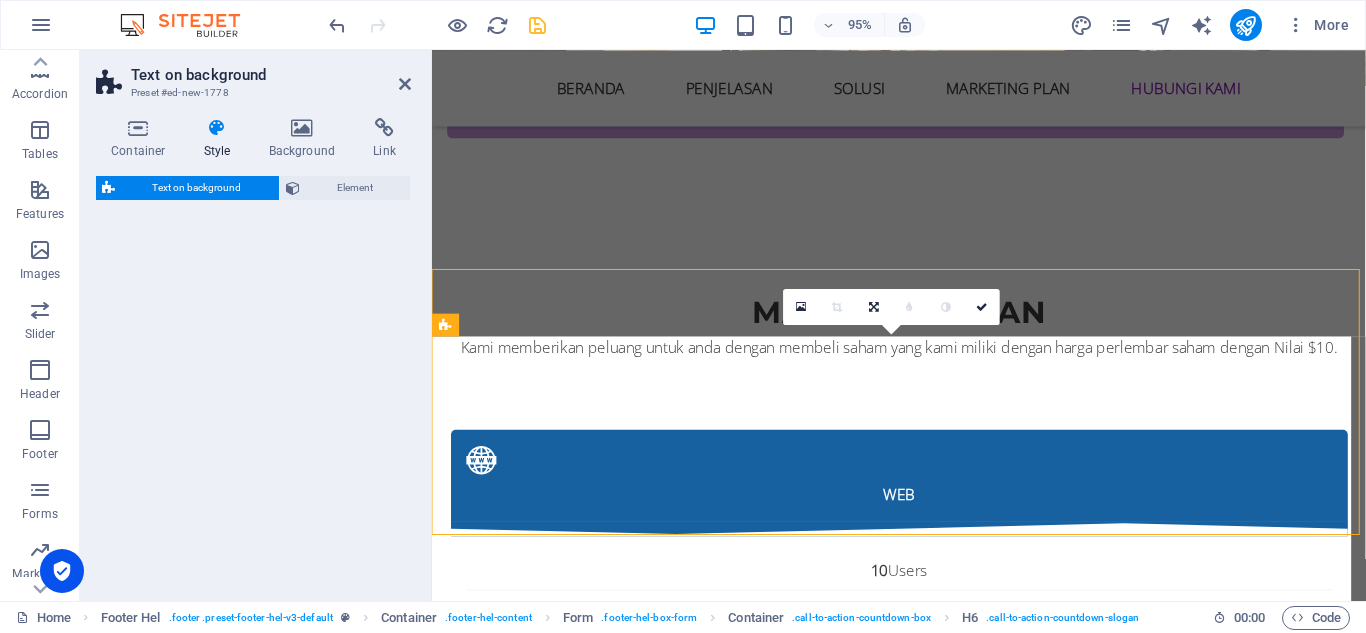 select on "%" 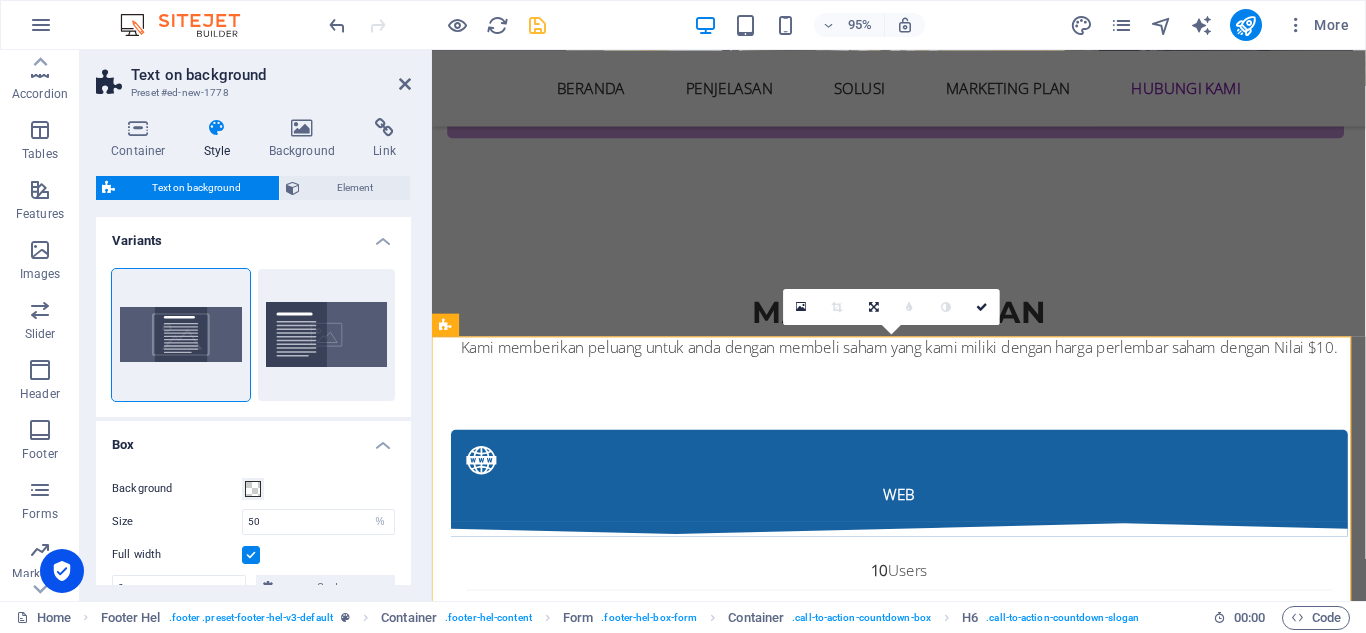 scroll, scrollTop: 9965, scrollLeft: 0, axis: vertical 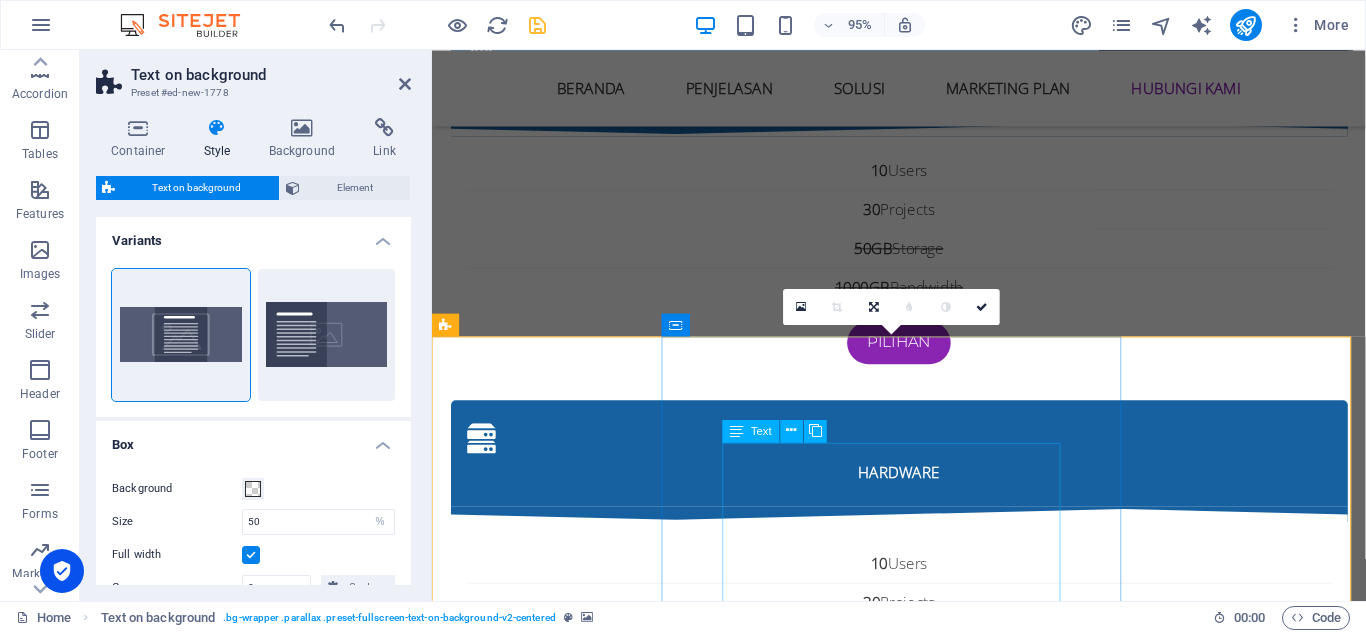 click on "Lorem ipsum dolor sit amet, consectetuer adipiscing elit. Aenean commodo ligula eget dolor. Lorem ipsum dolor sit amet, consectetuer adipiscing elit leget dolor. Lorem ipsum dolor sit amet, consectetuer adipiscing elit. Aenean commodo ligula eget dolor. Lorem ipsum dolor sit amet, consectetuer adipiscing elit dolor." at bounding box center (923, 4510) 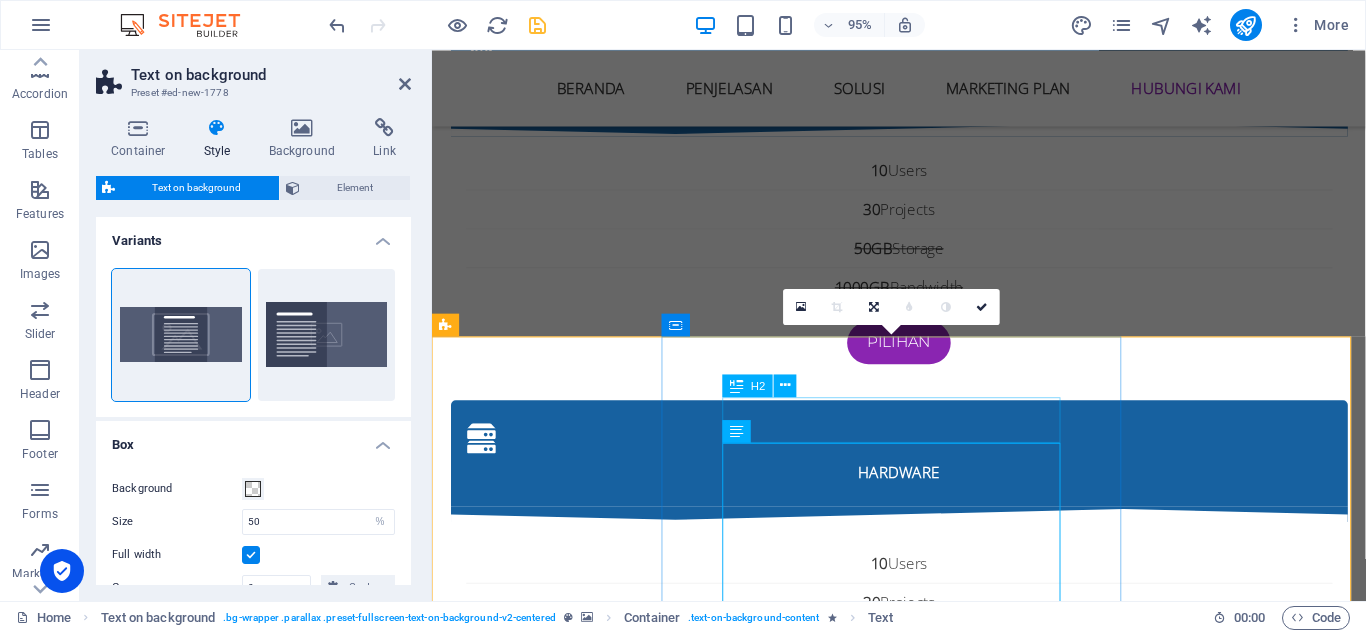 click on "Headline" at bounding box center (923, 4450) 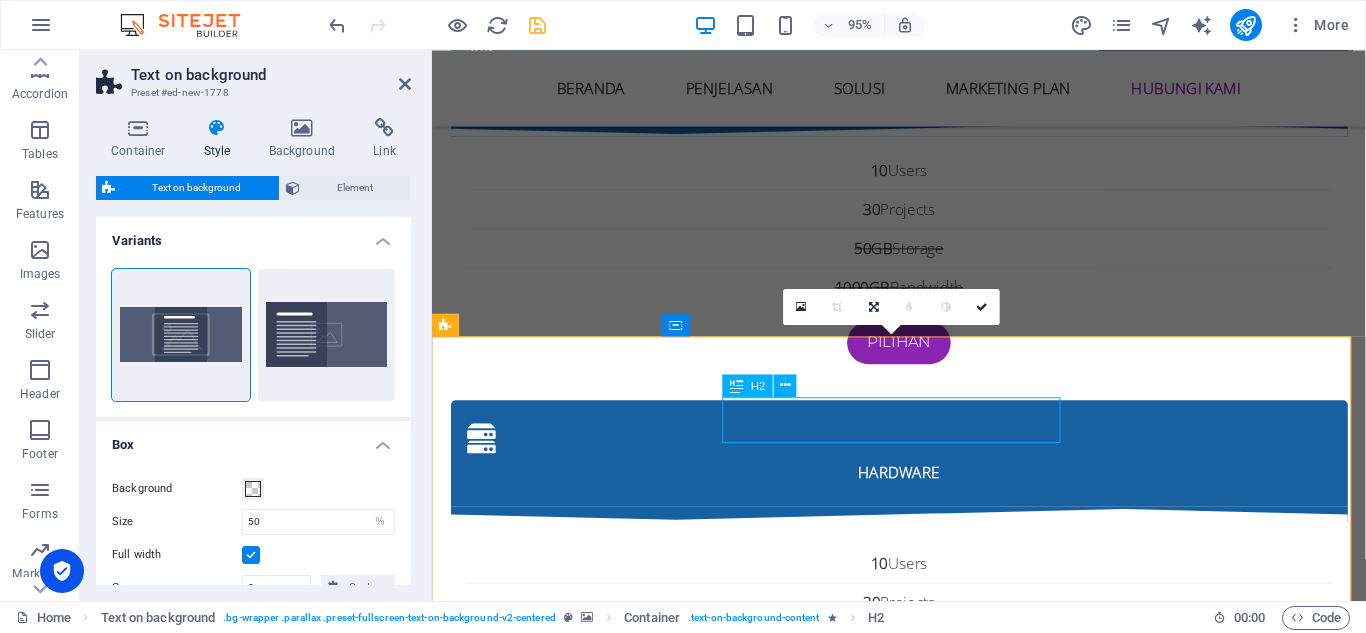 click on "Headline" at bounding box center (923, 4450) 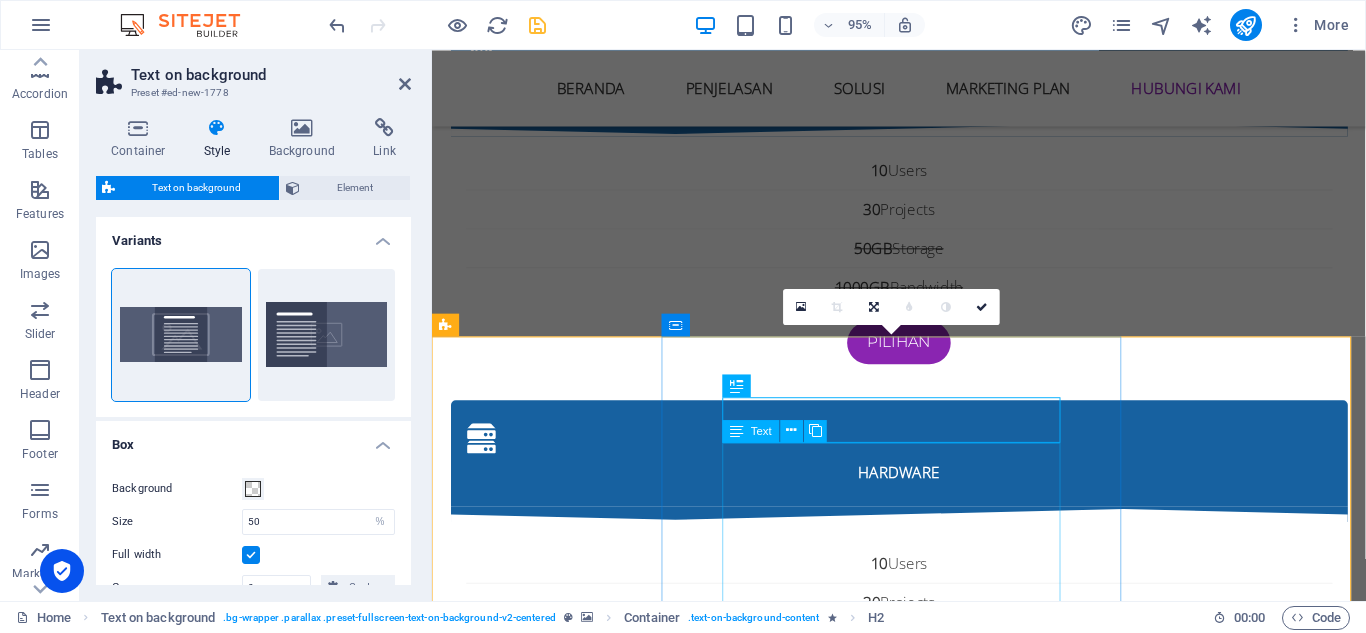 click on "Lorem ipsum dolor sit amet, consectetuer adipiscing elit. Aenean commodo ligula eget dolor. Lorem ipsum dolor sit amet, consectetuer adipiscing elit leget dolor. Lorem ipsum dolor sit amet, consectetuer adipiscing elit. Aenean commodo ligula eget dolor. Lorem ipsum dolor sit amet, consectetuer adipiscing elit dolor." at bounding box center [923, 4510] 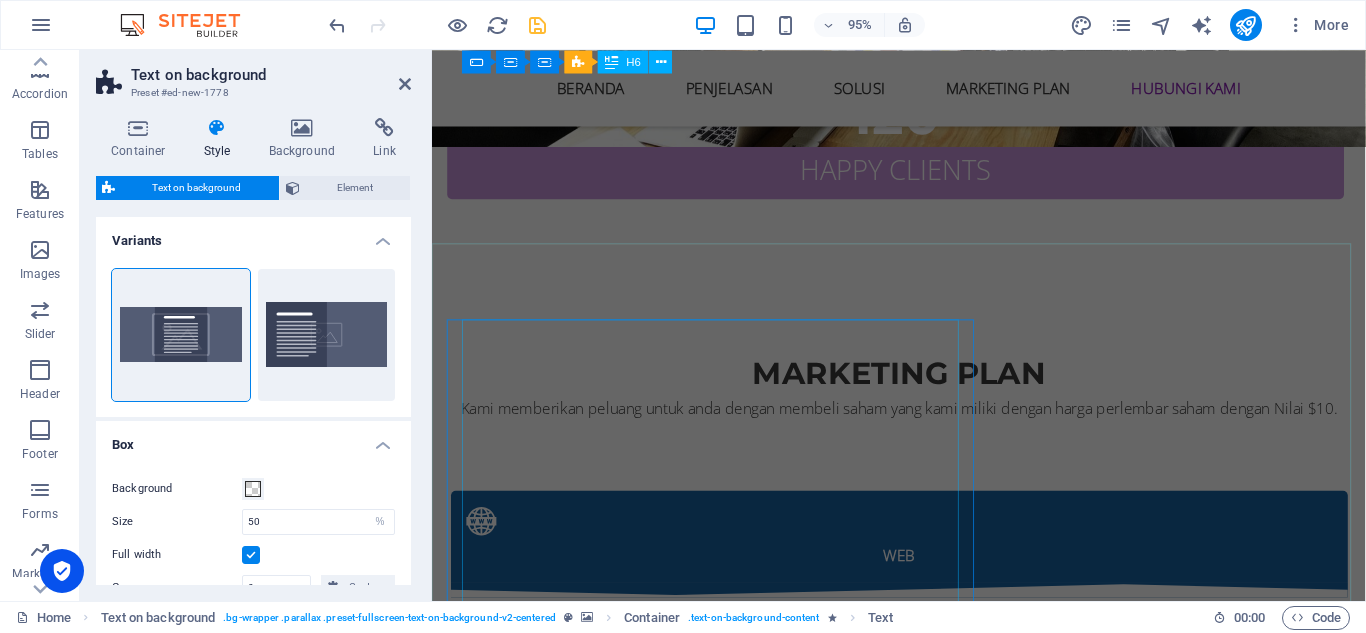scroll, scrollTop: 9365, scrollLeft: 0, axis: vertical 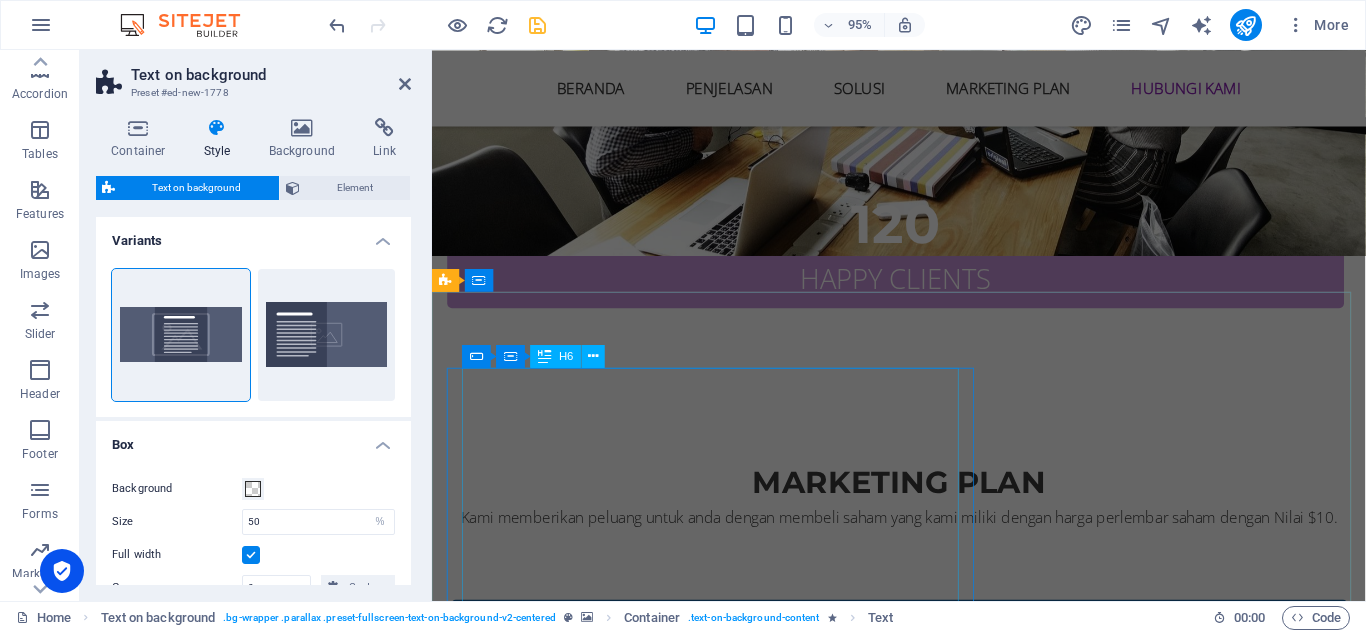 click on "DISCLAIMER  Website ini bukan merupakan website official, melainkan website promosi mitra resmi [DOMAIN_NAME] program Affiliasi dari [DOMAIN_NAME] Berikut ini adalah link situs resmi : [URL] opsi binary mungkin tidak cocok untuk semua orang, maka pastikan Anda memahami sepenuhnya risiko yang terlibat. Kerugian Anda dapat melebihi setoran awal Anda [PERSON_NAME] tidak akan memiliki atau memperoleh bunga dari aset [DOMAIN_NAME] adalah instrumen yang sangat kompleks [PERSON_NAME] memiliki risiko kehilangan [PERSON_NAME] tinggi dengan cepat berhubung adanya leverage. 63% akun investor ritel kehilangan [PERSON_NAME] ketika bertrading CFD pada Deriv Investments (Europe) Limited. Anda harus mempertimbangkan lebih lanjut apakah Anda benar benar memahami cara kerja CFD [PERSON_NAME] apakah Anda mampu mengambil risiko tinggi untuk kehilangan seluruh [PERSON_NAME]." at bounding box center (920, 4258) 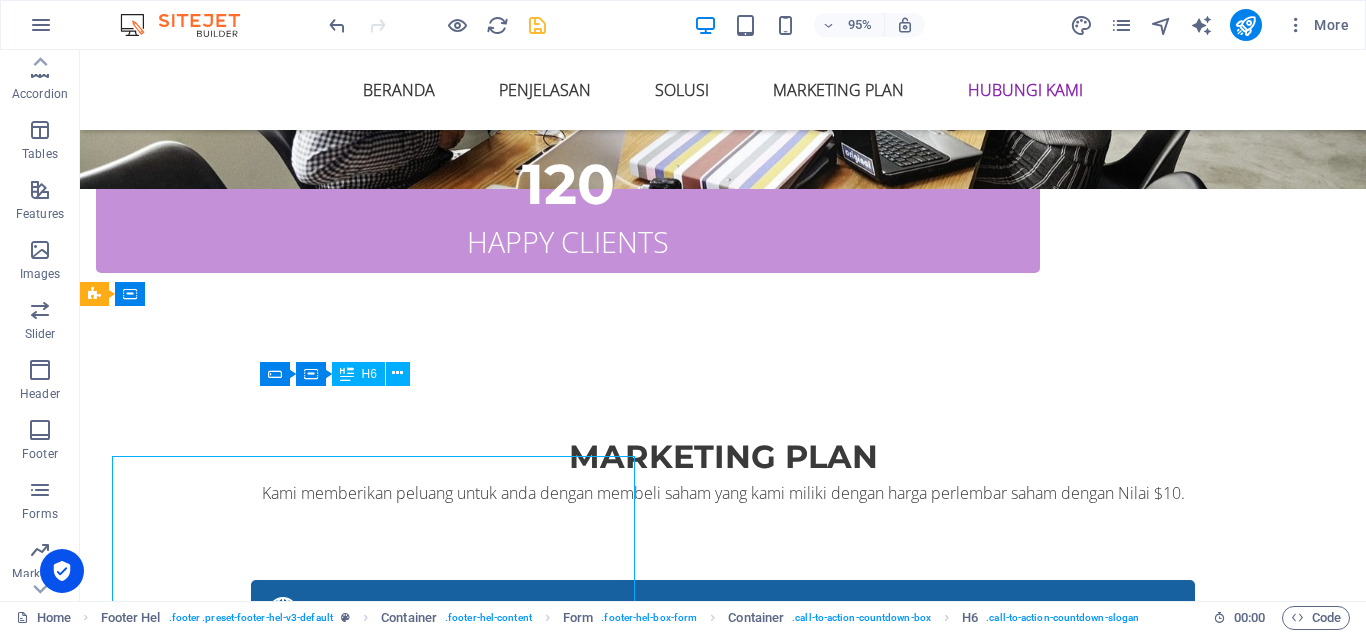 scroll, scrollTop: 9293, scrollLeft: 0, axis: vertical 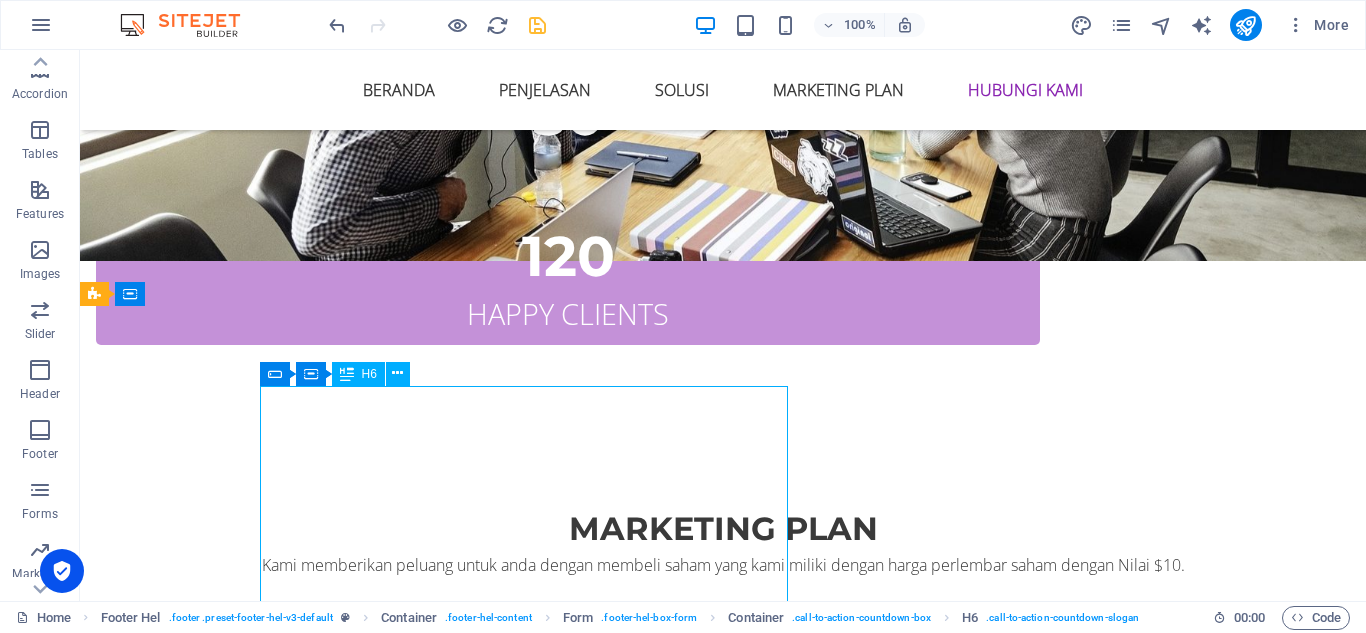 click on "DISCLAIMER  Website ini bukan merupakan website official, melainkan website promosi mitra resmi [DOMAIN_NAME] program Affiliasi dari [DOMAIN_NAME] Berikut ini adalah link situs resmi : [URL] opsi binary mungkin tidak cocok untuk semua orang, maka pastikan Anda memahami sepenuhnya risiko yang terlibat. Kerugian Anda dapat melebihi setoran awal Anda [PERSON_NAME] tidak akan memiliki atau memperoleh bunga dari aset [DOMAIN_NAME] adalah instrumen yang sangat kompleks [PERSON_NAME] memiliki risiko kehilangan [PERSON_NAME] tinggi dengan cepat berhubung adanya leverage. 63% akun investor ritel kehilangan [PERSON_NAME] ketika bertrading CFD pada Deriv Investments (Europe) Limited. Anda harus mempertimbangkan lebih lanjut apakah Anda benar benar memahami cara kerja CFD [PERSON_NAME] apakah Anda mampu mengambil risiko tinggi untuk kehilangan seluruh [PERSON_NAME]." at bounding box center [568, 4282] 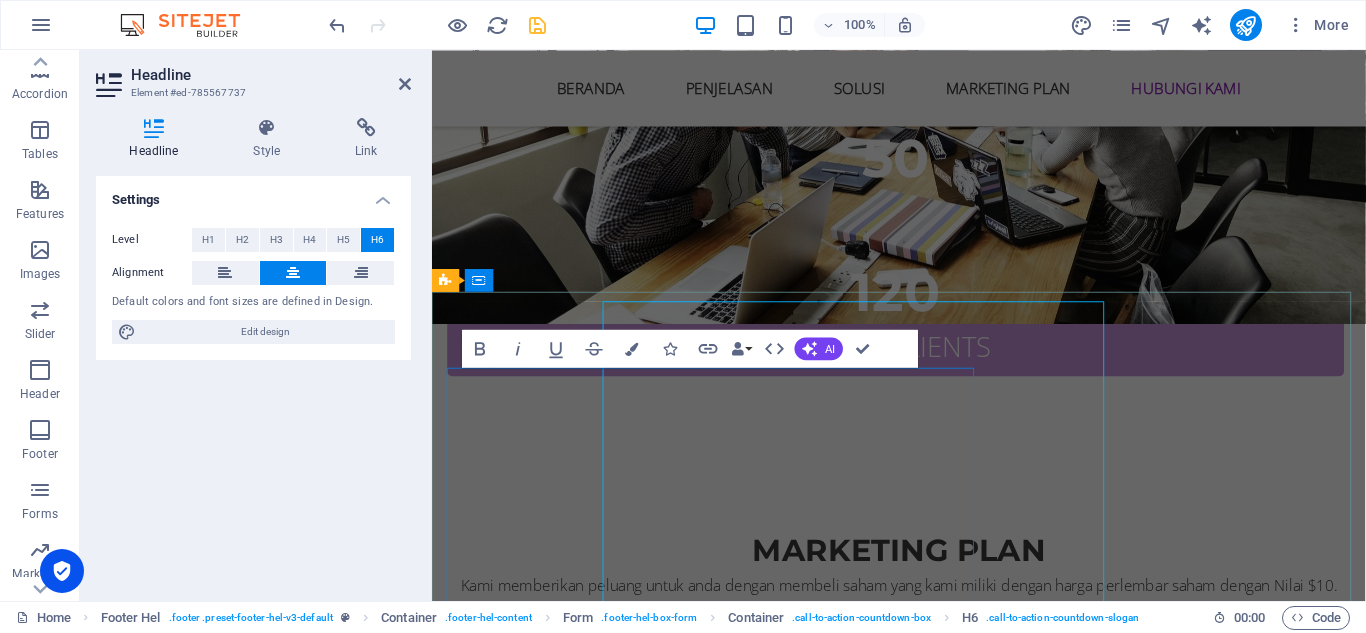 scroll, scrollTop: 9365, scrollLeft: 0, axis: vertical 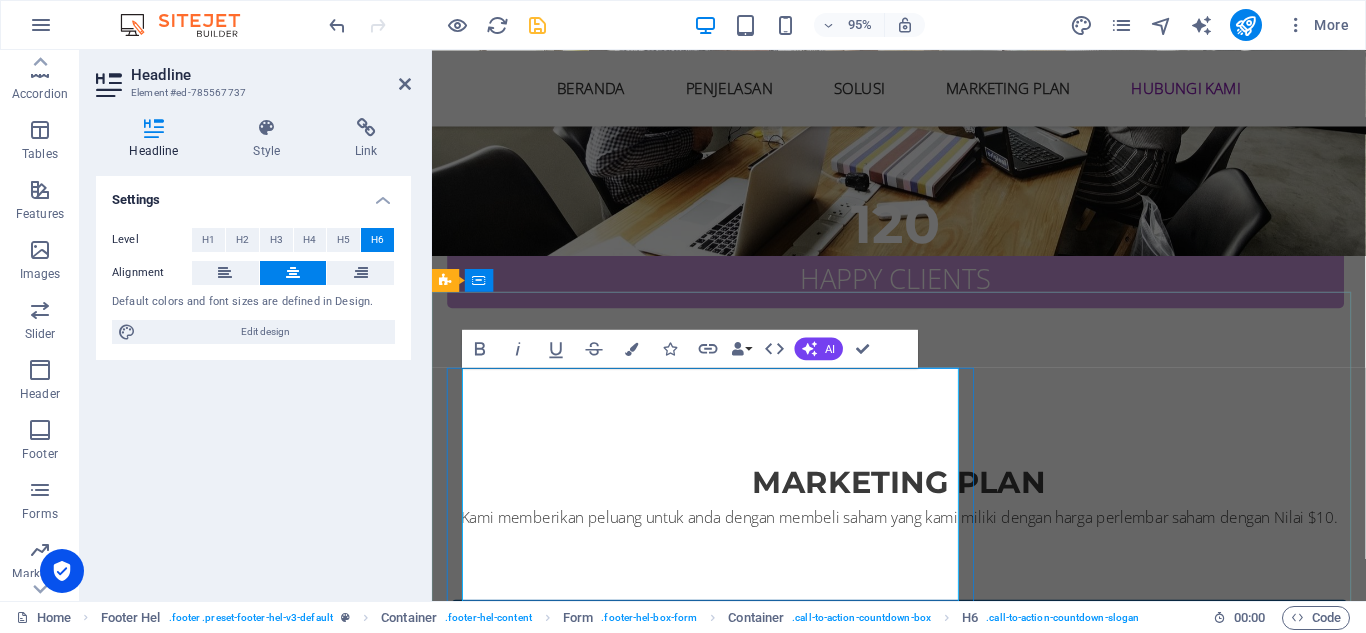 click on "DISCLAIMER  Website ini bukan merupakan website official, melainkan website promosi mitra resmi [DOMAIN_NAME] program Affiliasi dari [DOMAIN_NAME] Berikut ini adalah link situs resmi : [URL] opsi binary mungkin tidak cocok untuk semua orang, maka pastikan Anda memahami sepenuhnya risiko yang terlibat. Kerugian Anda dapat melebihi setoran awal Anda [PERSON_NAME] tidak akan memiliki atau memperoleh bunga dari aset [DOMAIN_NAME] adalah instrumen yang sangat kompleks [PERSON_NAME] memiliki risiko kehilangan [PERSON_NAME] tinggi dengan cepat berhubung adanya leverage. 63% akun investor ritel kehilangan [PERSON_NAME] ketika bertrading CFD pada Deriv Investments (Europe) Limited. Anda harus mempertimbangkan lebih lanjut apakah Anda benar benar memahami cara kerja CFD [PERSON_NAME] apakah Anda mampu mengambil risiko tinggi untuk kehilangan seluruh [PERSON_NAME]." at bounding box center (920, 4257) 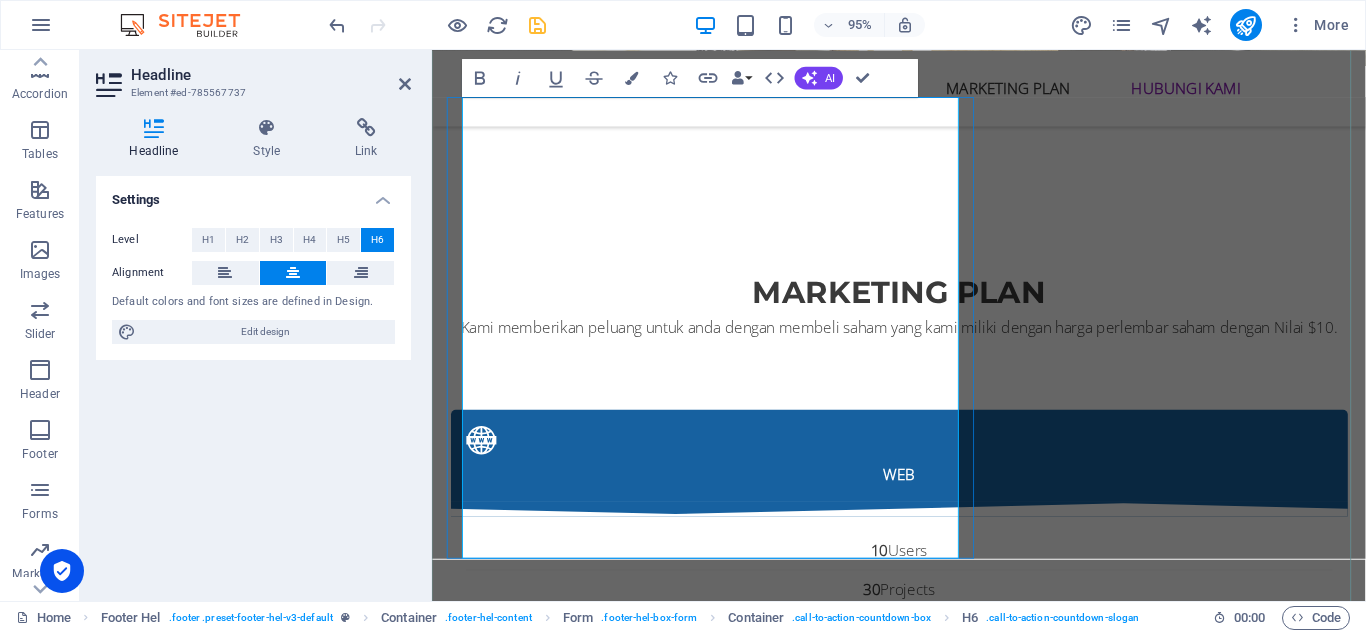 scroll, scrollTop: 9665, scrollLeft: 0, axis: vertical 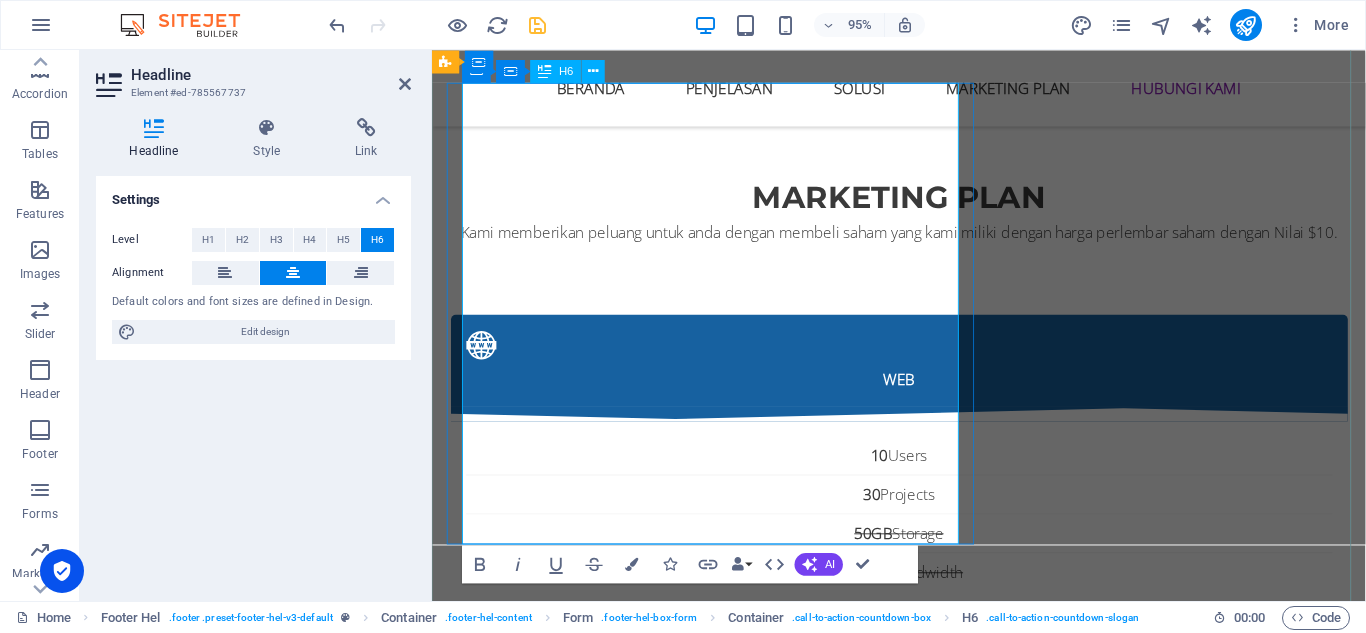 drag, startPoint x: 510, startPoint y: 423, endPoint x: 913, endPoint y: 555, distance: 424.0672 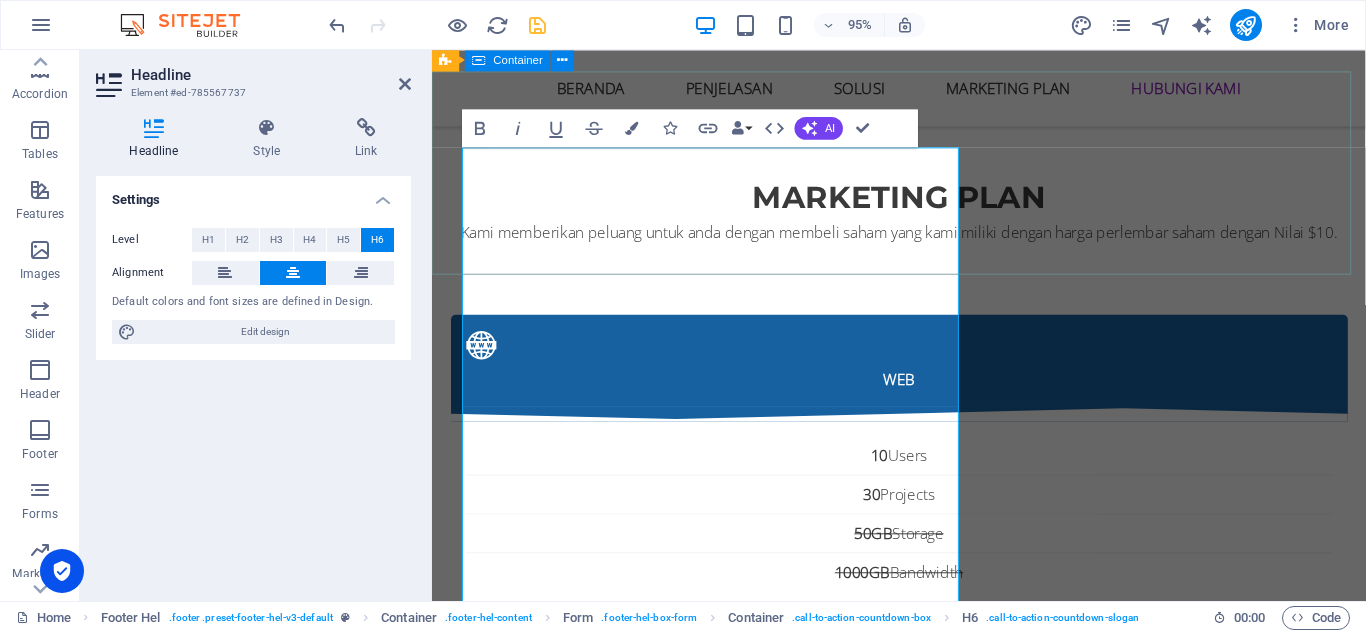 scroll, scrollTop: 9597, scrollLeft: 0, axis: vertical 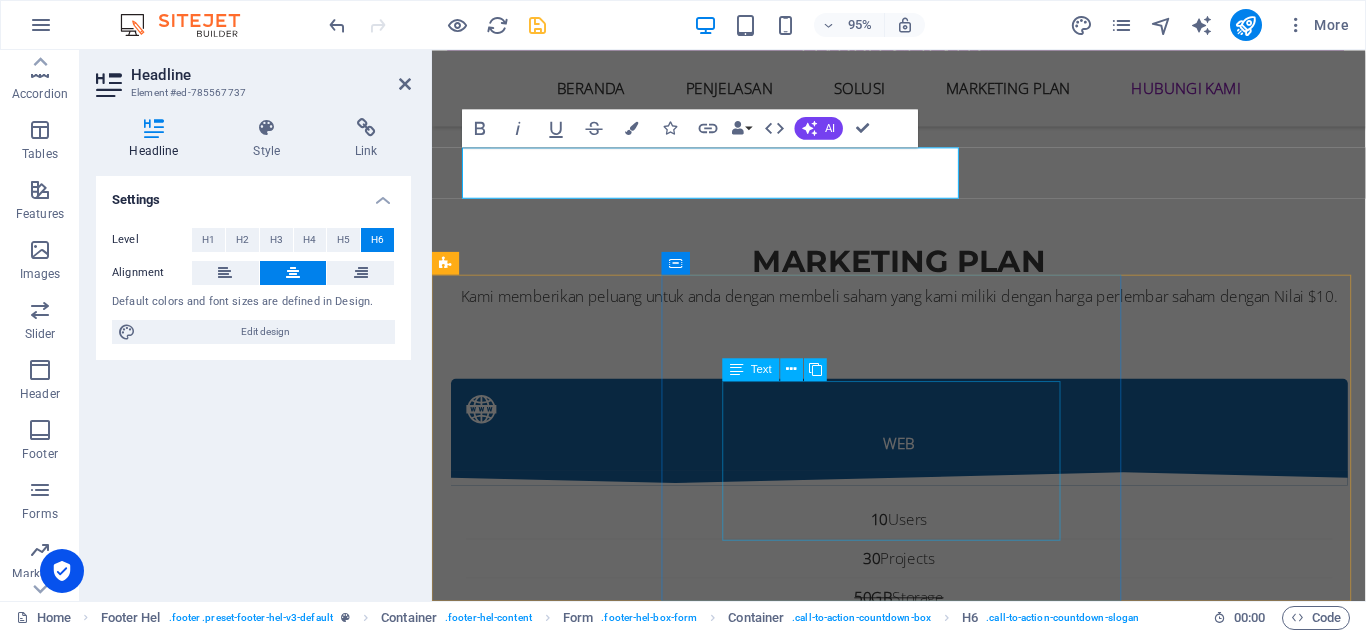 click on "Lorem ipsum dolor sit amet, consectetuer adipiscing elit. Aenean commodo ligula eget dolor. Lorem ipsum dolor sit amet, consectetuer adipiscing elit leget dolor. Lorem ipsum dolor sit amet, consectetuer adipiscing elit. Aenean commodo ligula eget dolor. Lorem ipsum dolor sit amet, consectetuer adipiscing elit dolor." at bounding box center (923, 4608) 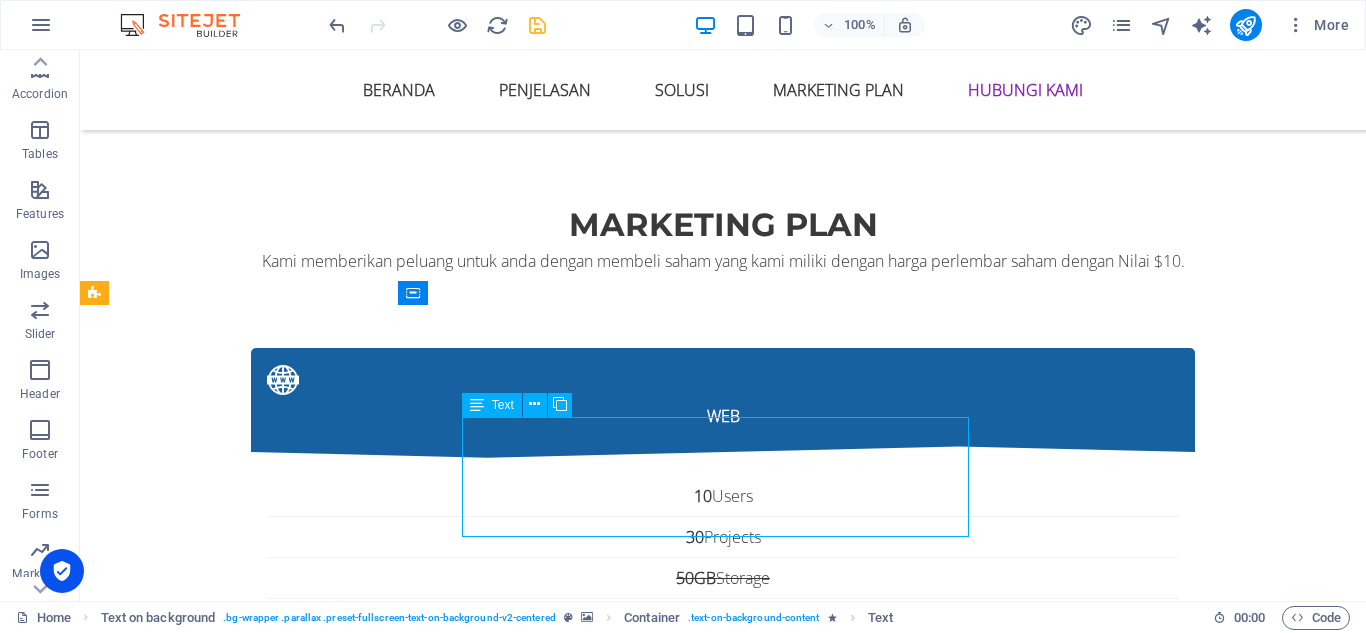 scroll, scrollTop: 9508, scrollLeft: 0, axis: vertical 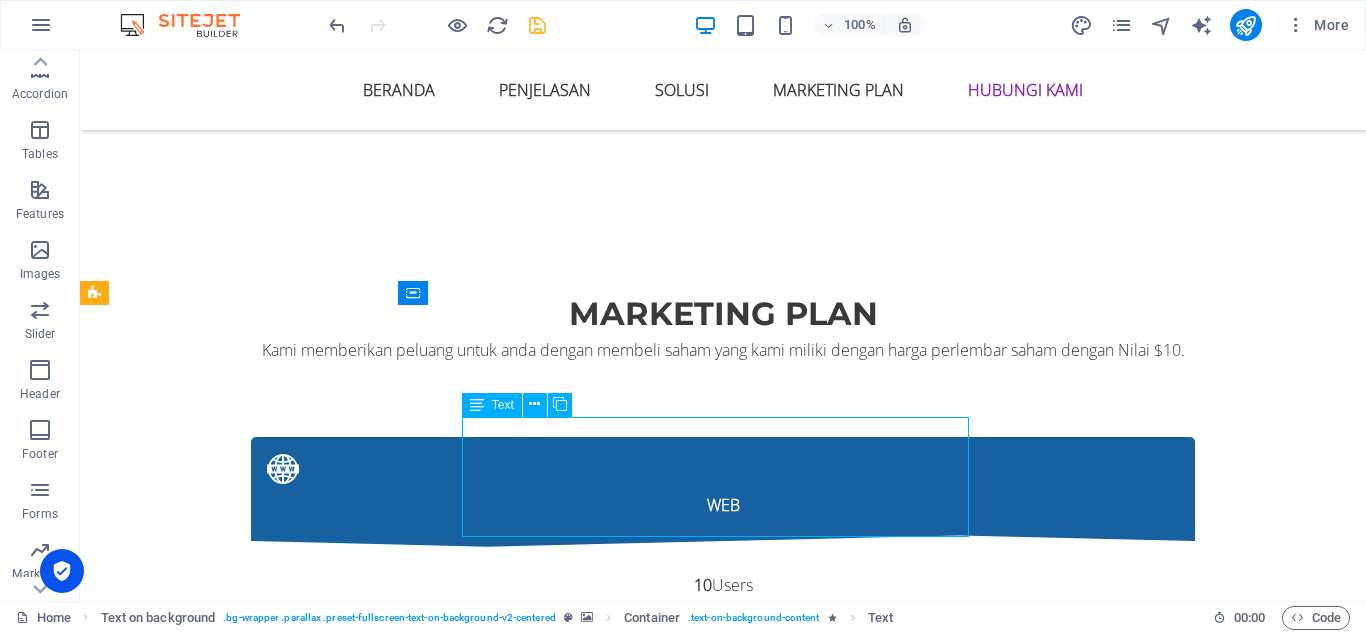 click on "Lorem ipsum dolor sit amet, consectetuer adipiscing elit. Aenean commodo ligula eget dolor. Lorem ipsum dolor sit amet, consectetuer adipiscing elit leget dolor. Lorem ipsum dolor sit amet, consectetuer adipiscing elit. Aenean commodo ligula eget dolor. Lorem ipsum dolor sit amet, consectetuer adipiscing elit dolor." at bounding box center [723, 4599] 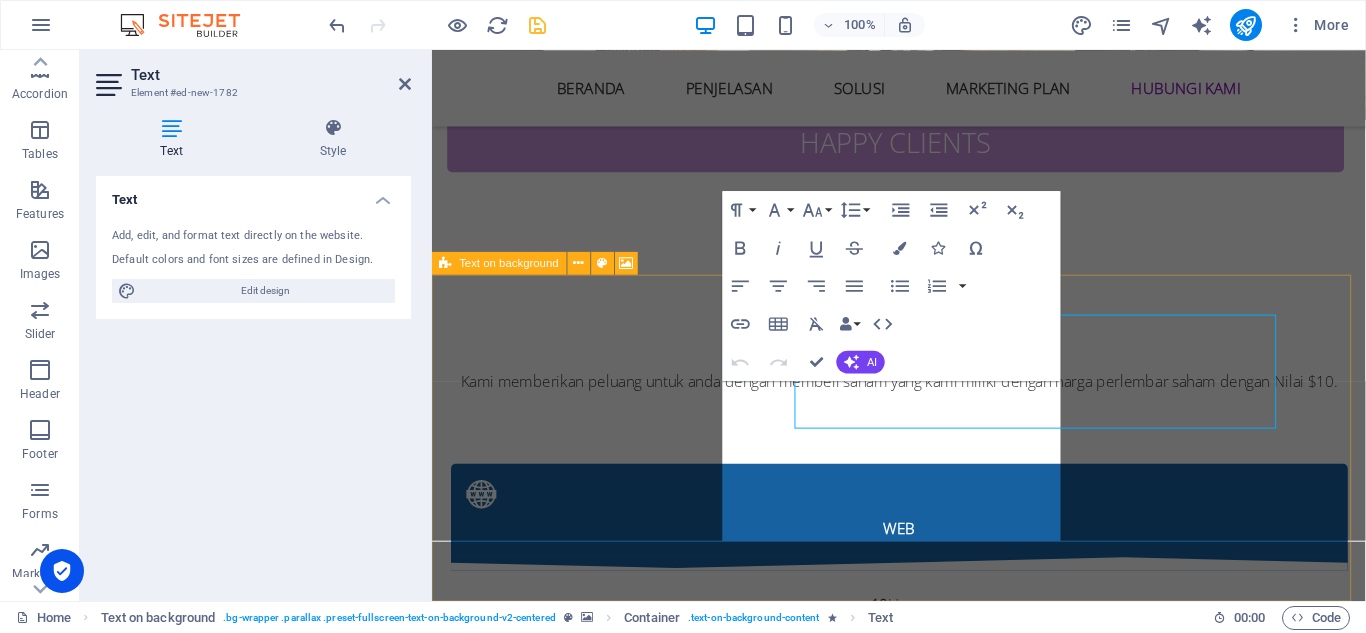 scroll, scrollTop: 9597, scrollLeft: 0, axis: vertical 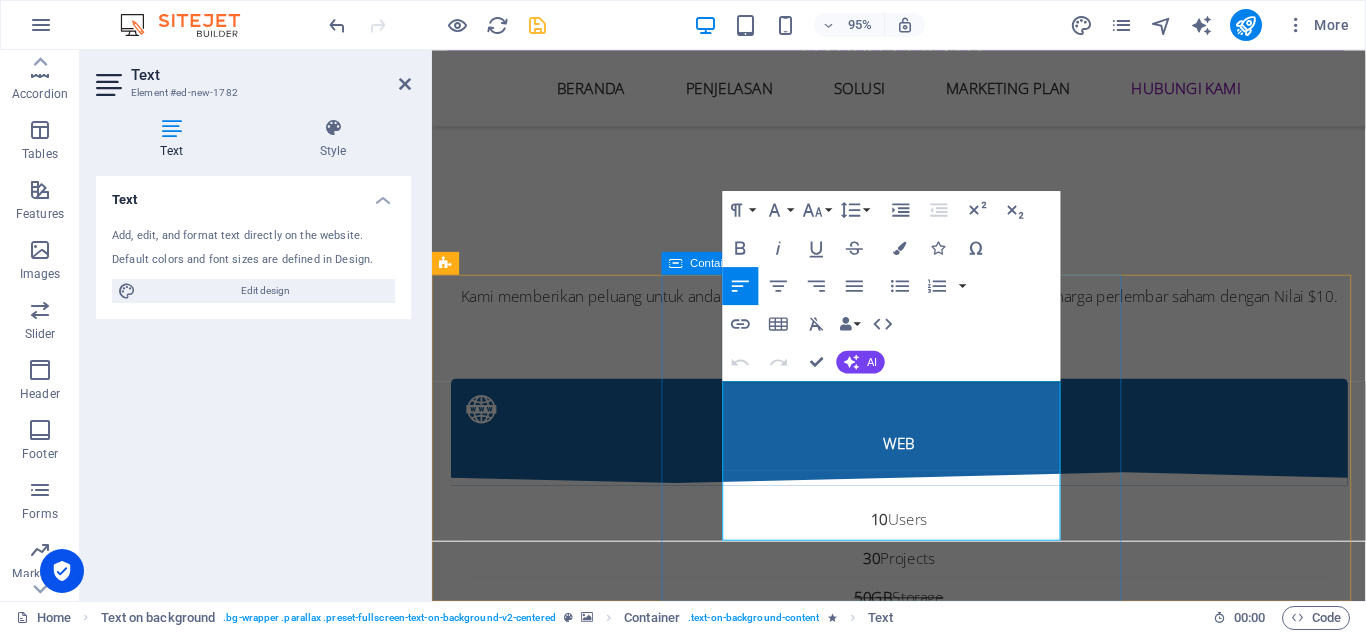 drag, startPoint x: 740, startPoint y: 410, endPoint x: 1062, endPoint y: 581, distance: 364.5888 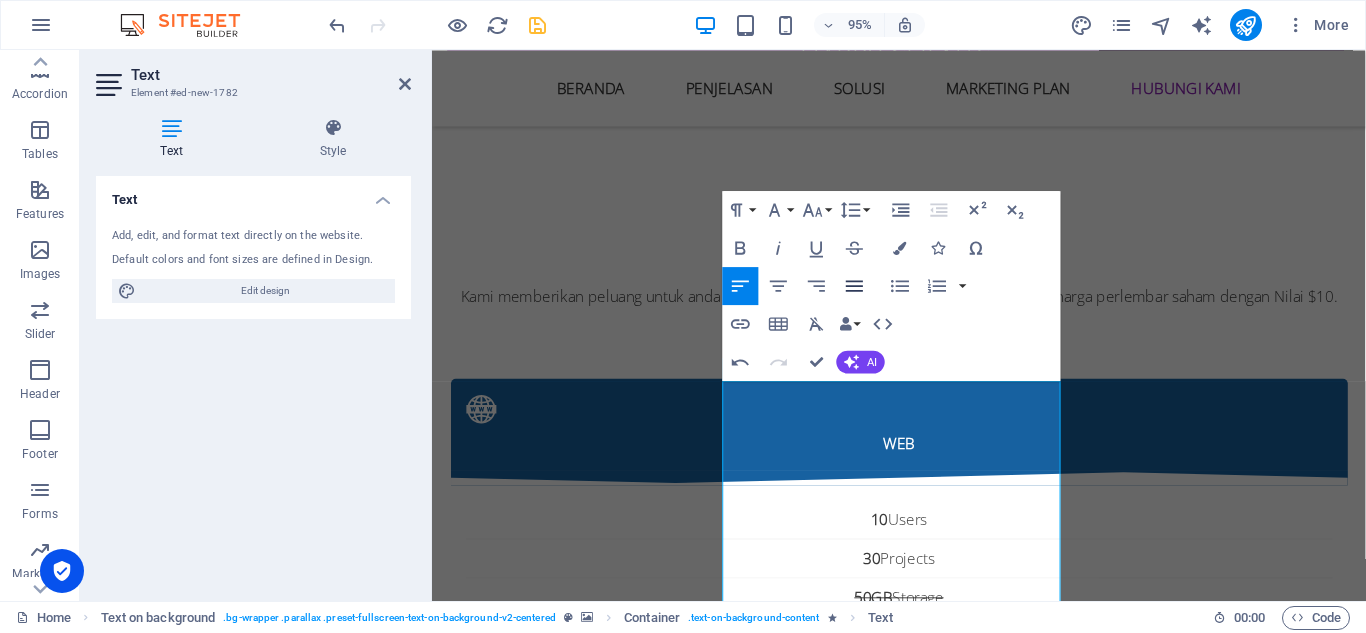 click 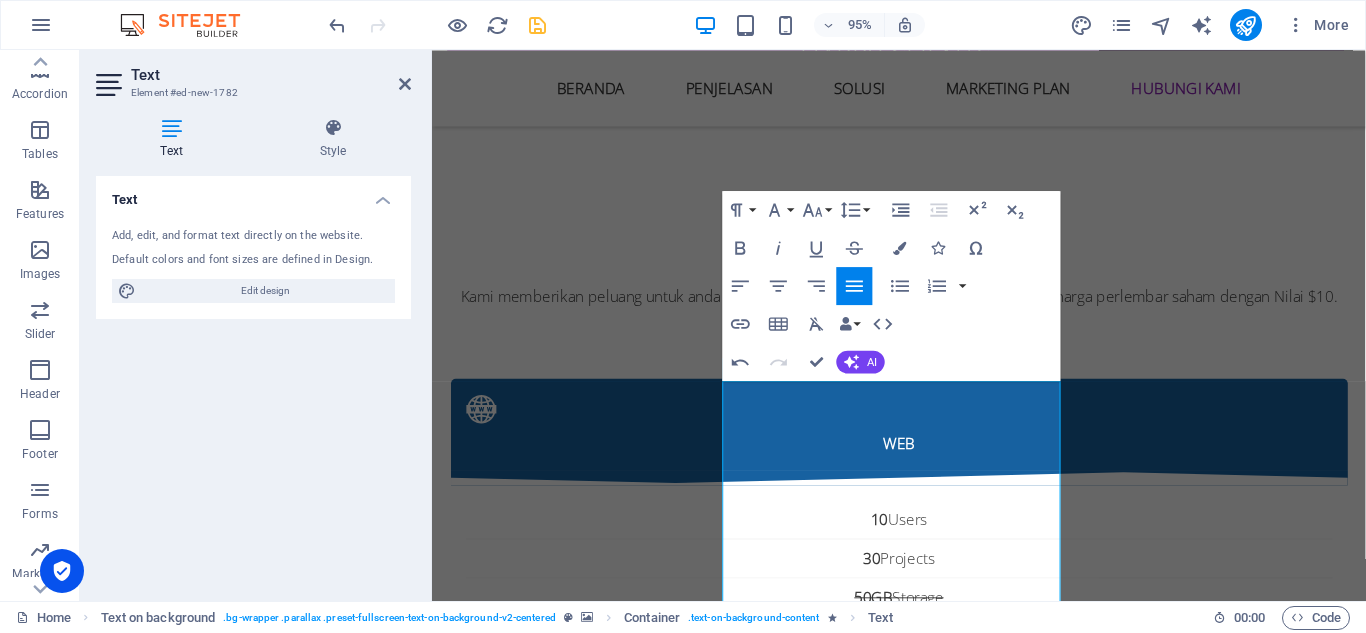 click at bounding box center [923, 4244] 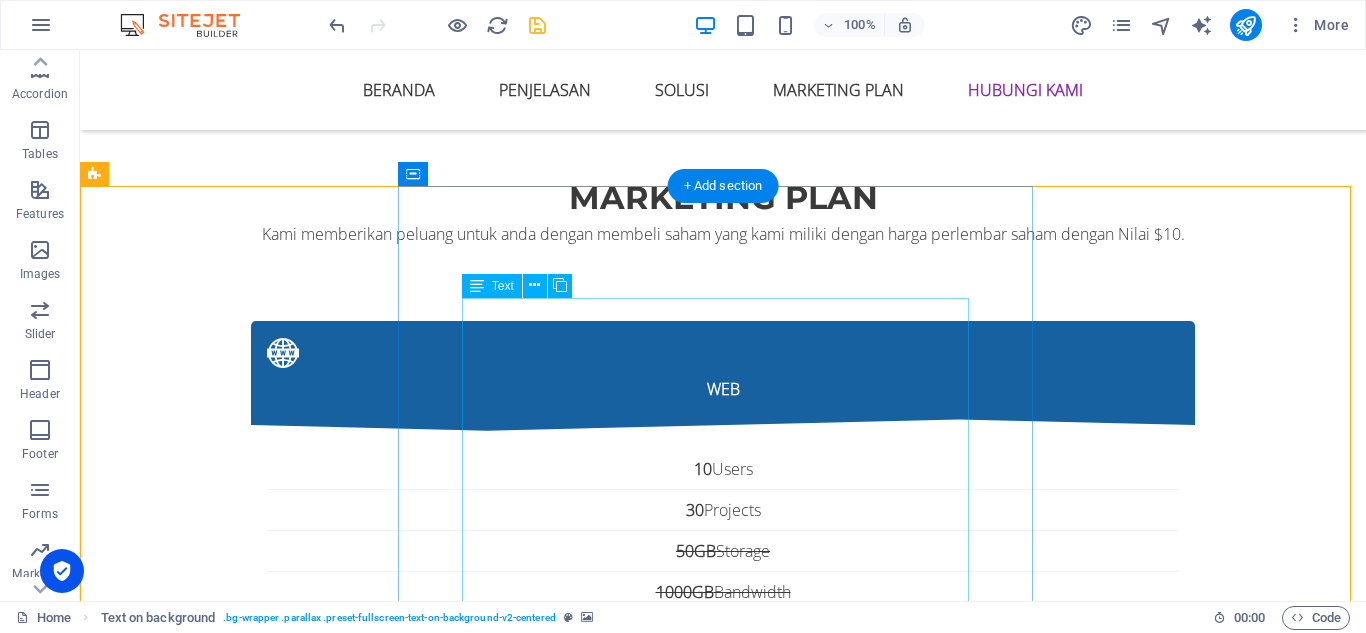 scroll, scrollTop: 9627, scrollLeft: 0, axis: vertical 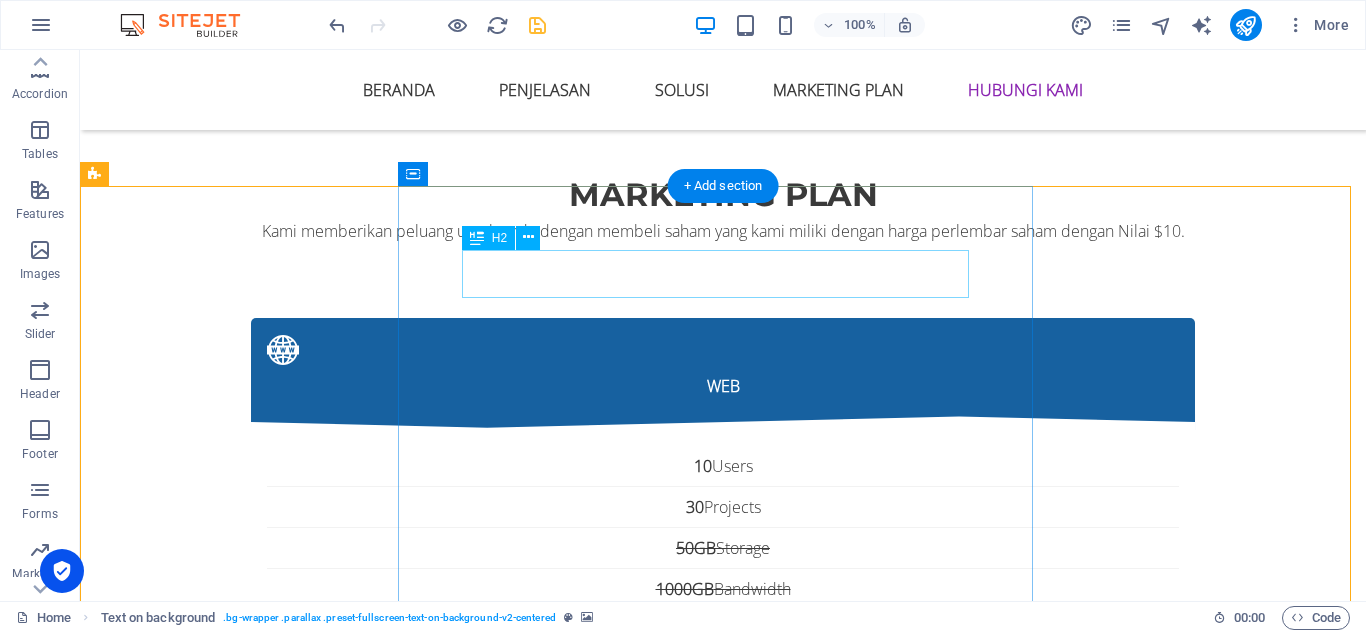 click on "Headline" at bounding box center [723, 4615] 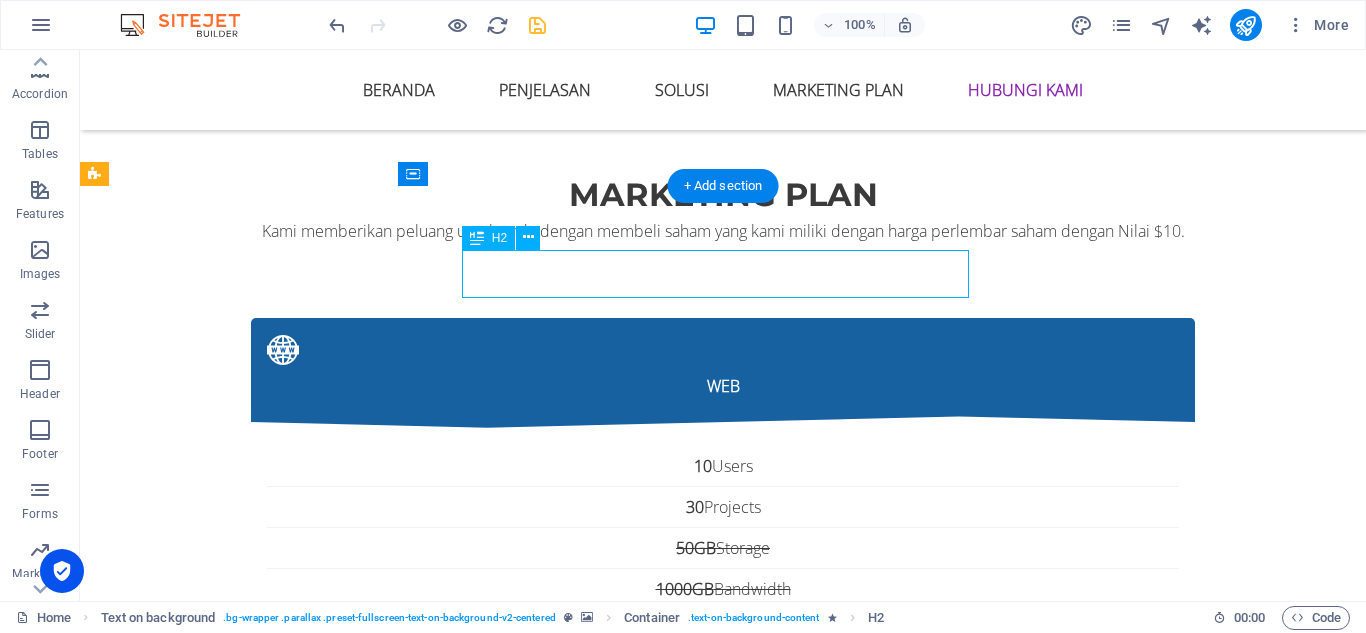 click on "Headline" at bounding box center (723, 4615) 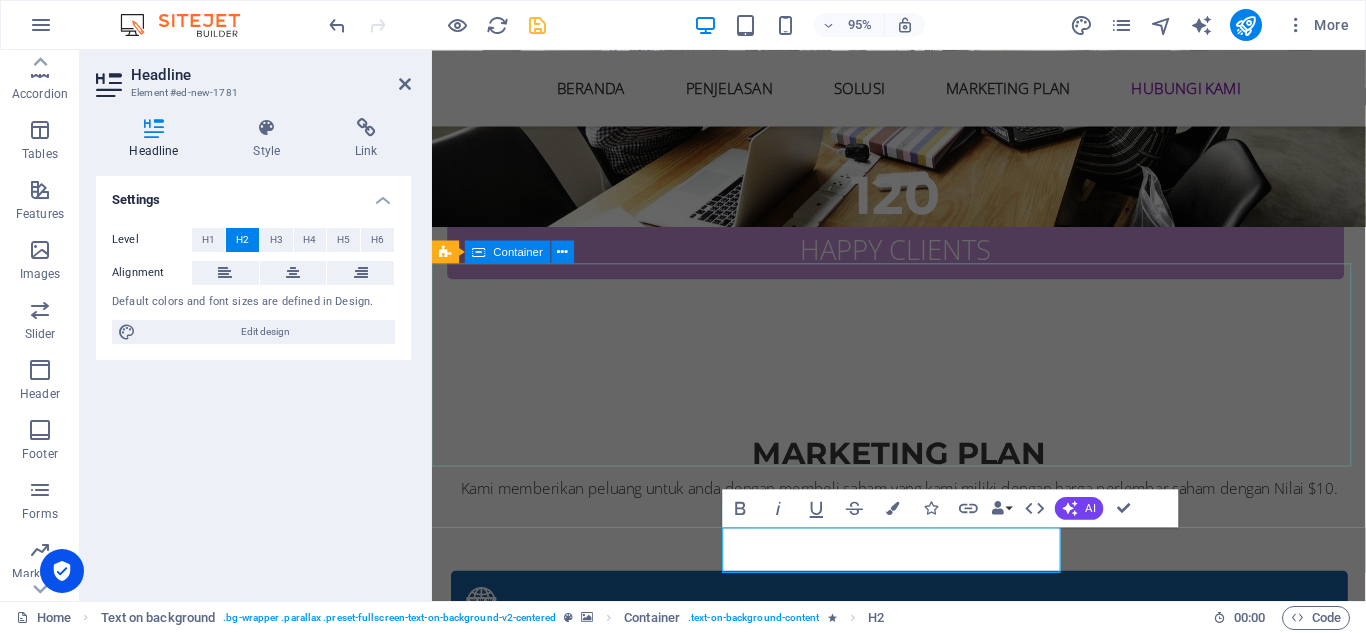 scroll, scrollTop: 9397, scrollLeft: 0, axis: vertical 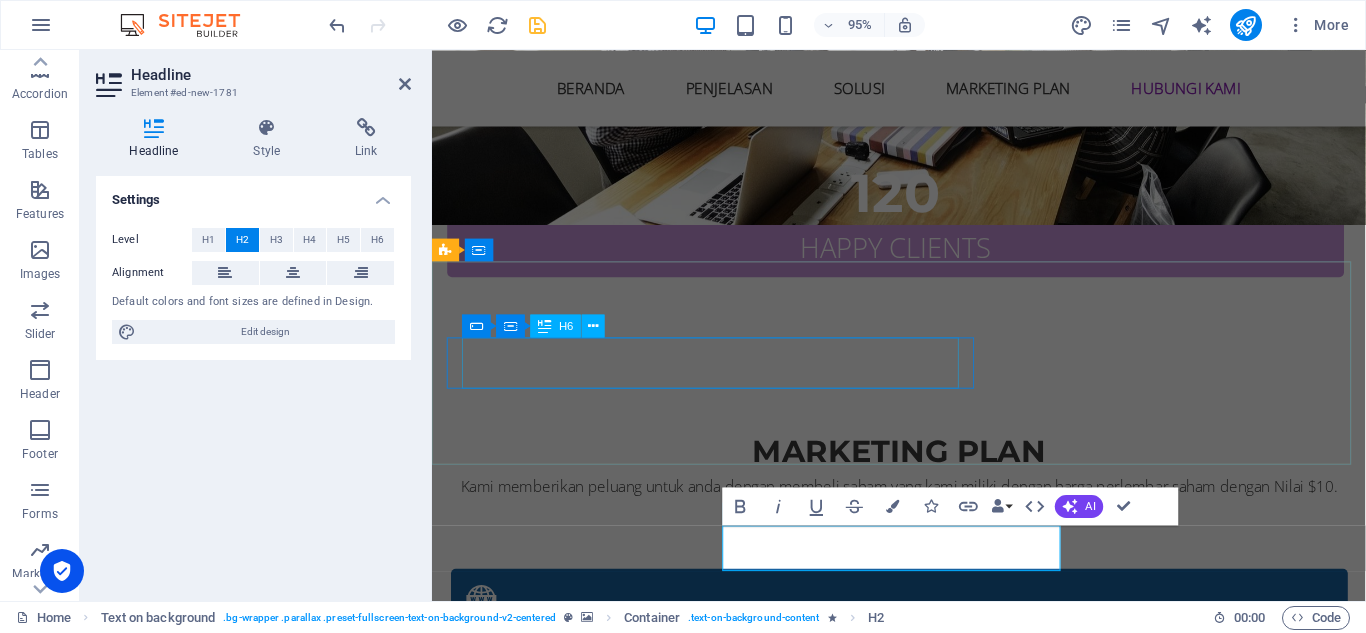 click on "DISCLAIMER" at bounding box center [920, 4091] 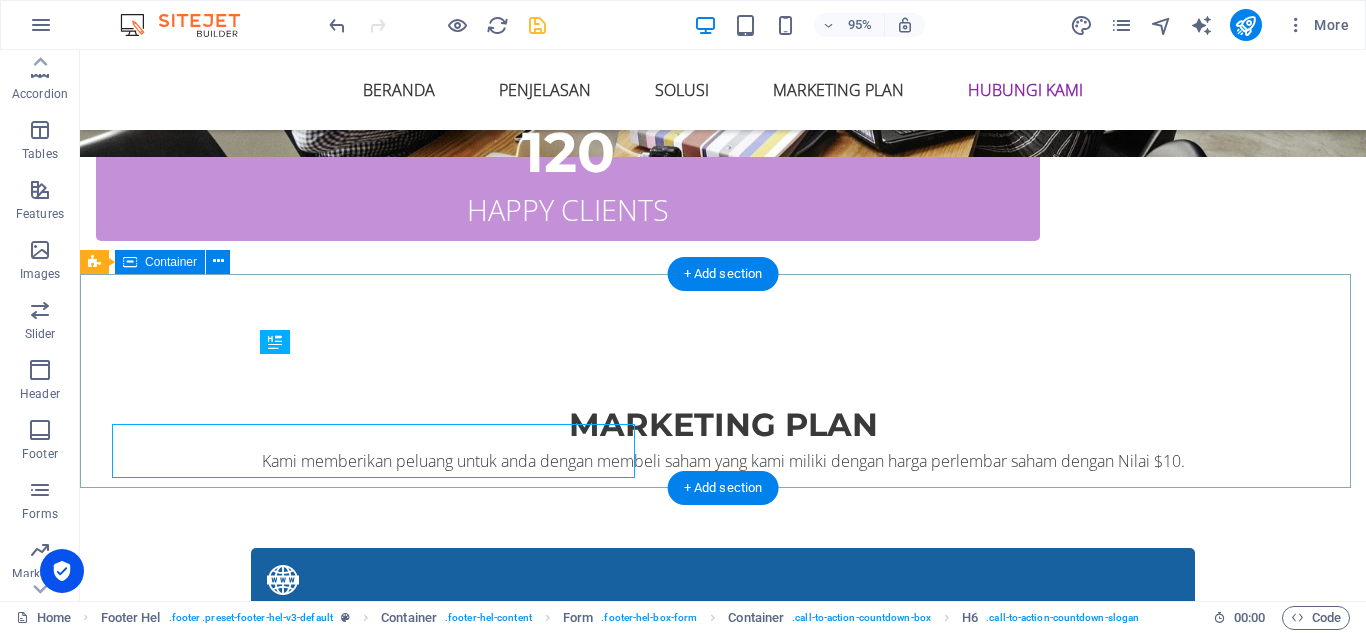 scroll, scrollTop: 9325, scrollLeft: 0, axis: vertical 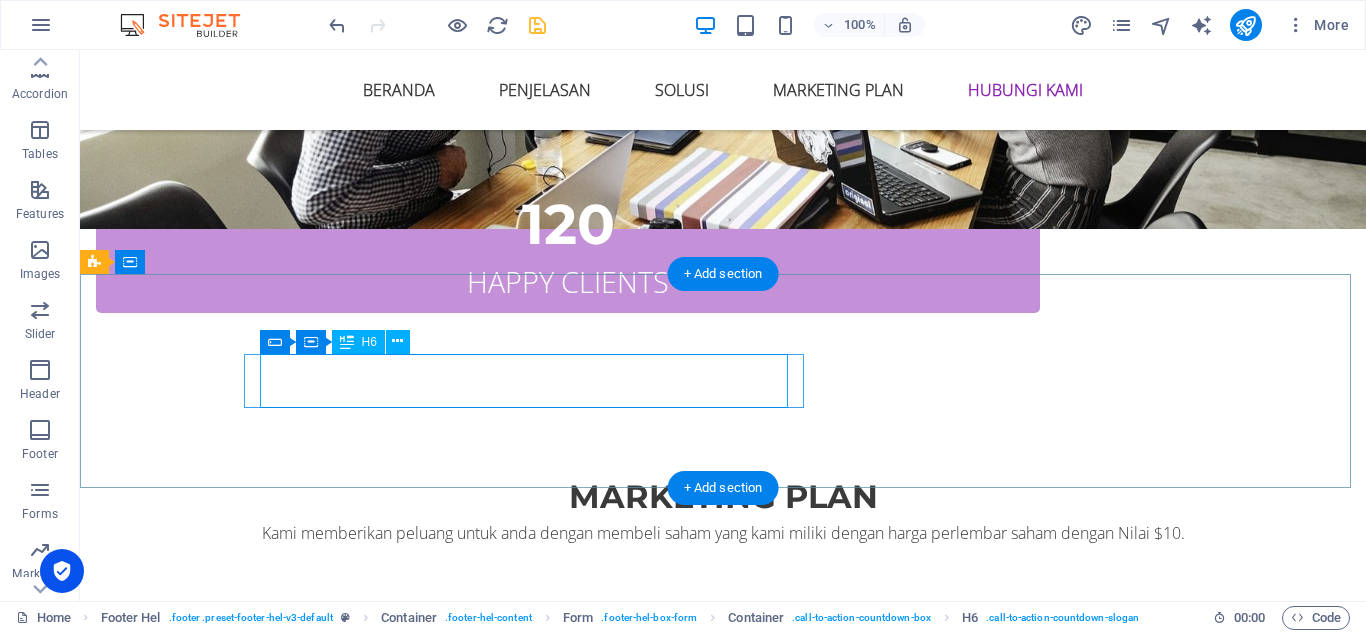 click on "DISCLAIMER" at bounding box center (568, 4115) 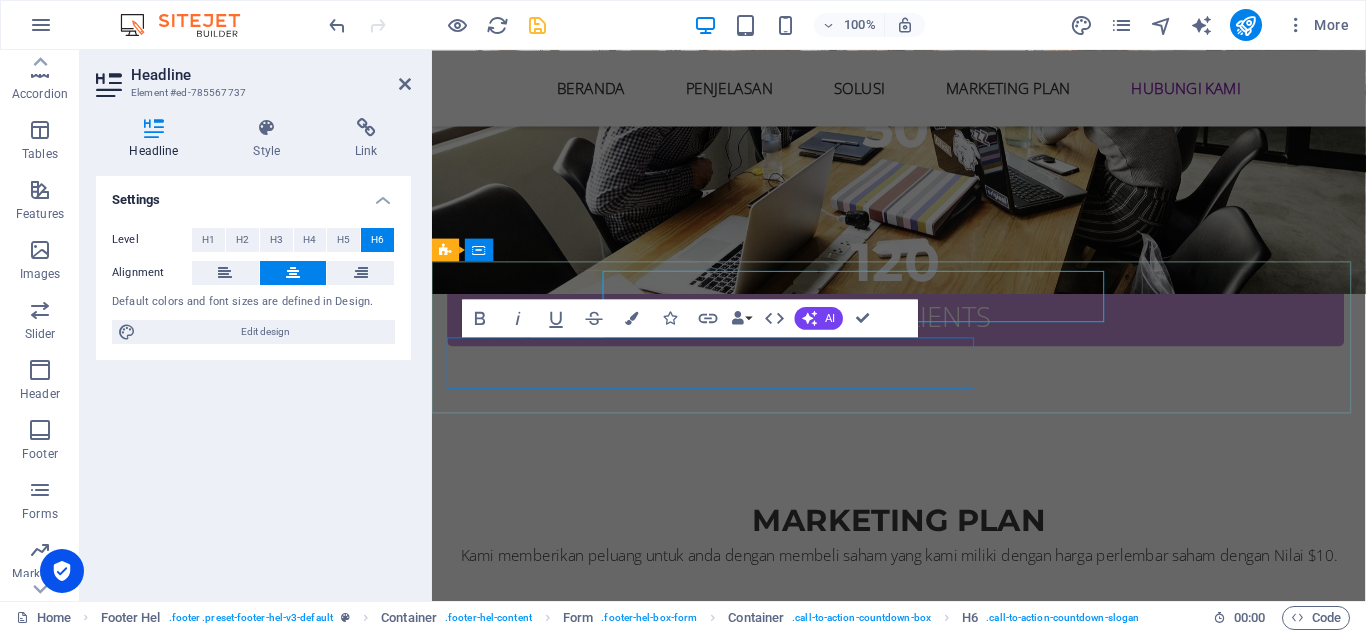 scroll, scrollTop: 9397, scrollLeft: 0, axis: vertical 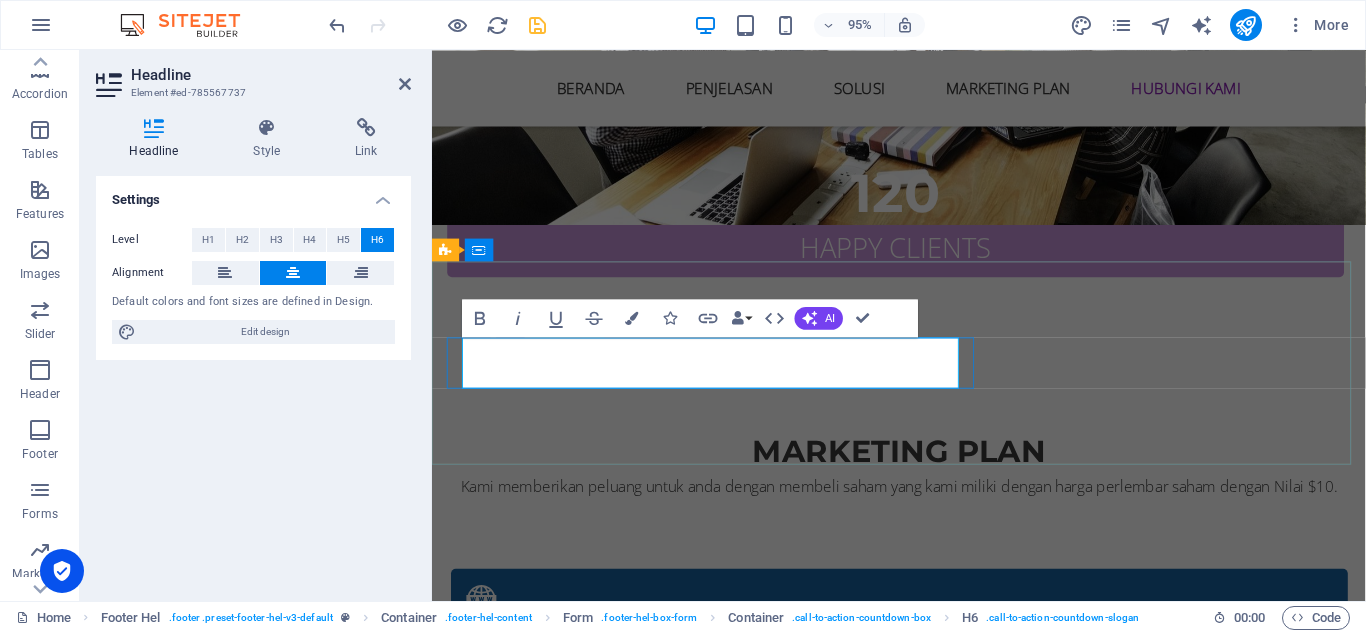 click on "​DISCLAIMER" at bounding box center [920, 4077] 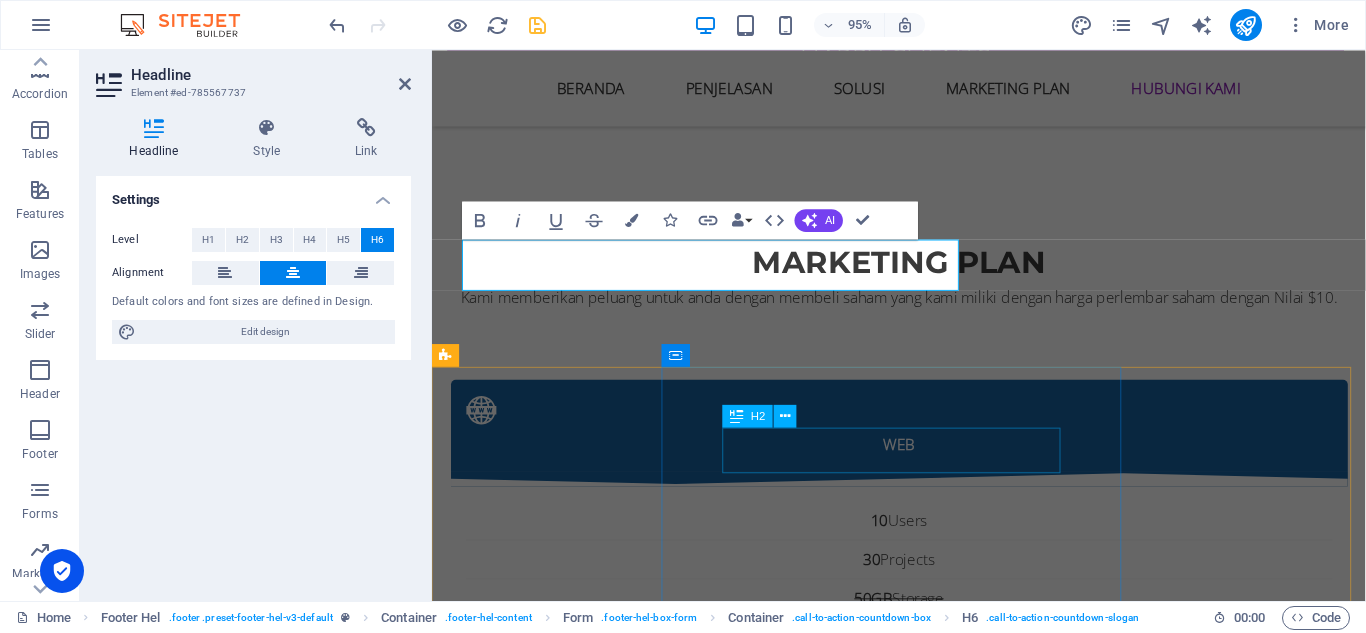 scroll, scrollTop: 9597, scrollLeft: 0, axis: vertical 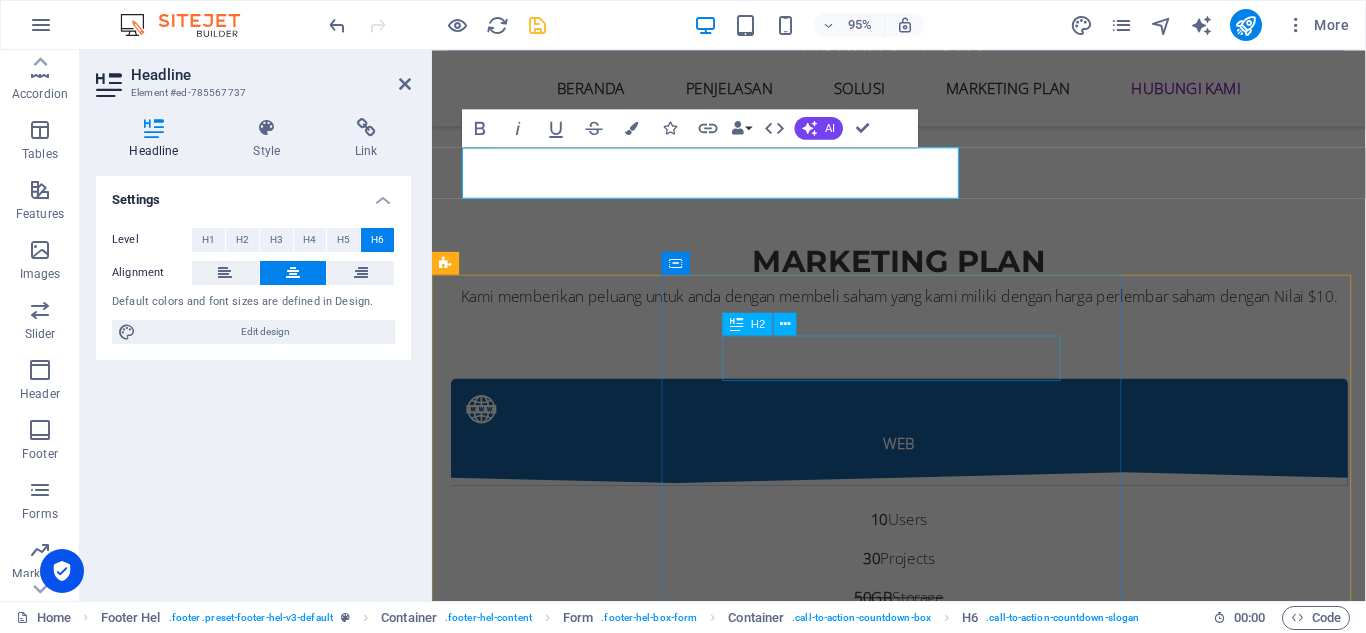 click on "Headline" at bounding box center [923, 4815] 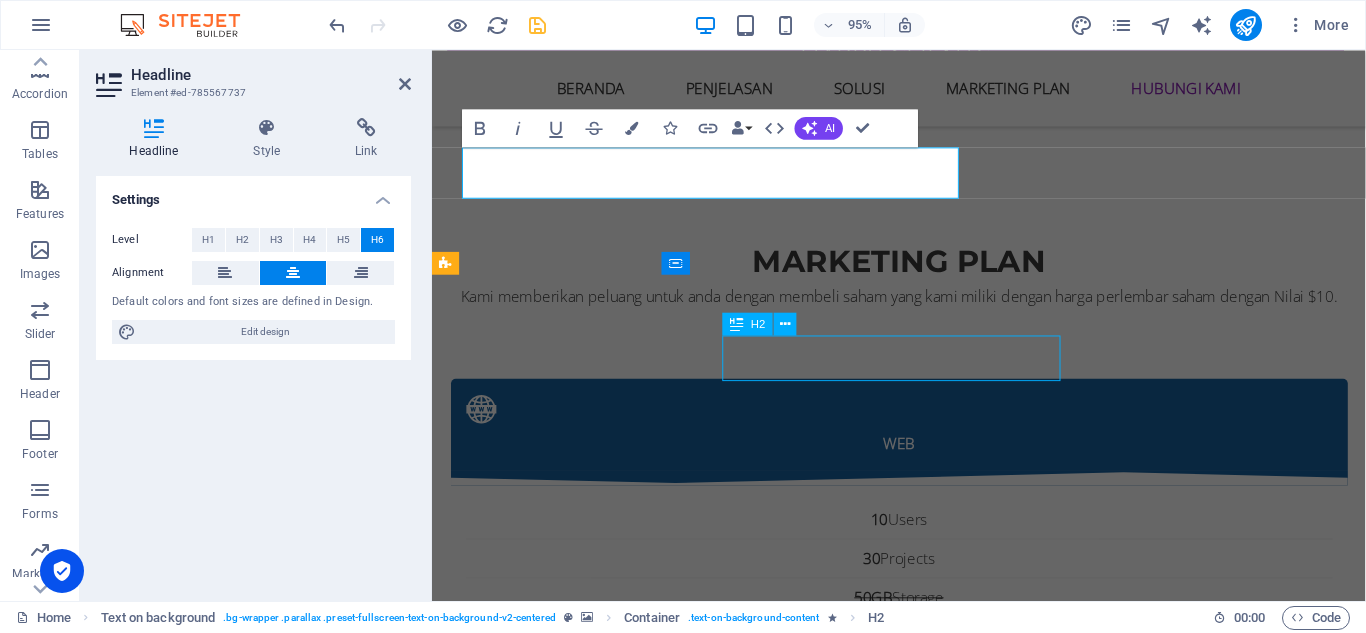 click on "Headline" at bounding box center (923, 4815) 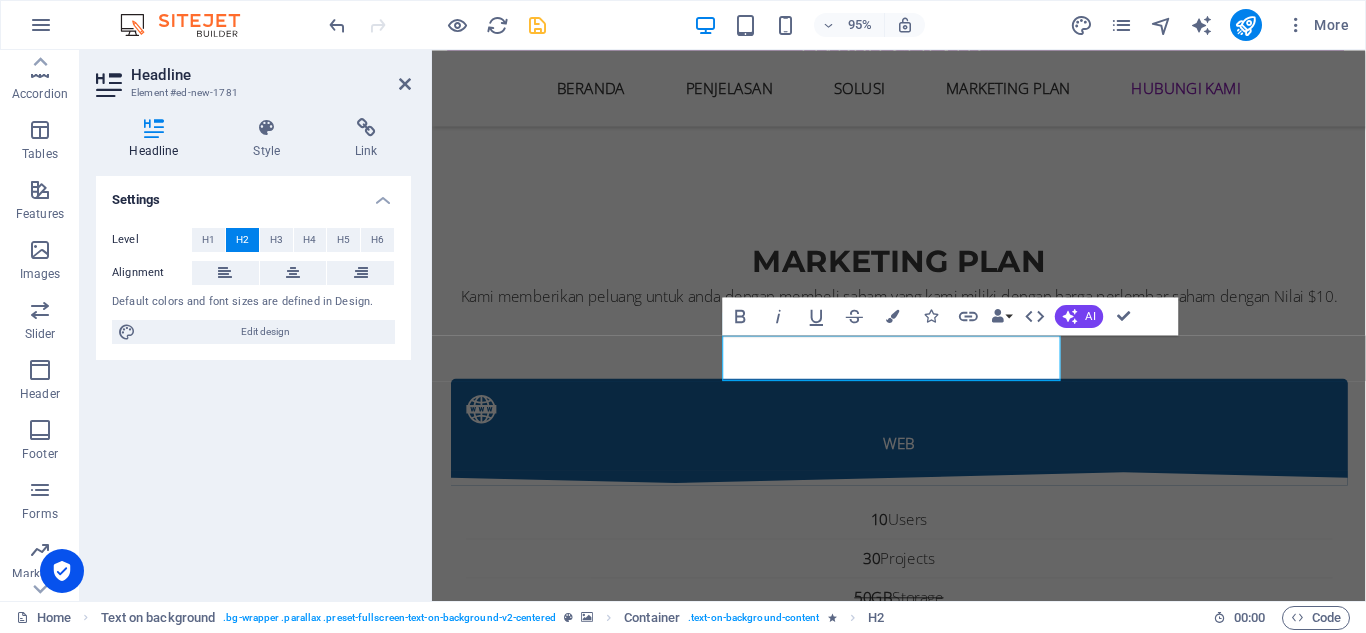 click at bounding box center [923, 4244] 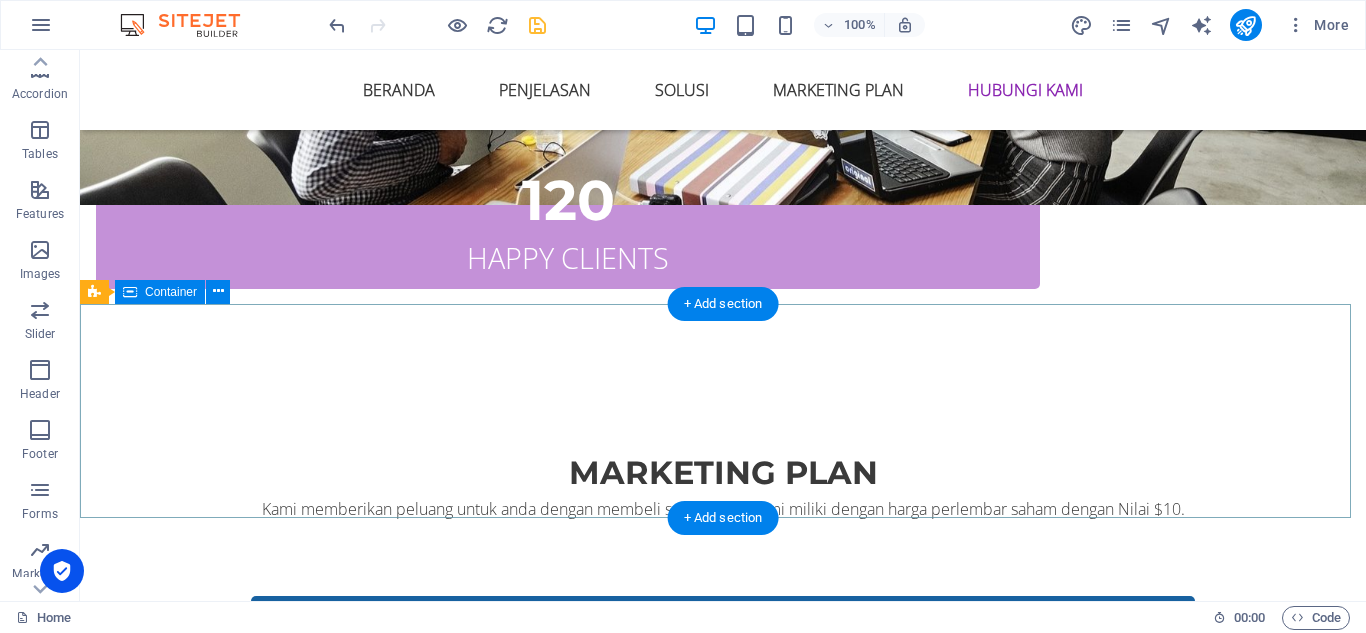 scroll, scrollTop: 9427, scrollLeft: 0, axis: vertical 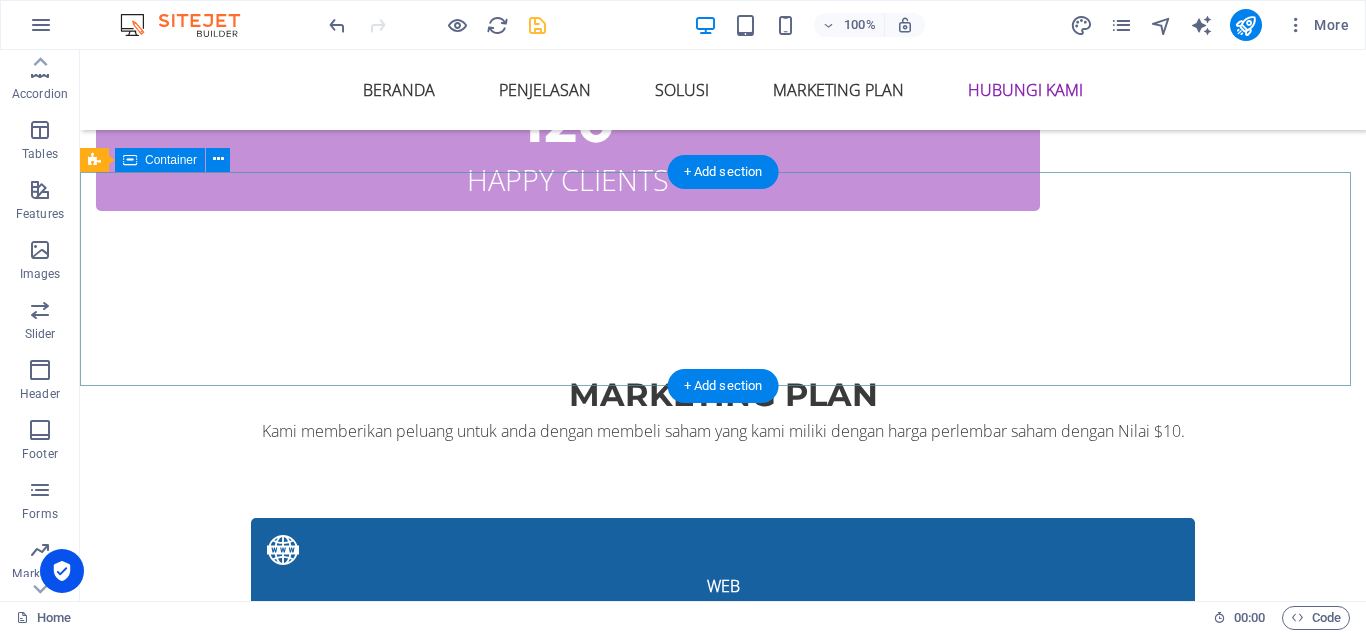 click at bounding box center (723, 4013) 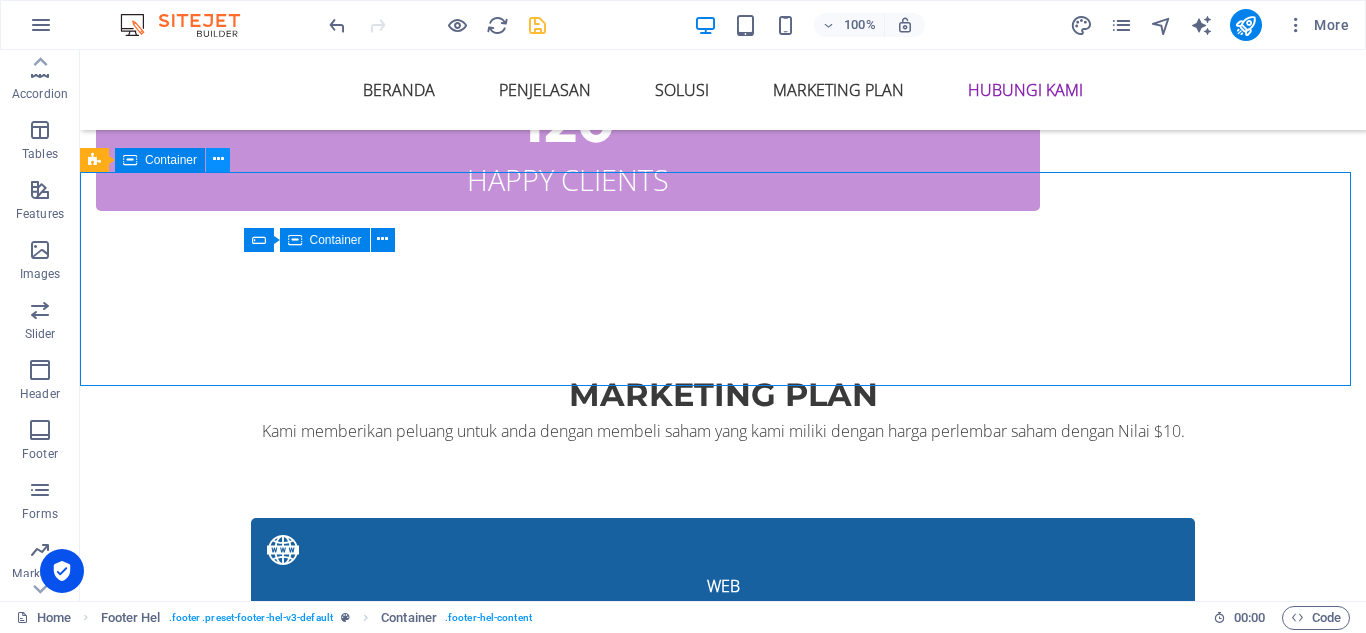 click at bounding box center (218, 159) 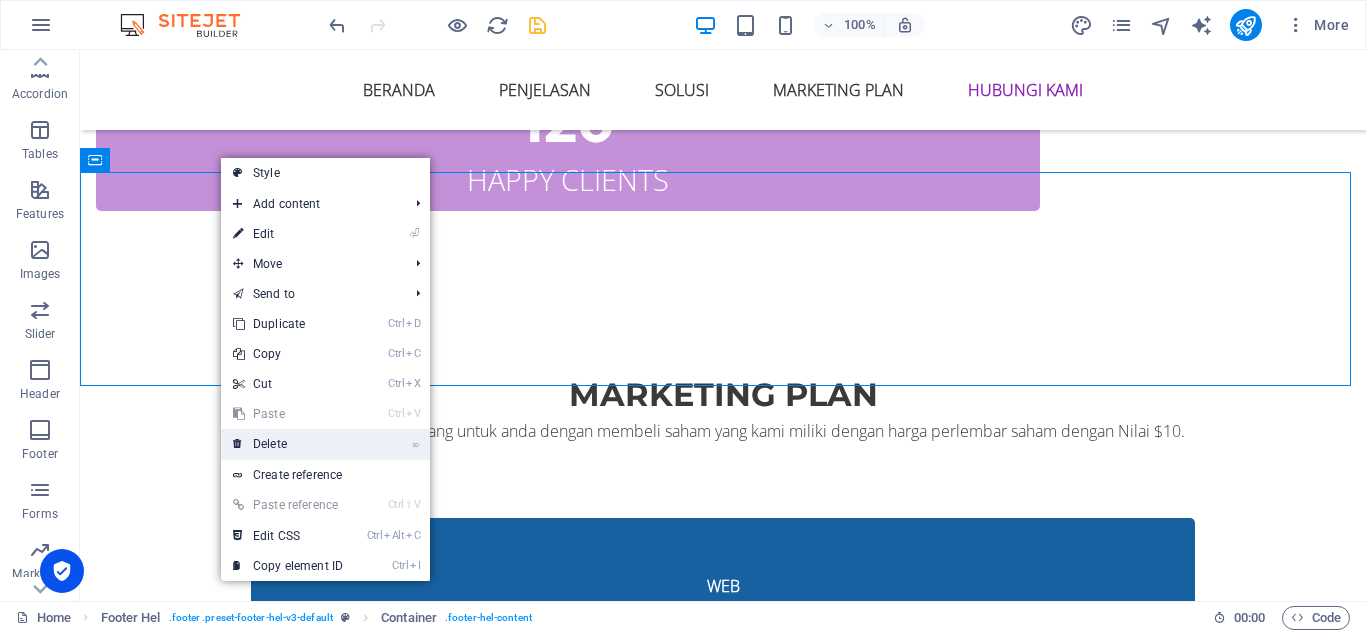 click on "⌦  Delete" at bounding box center (288, 444) 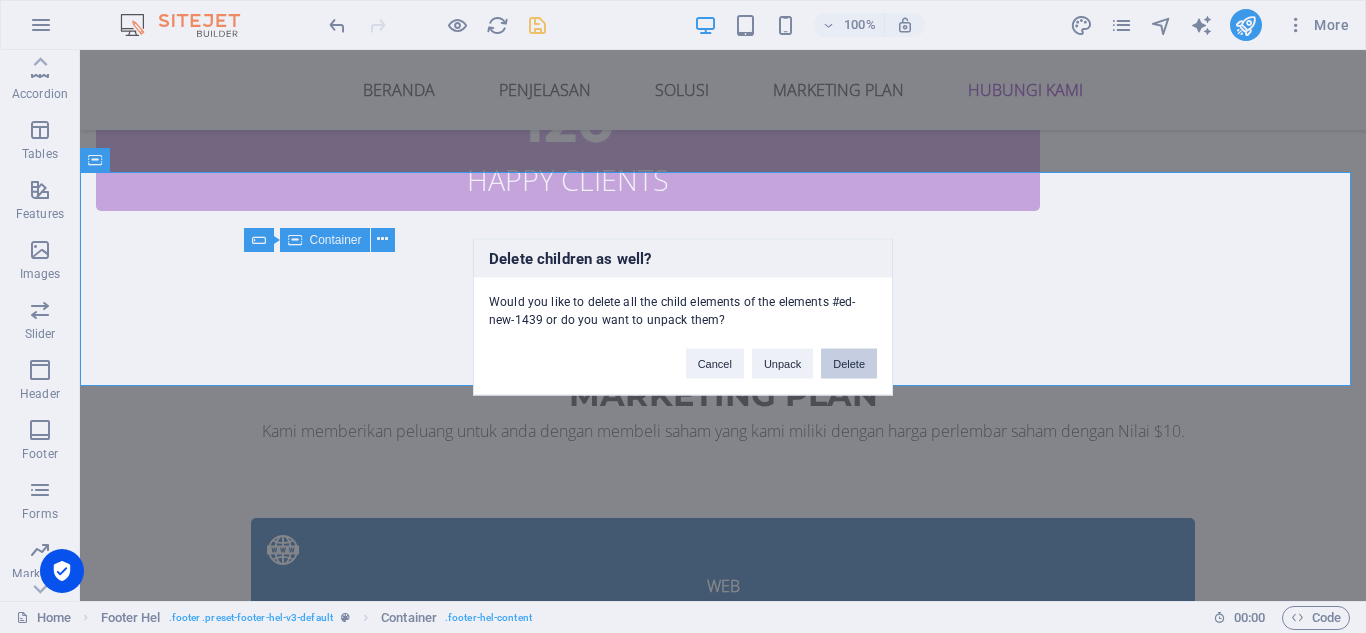 click on "Delete" at bounding box center (849, 363) 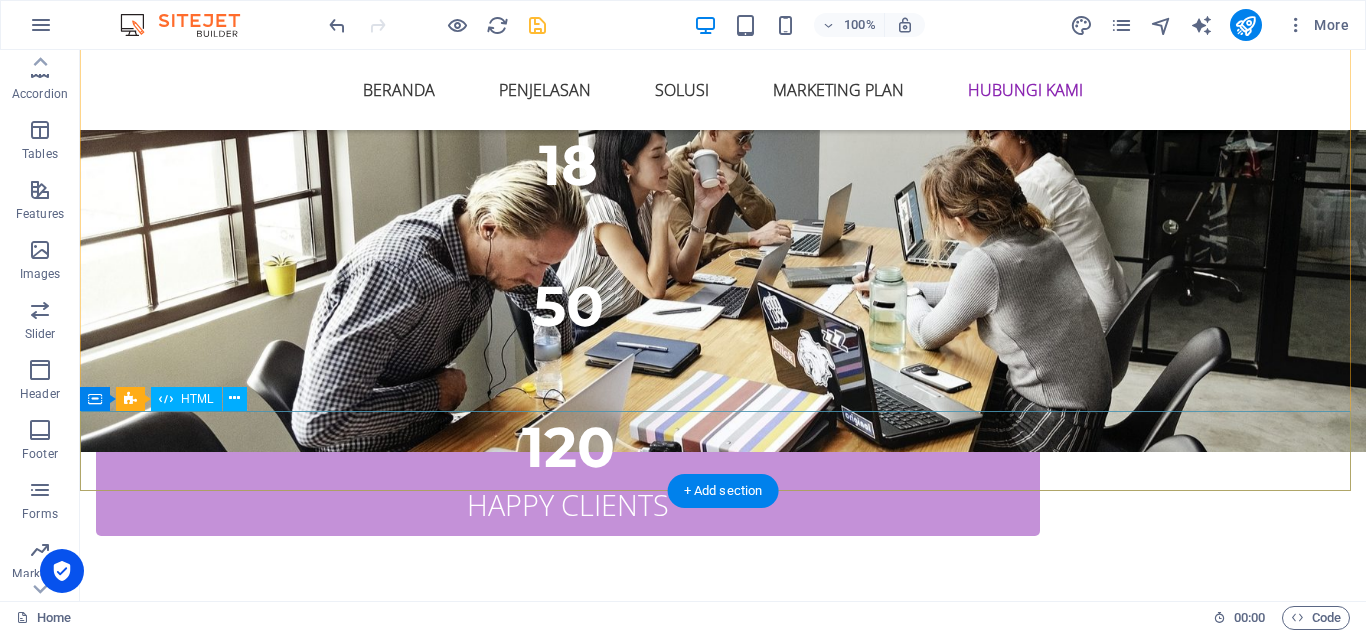 scroll, scrollTop: 9502, scrollLeft: 0, axis: vertical 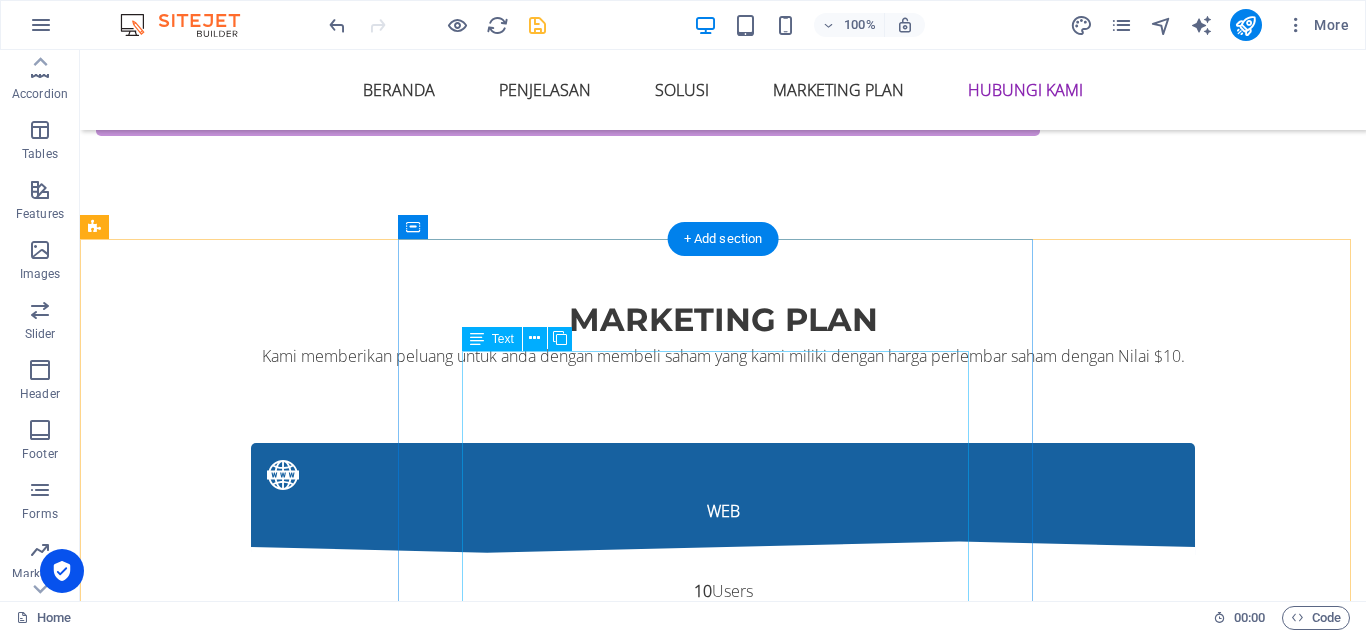 click on "Website ini bukan merupakan website official, melainkan website promosi mitra resmi [DOMAIN_NAME] program Affiliasi dari [DOMAIN_NAME] Berikut ini adalah link situs resmi : [URL] opsi binary mungkin tidak cocok untuk semua orang, maka pastikan Anda memahami sepenuhnya risiko yang terlibat. Kerugian Anda dapat melebihi setoran awal Anda [PERSON_NAME] tidak akan memiliki atau memperoleh bunga dari aset [DOMAIN_NAME] adalah instrumen yang sangat kompleks [PERSON_NAME] memiliki risiko kehilangan [PERSON_NAME] tinggi dengan cepat berhubung adanya leverage. 63% akun investor ritel kehilangan [PERSON_NAME] ketika bertrading CFD pada Deriv Investments (Europe) Limited. Anda harus mempertimbangkan lebih lanjut apakah Anda benar benar memahami cara kerja CFD [PERSON_NAME] apakah Anda mampu mengambil risiko tinggi untuk kehilangan seluruh [PERSON_NAME]." at bounding box center [723, 4800] 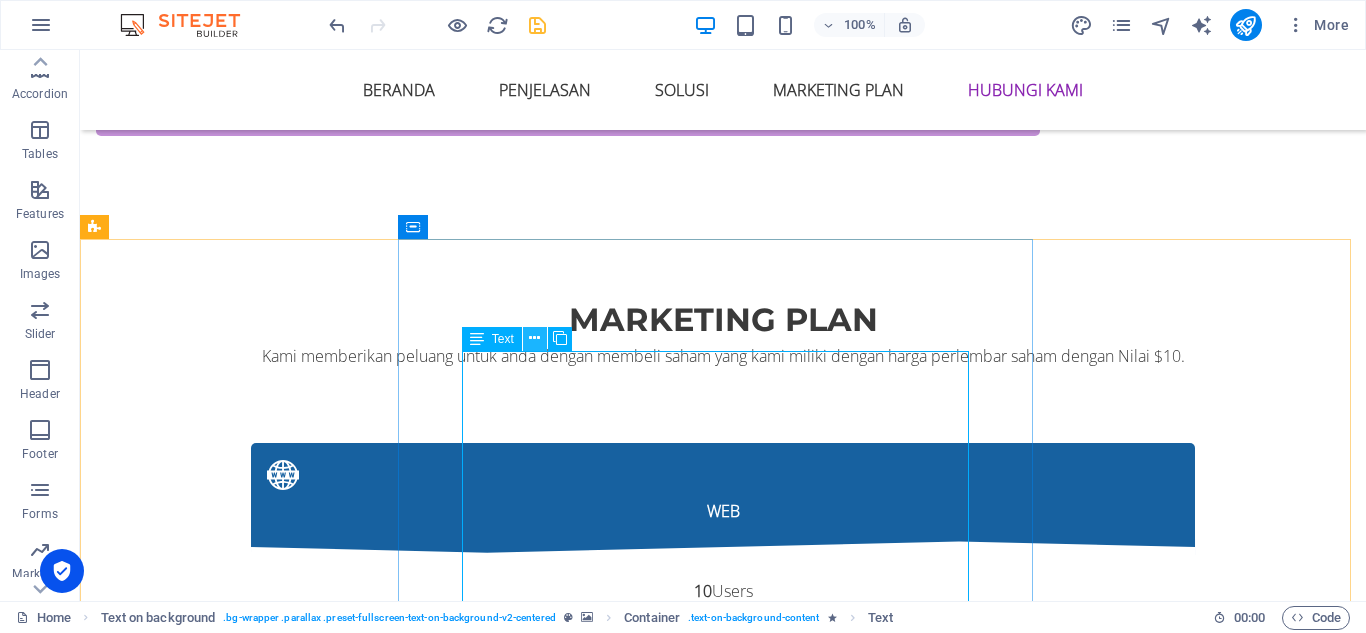 click at bounding box center [534, 338] 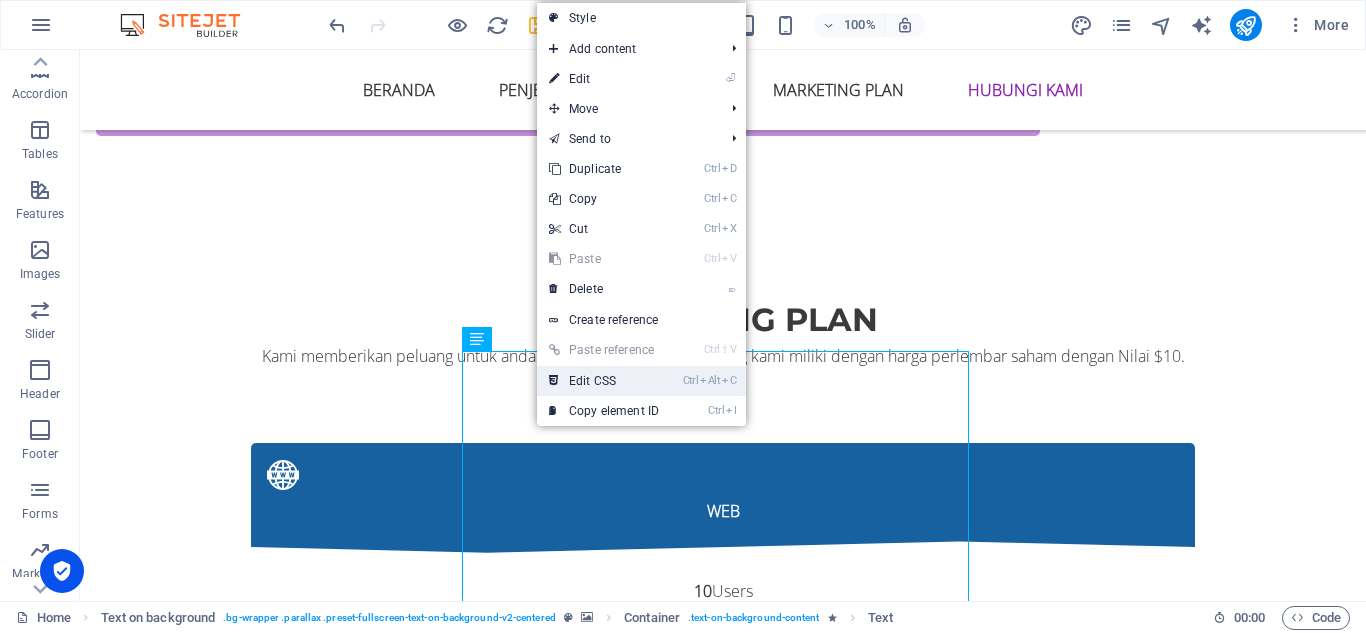click on "Ctrl Alt C  Edit CSS" at bounding box center [604, 381] 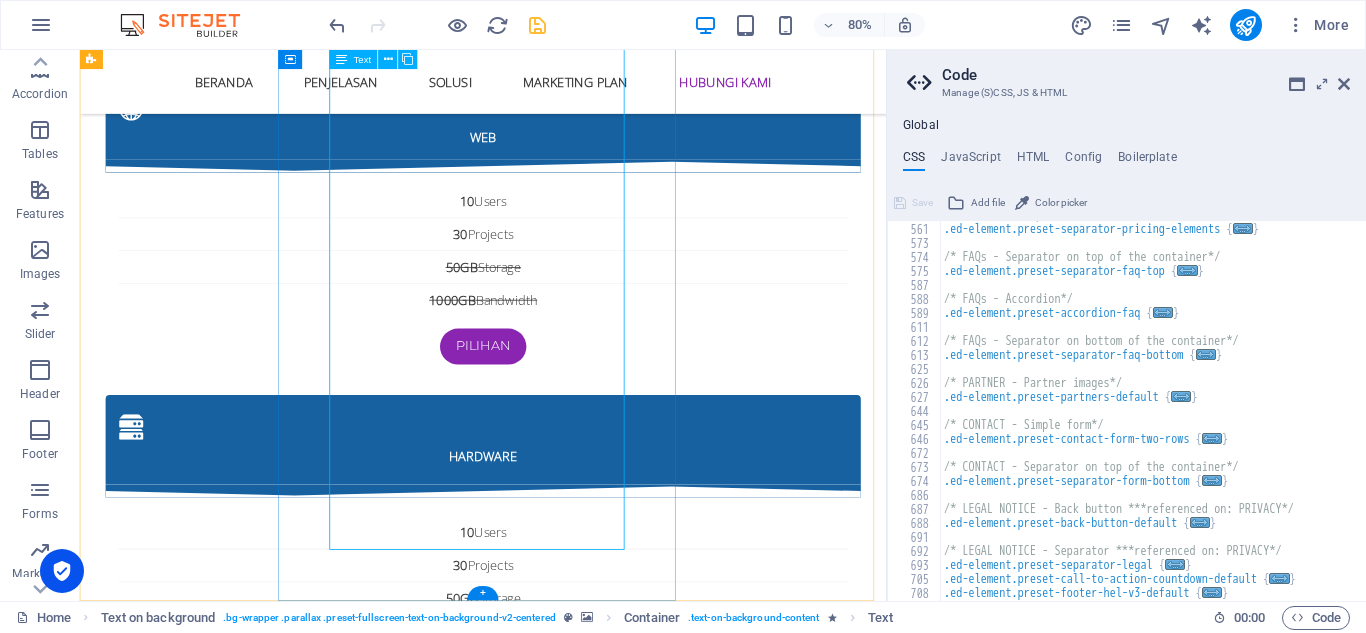 scroll, scrollTop: 2085, scrollLeft: 0, axis: vertical 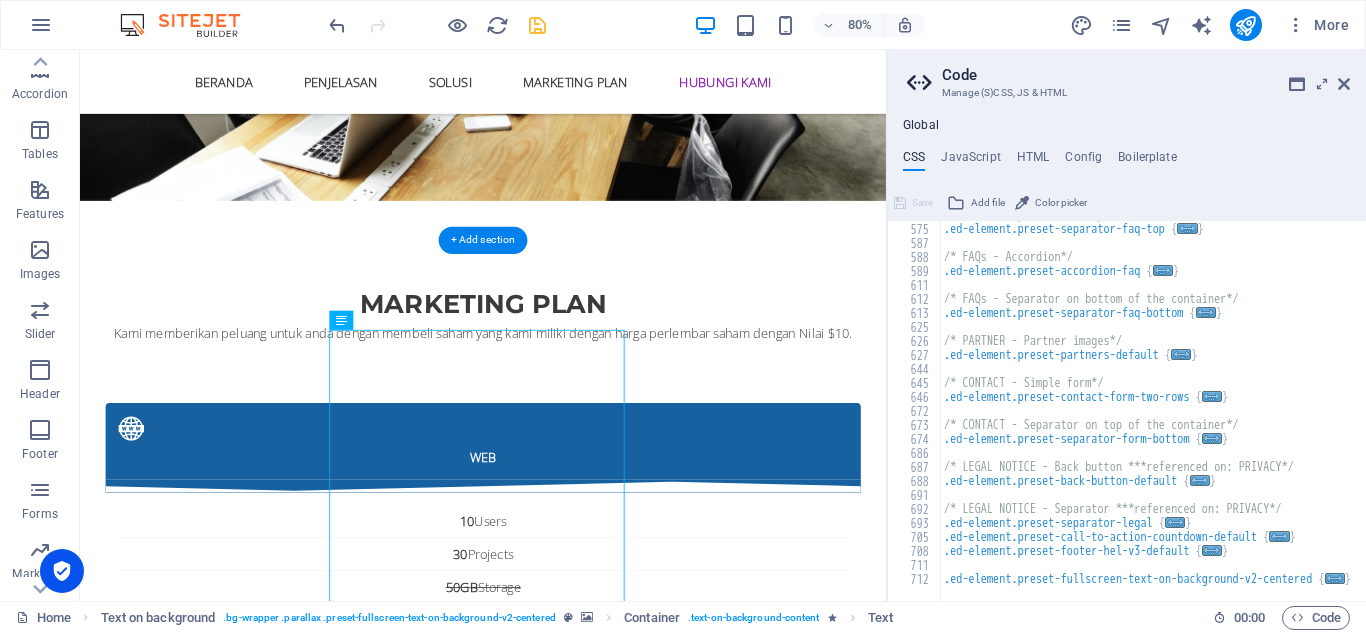 click at bounding box center (584, 4288) 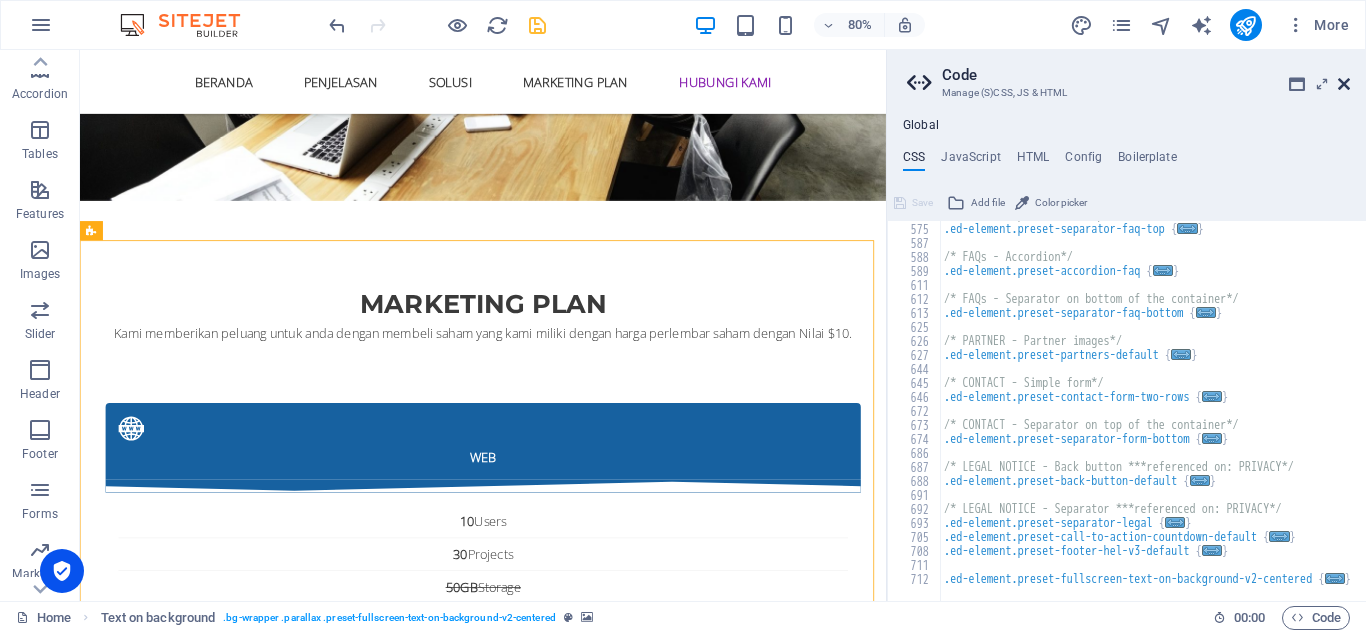 drag, startPoint x: 1338, startPoint y: 81, endPoint x: 1249, endPoint y: 40, distance: 97.98979 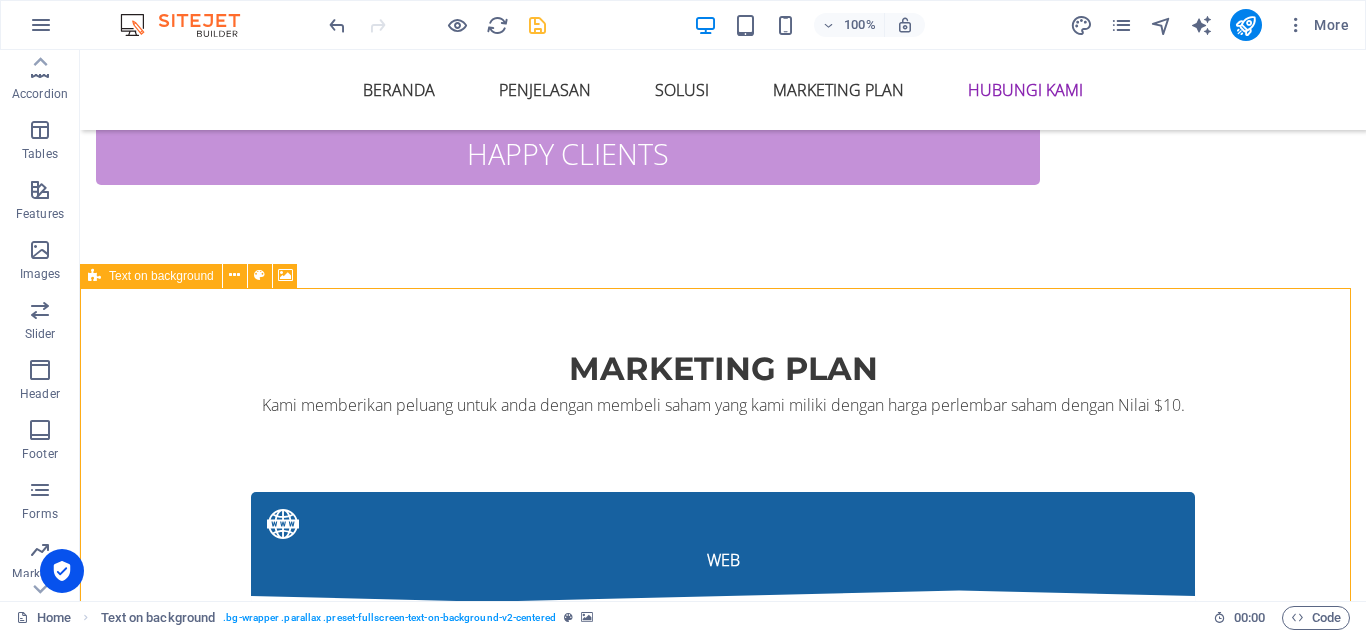 click on "Text on background" at bounding box center [161, 276] 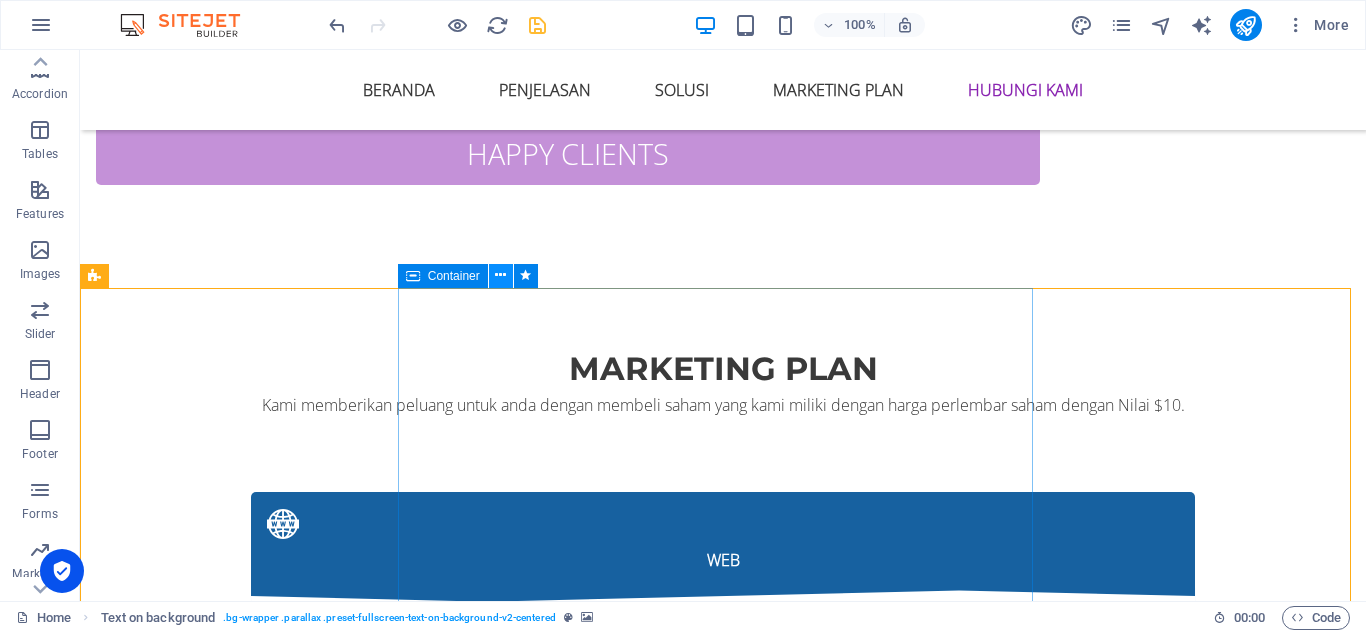 click at bounding box center [500, 275] 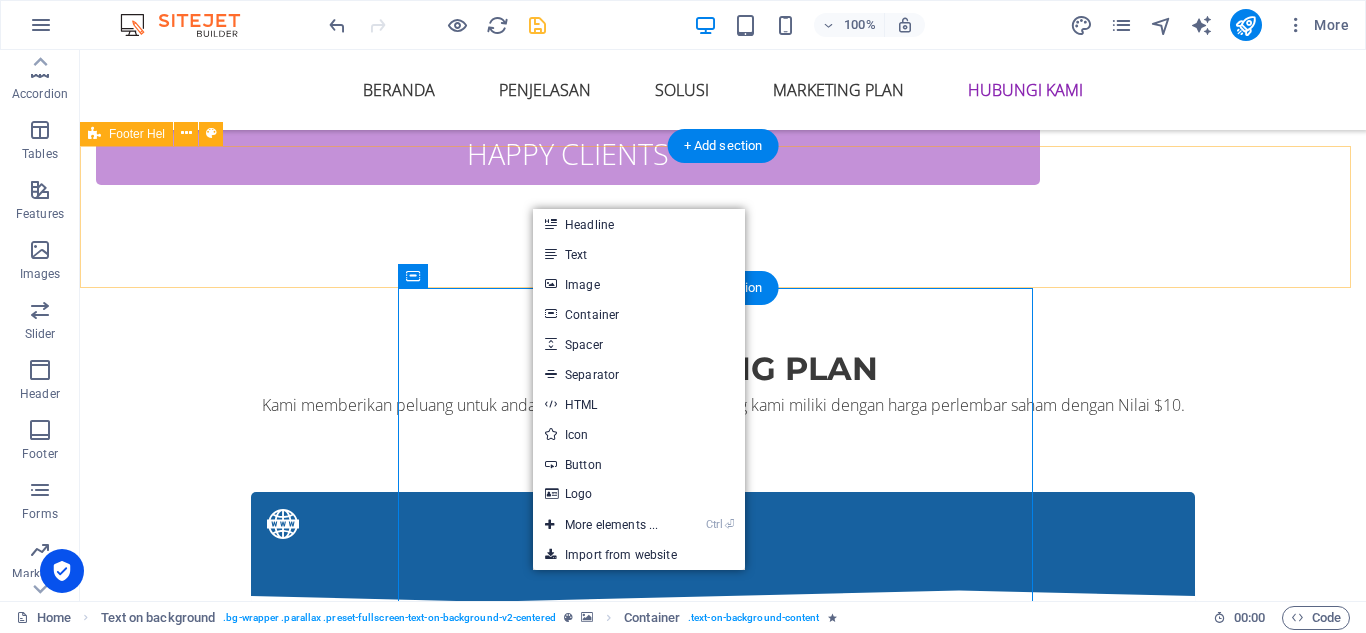 click on "Drop content here or  Add elements  Paste clipboard" at bounding box center (723, 3951) 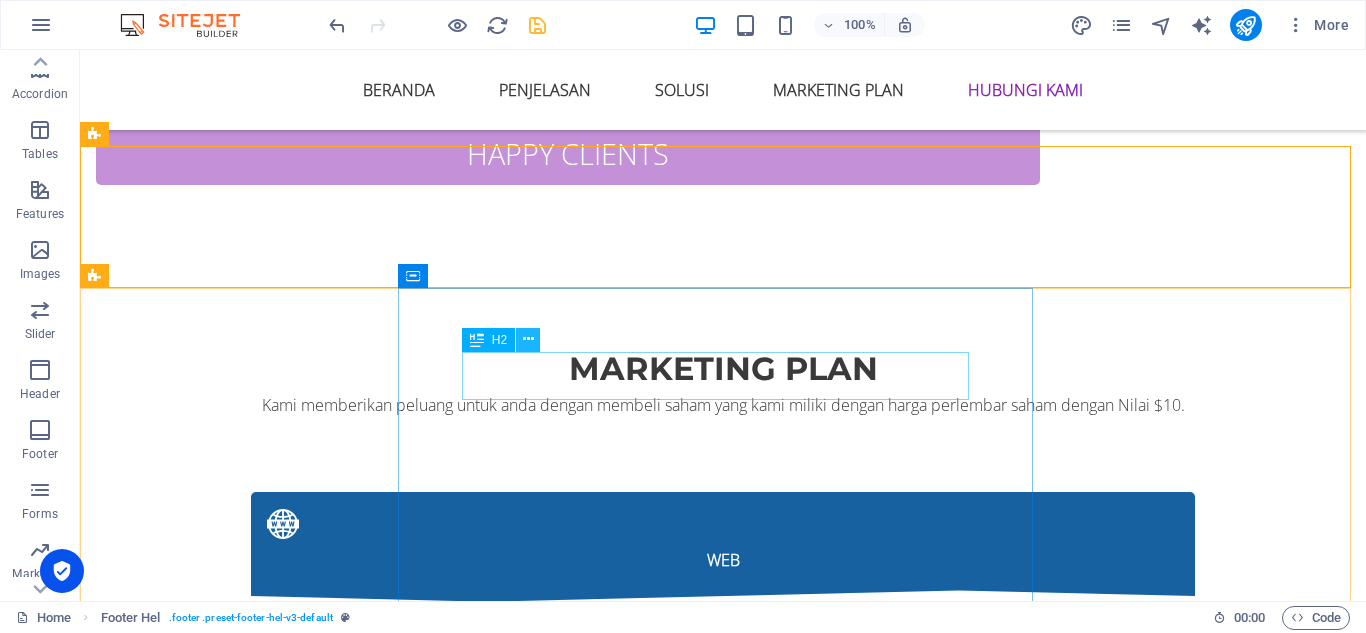 click at bounding box center (528, 339) 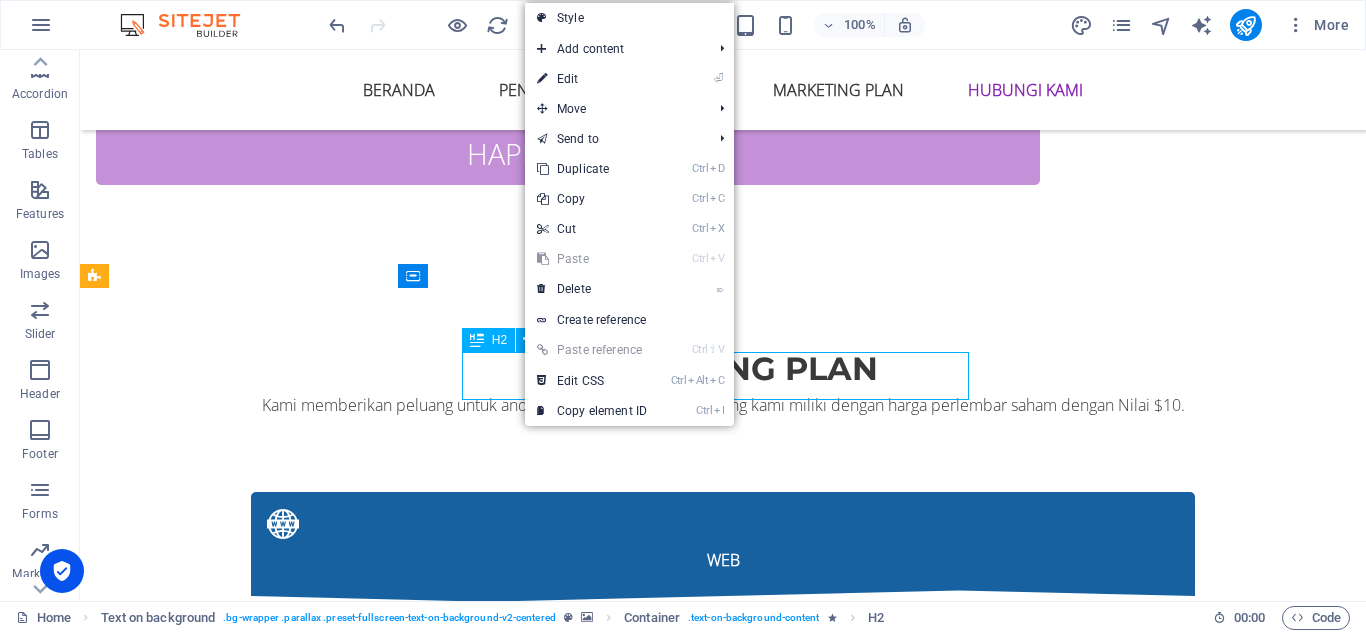 click at bounding box center [477, 340] 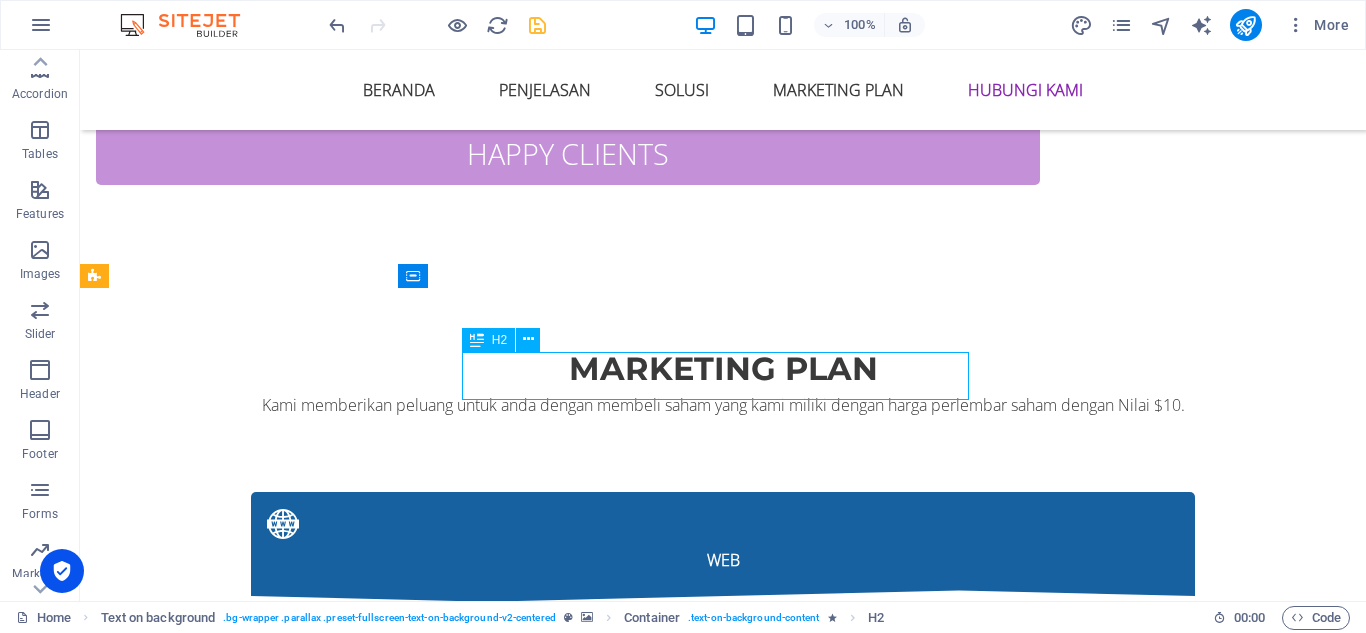 click at bounding box center [477, 340] 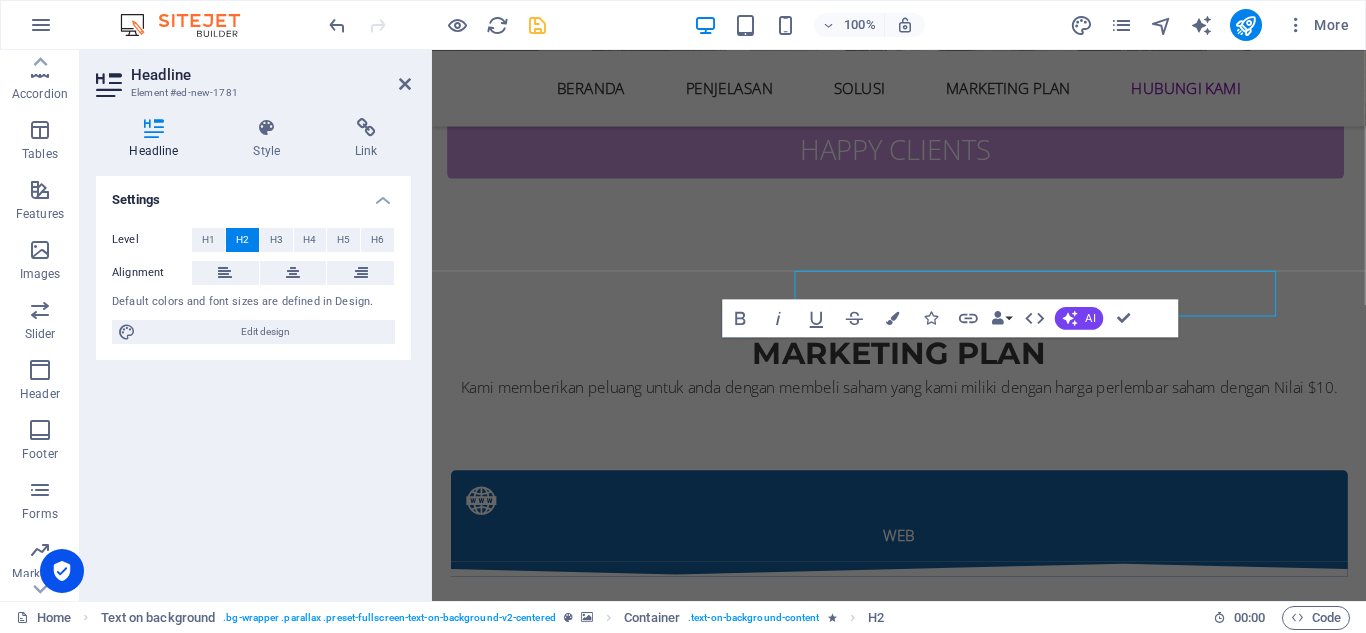 scroll, scrollTop: 9523, scrollLeft: 0, axis: vertical 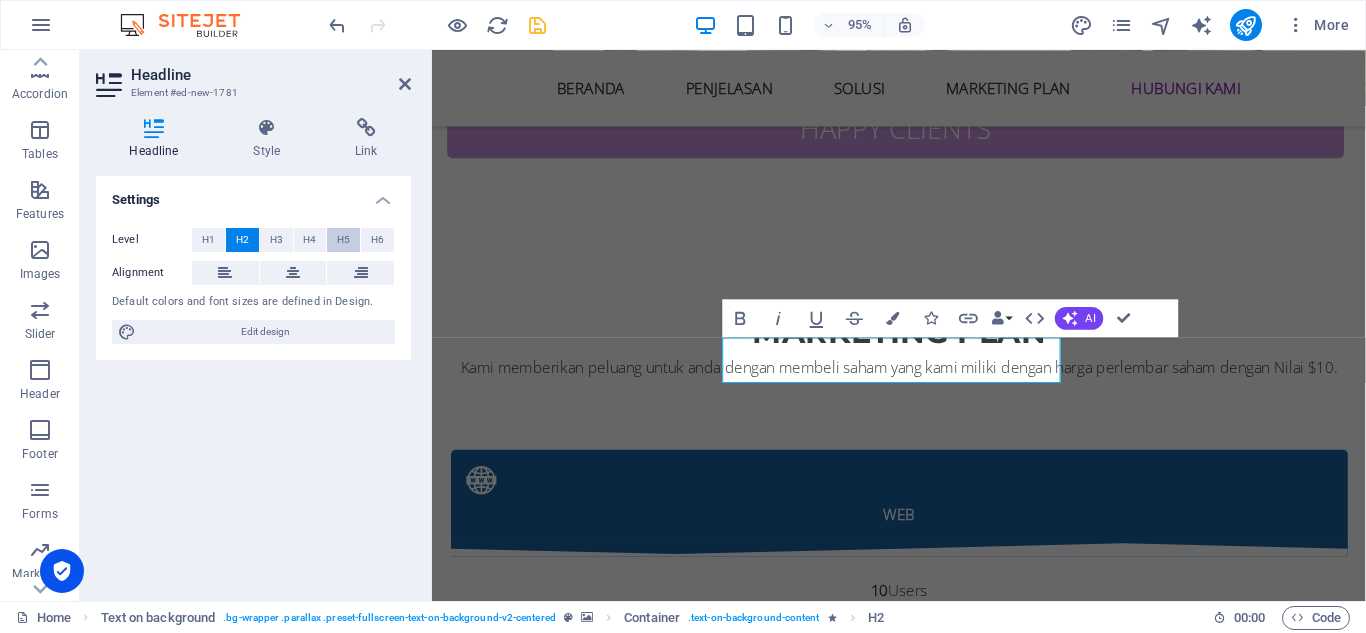 click on "H5" at bounding box center [343, 240] 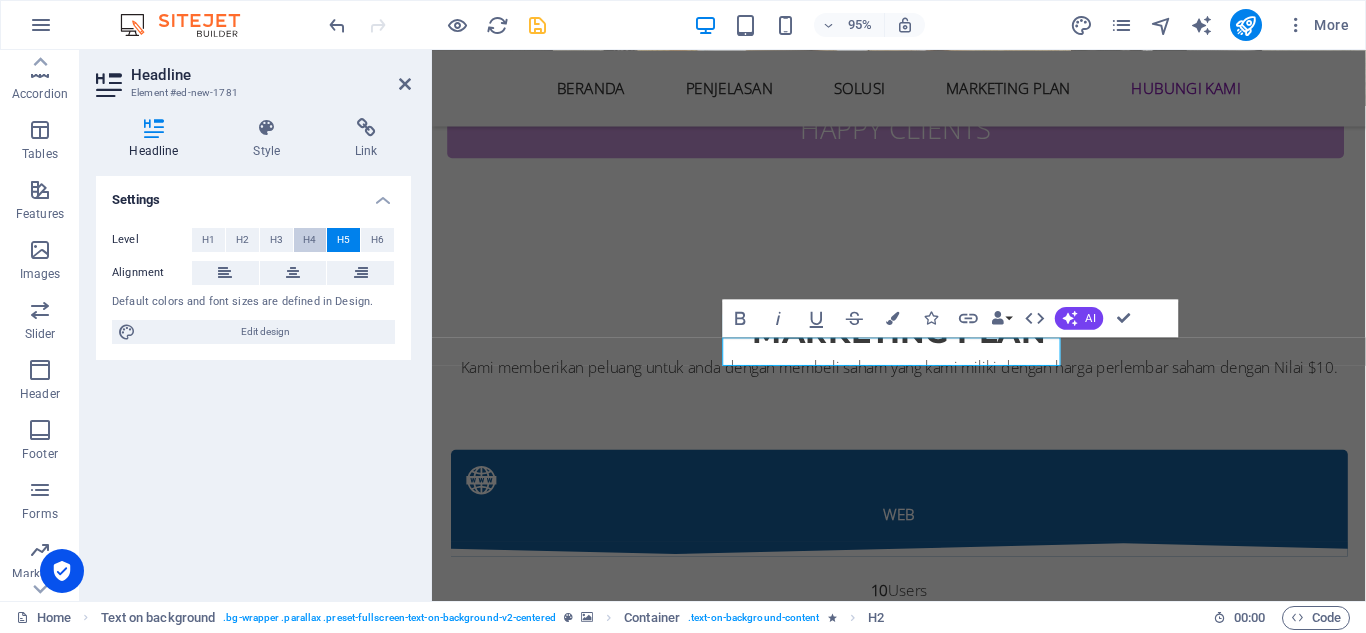 click on "H4" at bounding box center [309, 240] 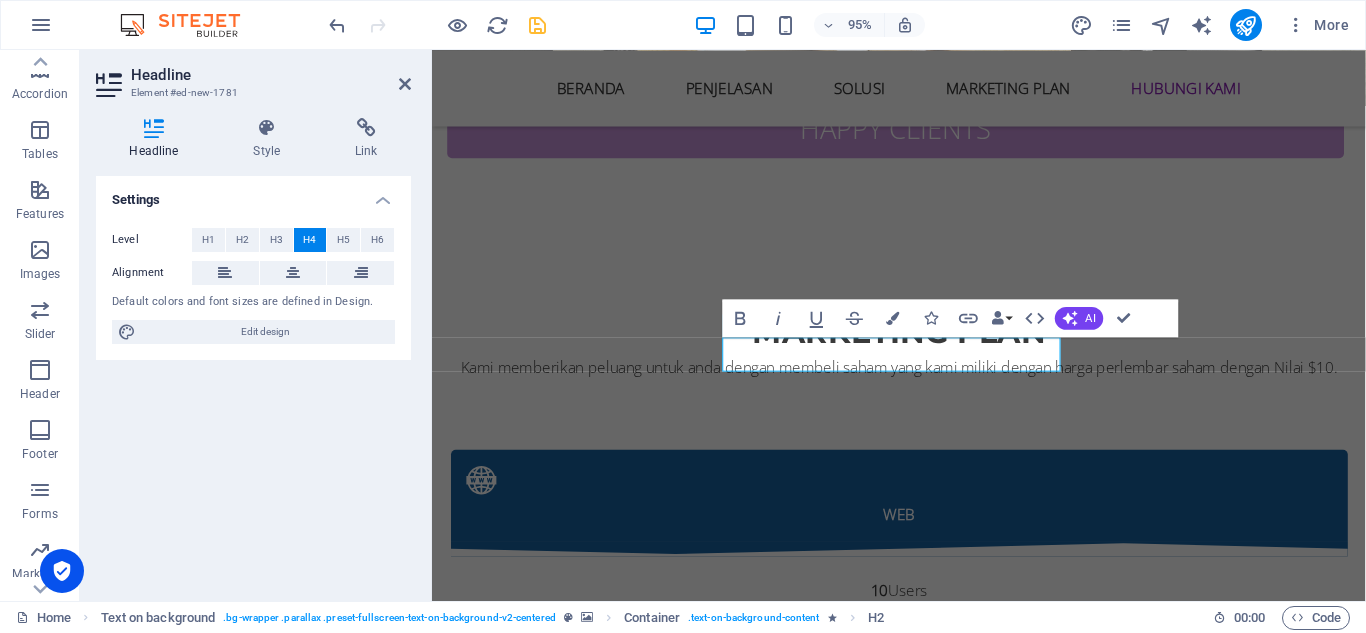 click at bounding box center [923, 4242] 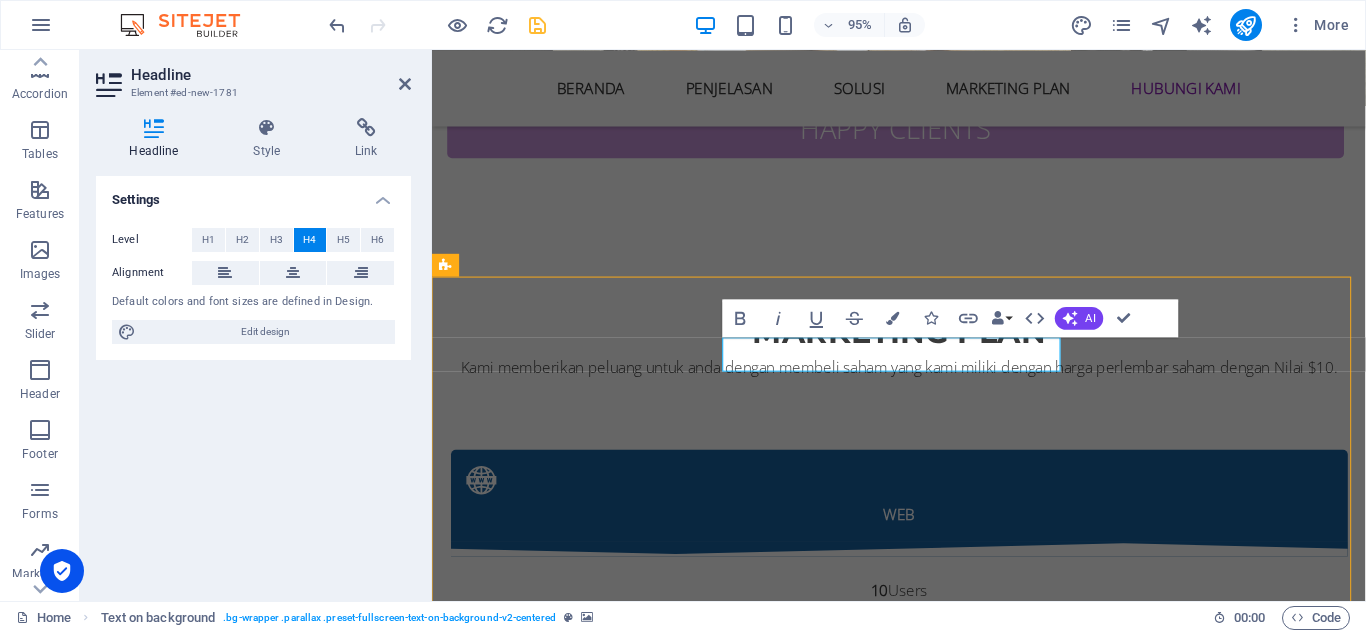 scroll, scrollTop: 9453, scrollLeft: 0, axis: vertical 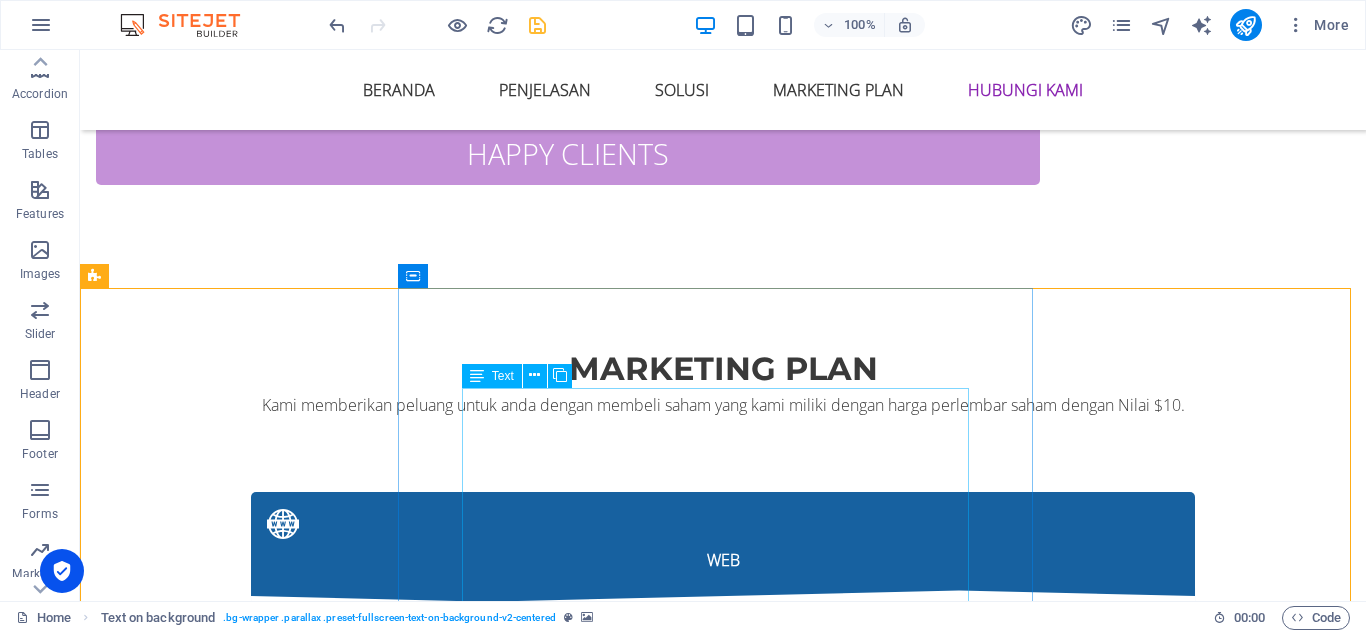 click on "Text" at bounding box center [503, 376] 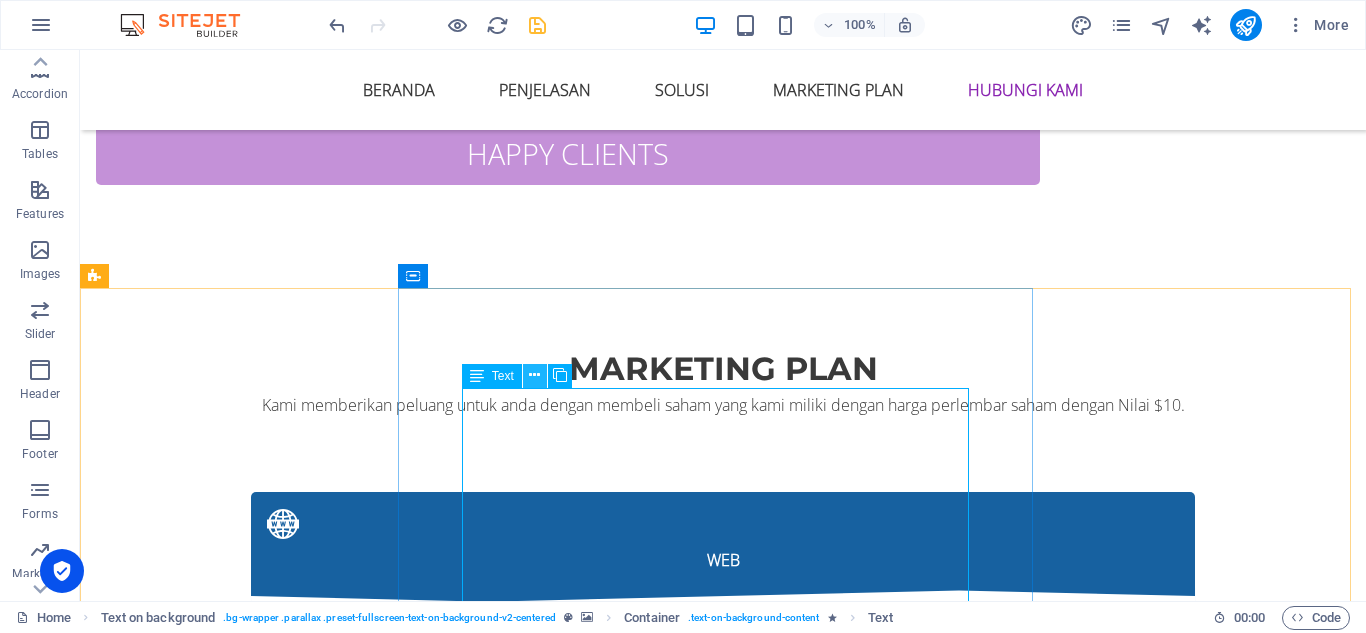 click at bounding box center (534, 375) 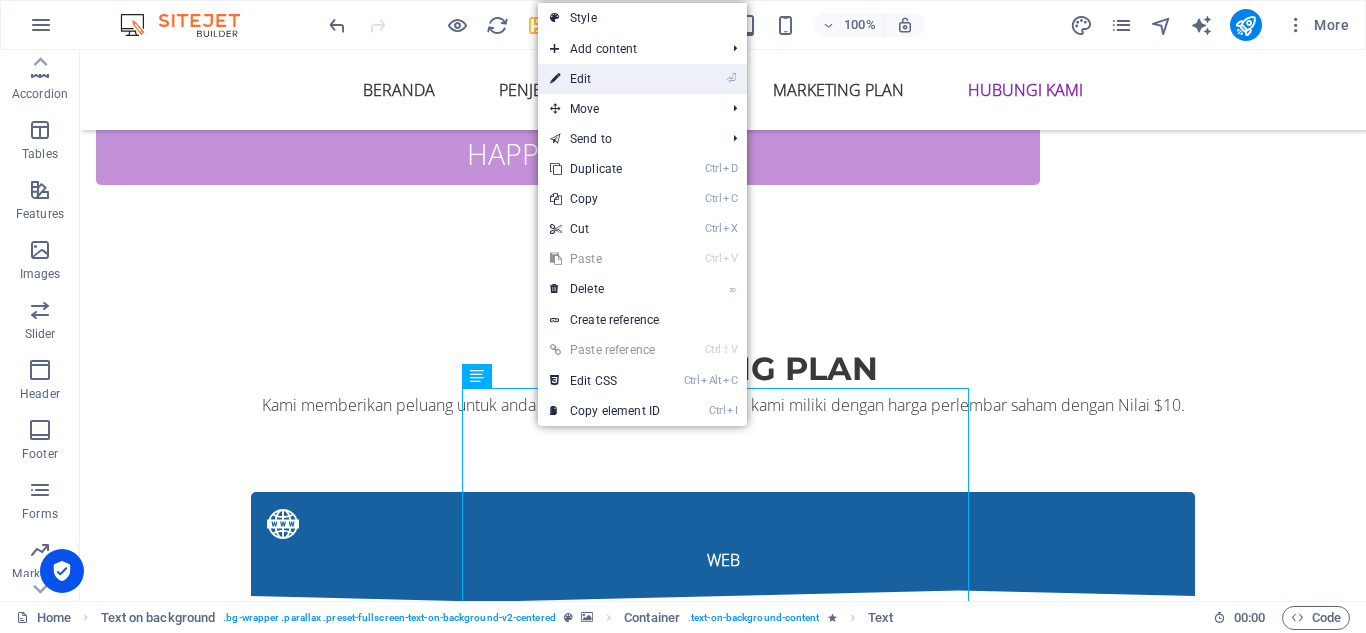 drag, startPoint x: 641, startPoint y: 76, endPoint x: 219, endPoint y: 37, distance: 423.7983 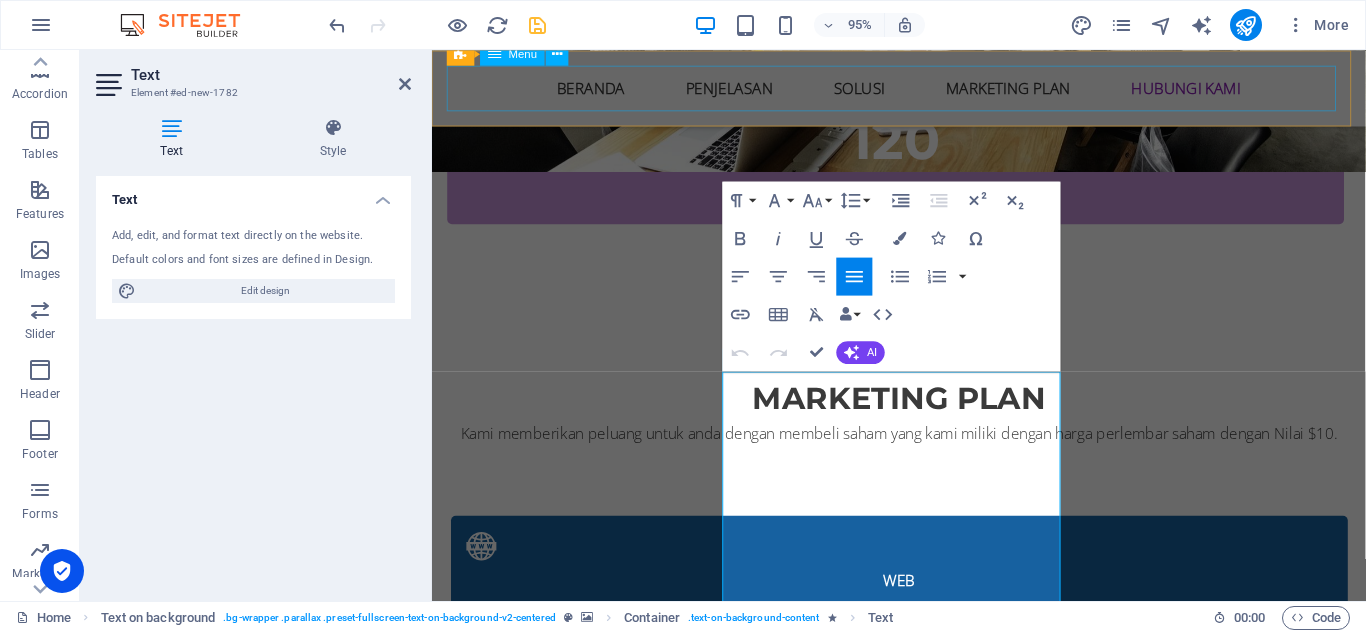 scroll, scrollTop: 9523, scrollLeft: 0, axis: vertical 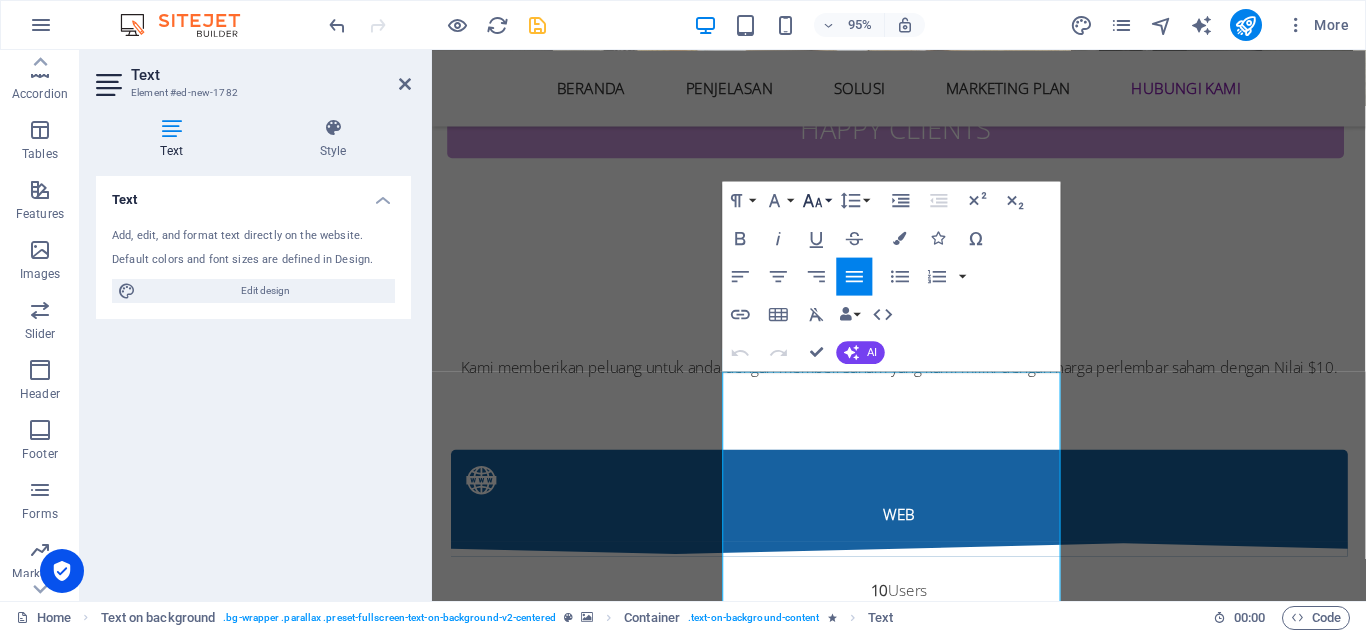 click 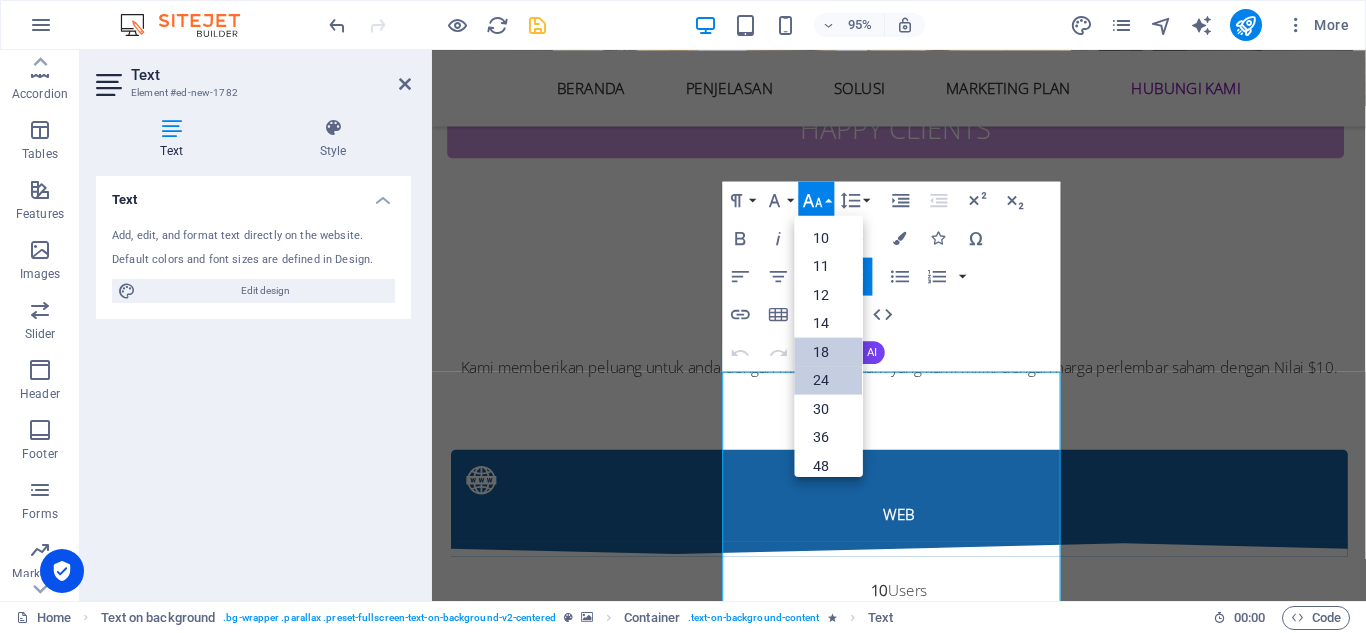 scroll, scrollTop: 0, scrollLeft: 0, axis: both 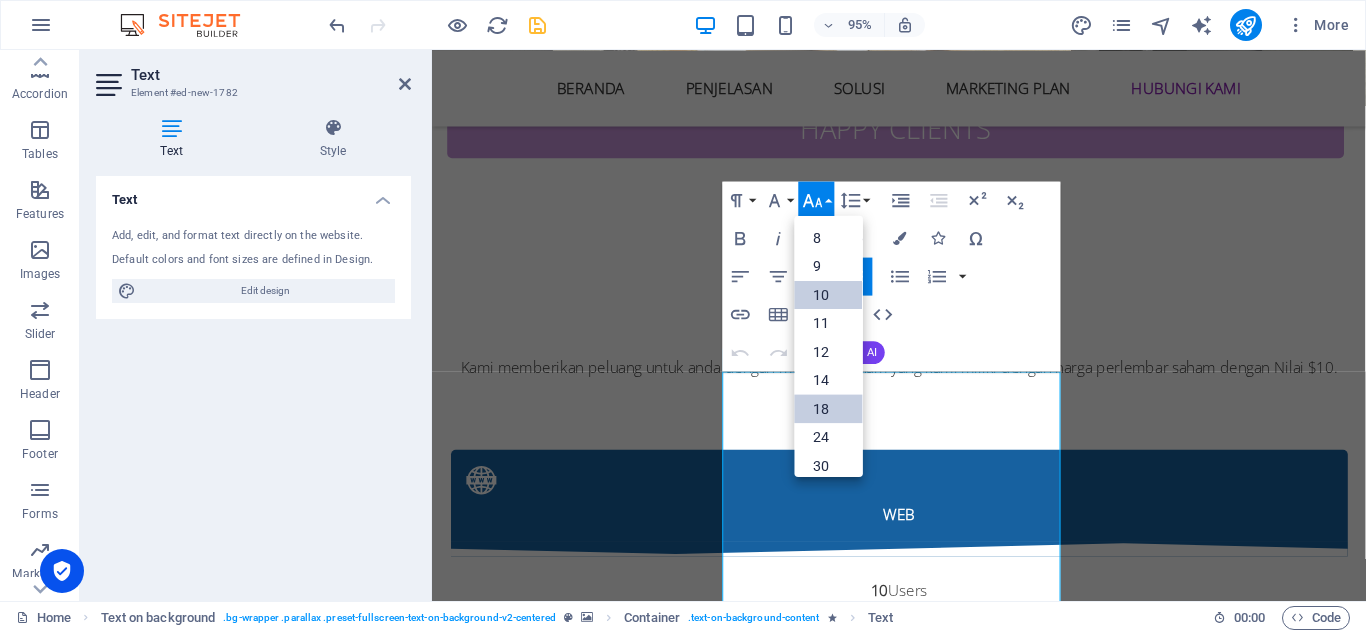 click on "10" at bounding box center [829, 294] 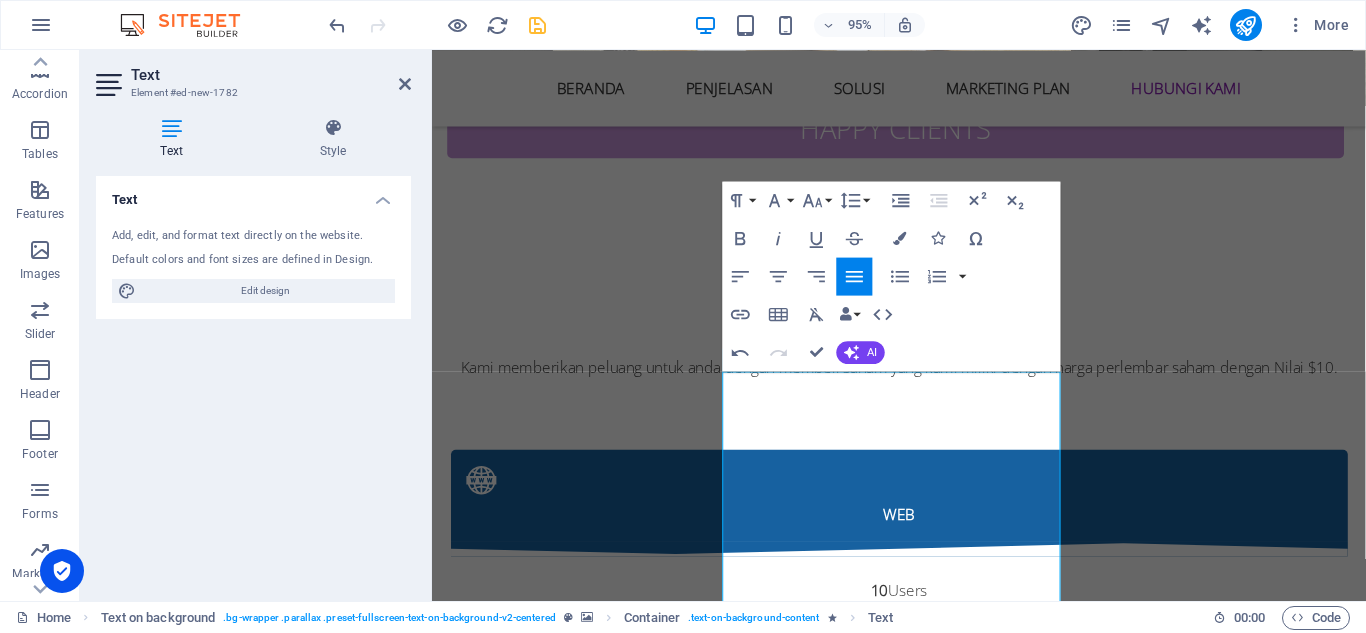 click at bounding box center (923, 4242) 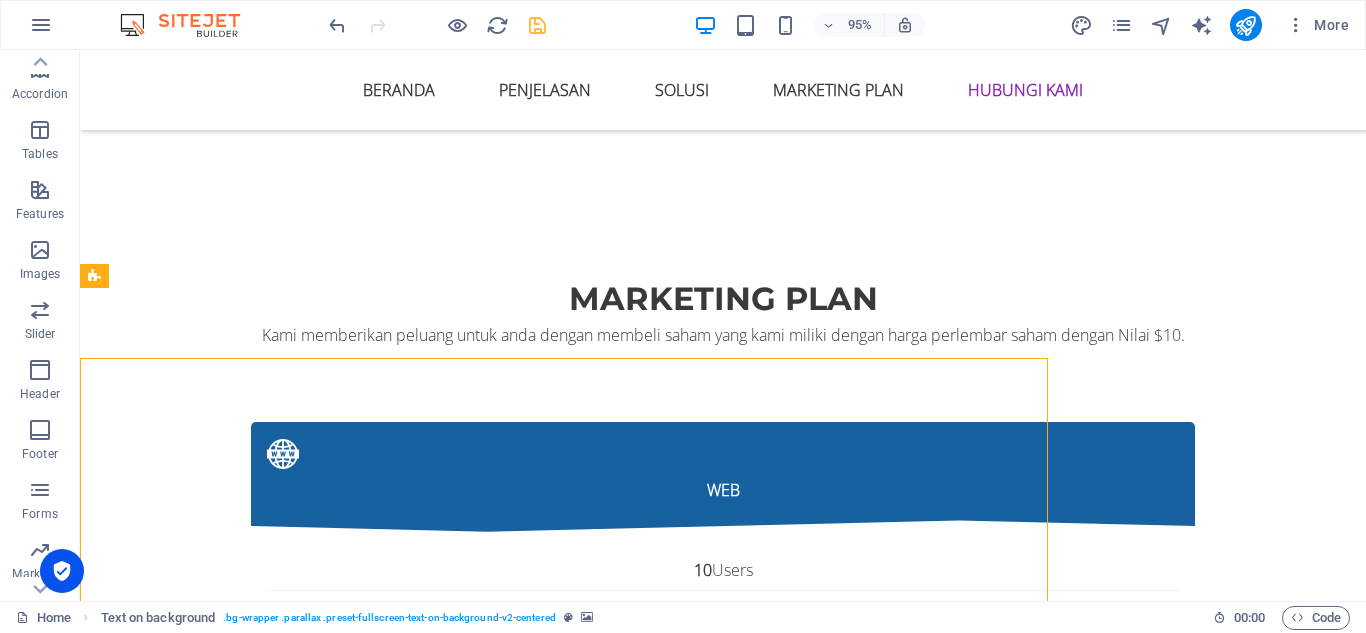 scroll, scrollTop: 9453, scrollLeft: 0, axis: vertical 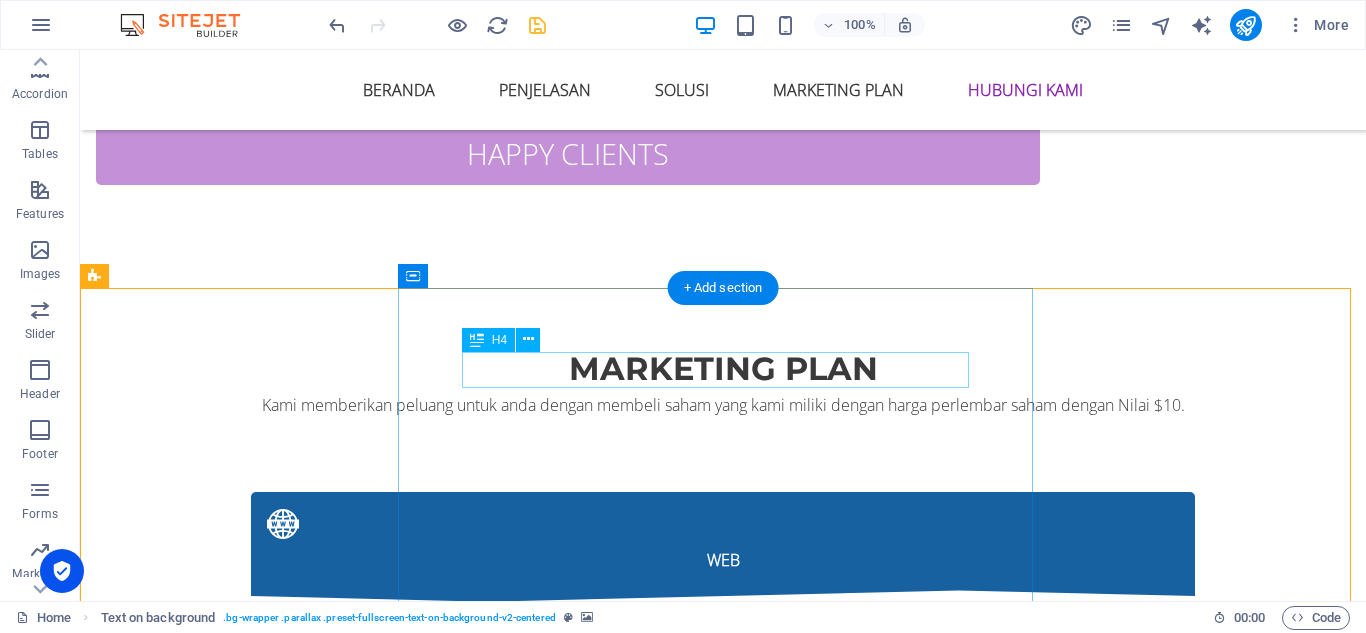click on "DISCLAIMER" at bounding box center (723, 4705) 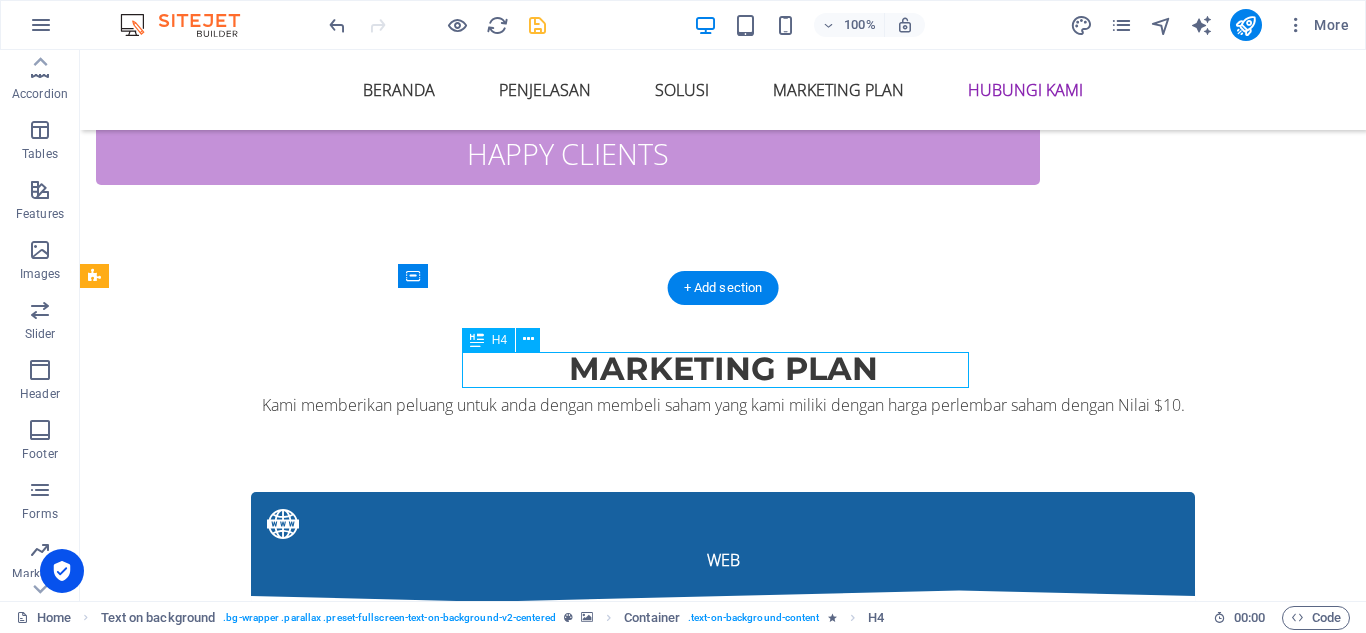 click on "DISCLAIMER" at bounding box center [723, 4705] 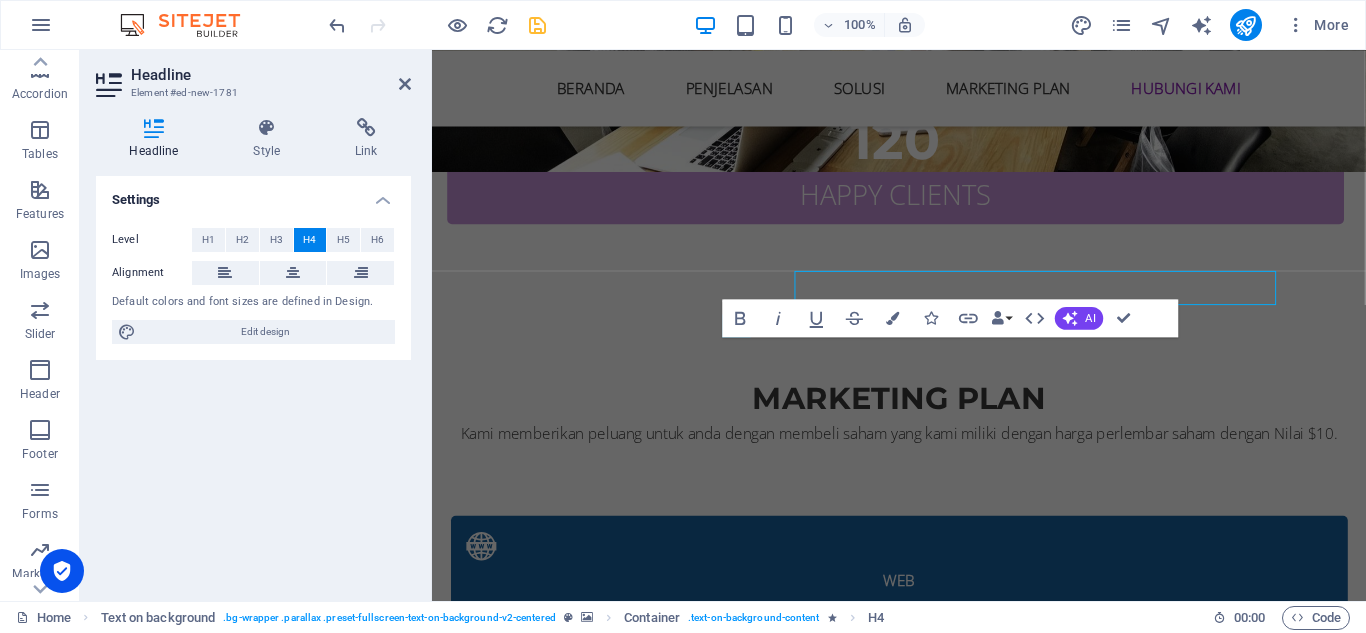 scroll, scrollTop: 9523, scrollLeft: 0, axis: vertical 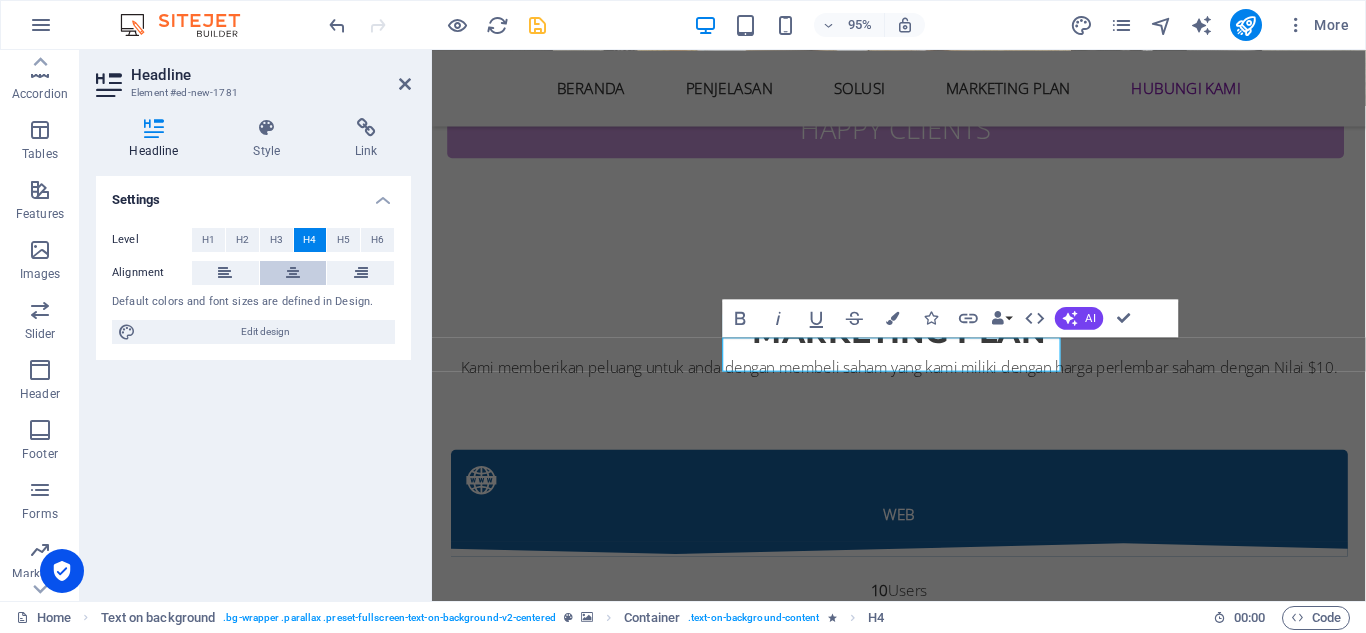 click at bounding box center [293, 273] 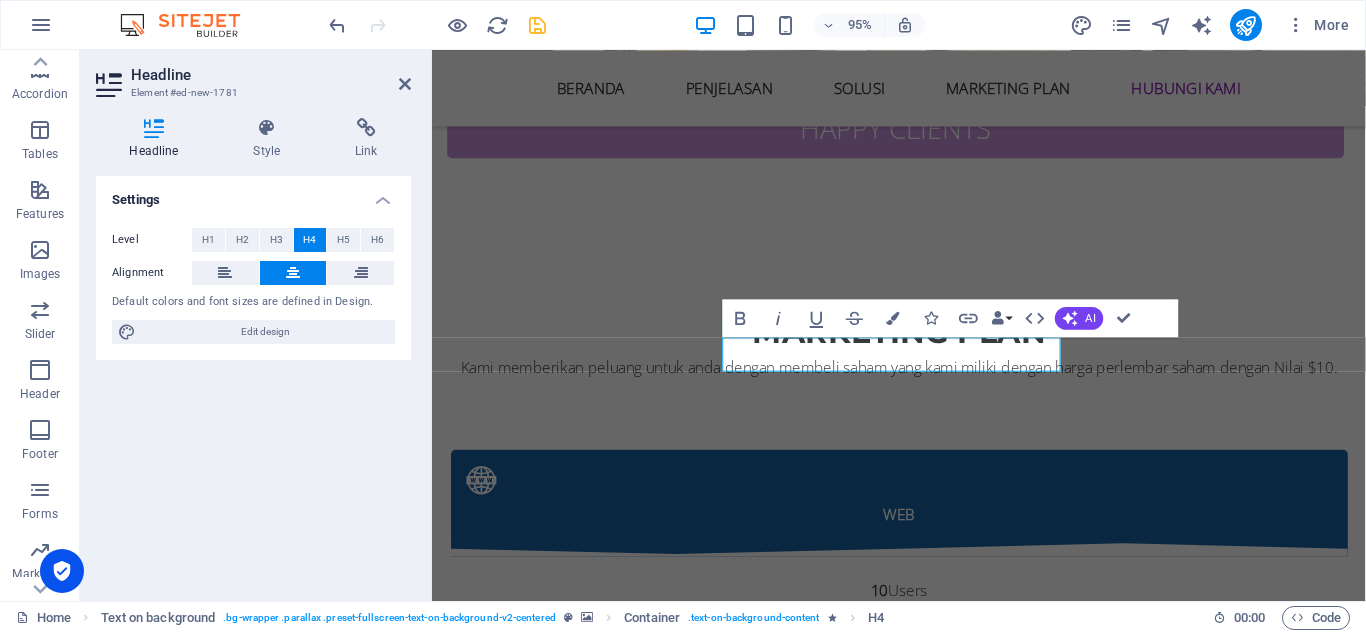 click at bounding box center [923, 4242] 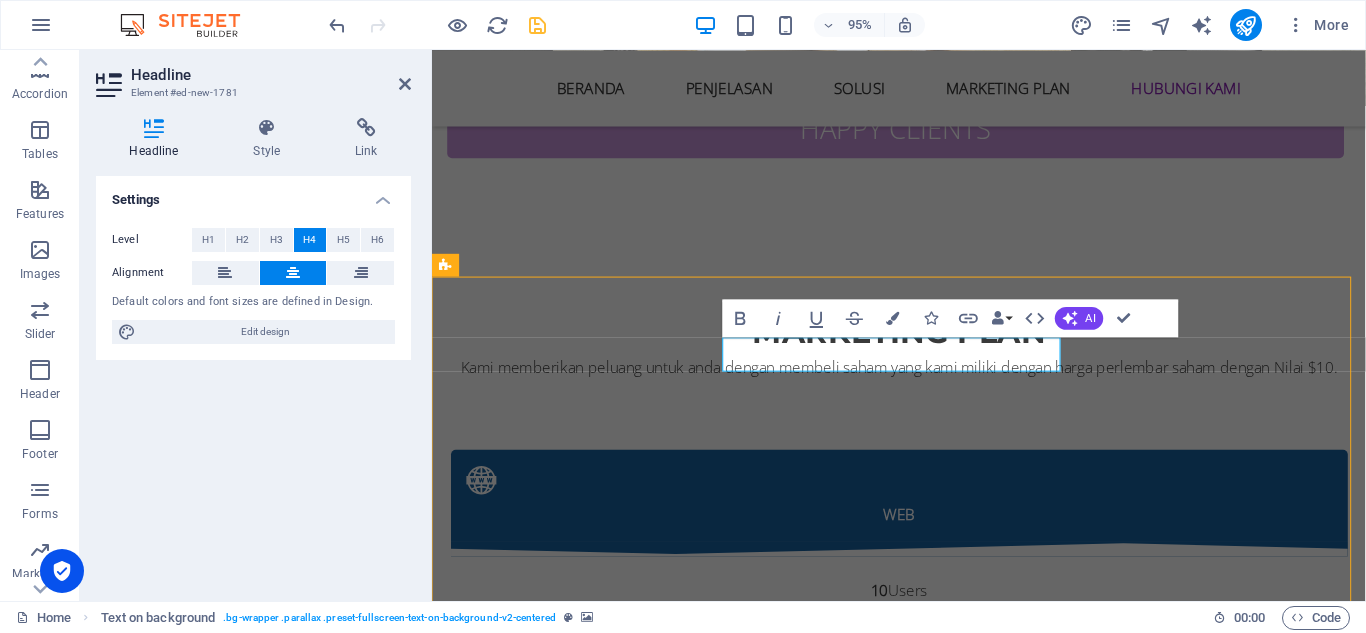 scroll, scrollTop: 9453, scrollLeft: 0, axis: vertical 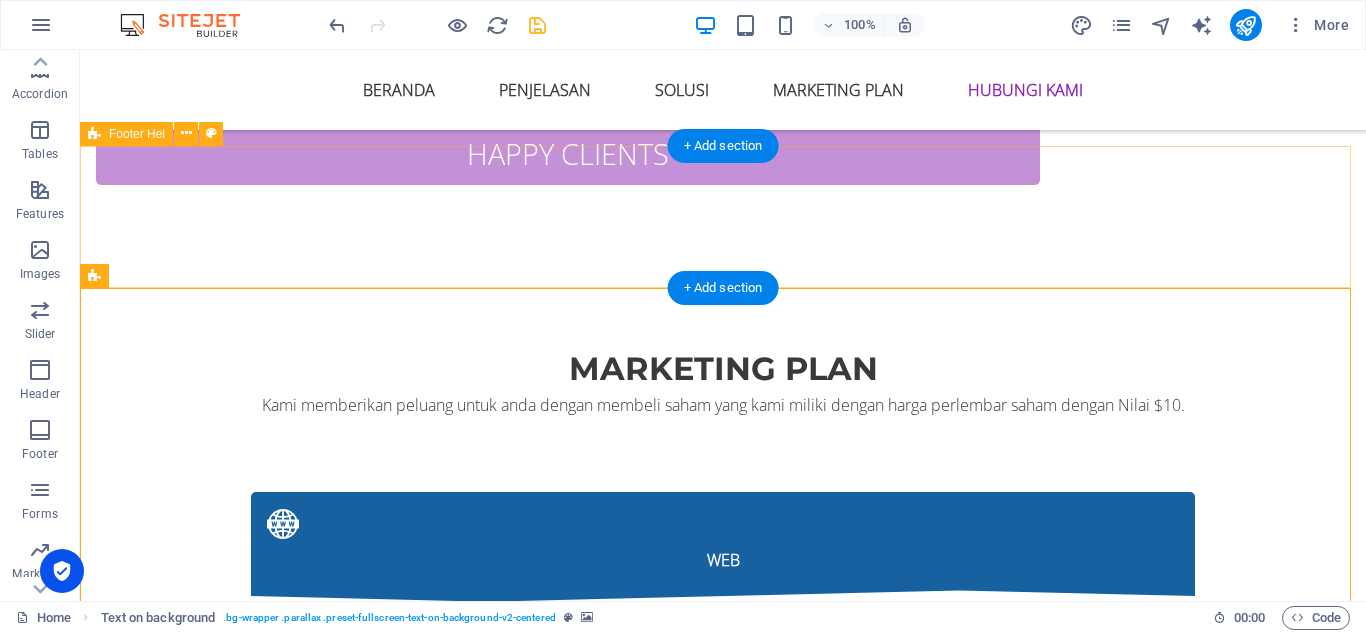 click on "Drop content here or  Add elements  Paste clipboard" at bounding box center [723, 3951] 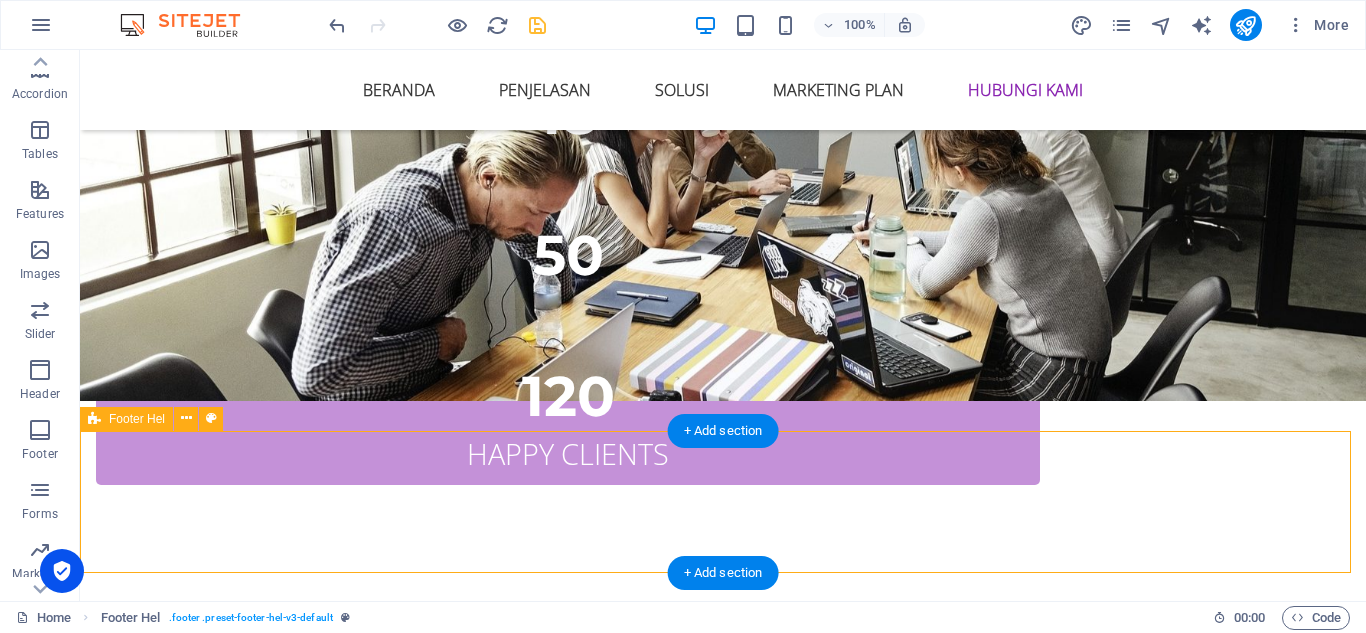 scroll, scrollTop: 9253, scrollLeft: 0, axis: vertical 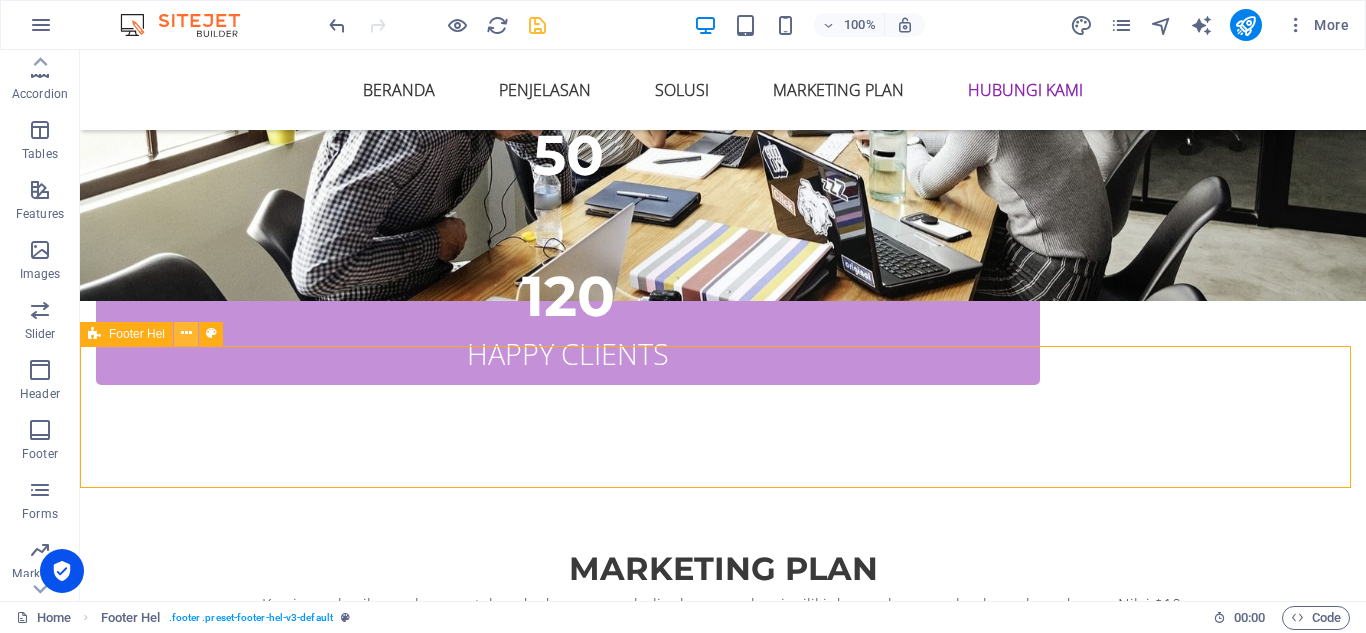 click at bounding box center (186, 333) 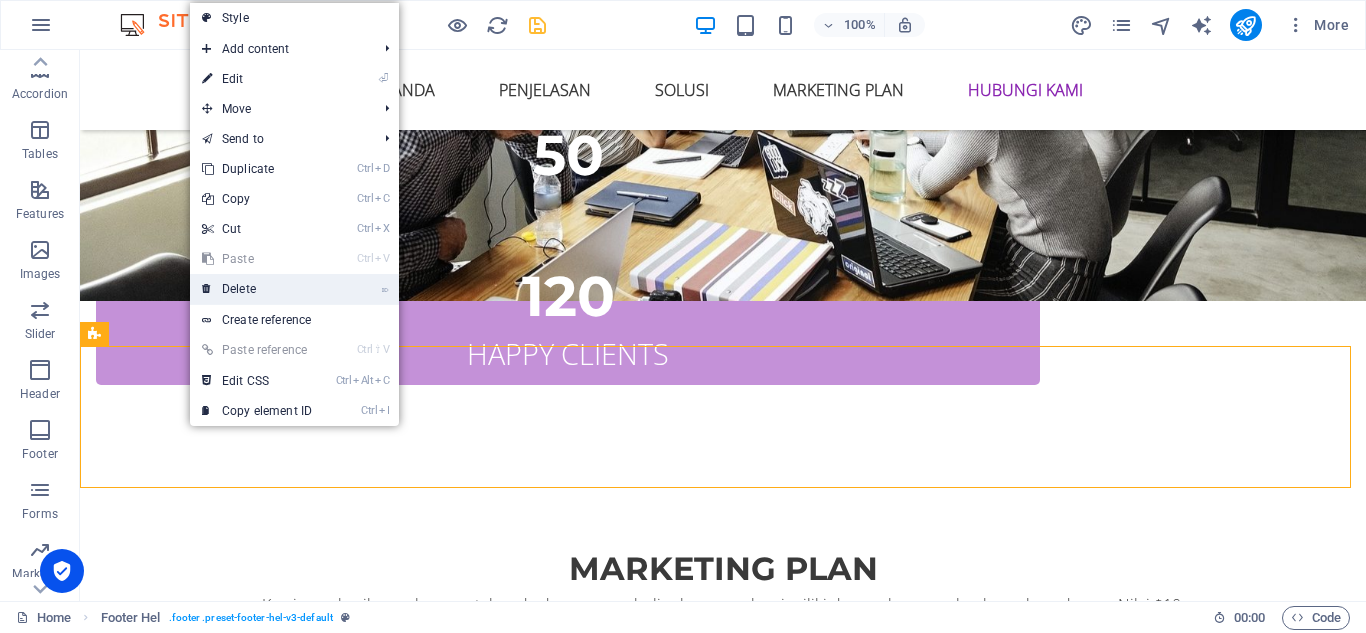 click on "⌦  Delete" at bounding box center [257, 289] 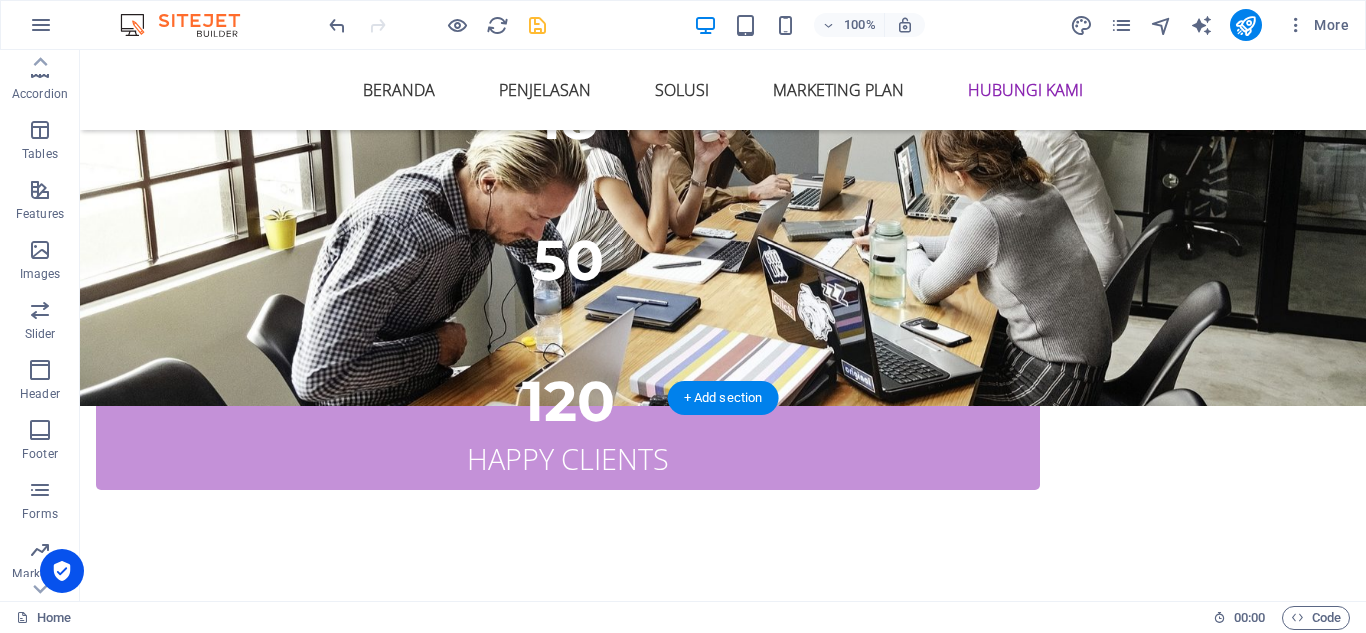 scroll, scrollTop: 9448, scrollLeft: 0, axis: vertical 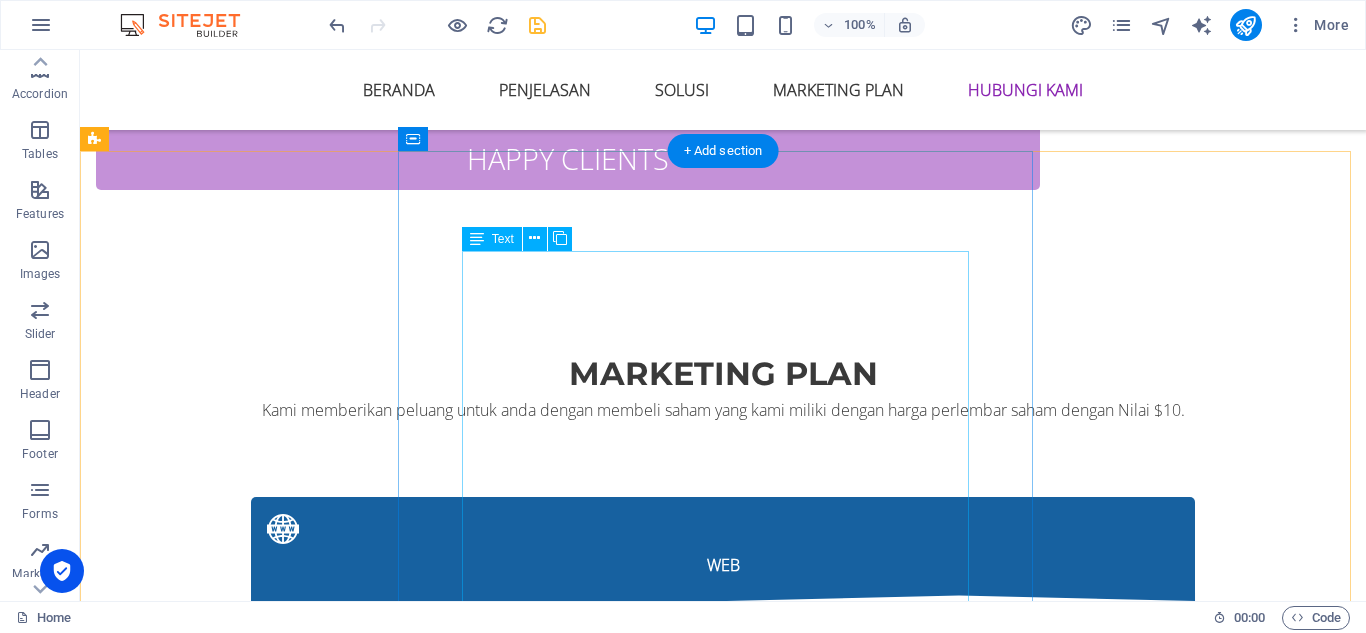 click on "Website ini bukan merupakan website official, melainkan website promosi mitra resmi [DOMAIN_NAME] program Affiliasi dari [DOMAIN_NAME] Berikut ini adalah link situs resmi : [URL] opsi binary mungkin tidak cocok untuk semua orang, maka pastikan Anda memahami sepenuhnya risiko yang terlibat. Kerugian Anda dapat melebihi setoran awal Anda [PERSON_NAME] tidak akan memiliki atau memperoleh bunga dari aset [DOMAIN_NAME] adalah instrumen yang sangat kompleks [PERSON_NAME] memiliki risiko kehilangan [PERSON_NAME] tinggi dengan cepat berhubung adanya leverage. 63% akun investor ritel kehilangan [PERSON_NAME] ketika bertrading CFD pada Deriv Investments (Europe) Limited. Anda harus mempertimbangkan lebih lanjut apakah Anda benar benar memahami cara kerja CFD [PERSON_NAME] apakah Anda mampu mengambil risiko tinggi untuk kehilangan seluruh [PERSON_NAME]." at bounding box center [723, 4694] 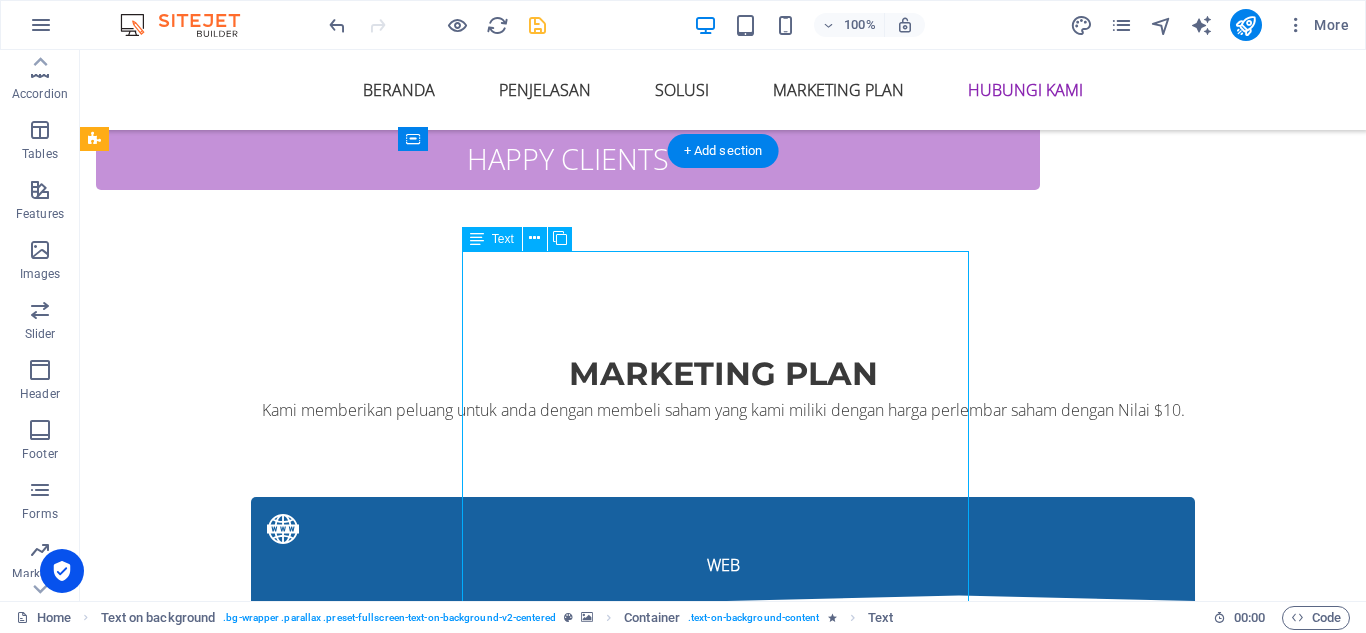 click on "Website ini bukan merupakan website official, melainkan website promosi mitra resmi [DOMAIN_NAME] program Affiliasi dari [DOMAIN_NAME] Berikut ini adalah link situs resmi : [URL] opsi binary mungkin tidak cocok untuk semua orang, maka pastikan Anda memahami sepenuhnya risiko yang terlibat. Kerugian Anda dapat melebihi setoran awal Anda [PERSON_NAME] tidak akan memiliki atau memperoleh bunga dari aset [DOMAIN_NAME] adalah instrumen yang sangat kompleks [PERSON_NAME] memiliki risiko kehilangan [PERSON_NAME] tinggi dengan cepat berhubung adanya leverage. 63% akun investor ritel kehilangan [PERSON_NAME] ketika bertrading CFD pada Deriv Investments (Europe) Limited. Anda harus mempertimbangkan lebih lanjut apakah Anda benar benar memahami cara kerja CFD [PERSON_NAME] apakah Anda mampu mengambil risiko tinggi untuk kehilangan seluruh [PERSON_NAME]." at bounding box center (723, 4694) 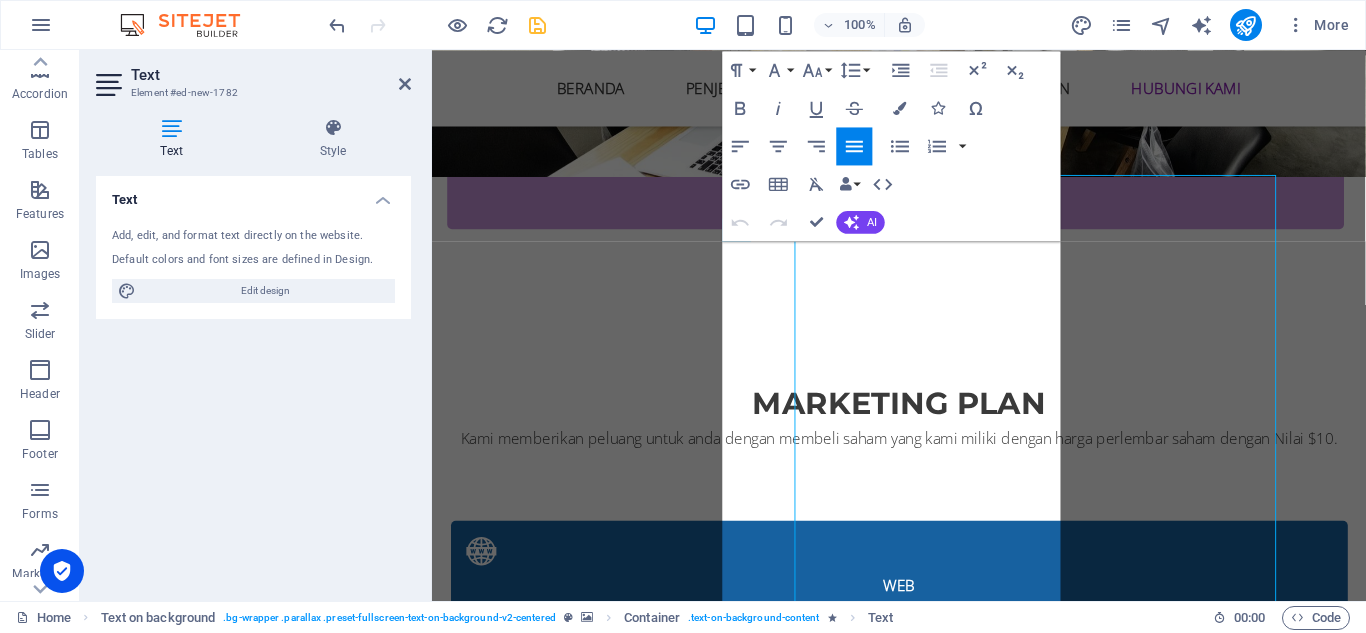scroll, scrollTop: 9518, scrollLeft: 0, axis: vertical 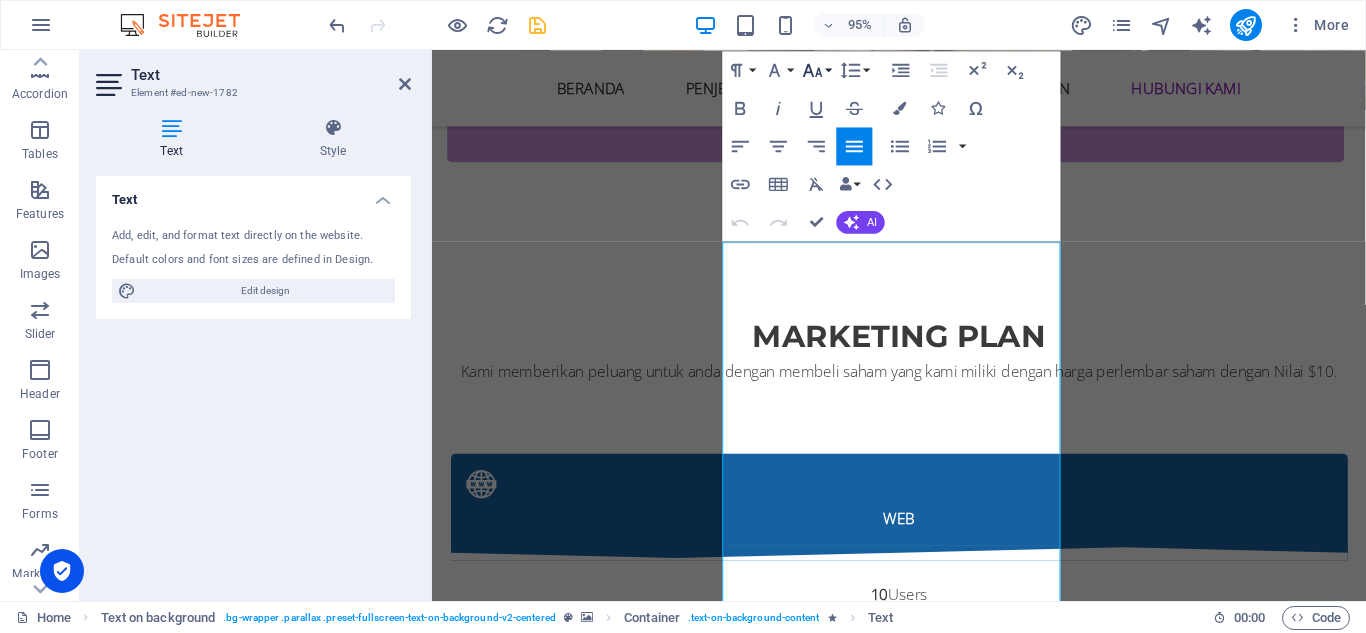click on "Font Size" at bounding box center (817, 70) 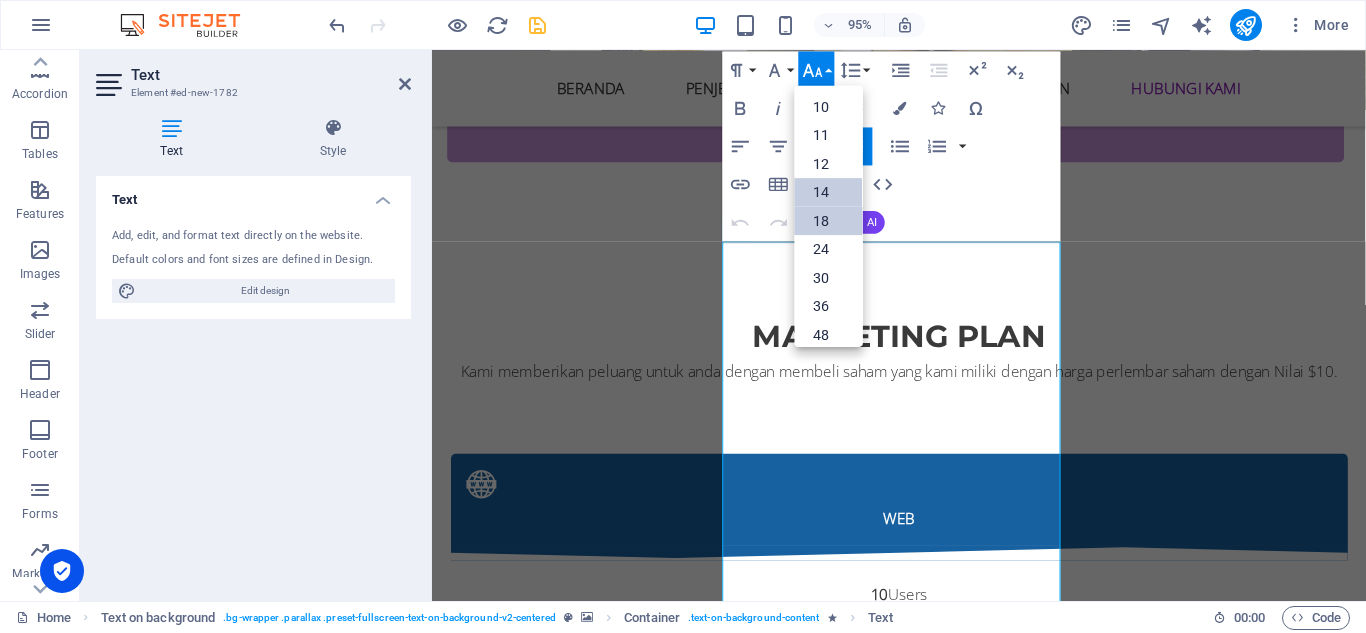scroll, scrollTop: 0, scrollLeft: 0, axis: both 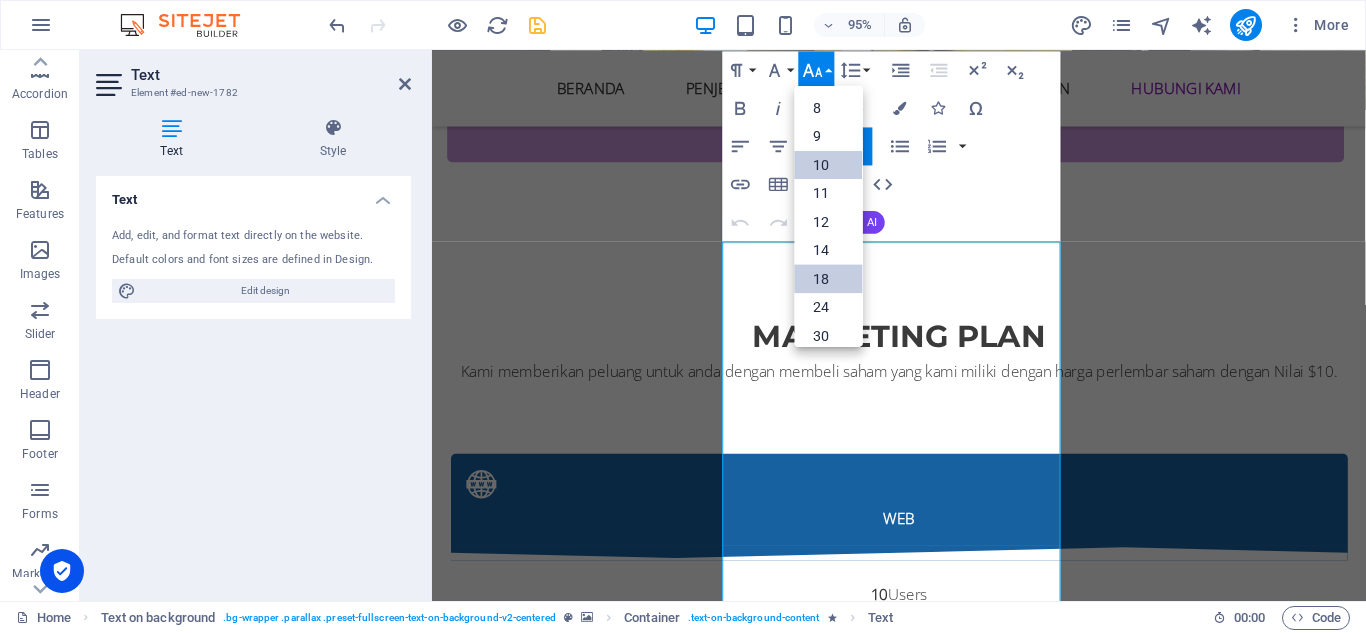 click on "10" at bounding box center (829, 164) 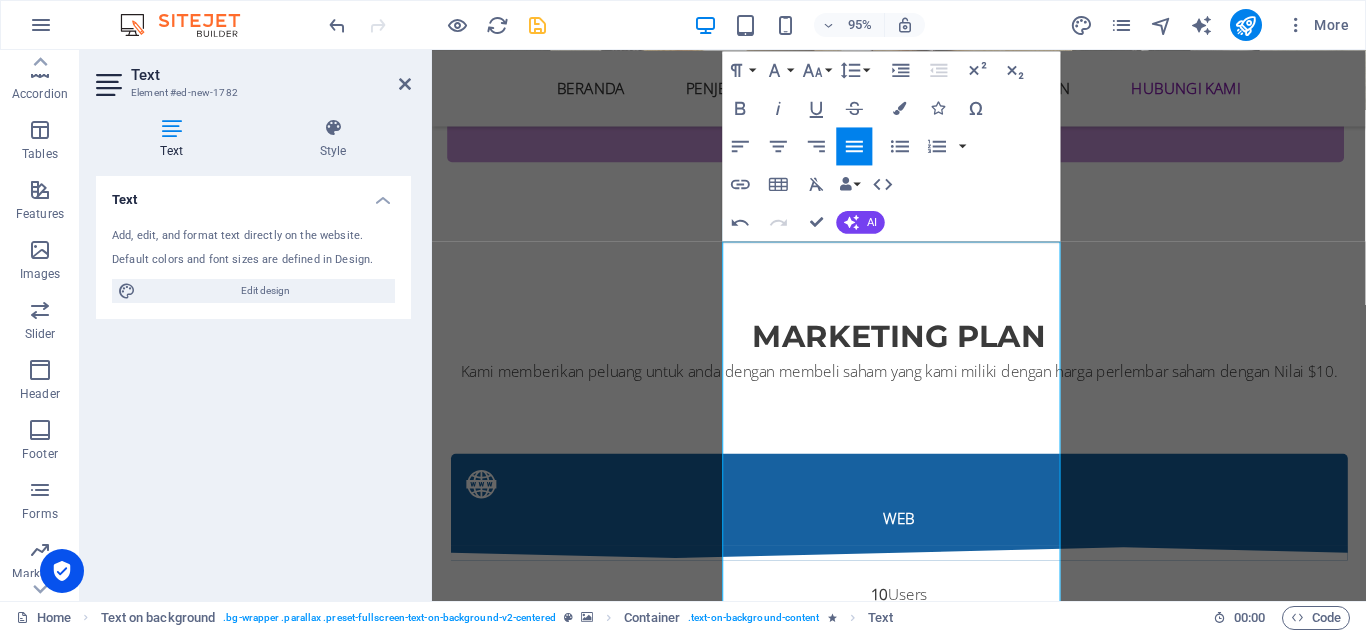 click at bounding box center [923, 4174] 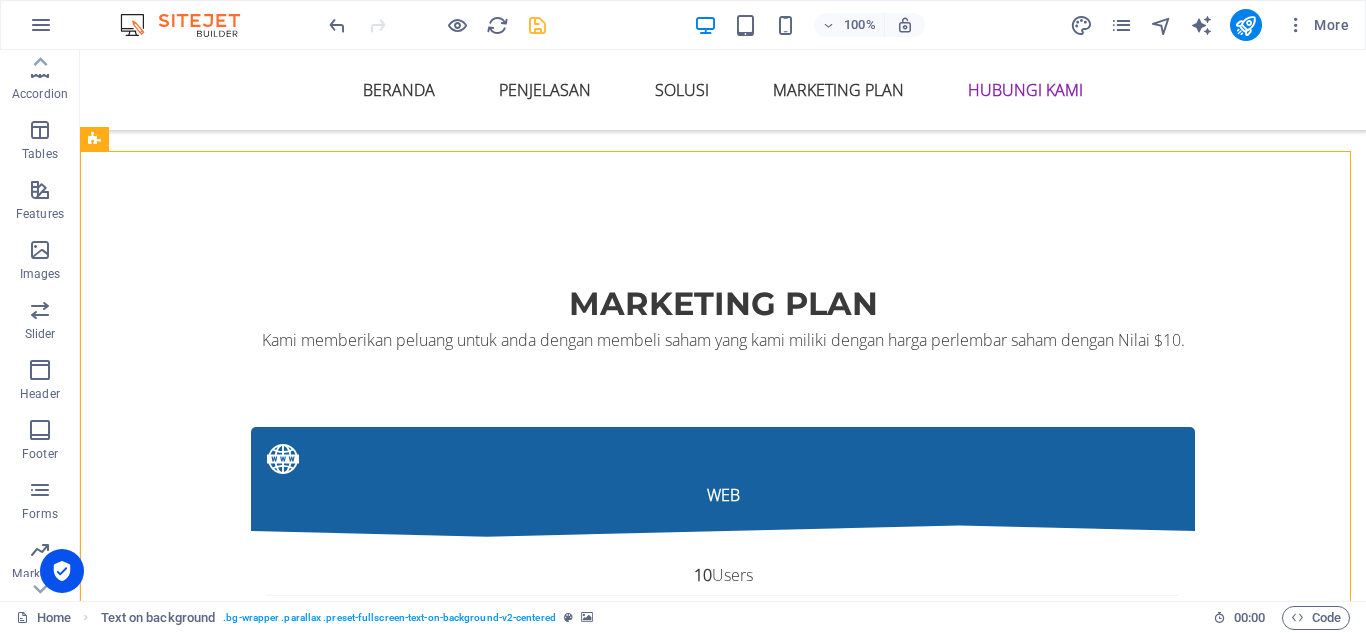 scroll, scrollTop: 9448, scrollLeft: 0, axis: vertical 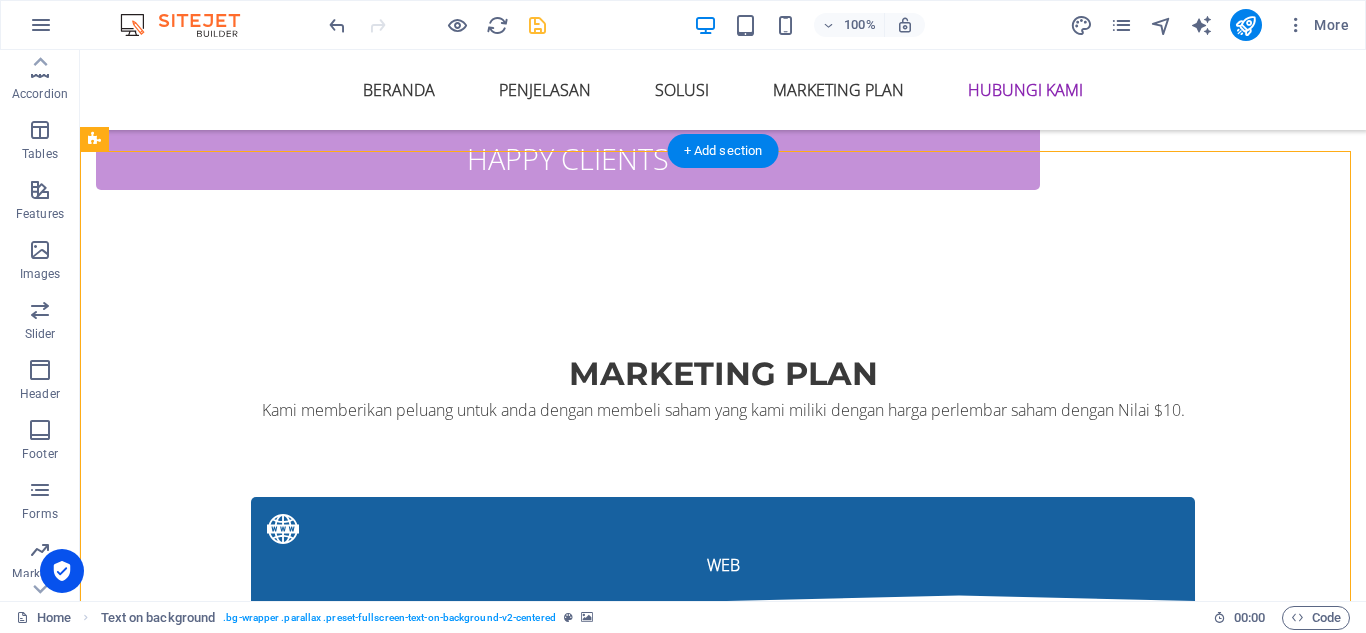 click at bounding box center (723, 4135) 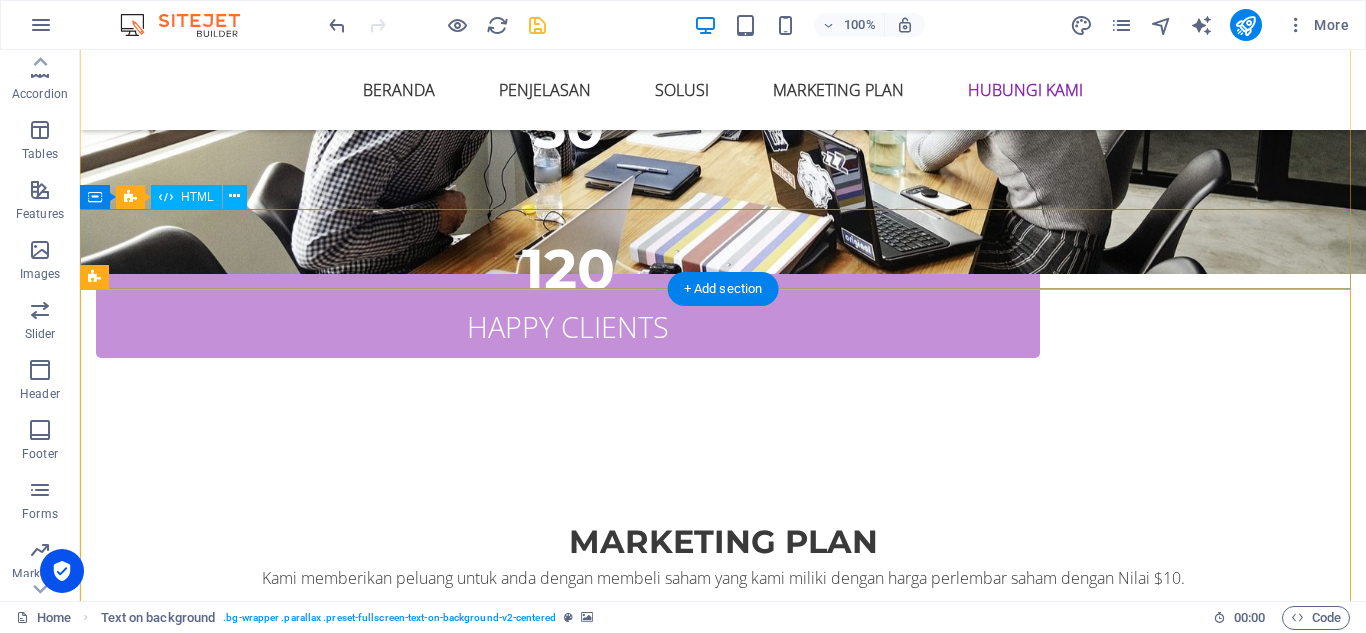 scroll, scrollTop: 9248, scrollLeft: 0, axis: vertical 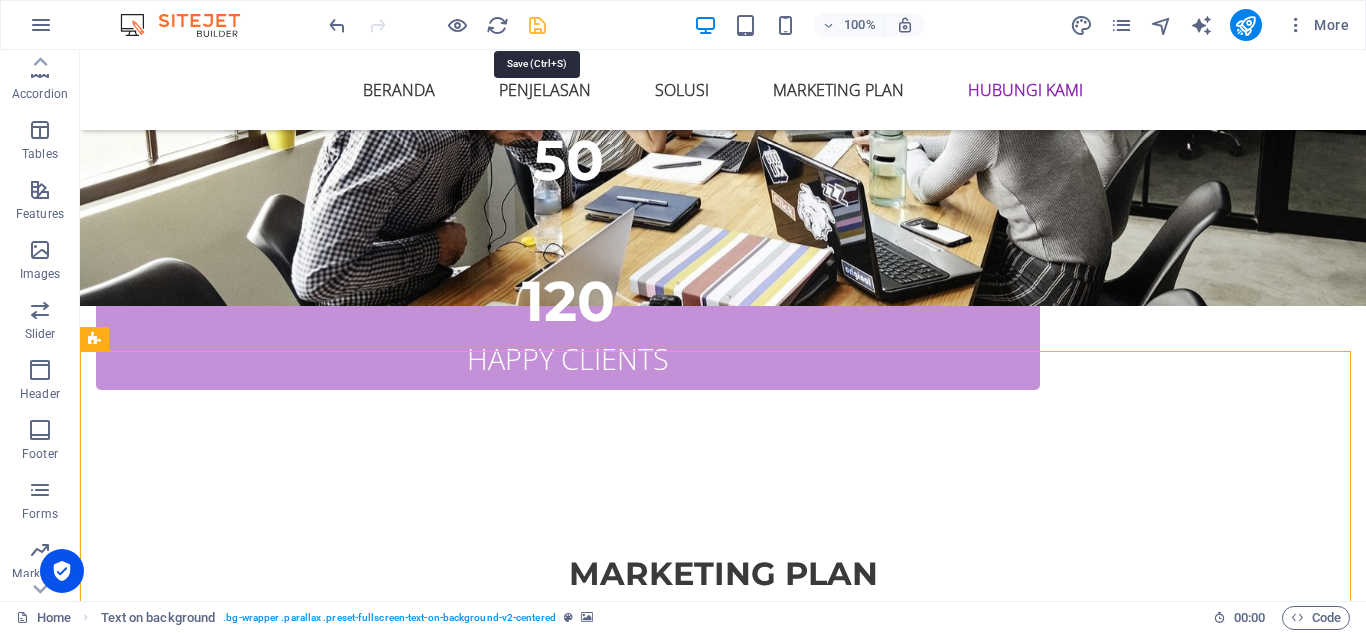 click at bounding box center [537, 25] 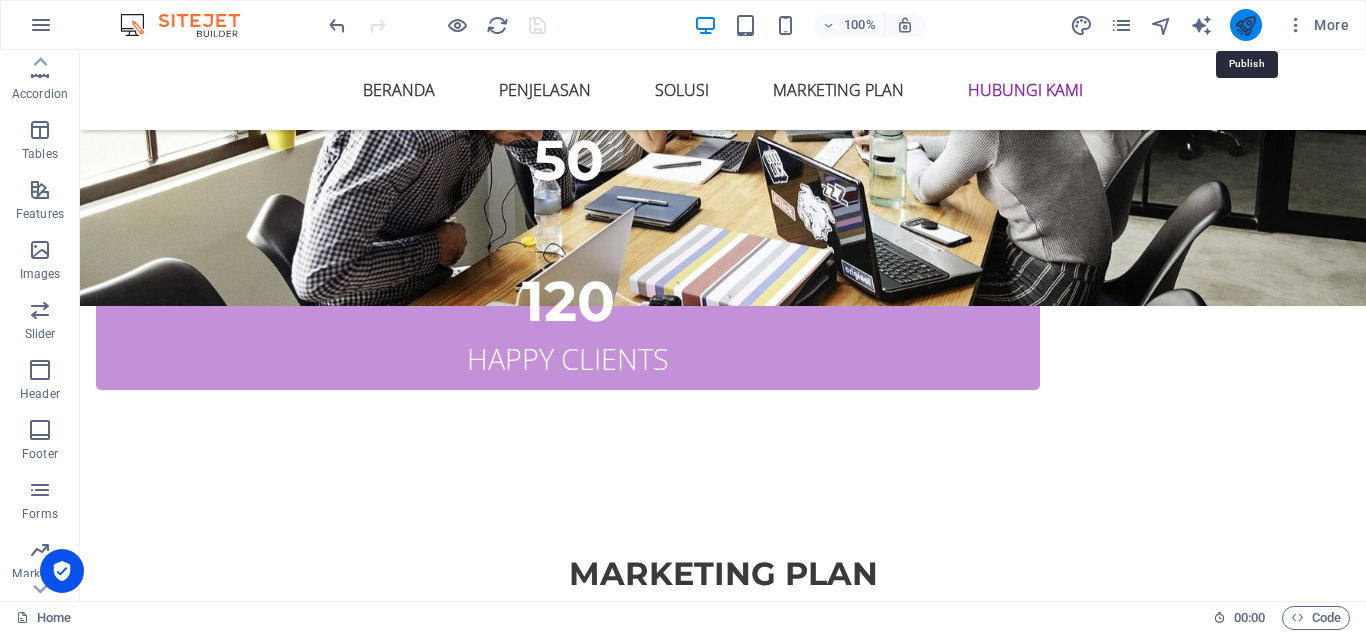 click at bounding box center (1245, 25) 